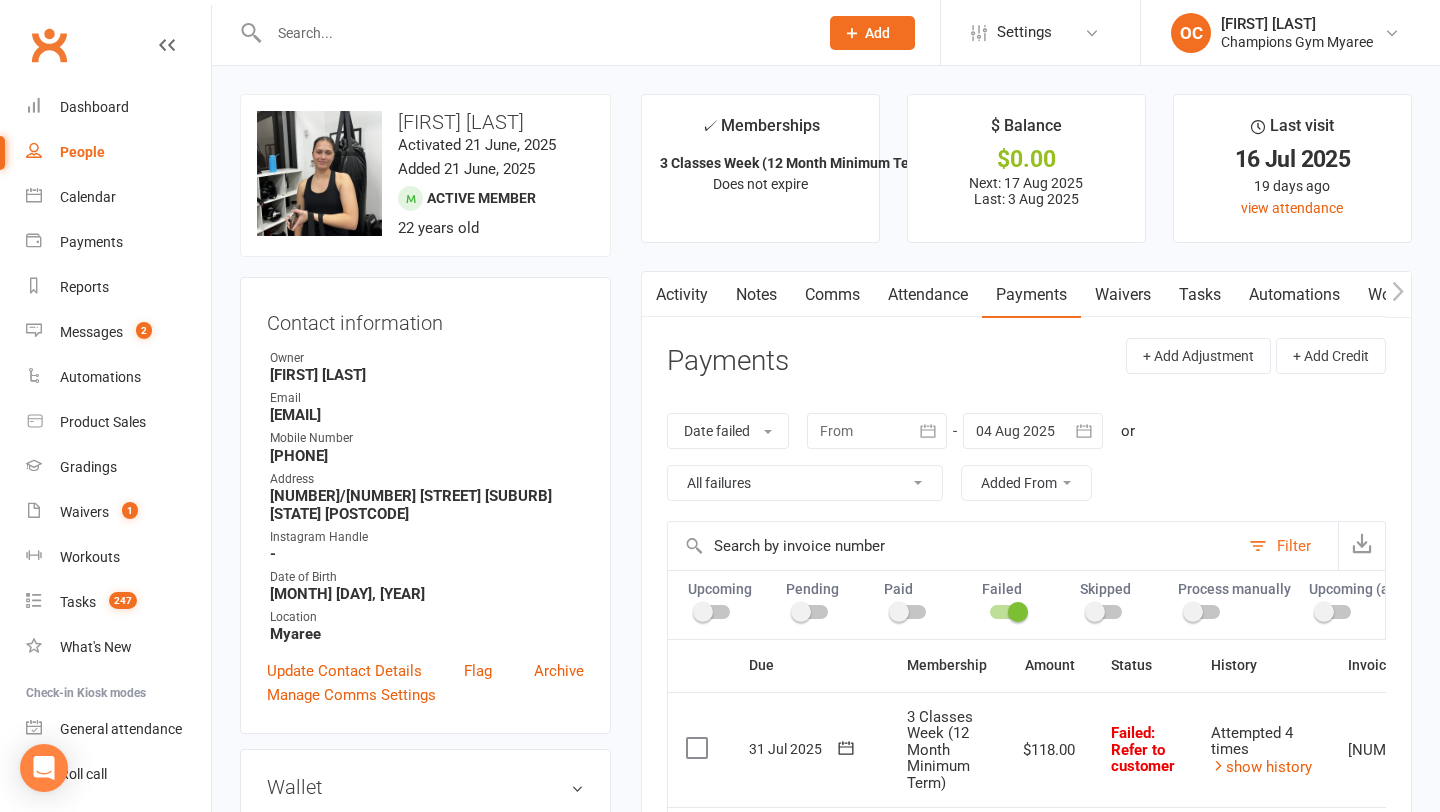 scroll, scrollTop: 0, scrollLeft: 0, axis: both 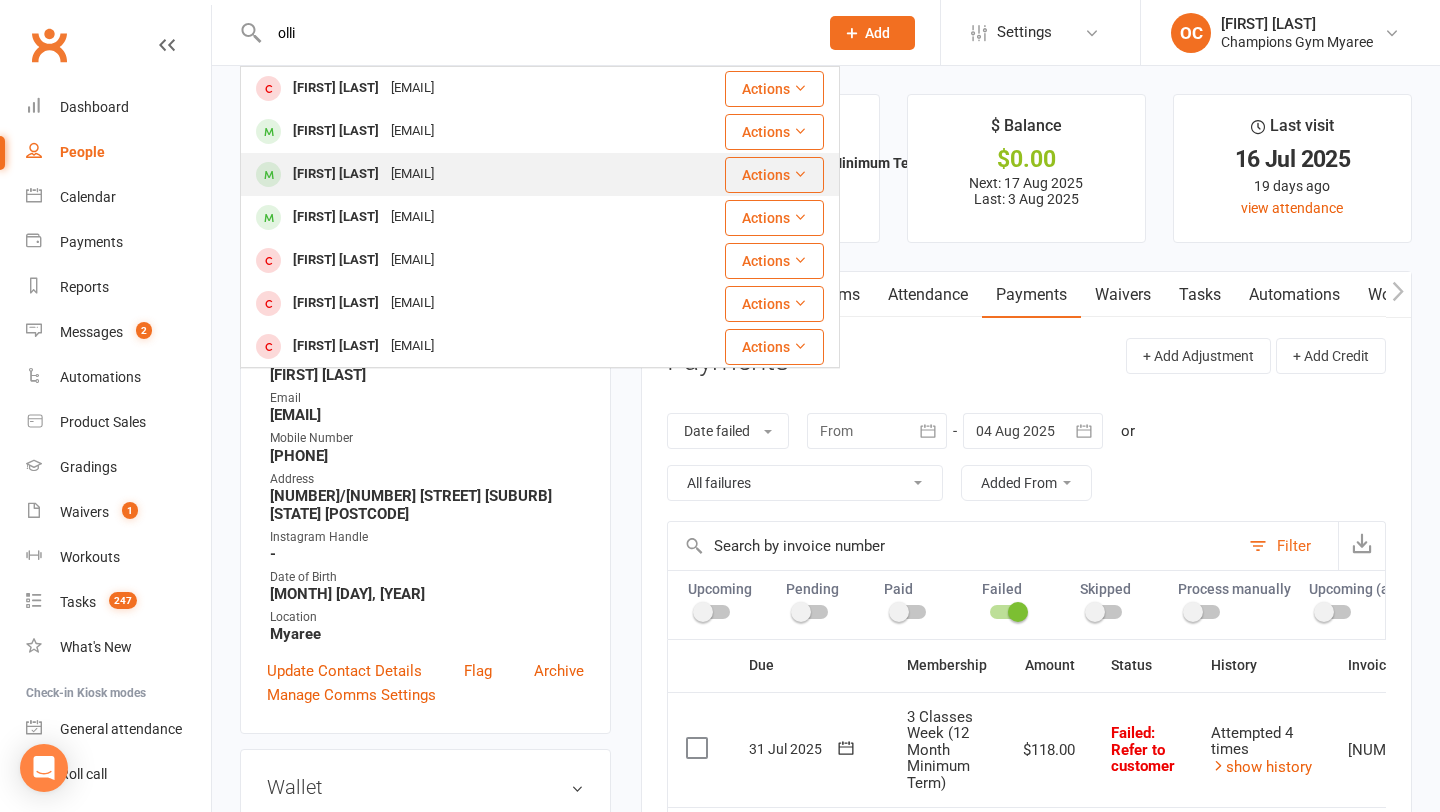 type on "olli" 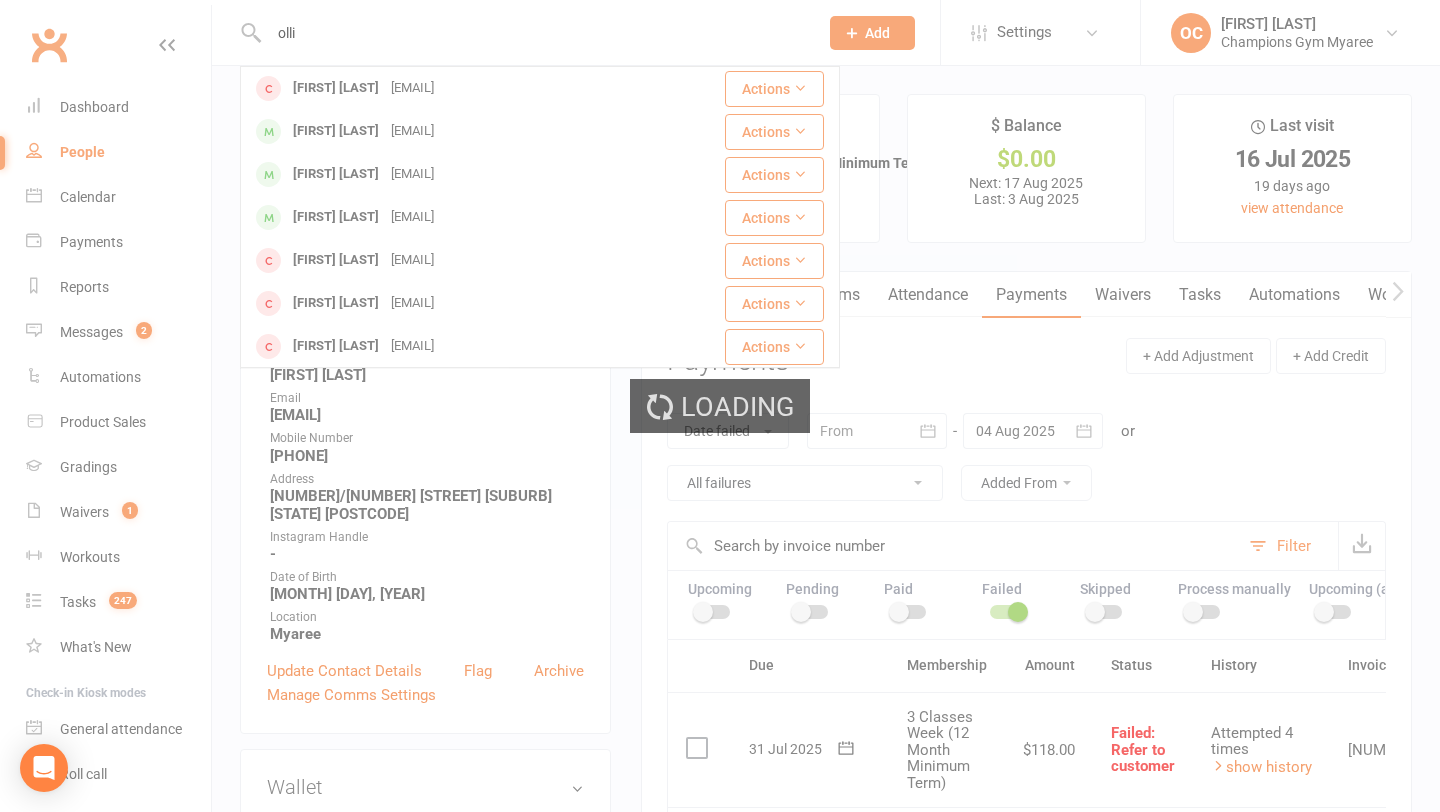 type 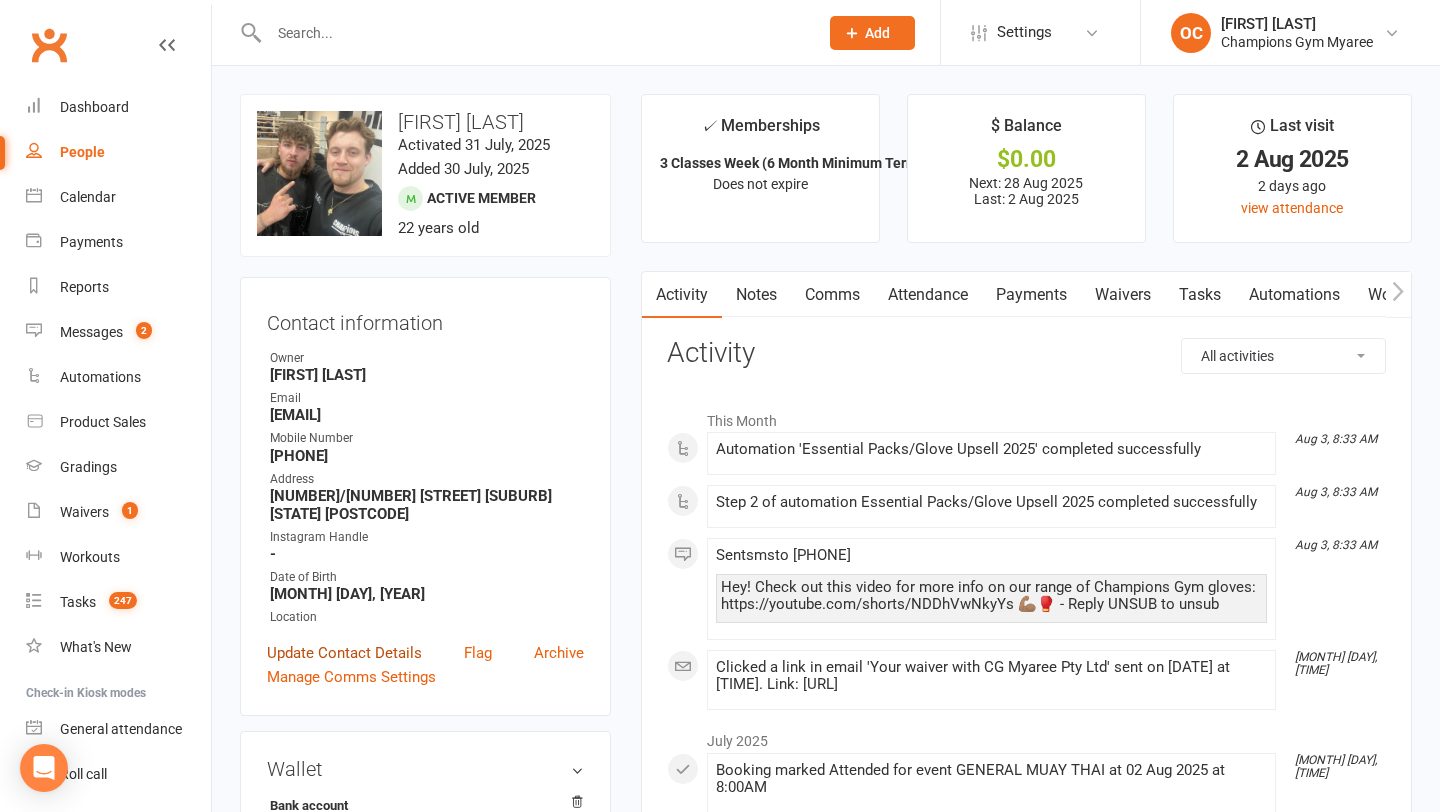 click on "Update Contact Details" at bounding box center [344, 653] 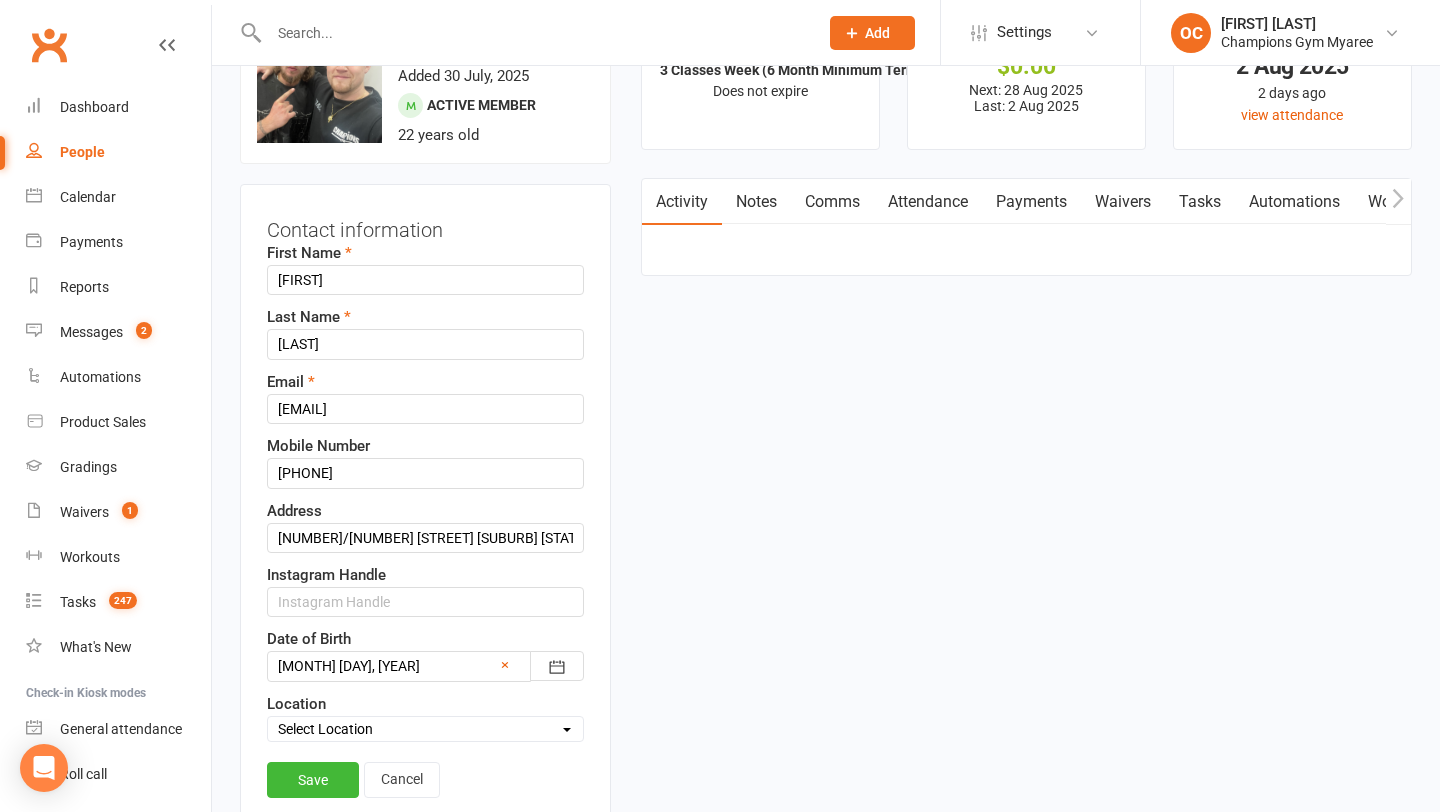 scroll, scrollTop: 94, scrollLeft: 0, axis: vertical 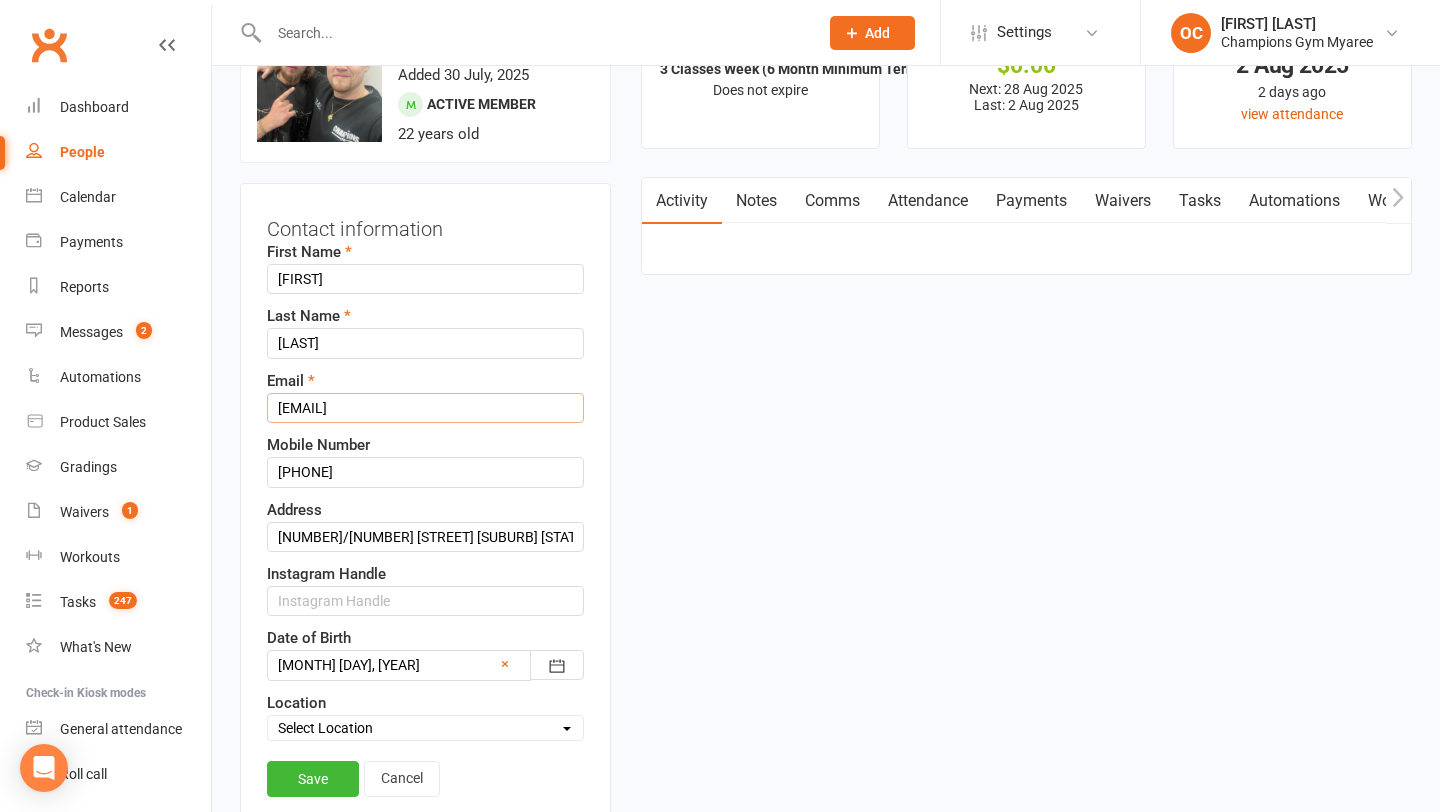 click on "[EMAIL]" at bounding box center (425, 408) 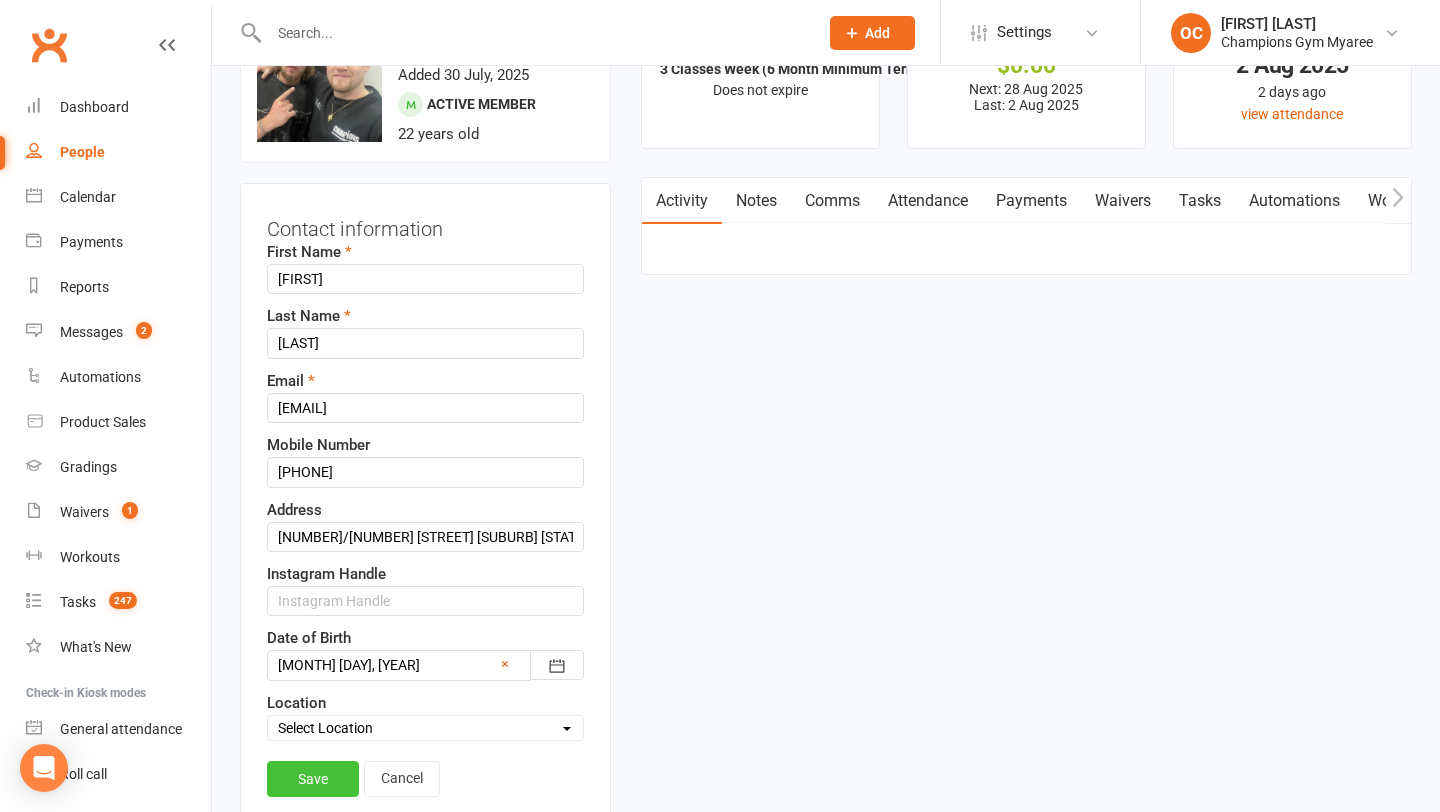 click on "Save" at bounding box center [313, 779] 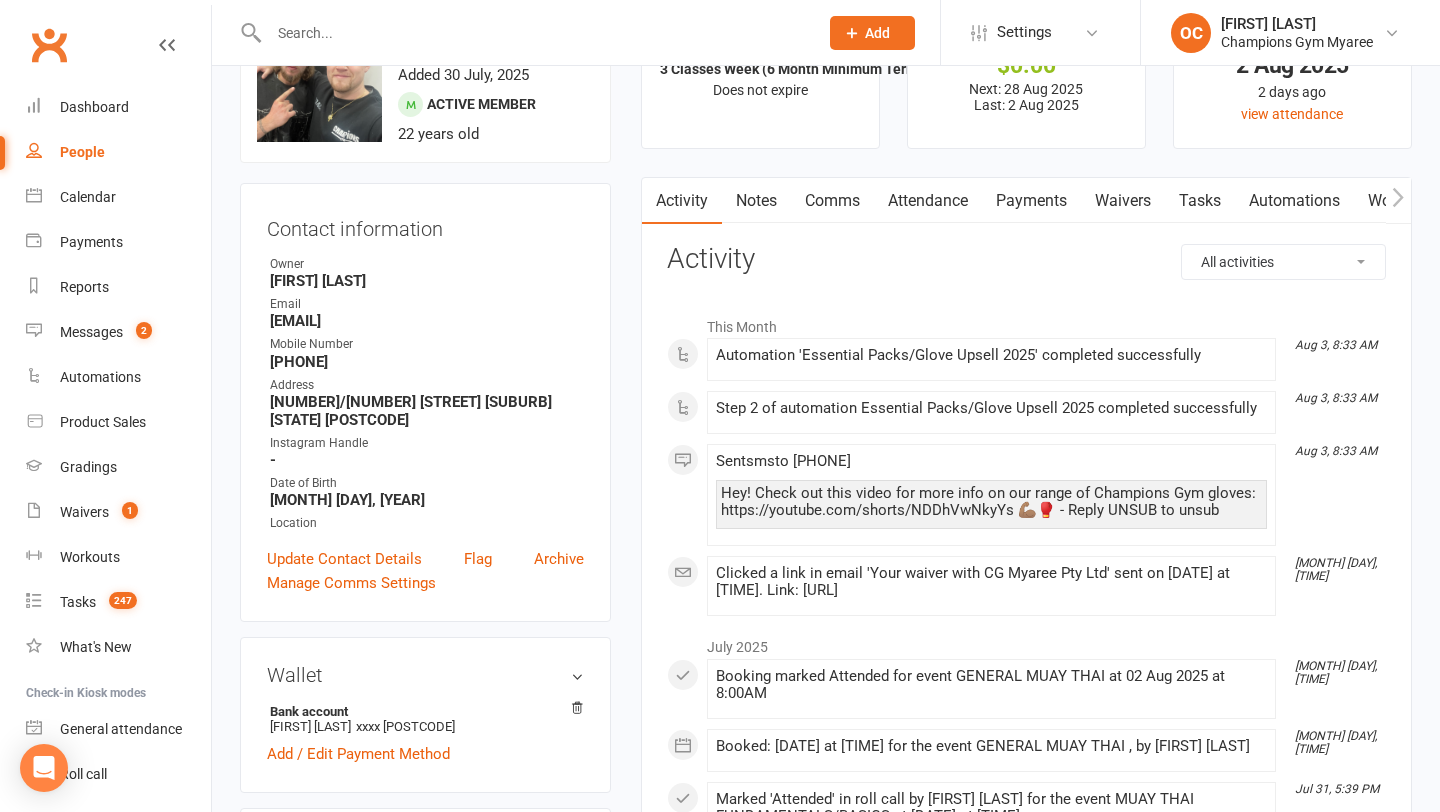click on "Comms" at bounding box center (832, 201) 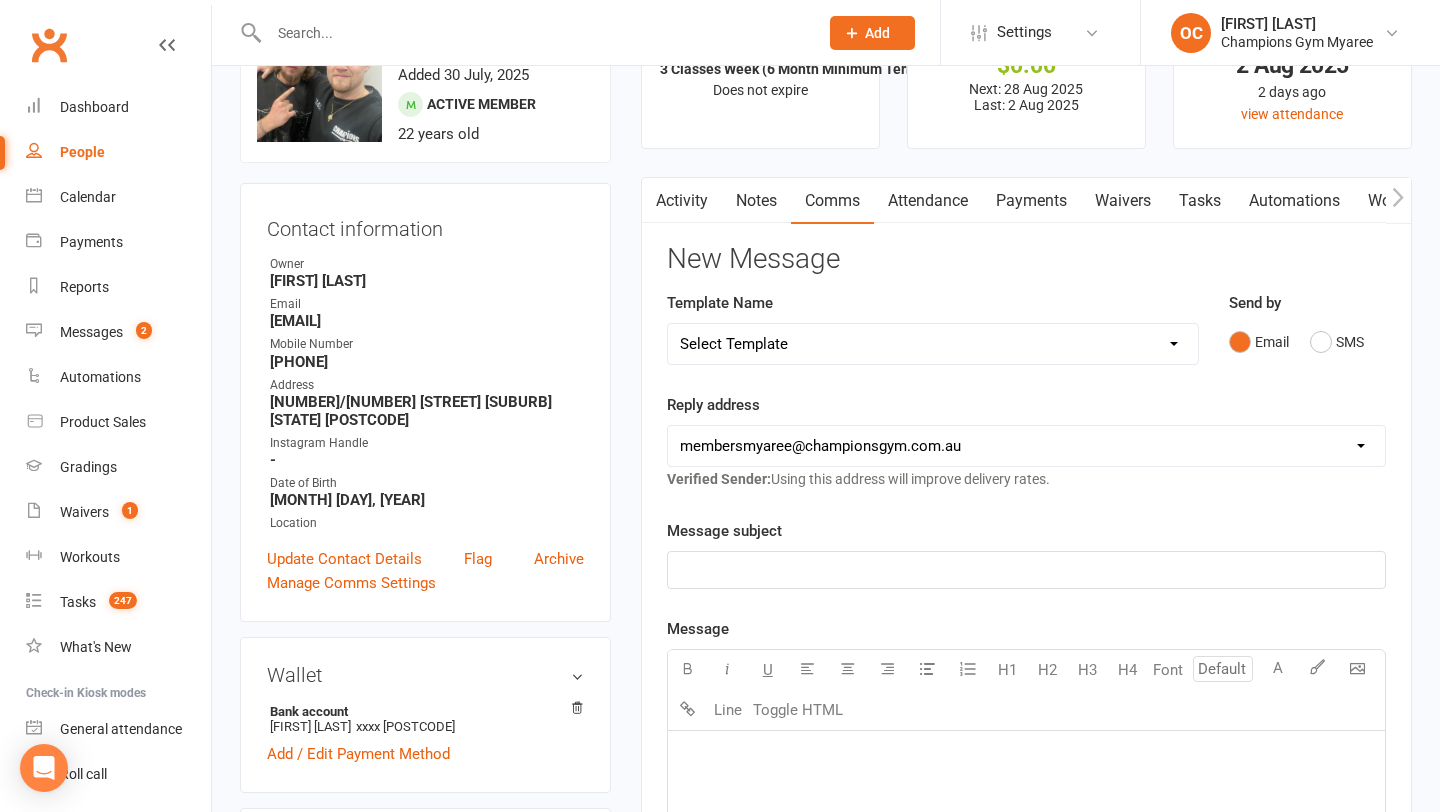 click on "Select Template [Email] A. First Timer Trial [Email] Club Cleanliness [Email] Essential Packs Upsell [Email] 2024 Price Increase [Email] A special Gift for You [Email] CG Escapes 2026 - Koh Samui [Email] Champ Life Awards - Nominations [SMS] Class Cancelled [SMS] Class No Show [SMS] Clubworx login details sms [Email] Clubworx login- Welcome to CG [Email] COVID-19 Vaccination Mandate [SMS] Facebook group invite [Email] Facebook Page Invite [SMS] First Class SMS [SMS] First Timer Trial - Day before 1st class [Email] Glove upsell [SMS] Google review Request [Email] [Grading] Exemption Letter, Boxing [Email] [Grading] Exemption Letter, Muay Thai [SMS] [Grading] SMS To RSVP [Email] [Grading] Variation to Membership Email [Email] Halloween Dress Up Reminder Email [SMS] Halloween Dress Up Reminder SMS [Email] Hitout Event [Email] Member Newsletter (Monthly) [Email] New Starter Program - Final Body Scan Reminder Email [SMS] New Starter Program - Final Body Scan Reminder SMS [Email] New Starter Questionnnaire" at bounding box center [933, 344] 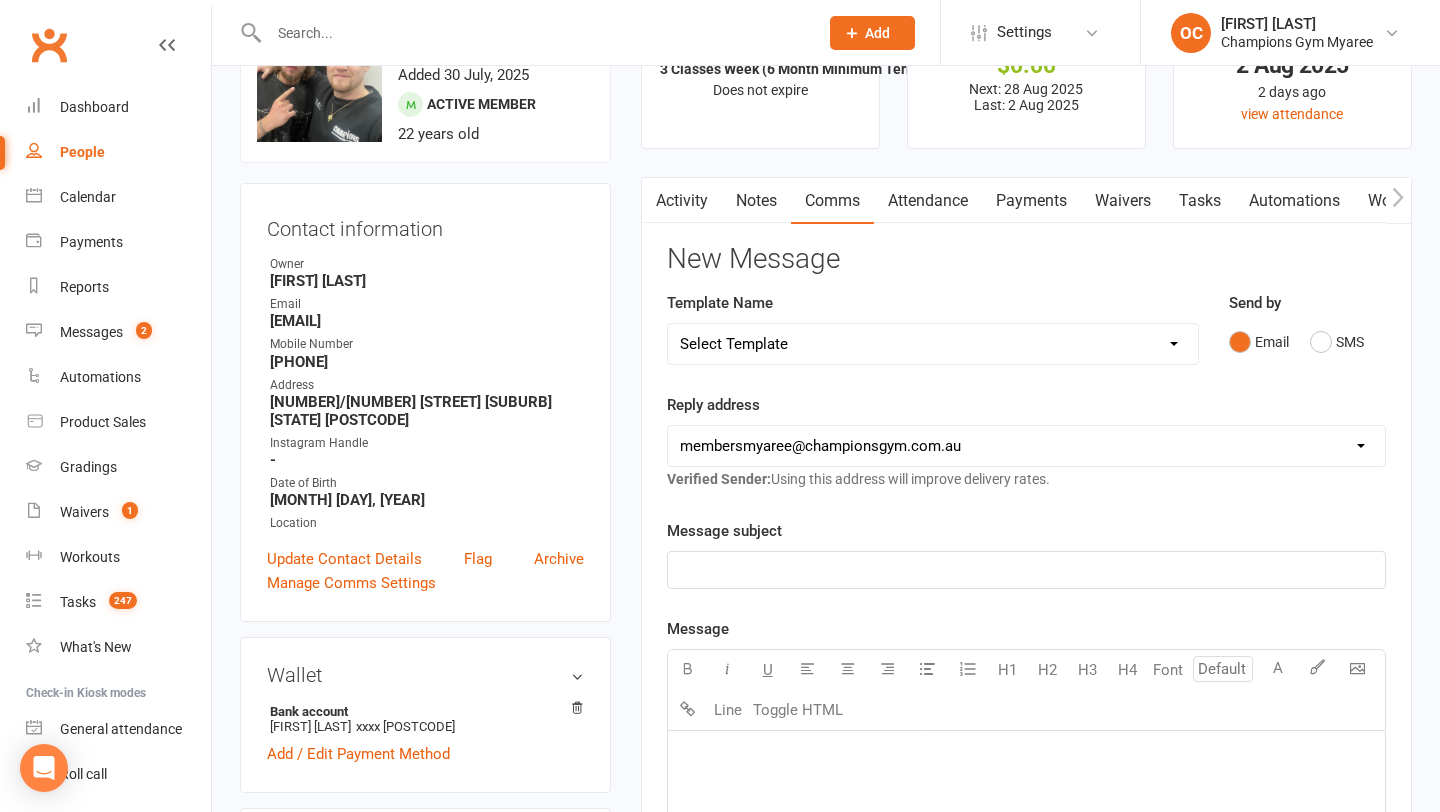 select on "10" 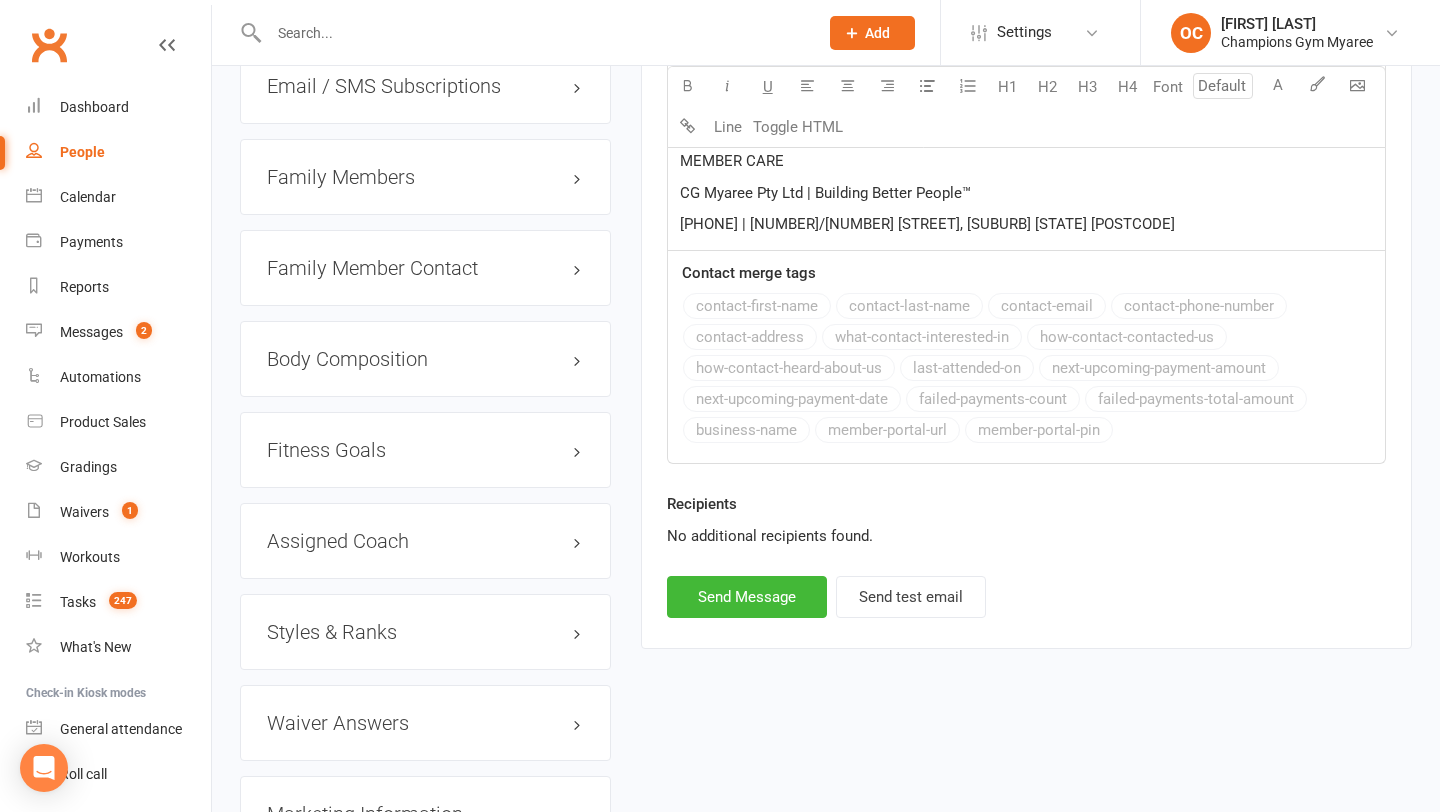 scroll, scrollTop: 1887, scrollLeft: 0, axis: vertical 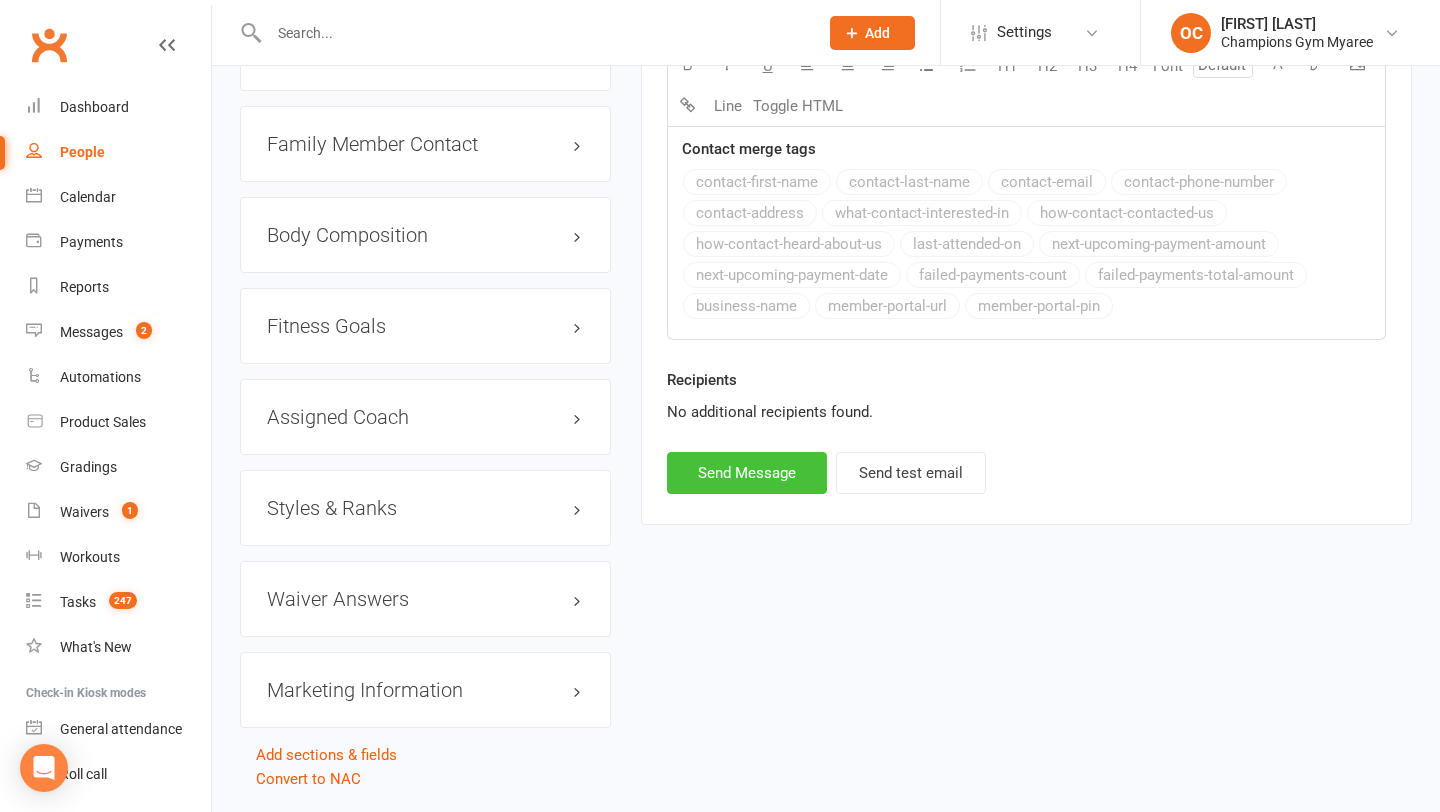 click on "Send Message" at bounding box center [747, 473] 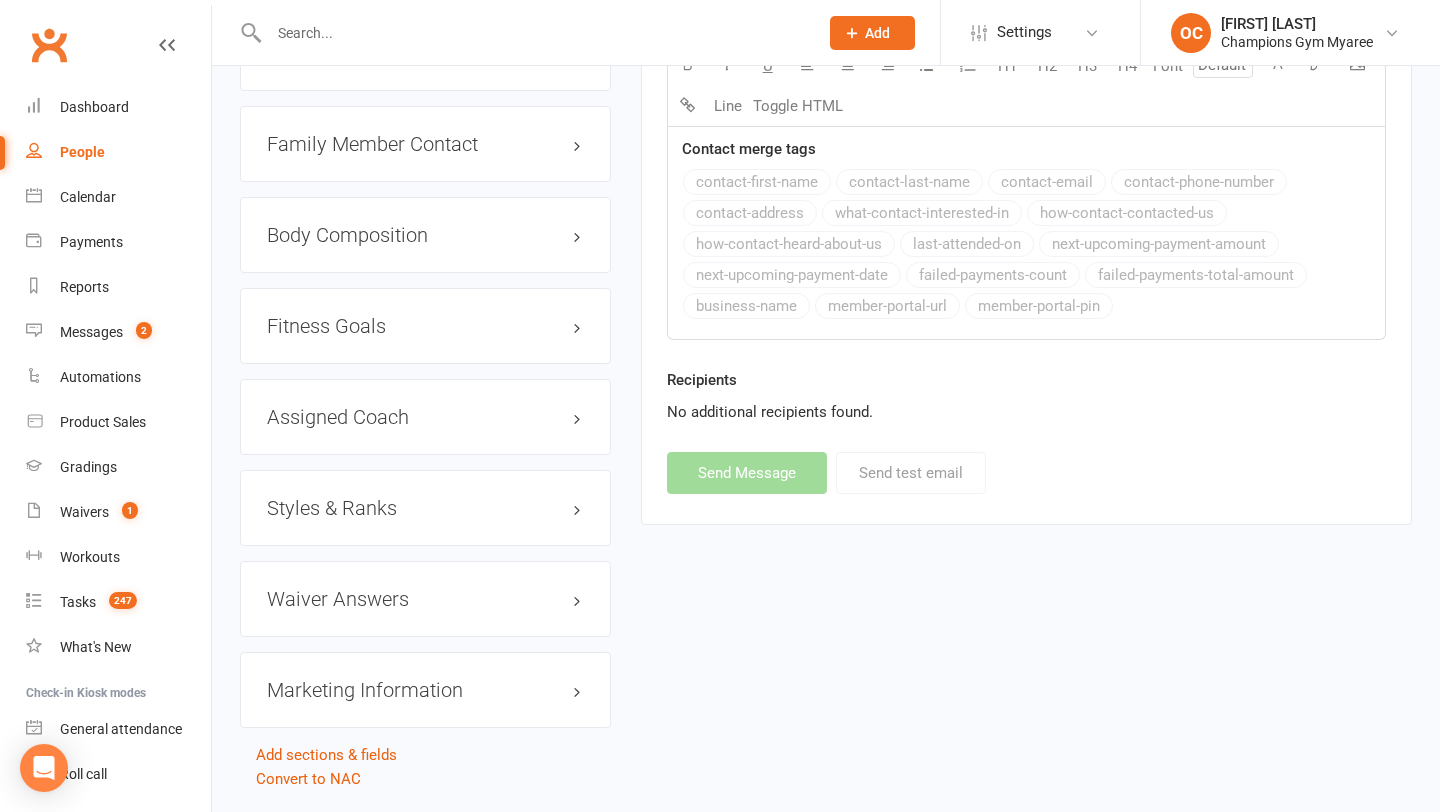select 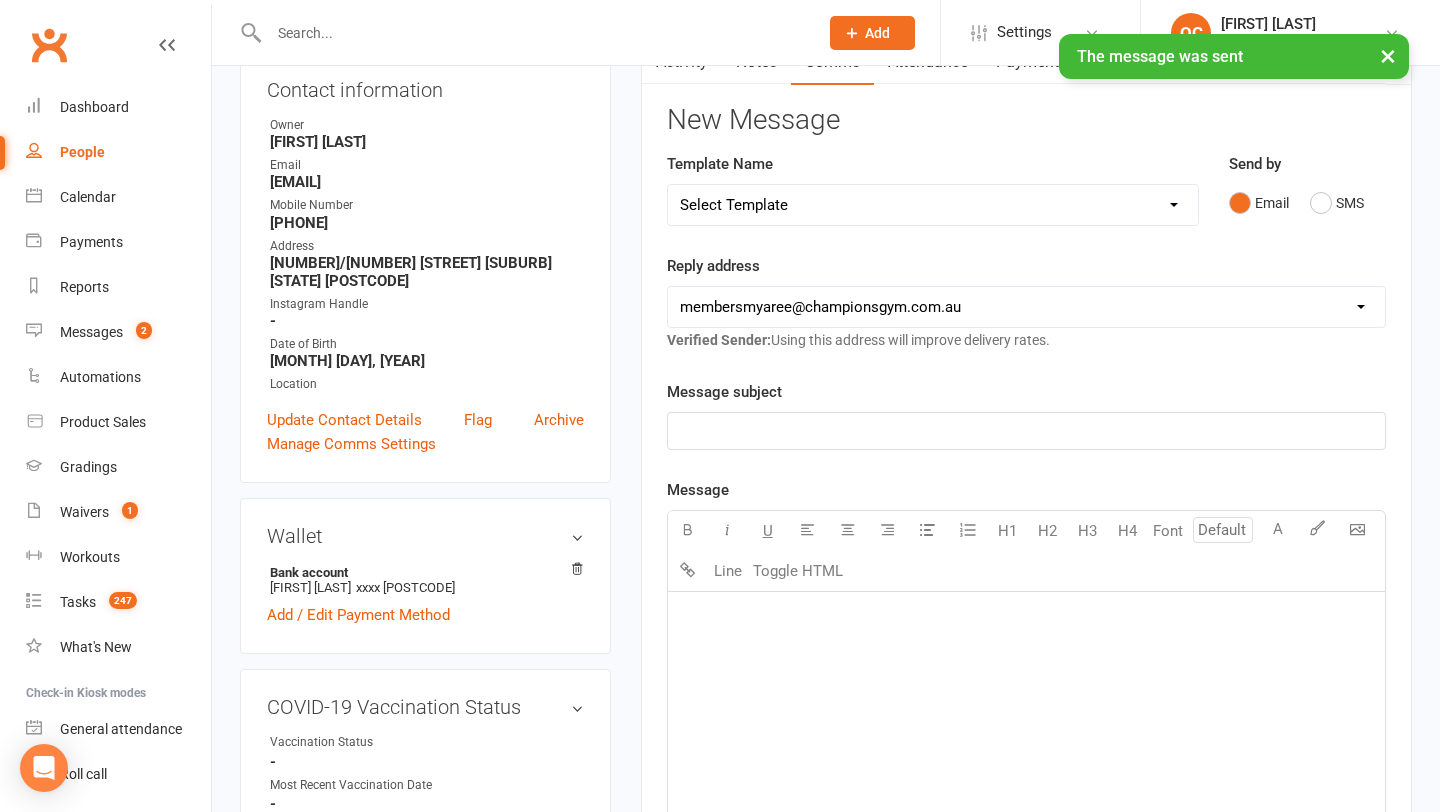 scroll, scrollTop: 0, scrollLeft: 0, axis: both 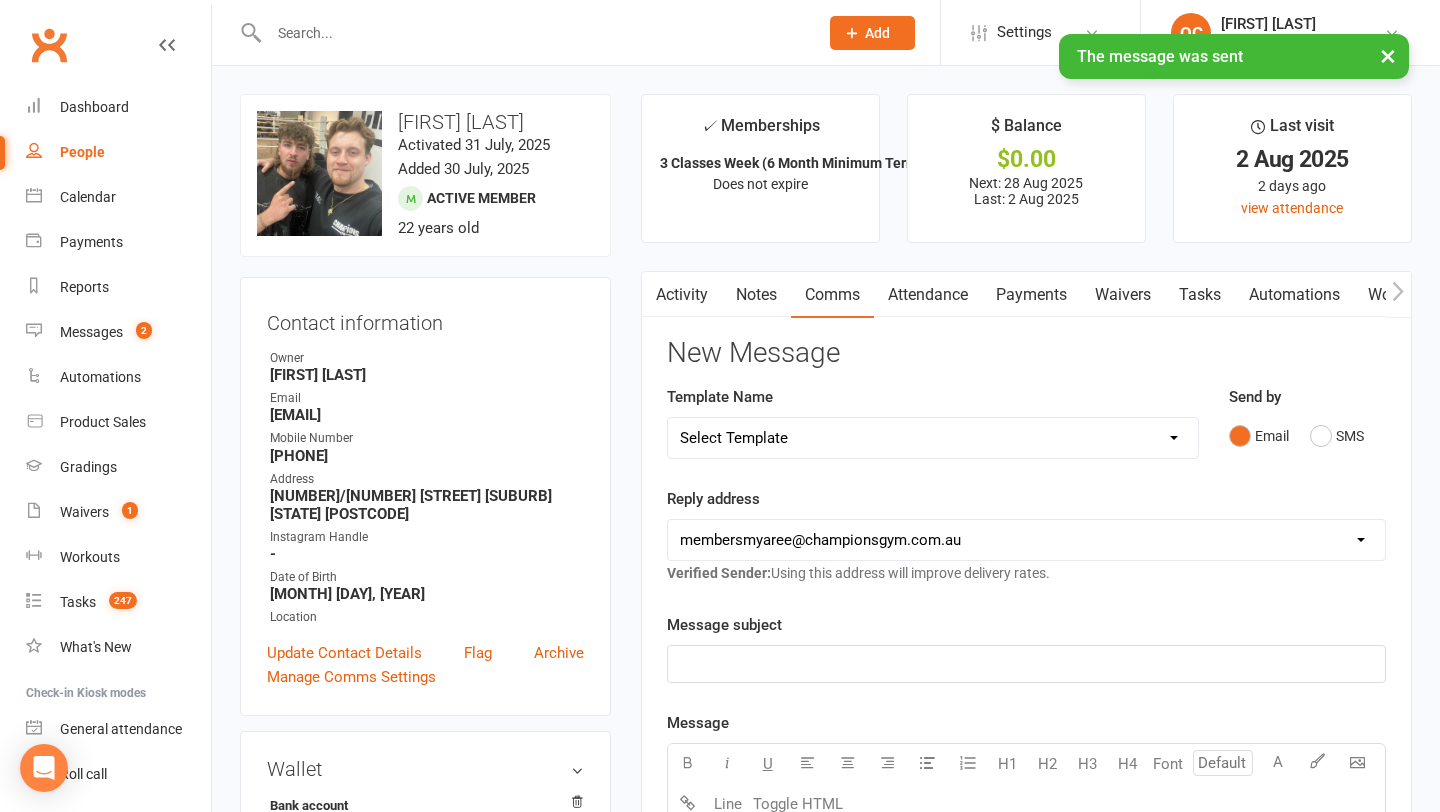 click at bounding box center (533, 33) 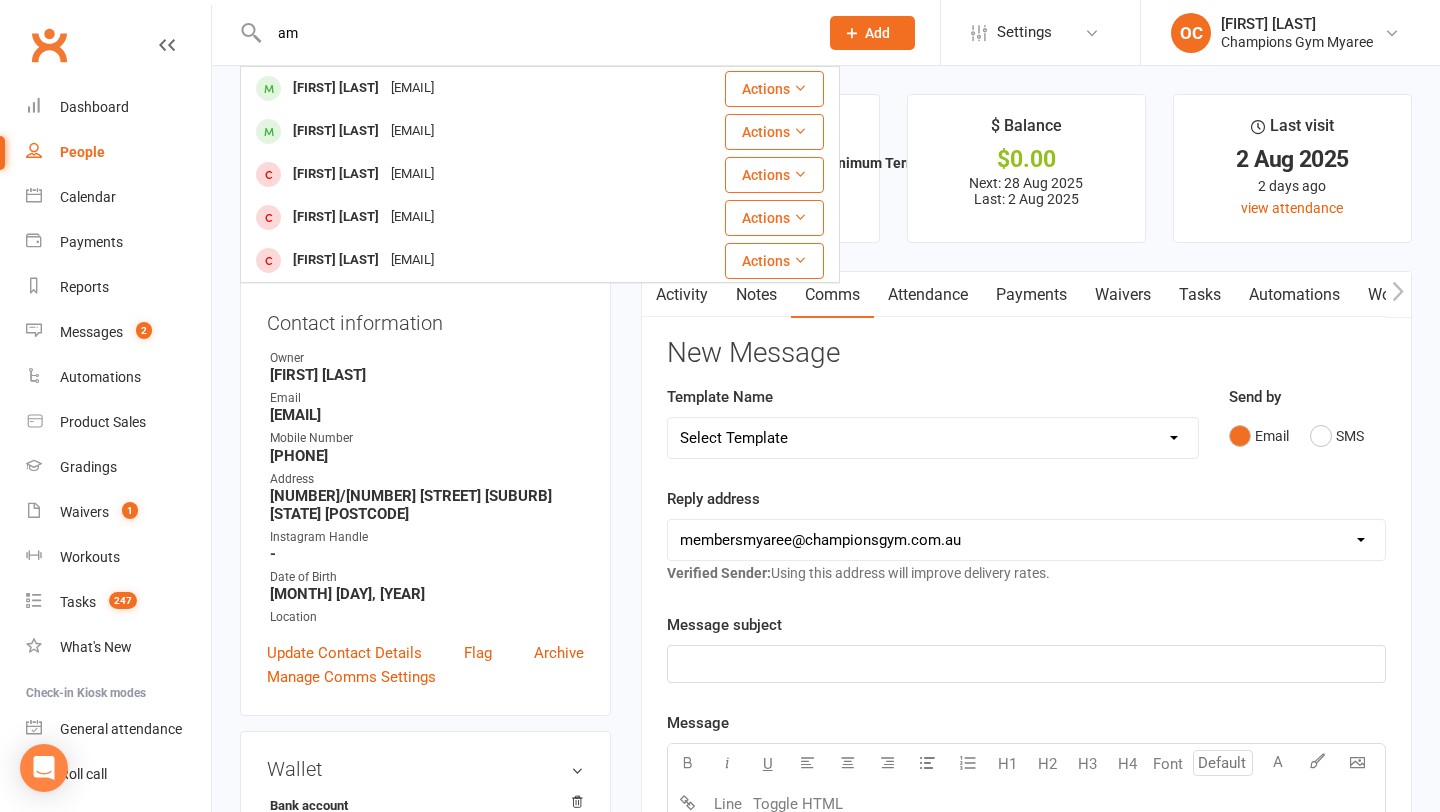 type on "a" 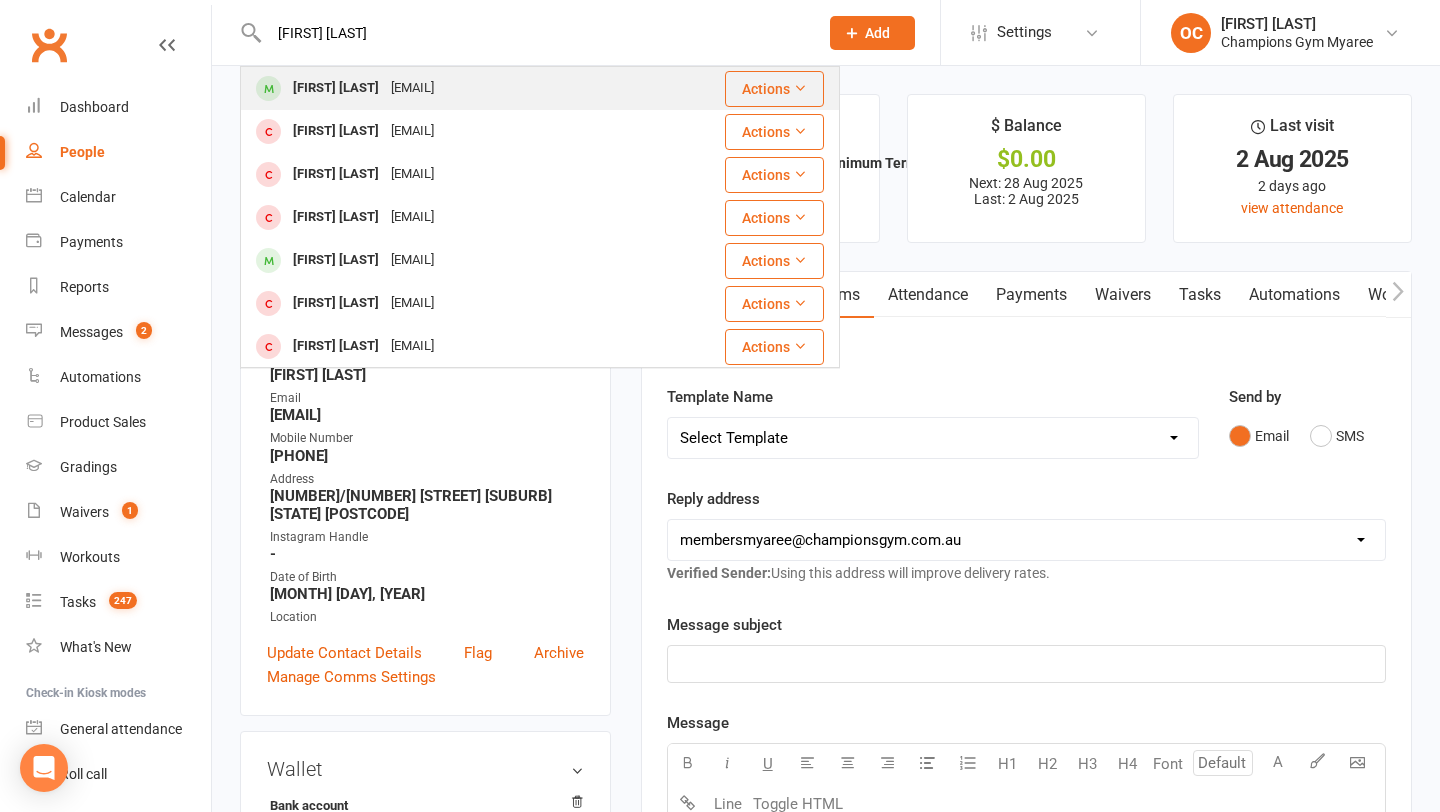 type on "[FIRST] [LAST]" 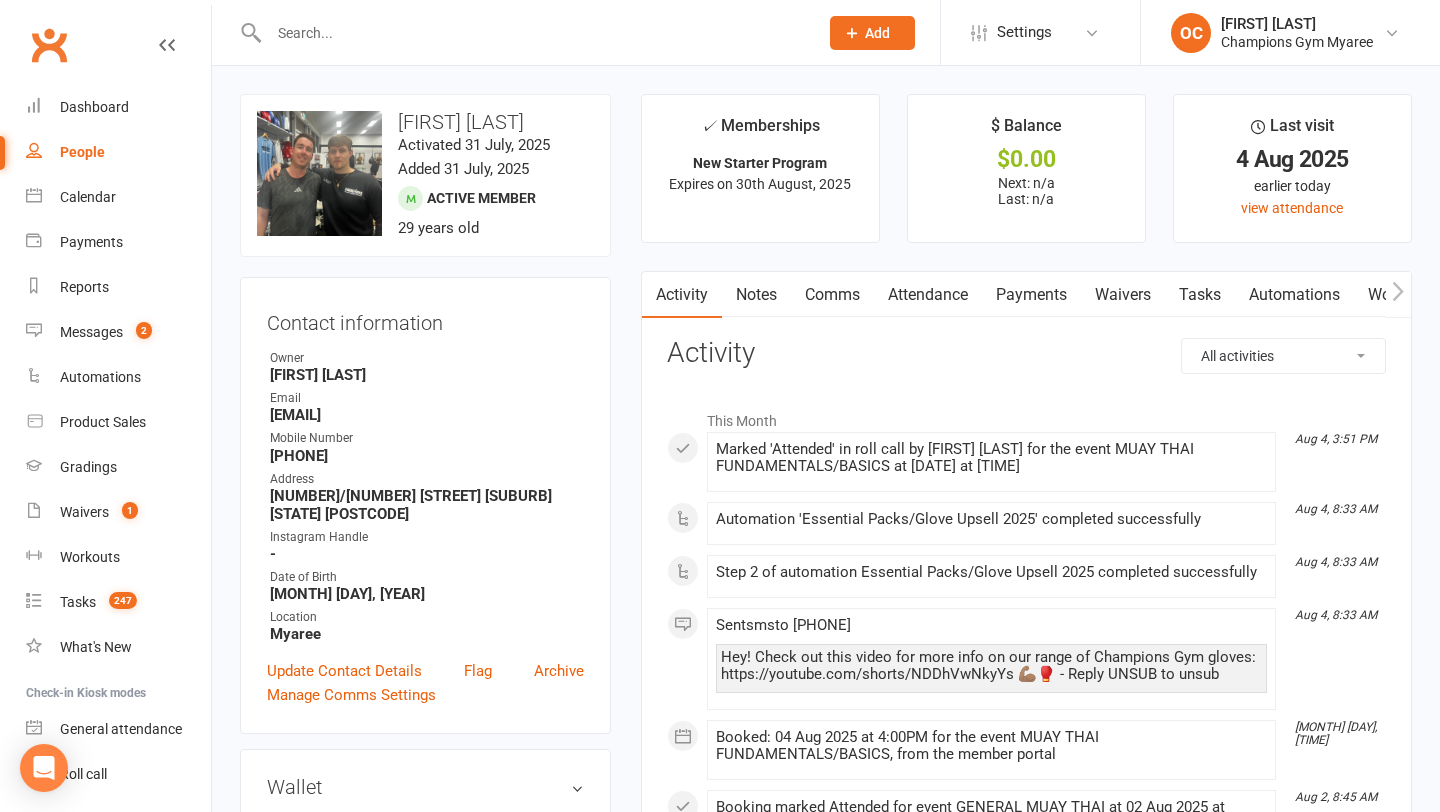 click at bounding box center (533, 33) 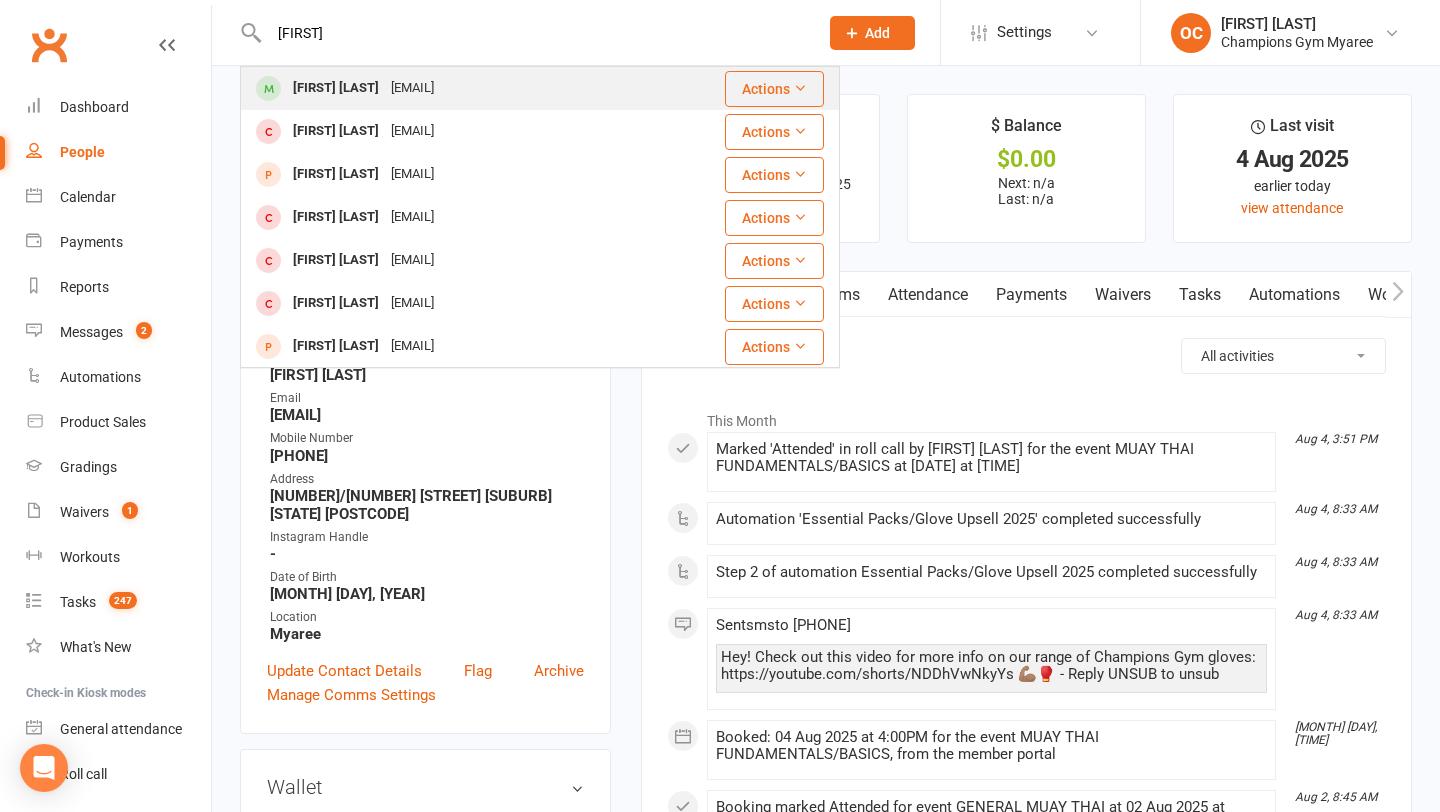 type on "[FIRST]" 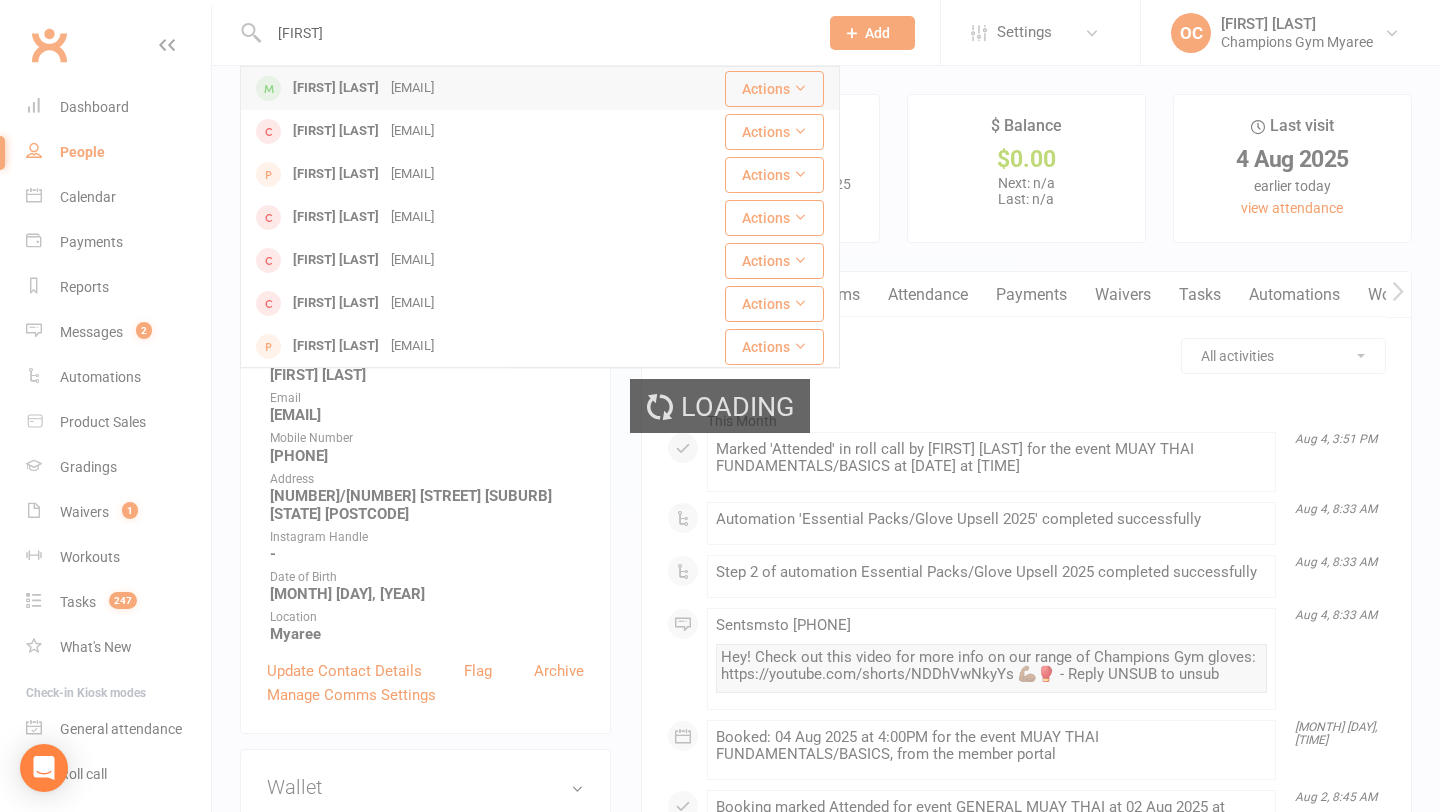 type 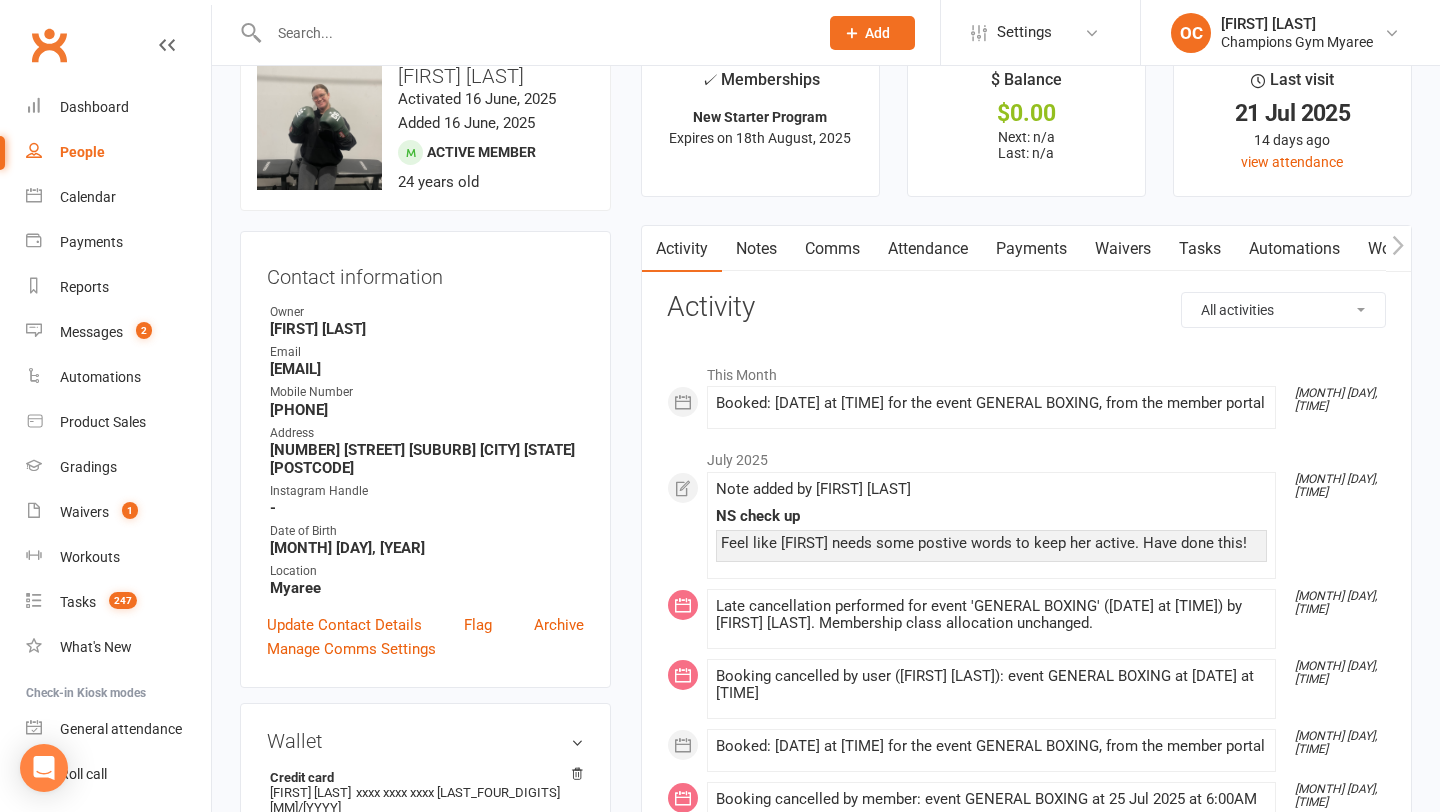 scroll, scrollTop: 0, scrollLeft: 0, axis: both 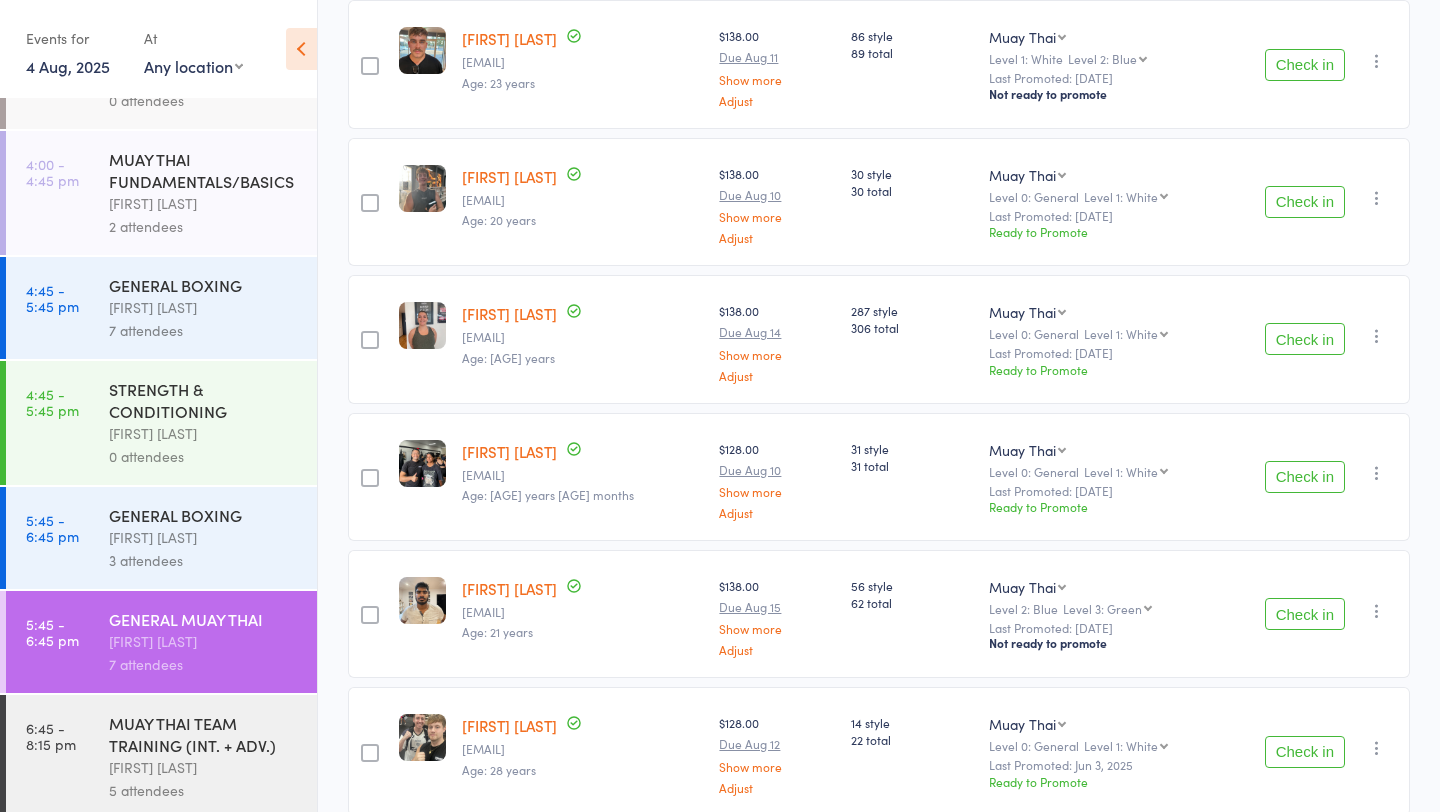 click on "GENERAL BOXING" at bounding box center [204, 285] 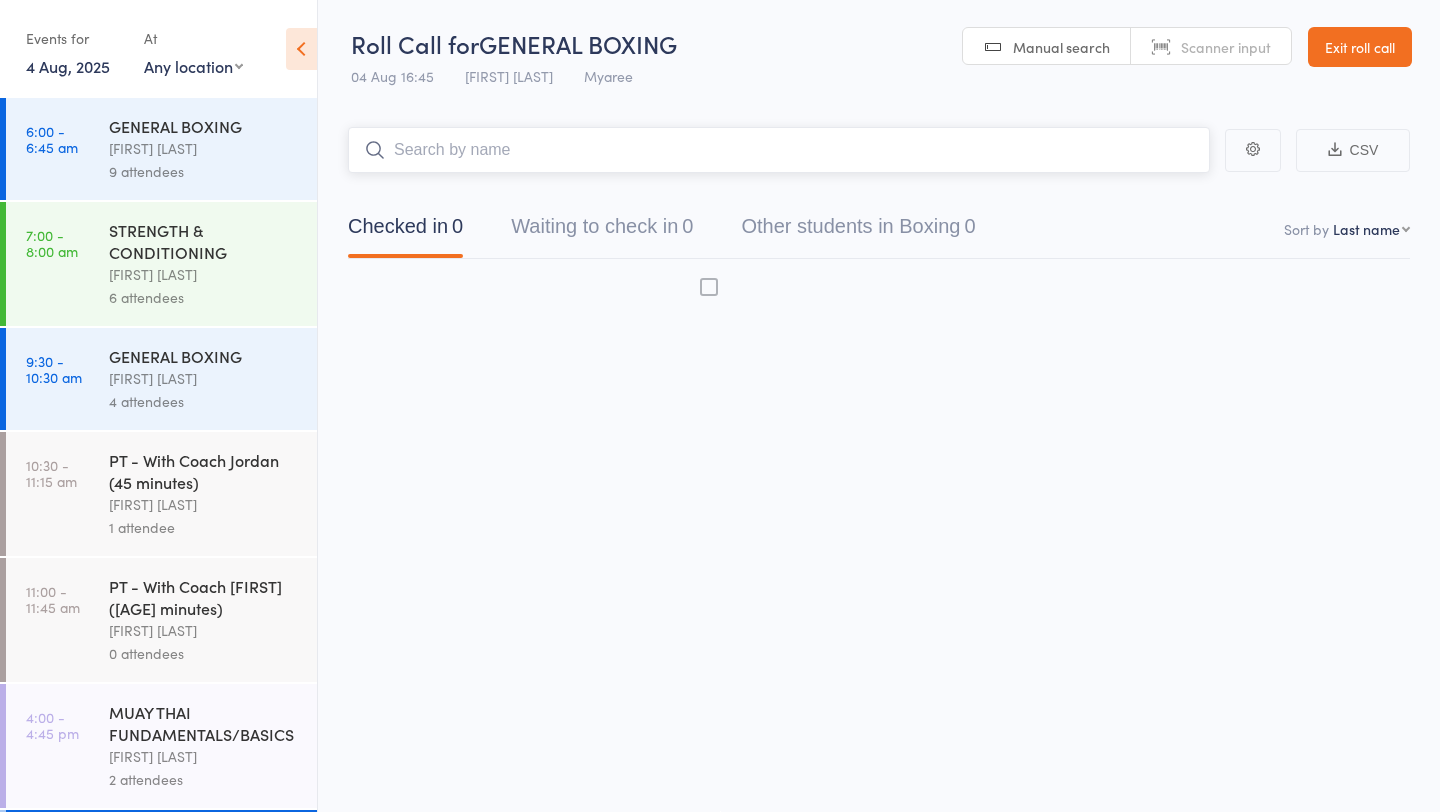 scroll, scrollTop: 1, scrollLeft: 0, axis: vertical 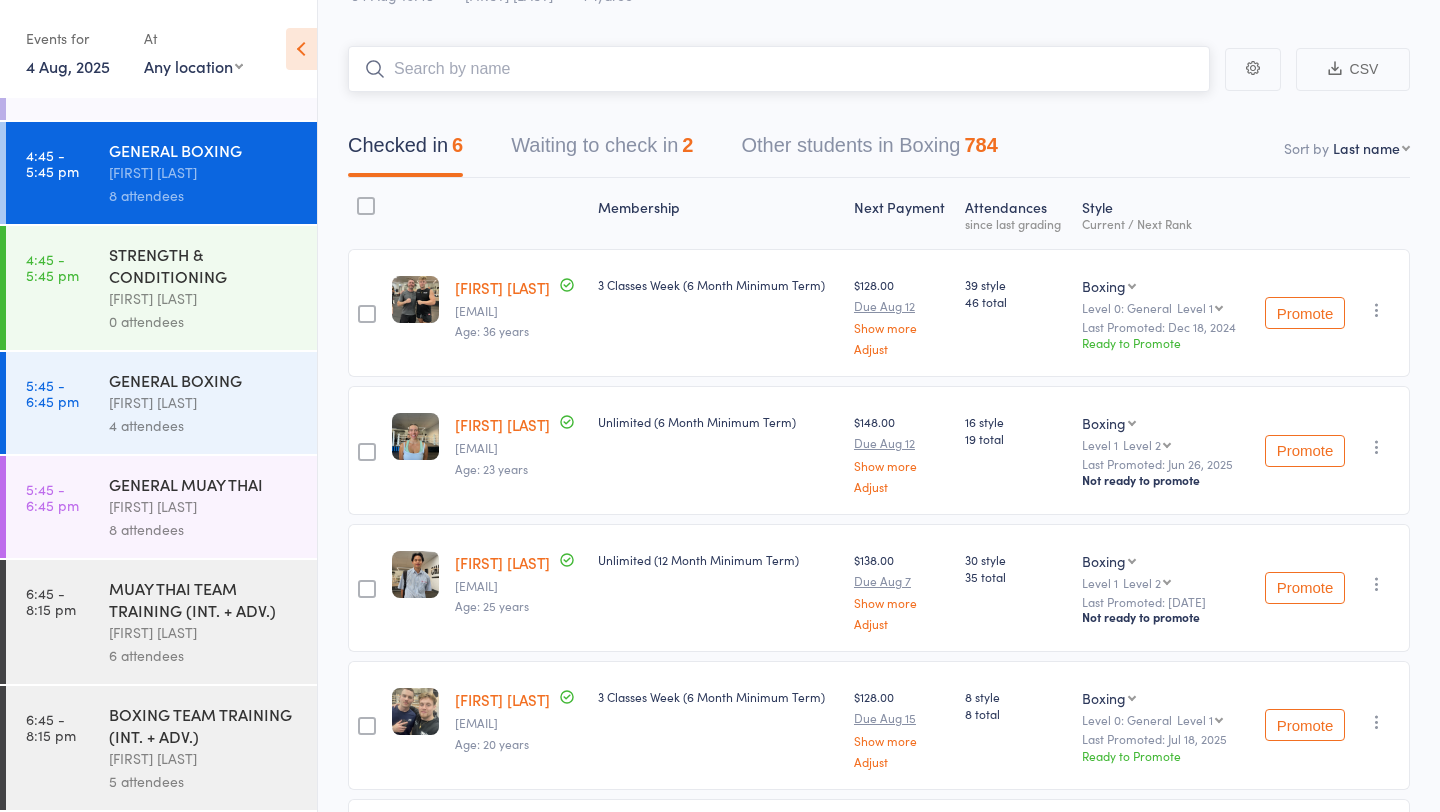 click on "Waiting to check in  2" at bounding box center (602, 150) 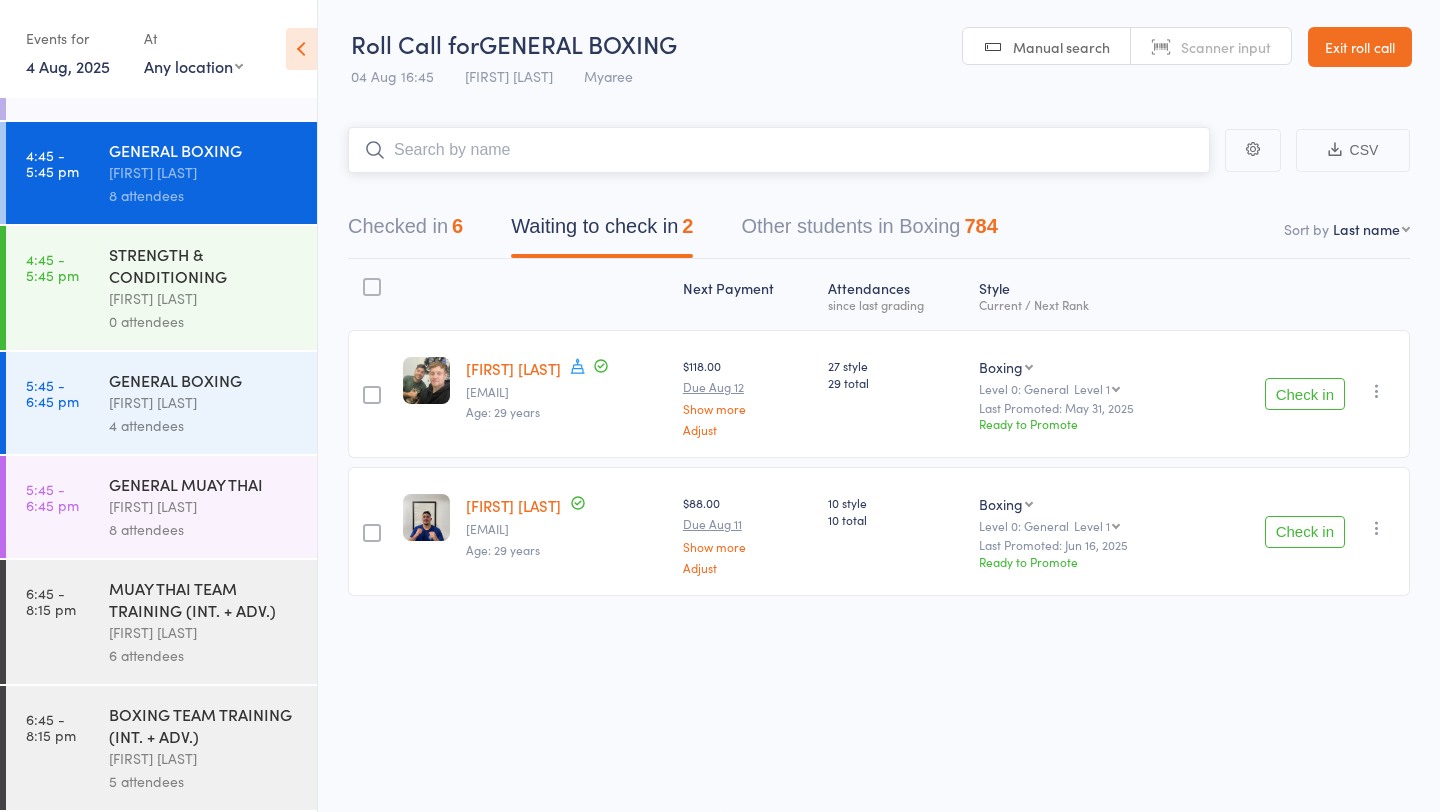 scroll, scrollTop: 1, scrollLeft: 0, axis: vertical 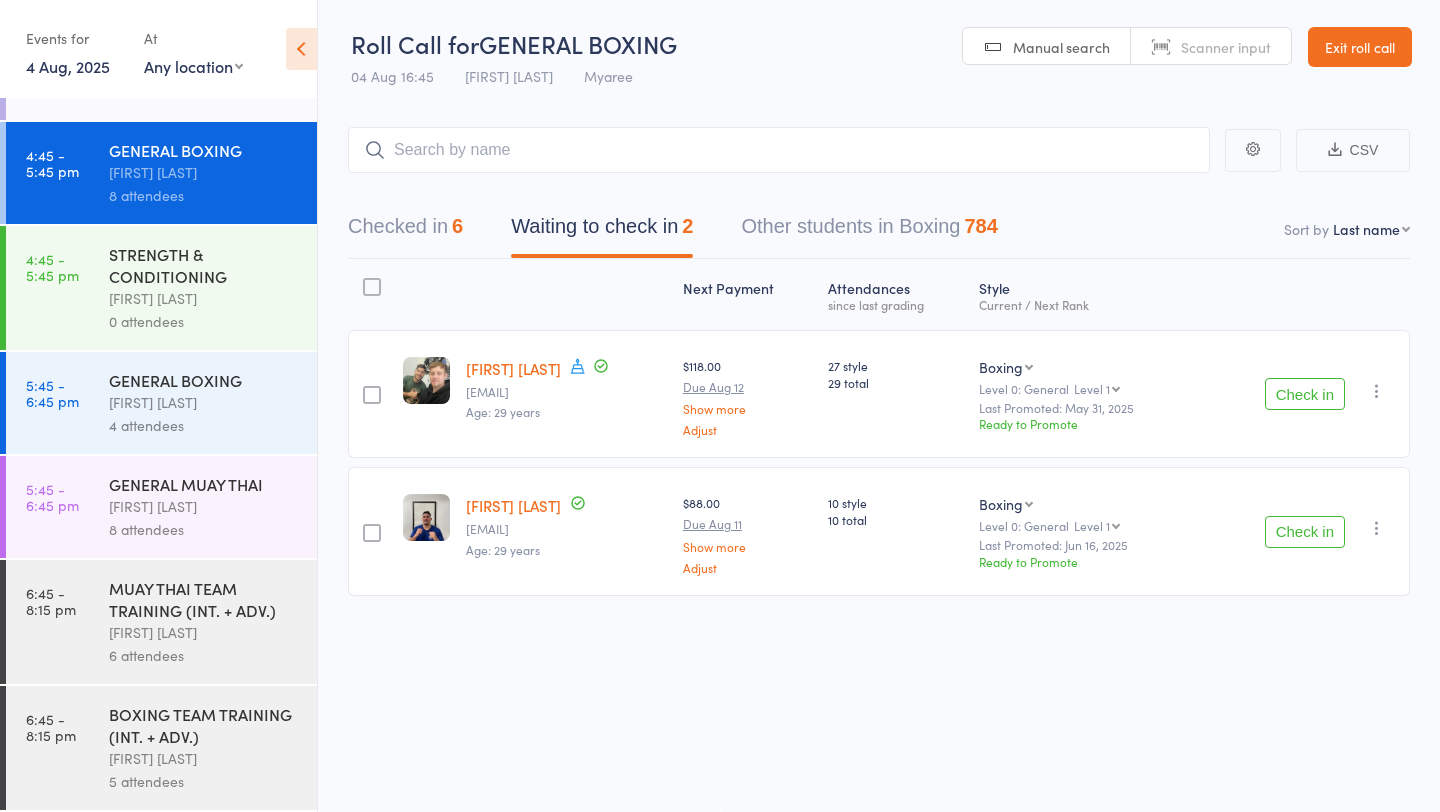 click on "Check in" at bounding box center [1305, 394] 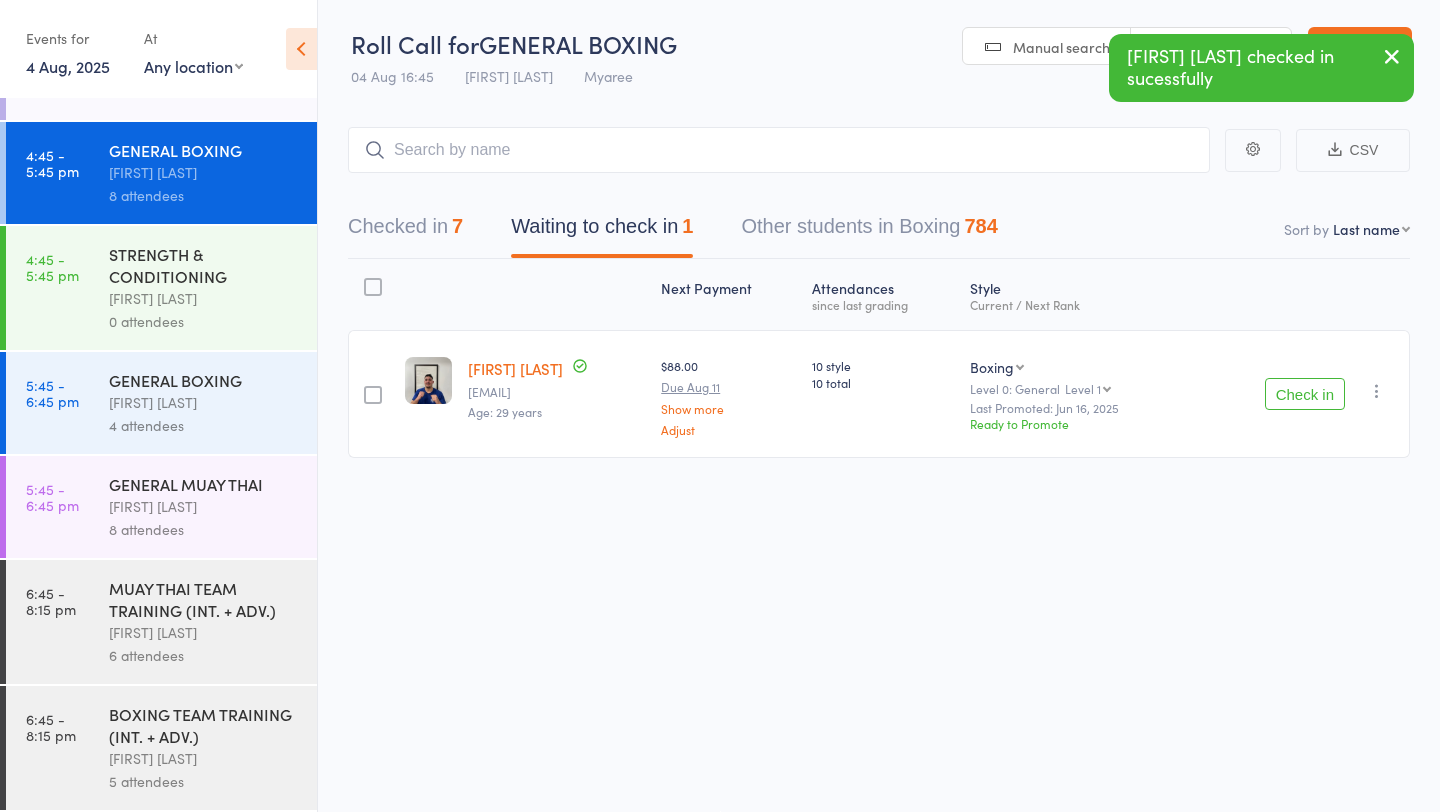 click on "Check in Check in Promote Send message Add Note Add Task Add Flag Remove Mark absent" at bounding box center [1302, 394] 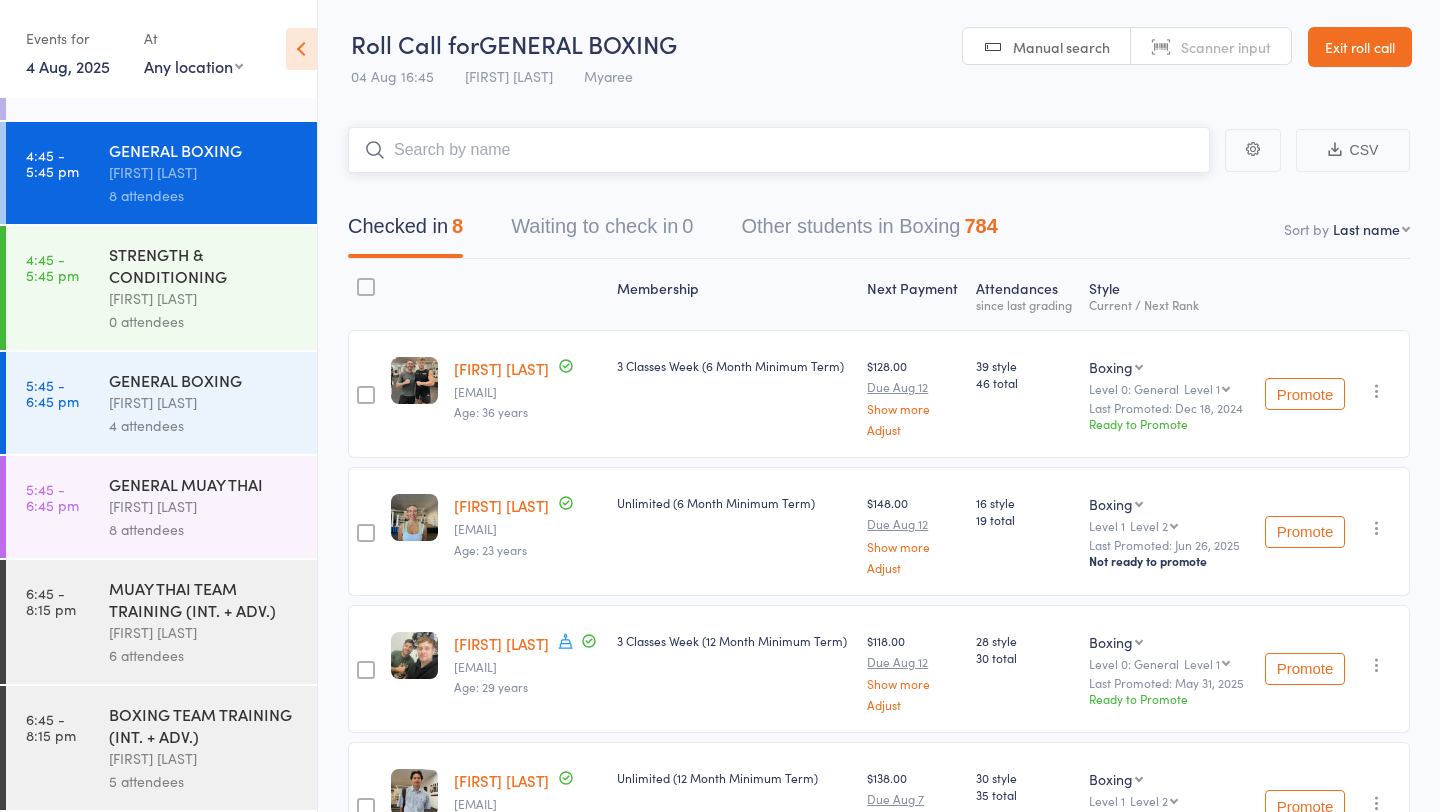 click at bounding box center (779, 150) 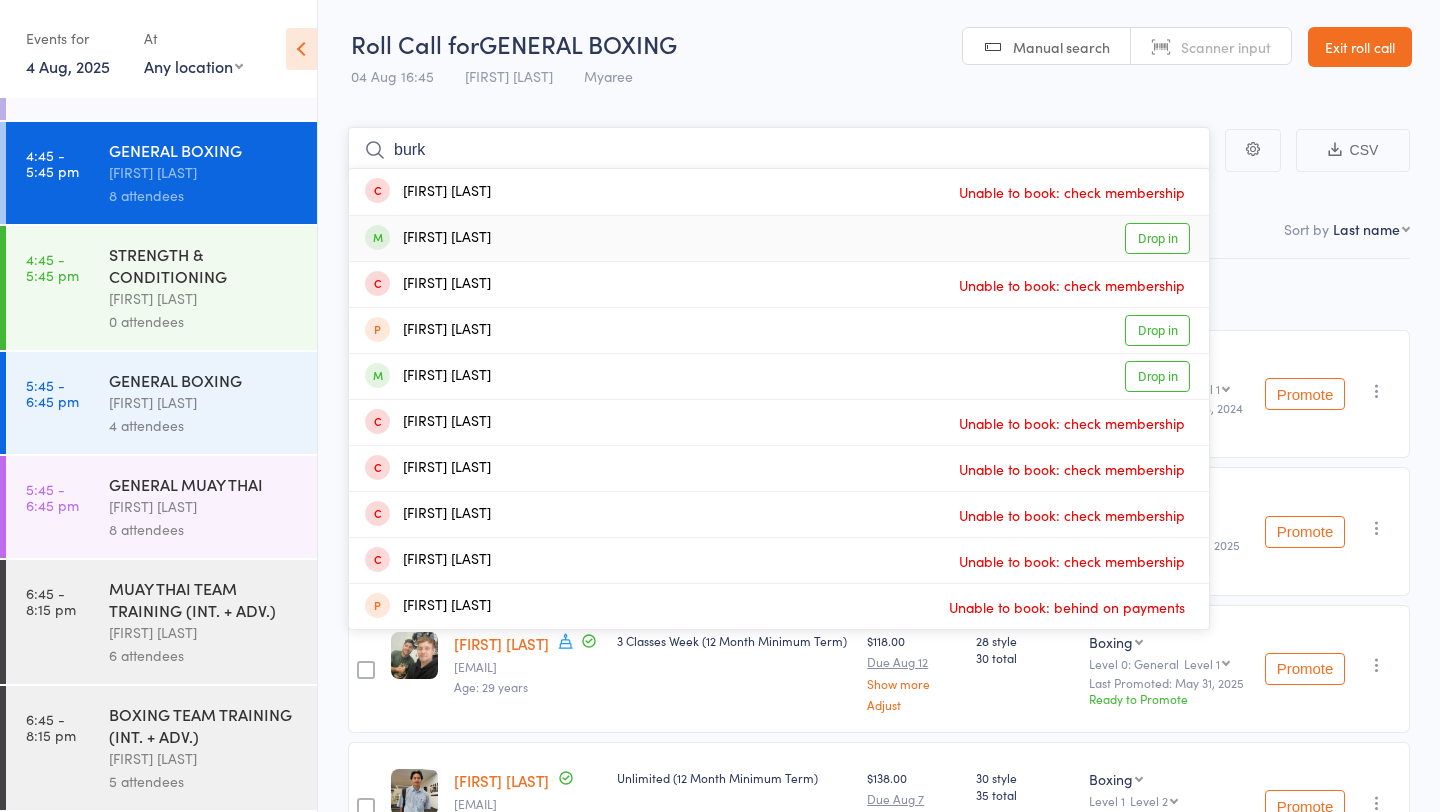 type on "burk" 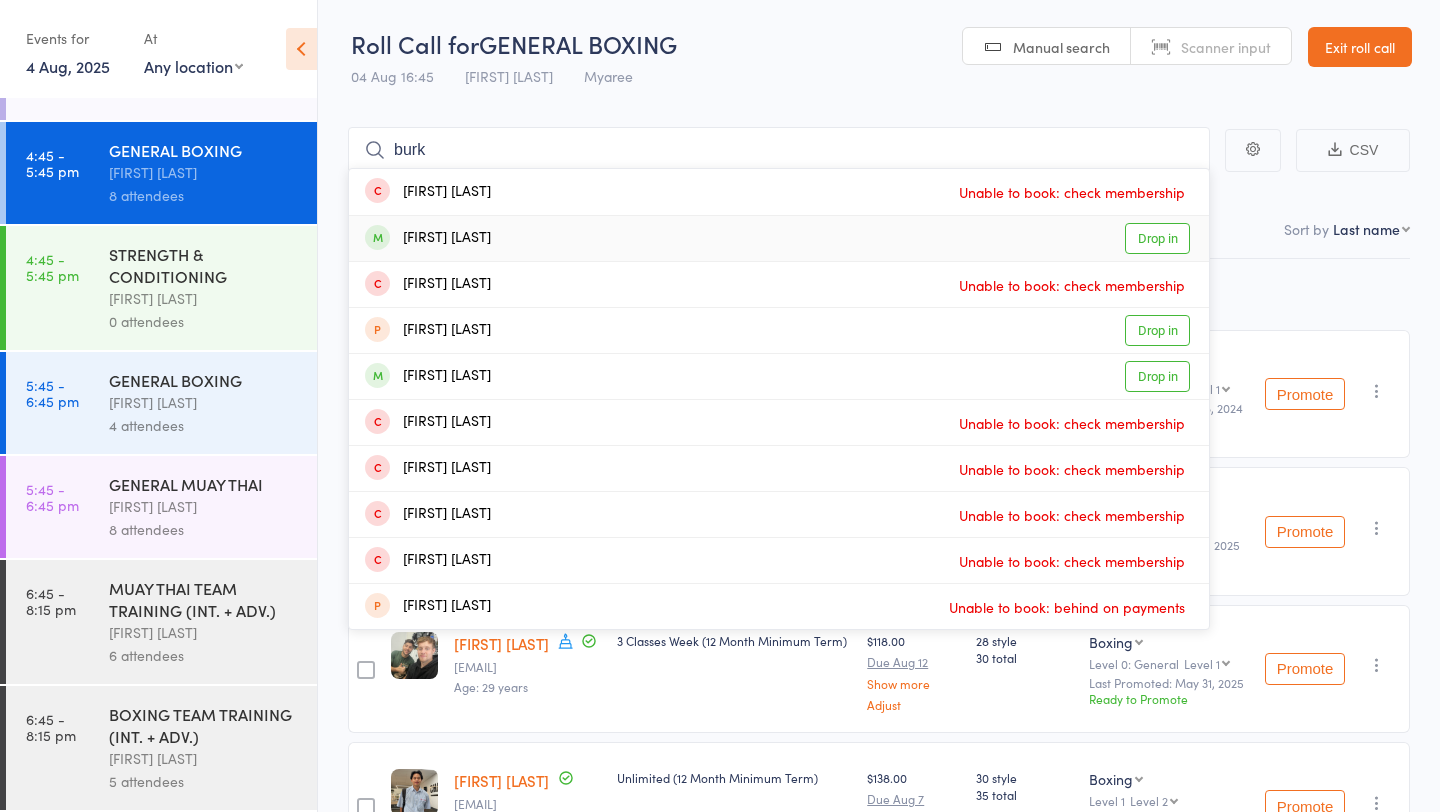 click on "Drop in" at bounding box center (1157, 238) 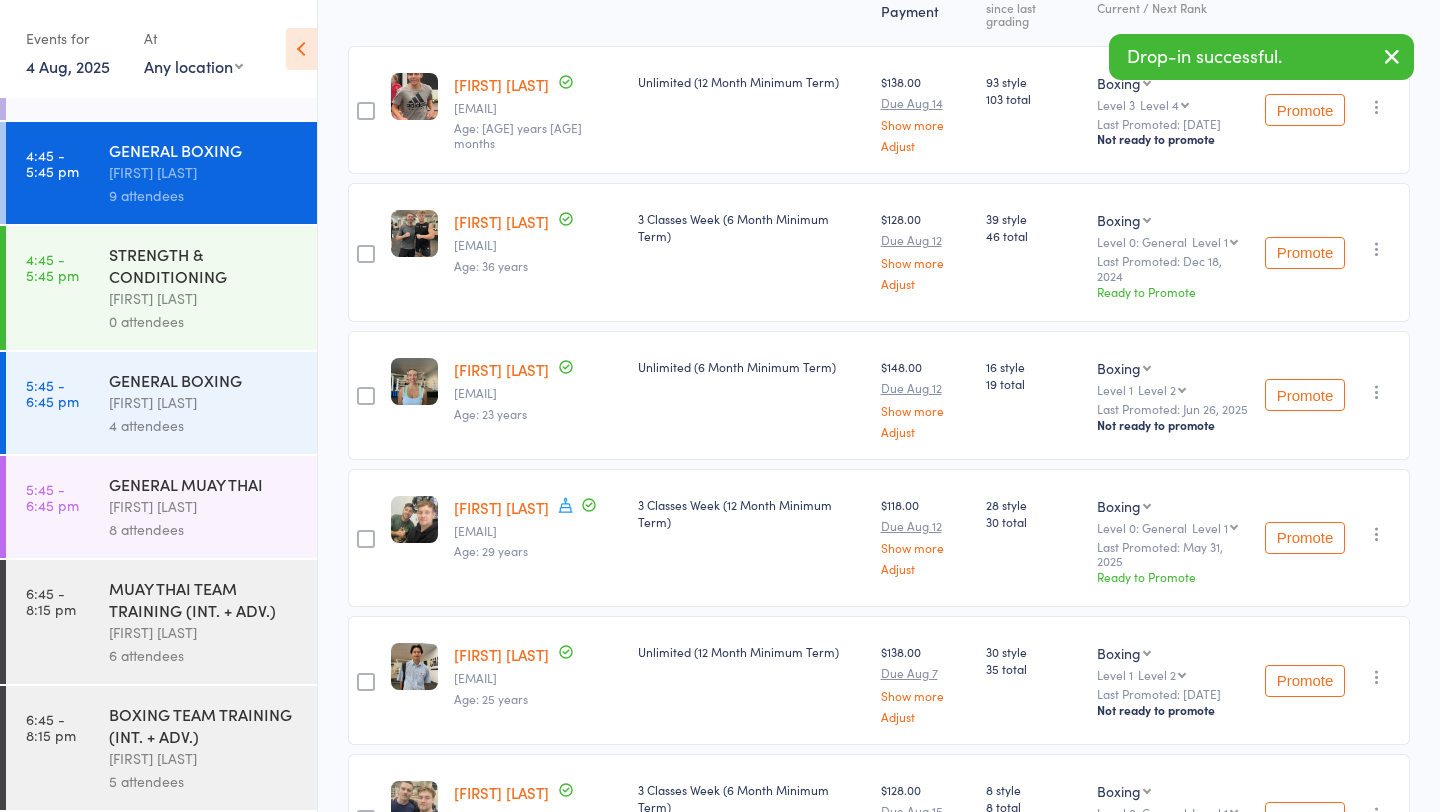 scroll, scrollTop: 0, scrollLeft: 0, axis: both 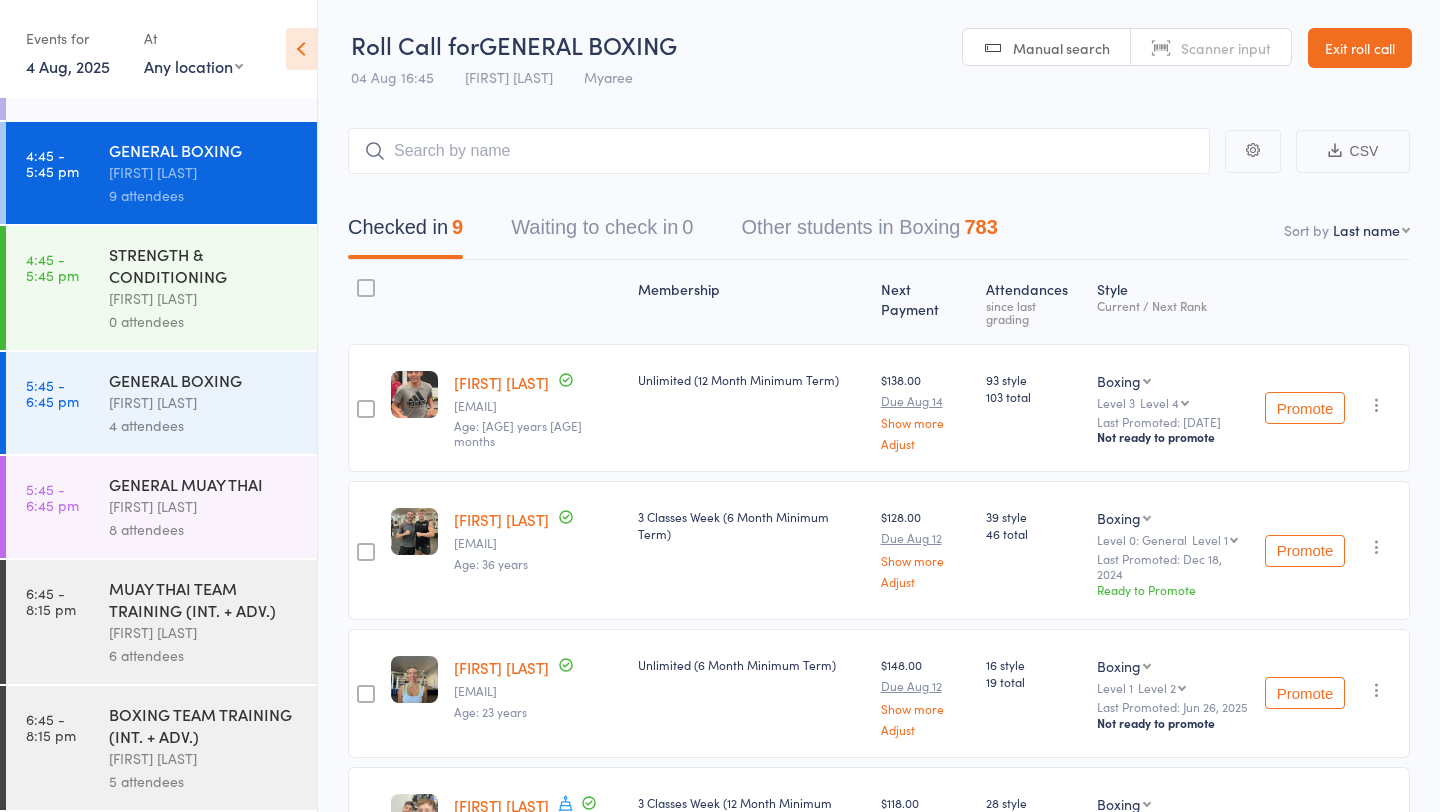 click on "Duran Singh" at bounding box center (204, 402) 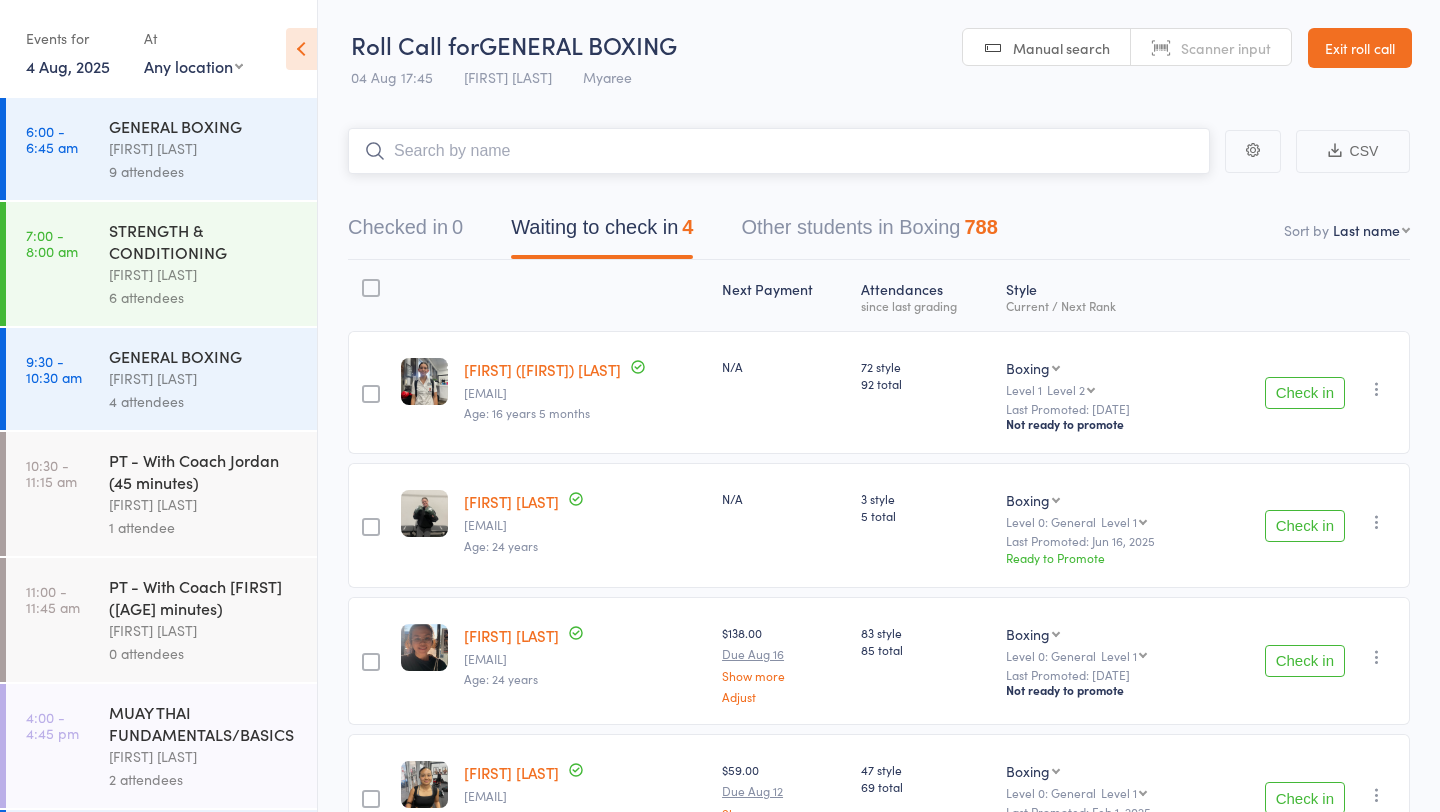 scroll, scrollTop: 697, scrollLeft: 0, axis: vertical 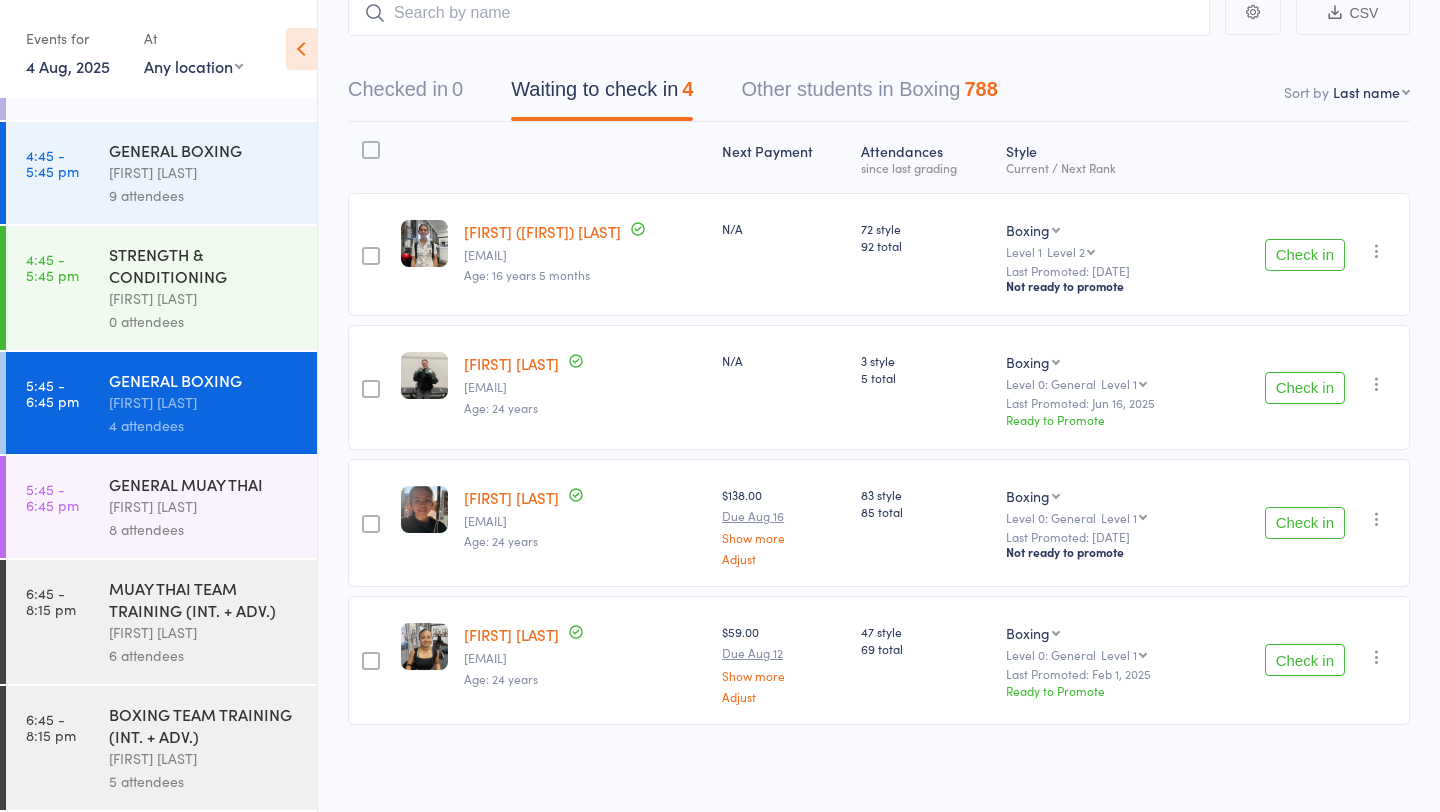 click on "GENERAL MUAY THAI" at bounding box center (204, 484) 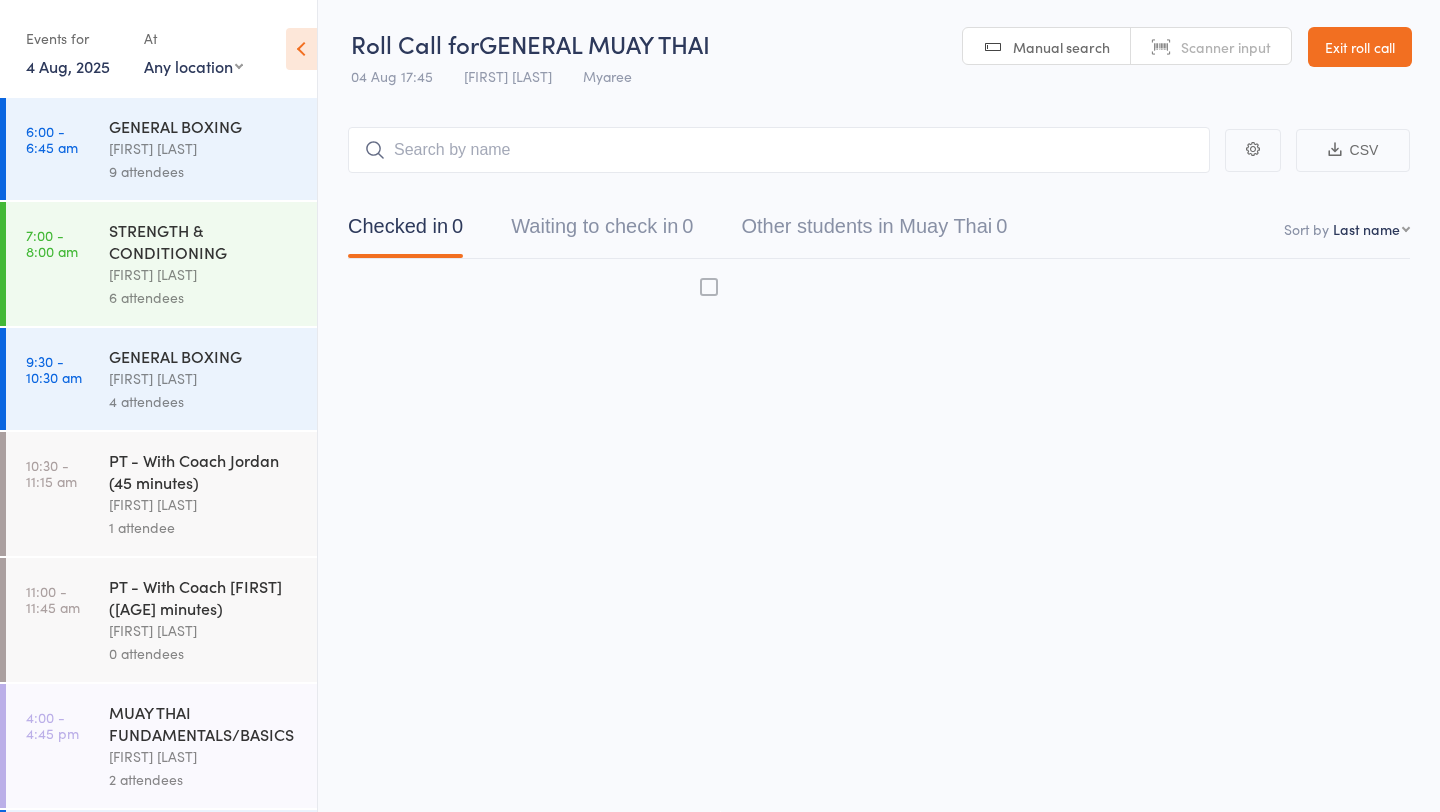 scroll, scrollTop: 1, scrollLeft: 0, axis: vertical 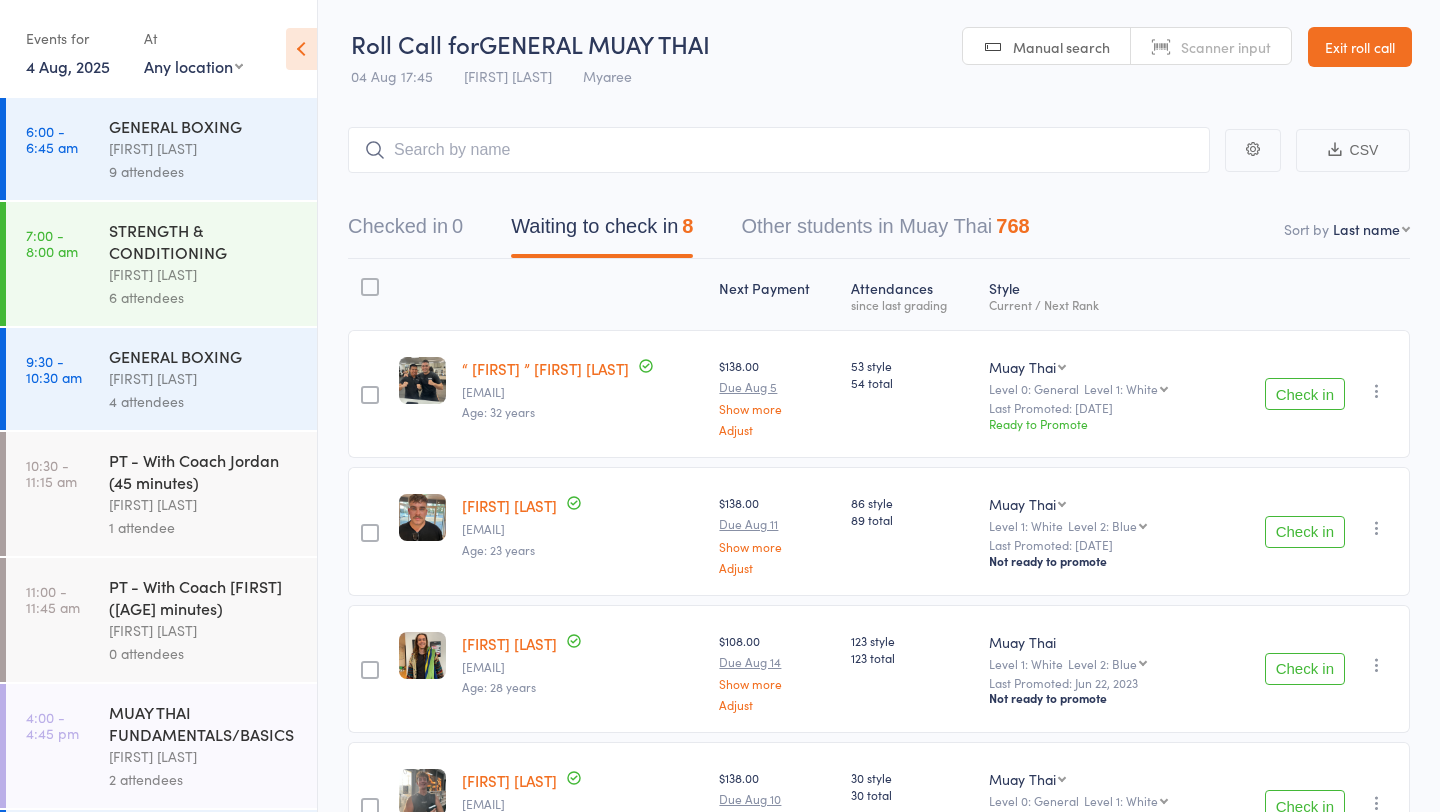 click on "Check in" at bounding box center (1305, 394) 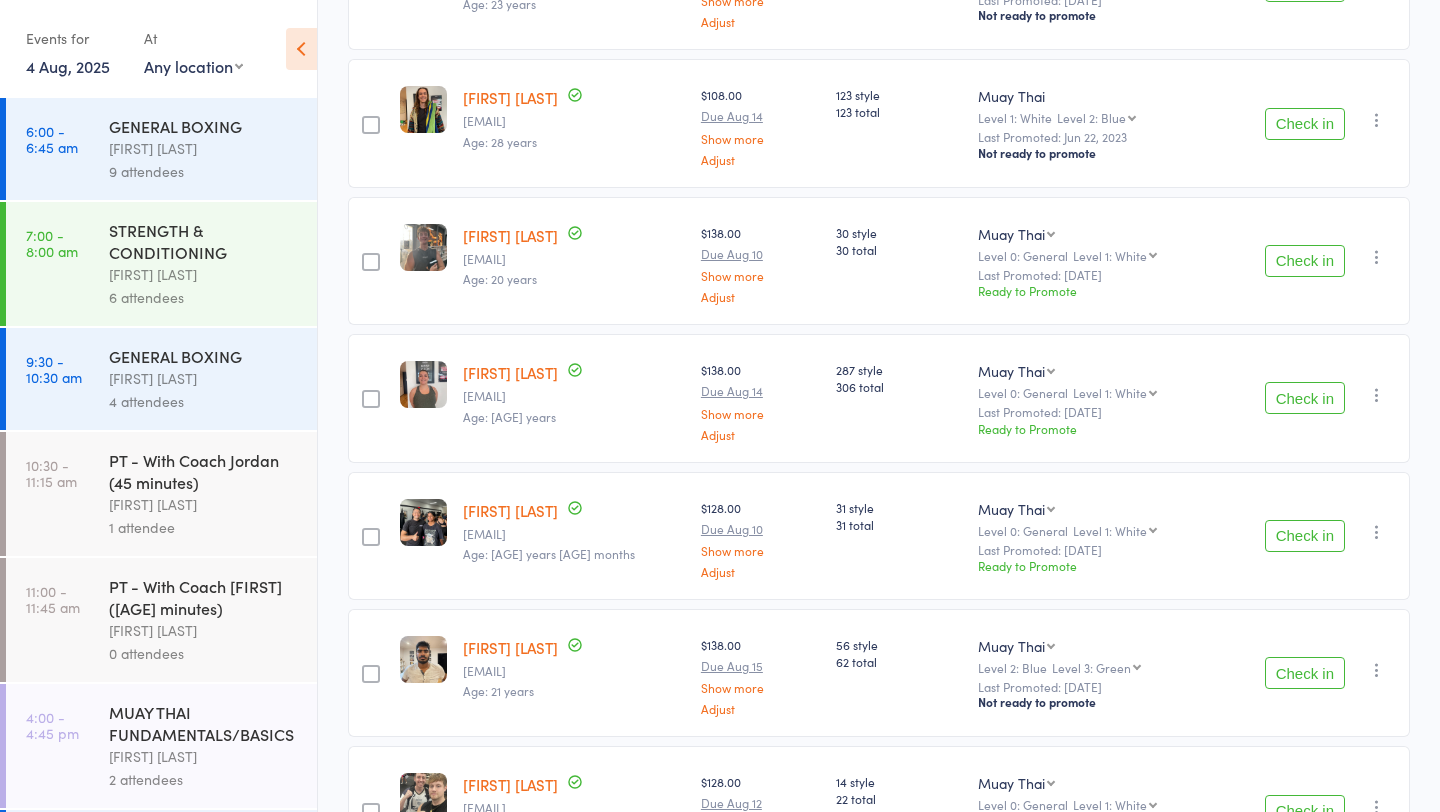 scroll, scrollTop: 557, scrollLeft: 0, axis: vertical 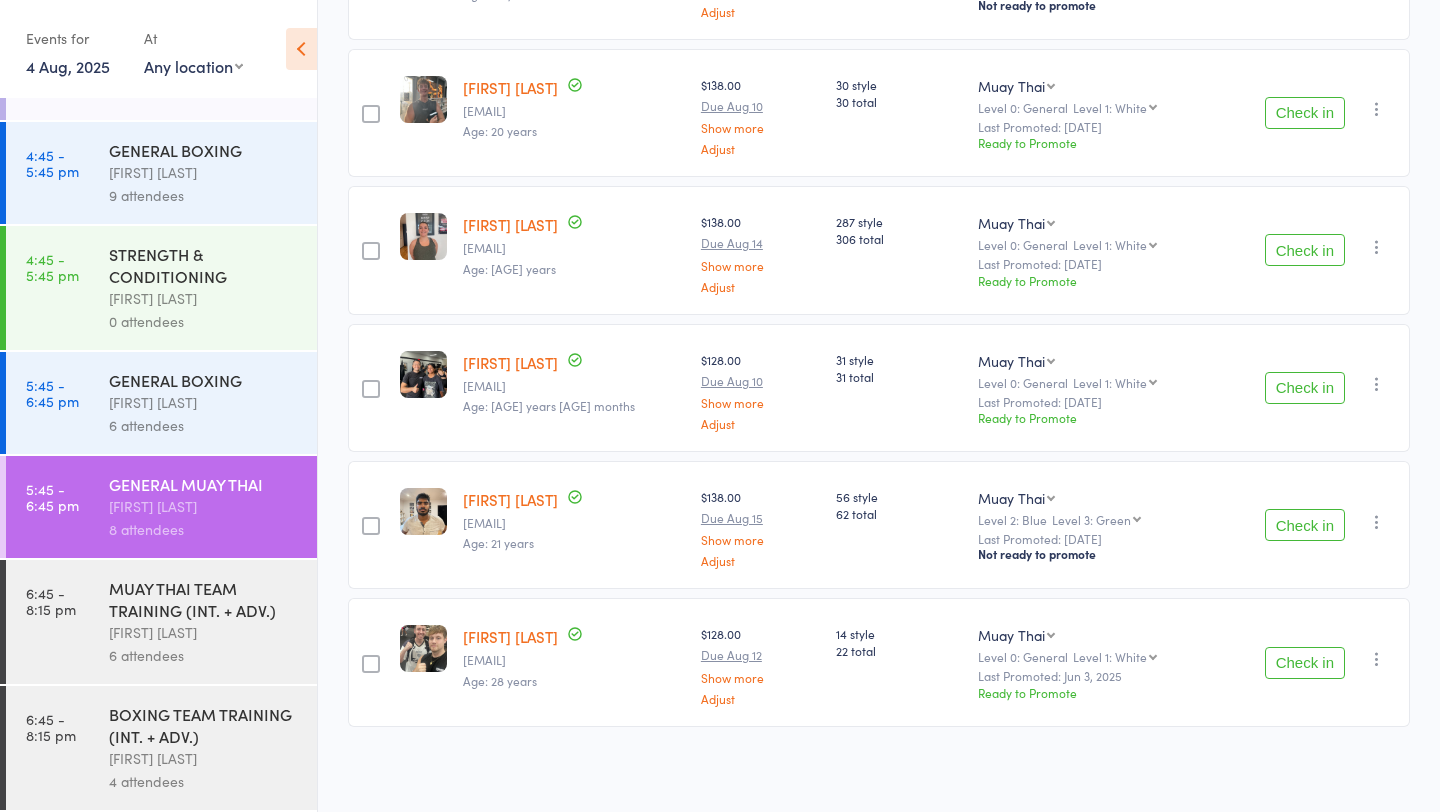 click on "MUAY THAI TEAM TRAINING (INT. + ADV.)" at bounding box center (204, 599) 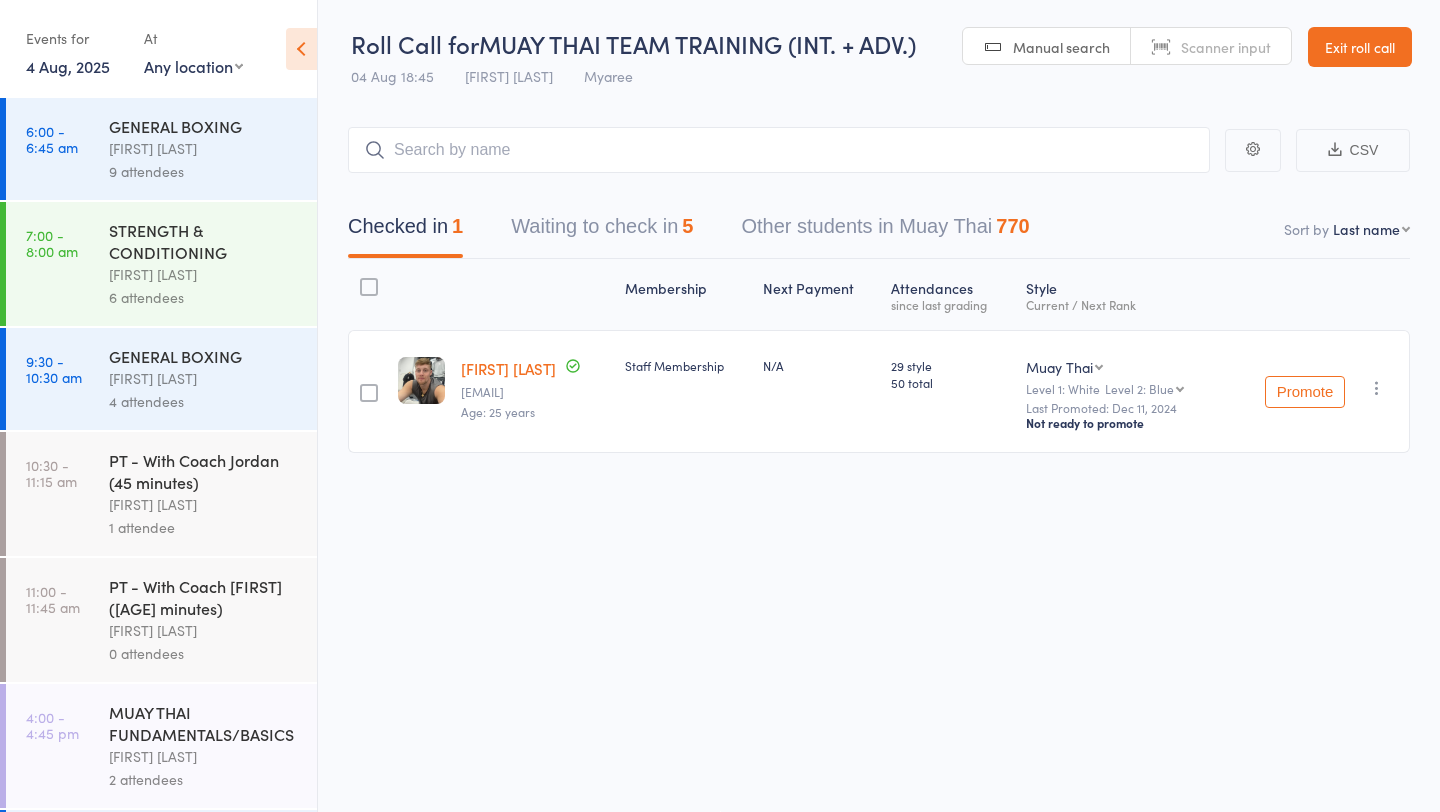 click on "Waiting to check in  5" at bounding box center [602, 231] 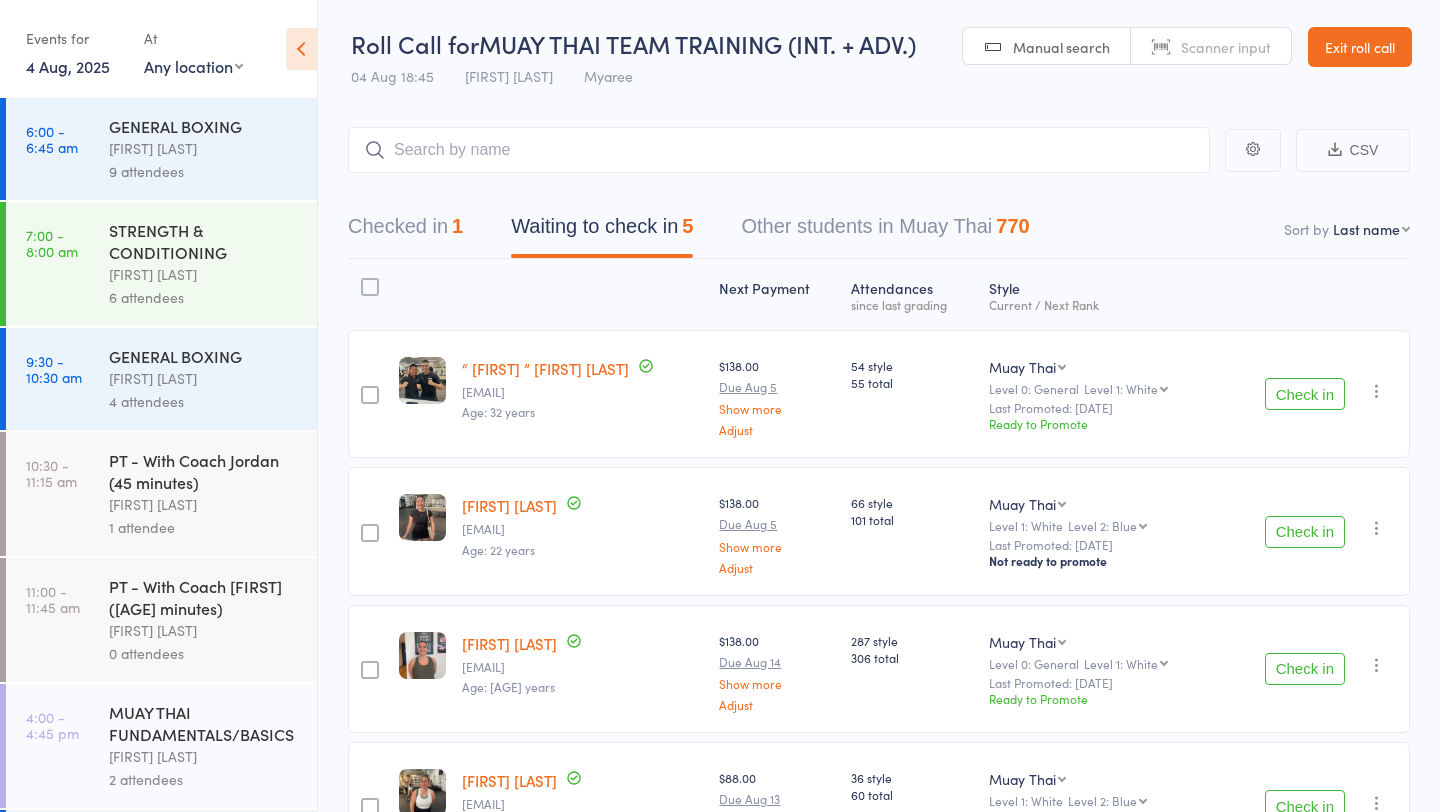 click on "Check in" at bounding box center (1305, 394) 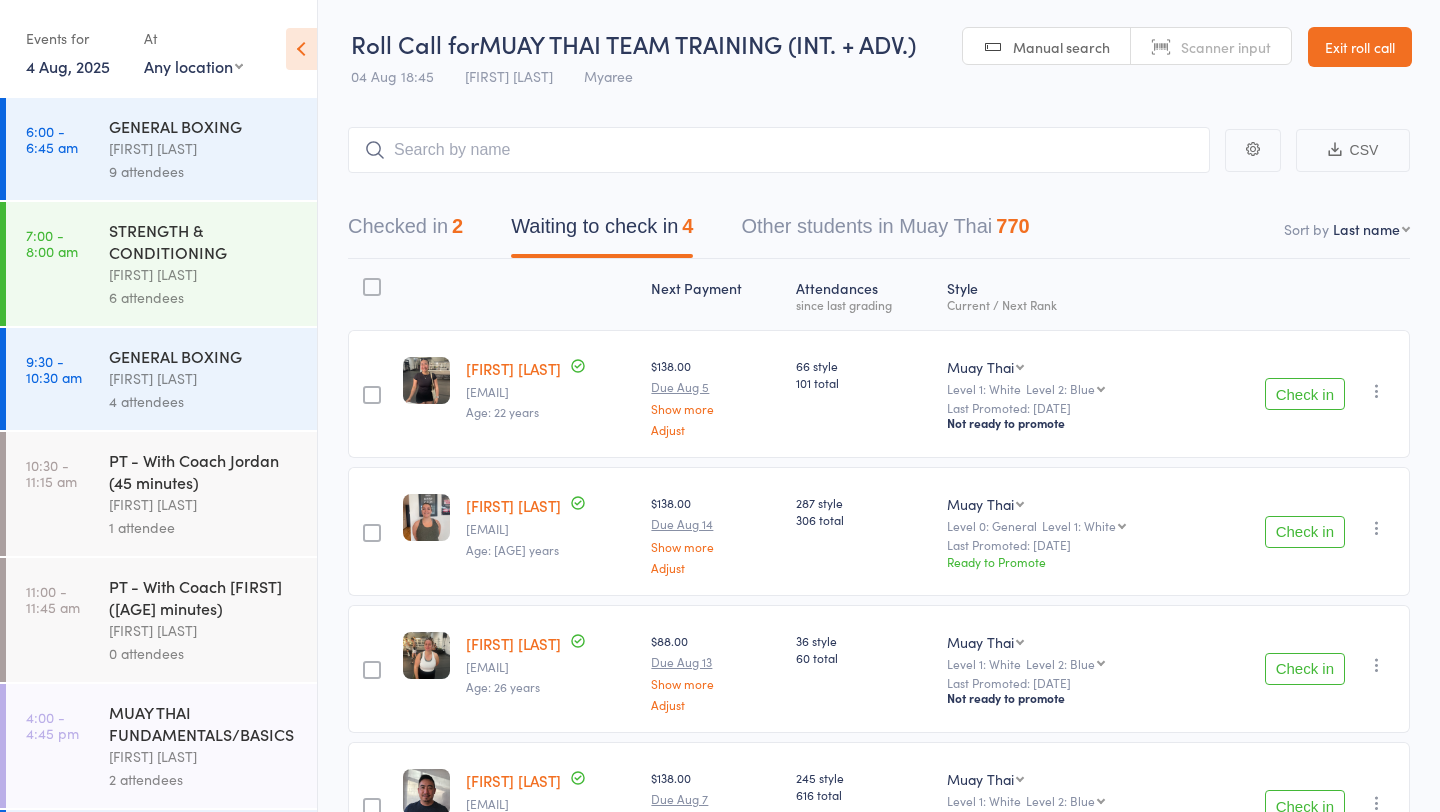scroll, scrollTop: 697, scrollLeft: 0, axis: vertical 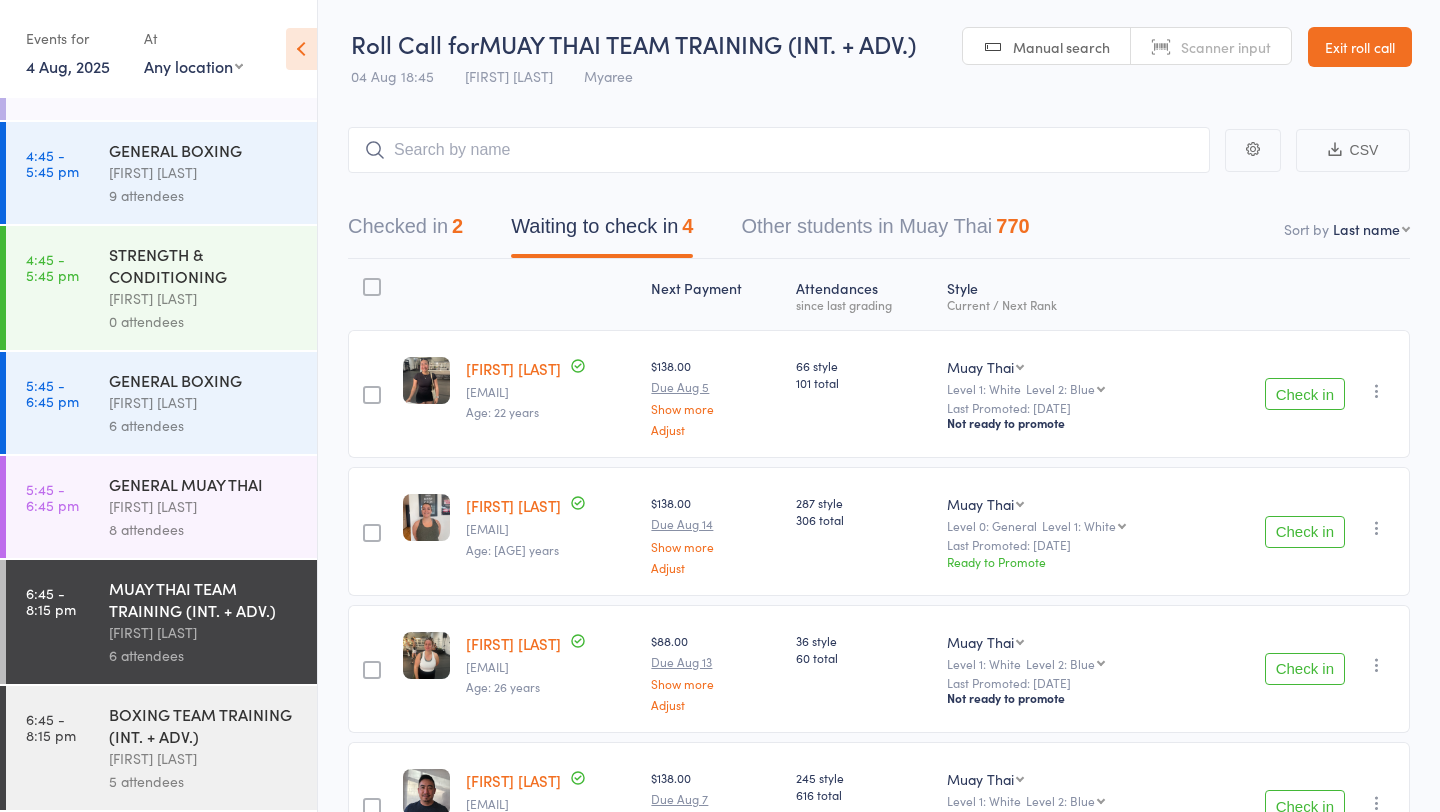 click on "Check in" at bounding box center (1305, 532) 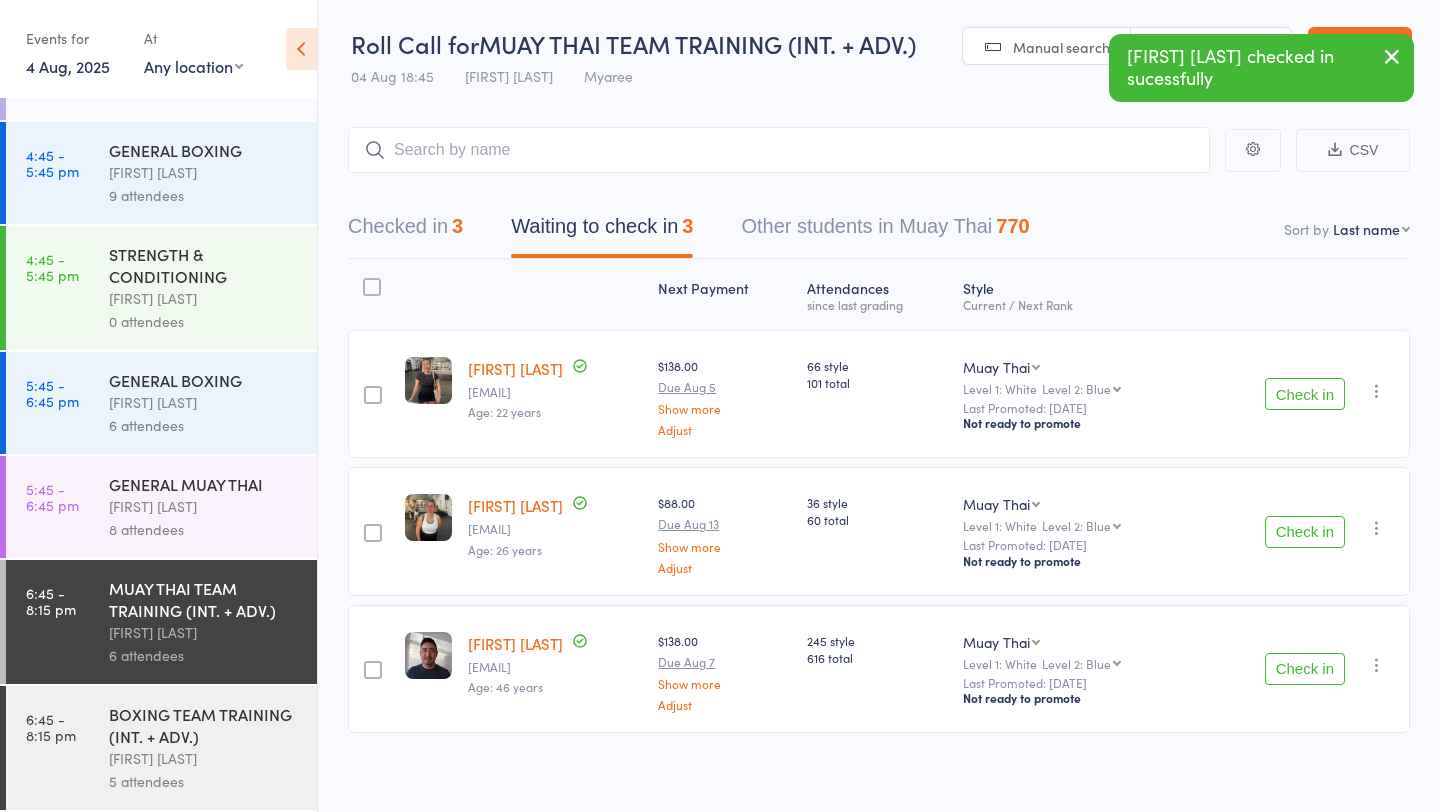 click on "[FIRST] [LAST]" at bounding box center (204, 506) 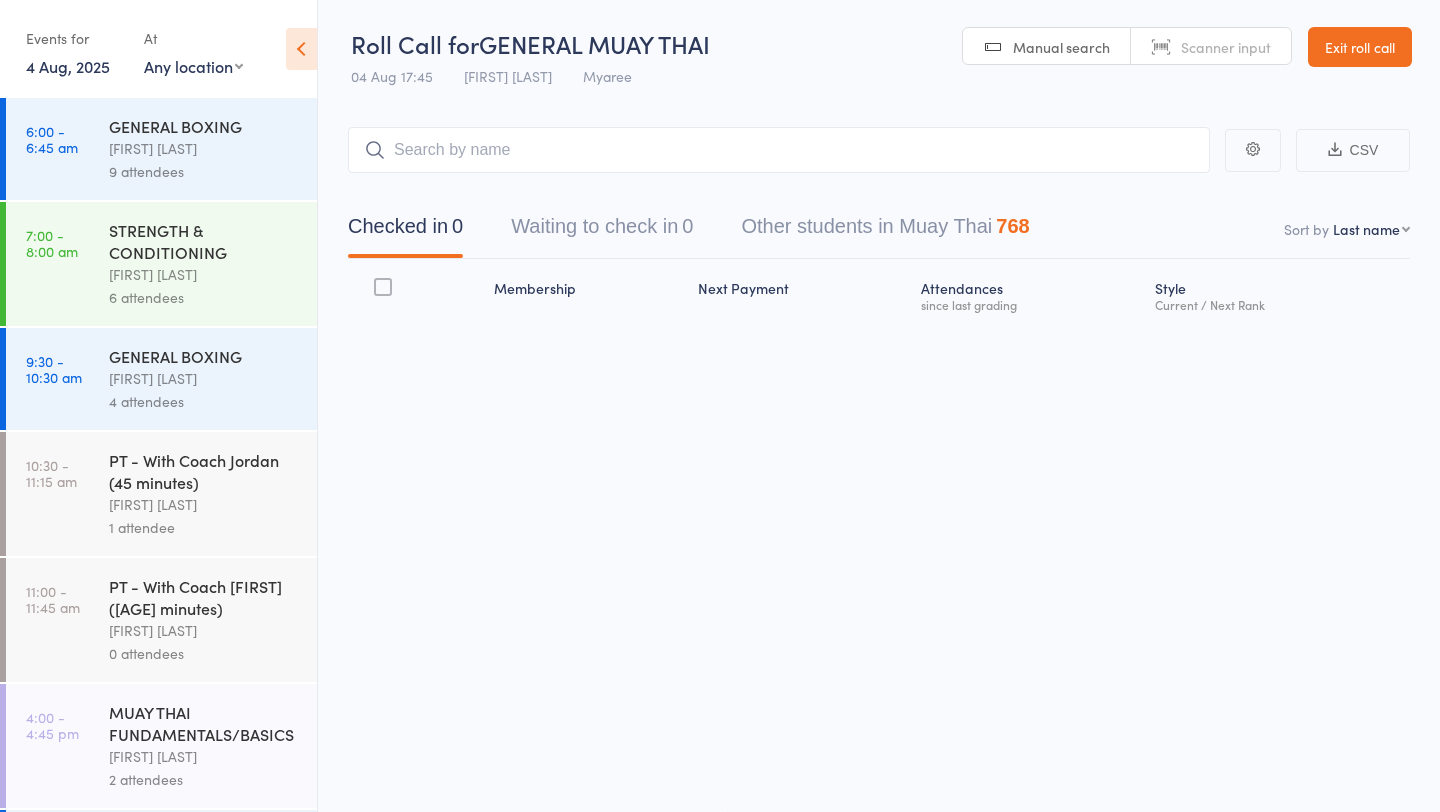scroll, scrollTop: 697, scrollLeft: 0, axis: vertical 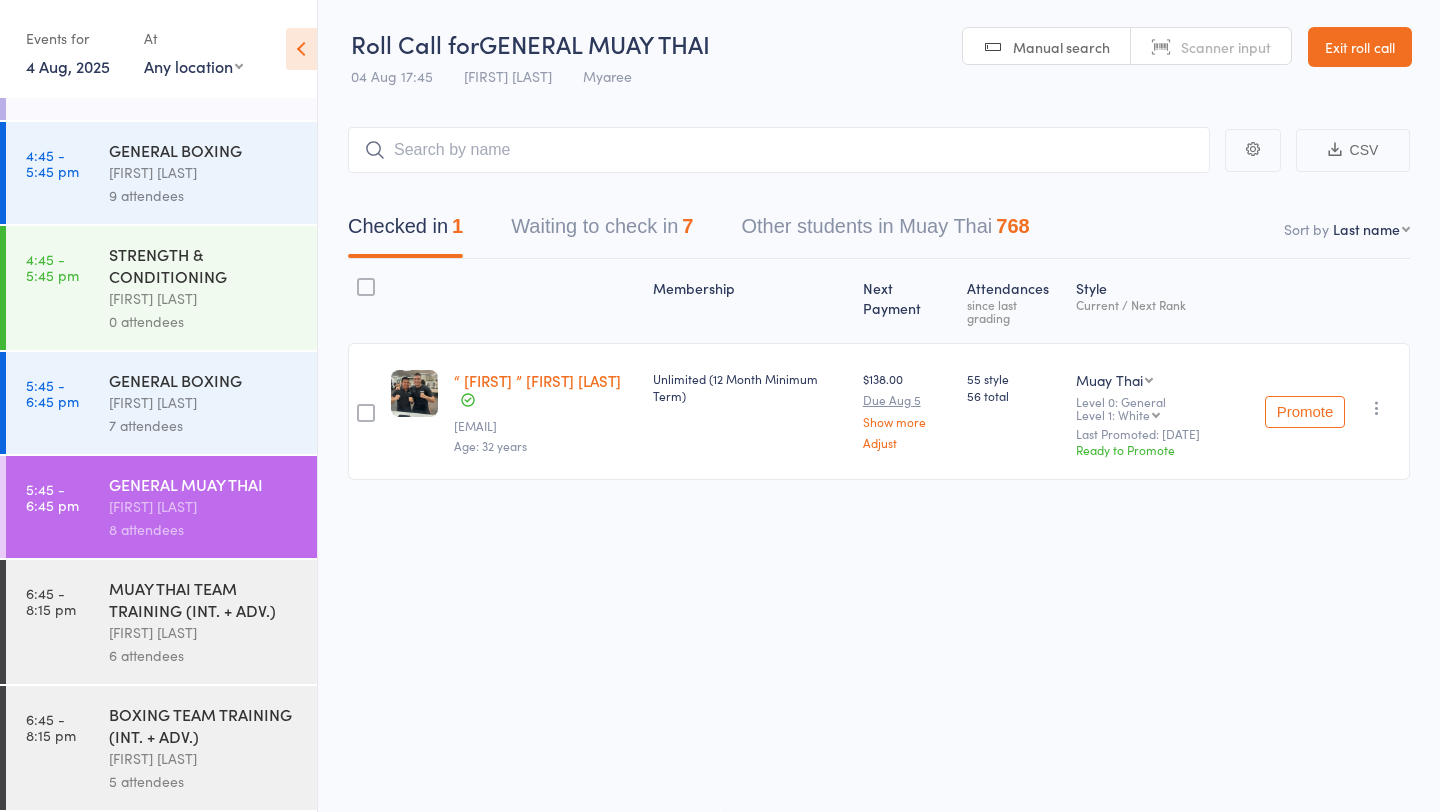 click on "Waiting to check in  7" at bounding box center (602, 231) 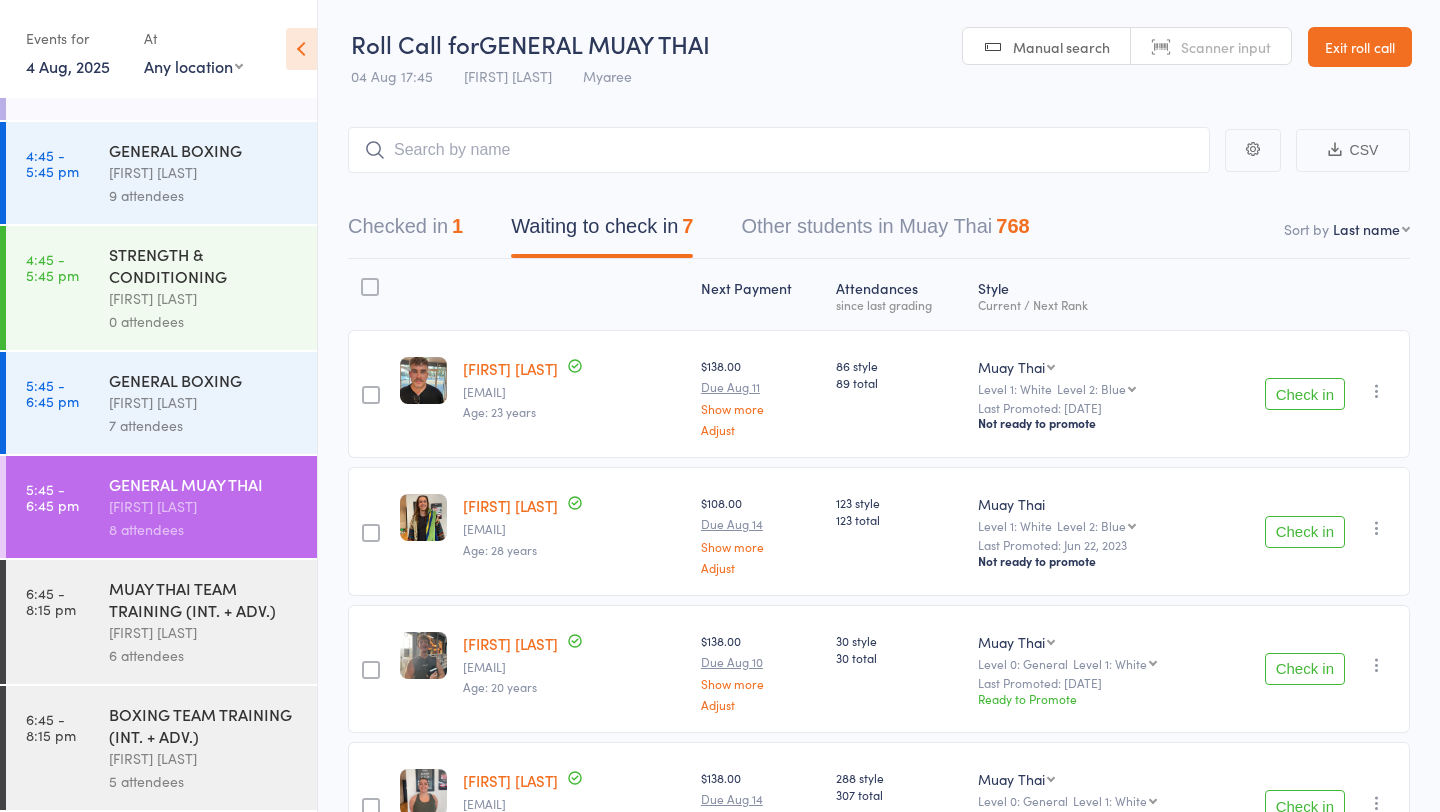 click on "Check in" at bounding box center [1305, 532] 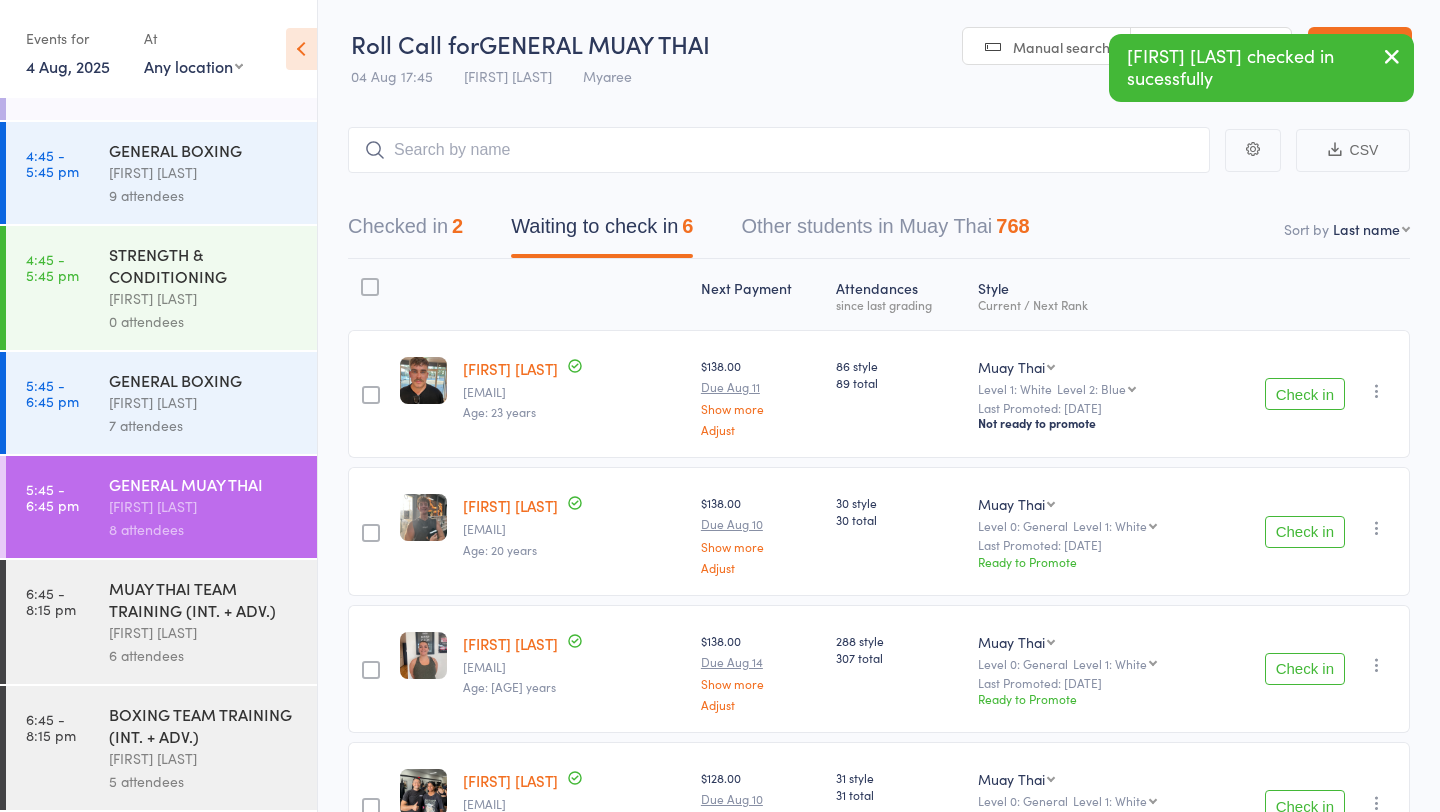 click on "Check in" at bounding box center [1305, 532] 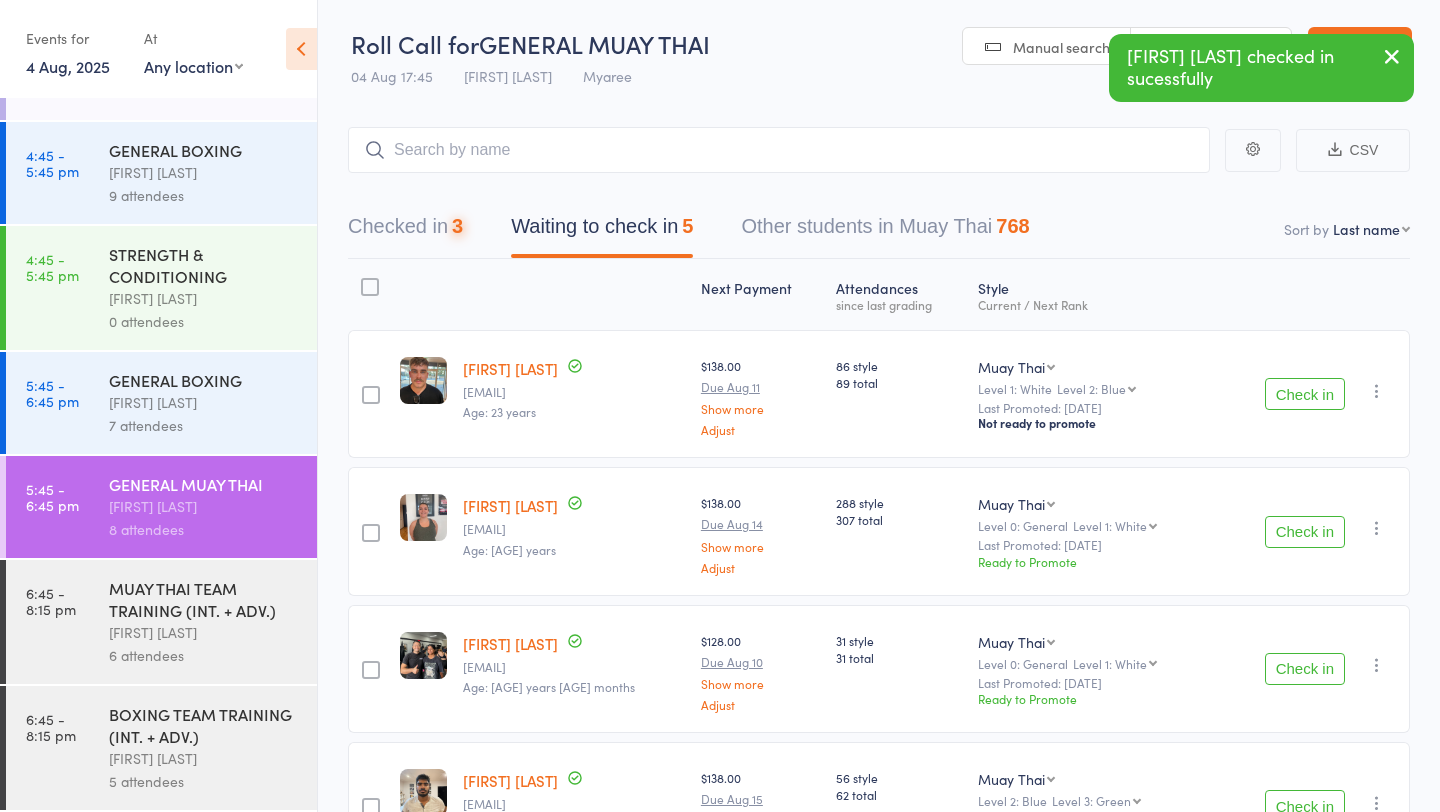 click on "Check in" at bounding box center (1305, 394) 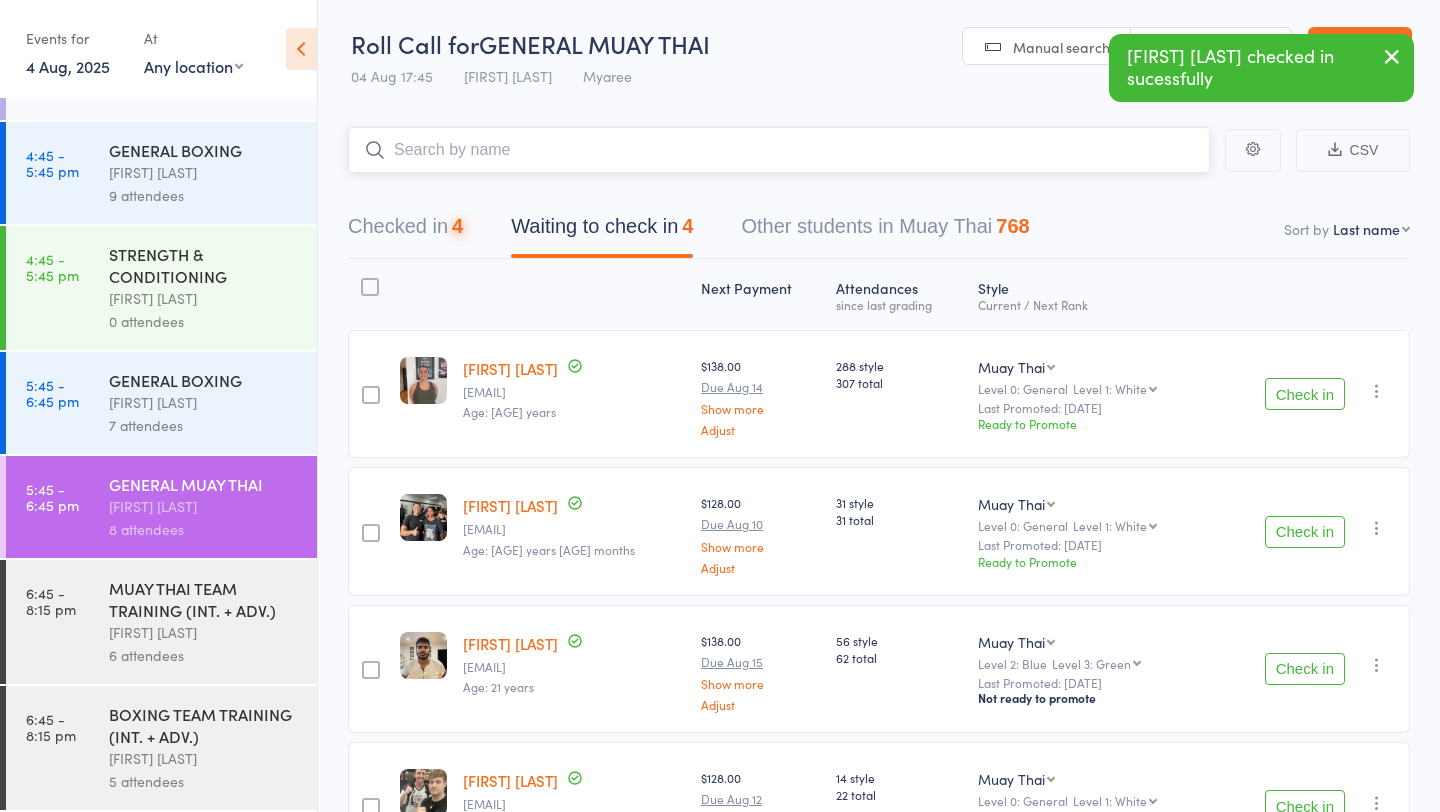 click at bounding box center [779, 150] 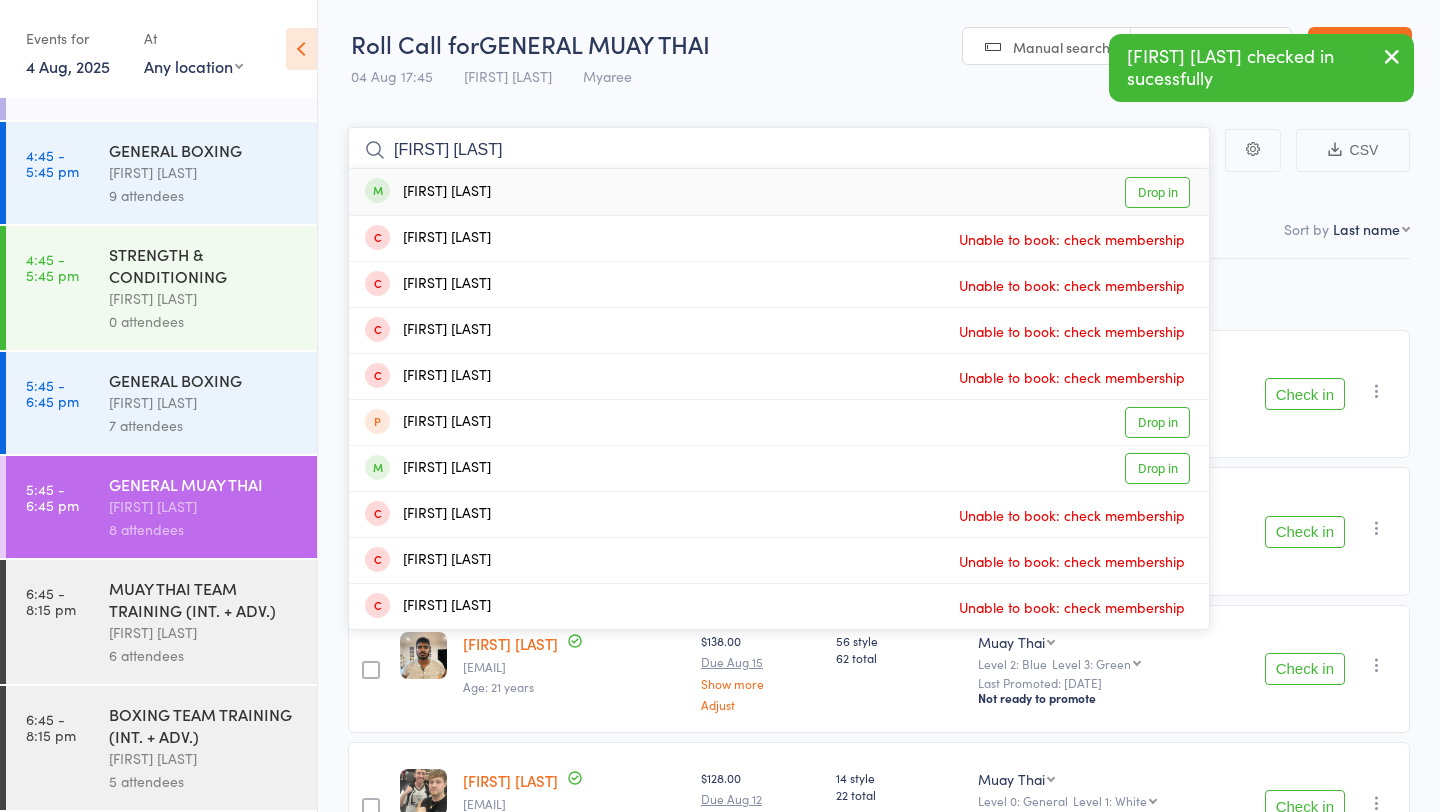 type on "liam fo" 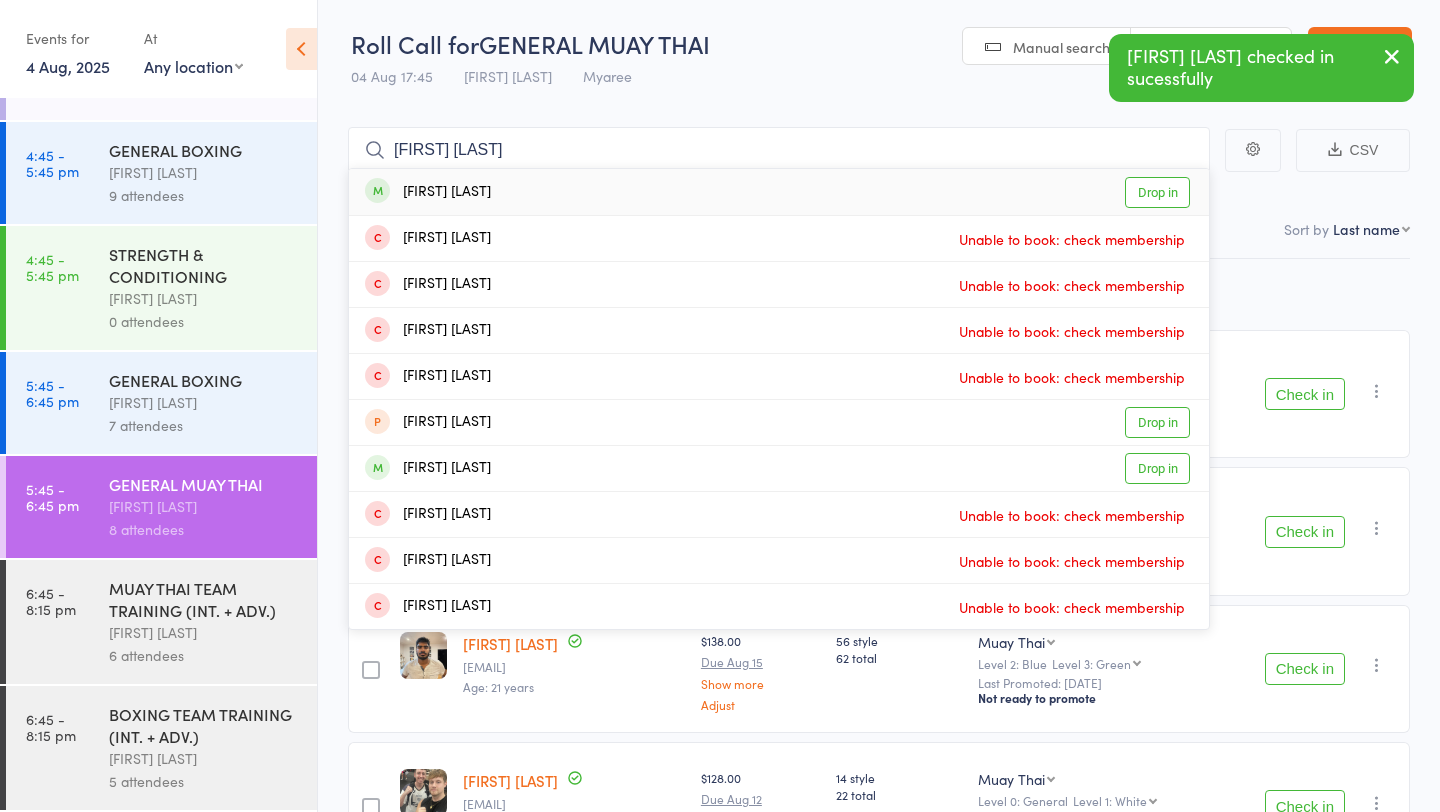 click on "Drop in" at bounding box center [1157, 192] 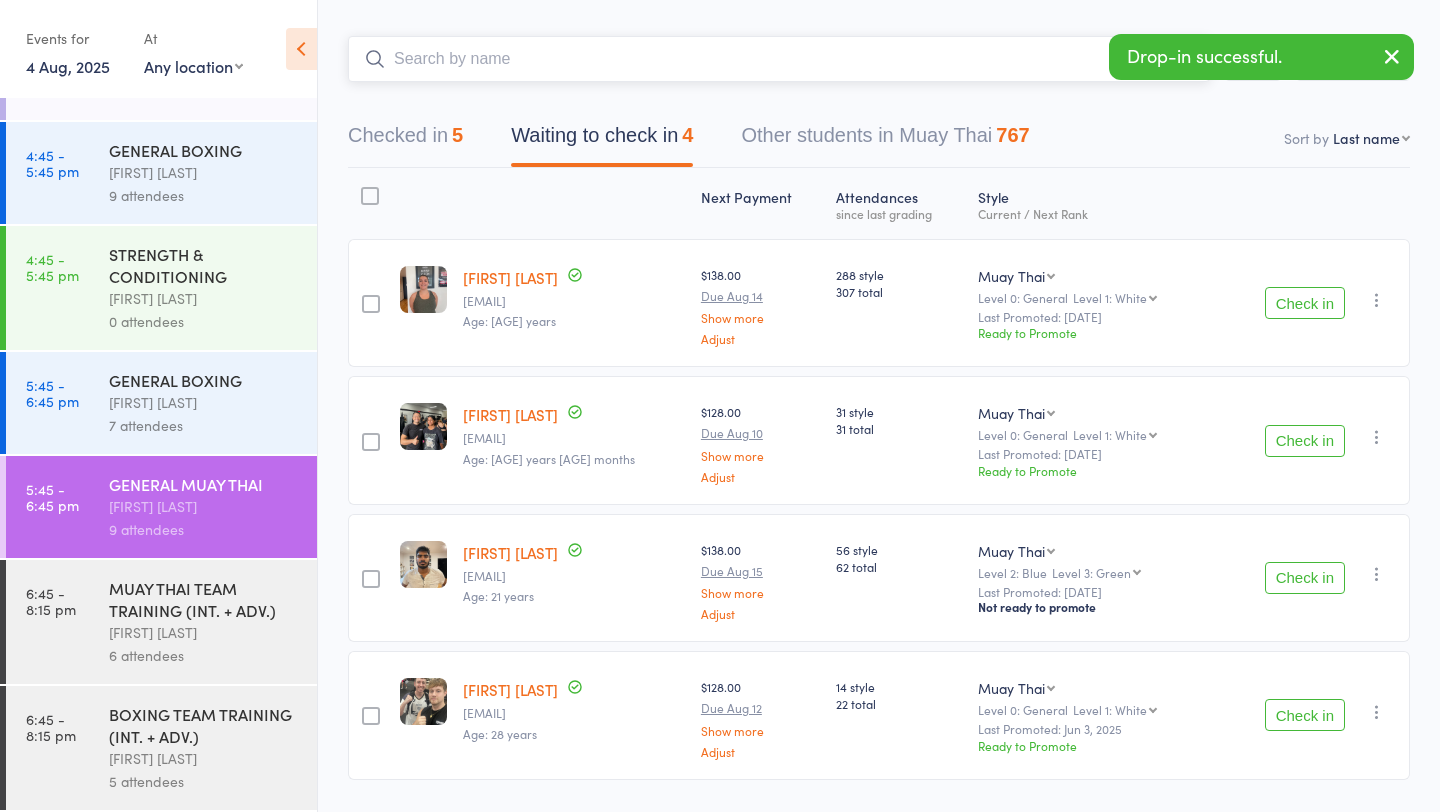 scroll, scrollTop: 91, scrollLeft: 0, axis: vertical 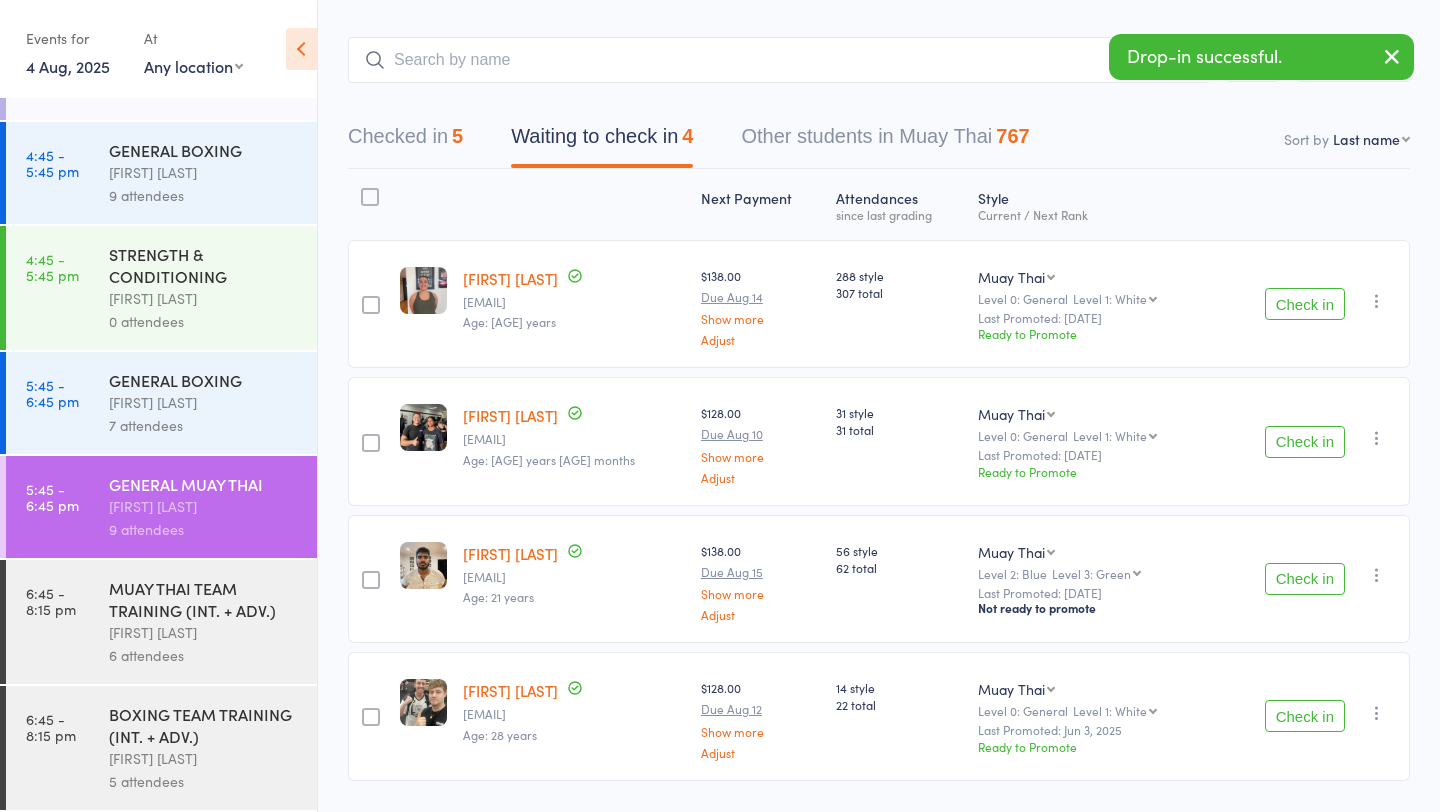 click on "Check in" at bounding box center [1305, 716] 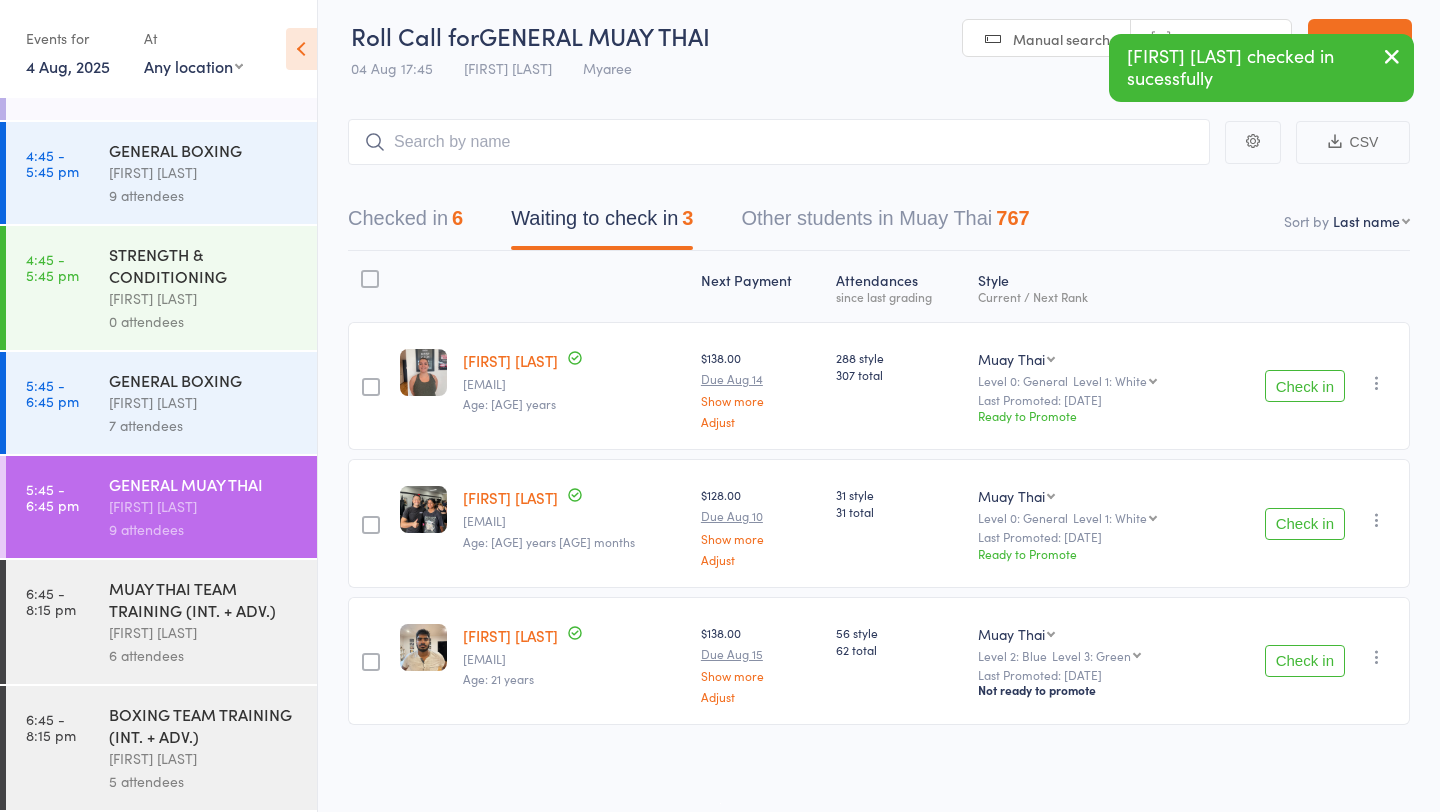 click on "Check in" at bounding box center [1305, 386] 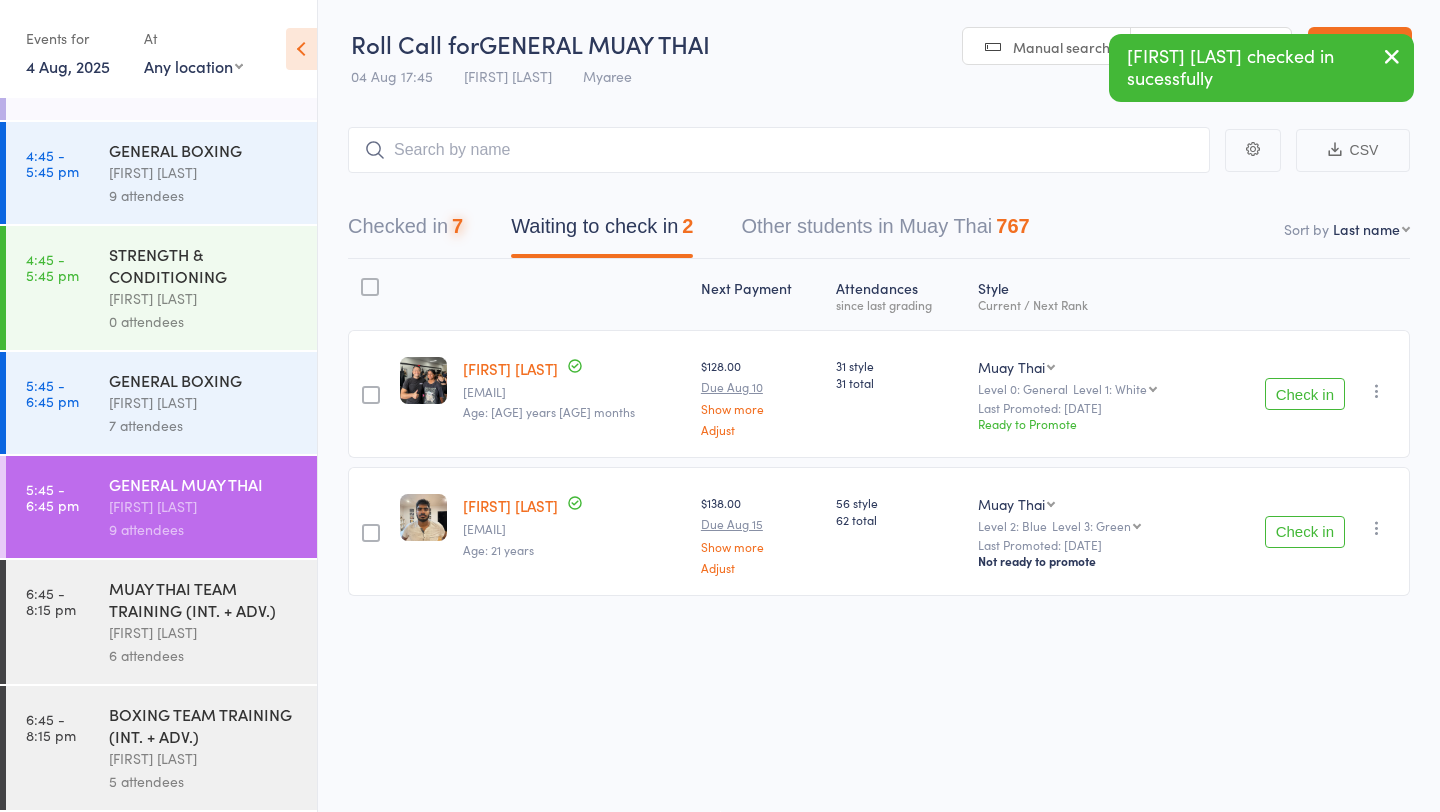 scroll, scrollTop: 1, scrollLeft: 0, axis: vertical 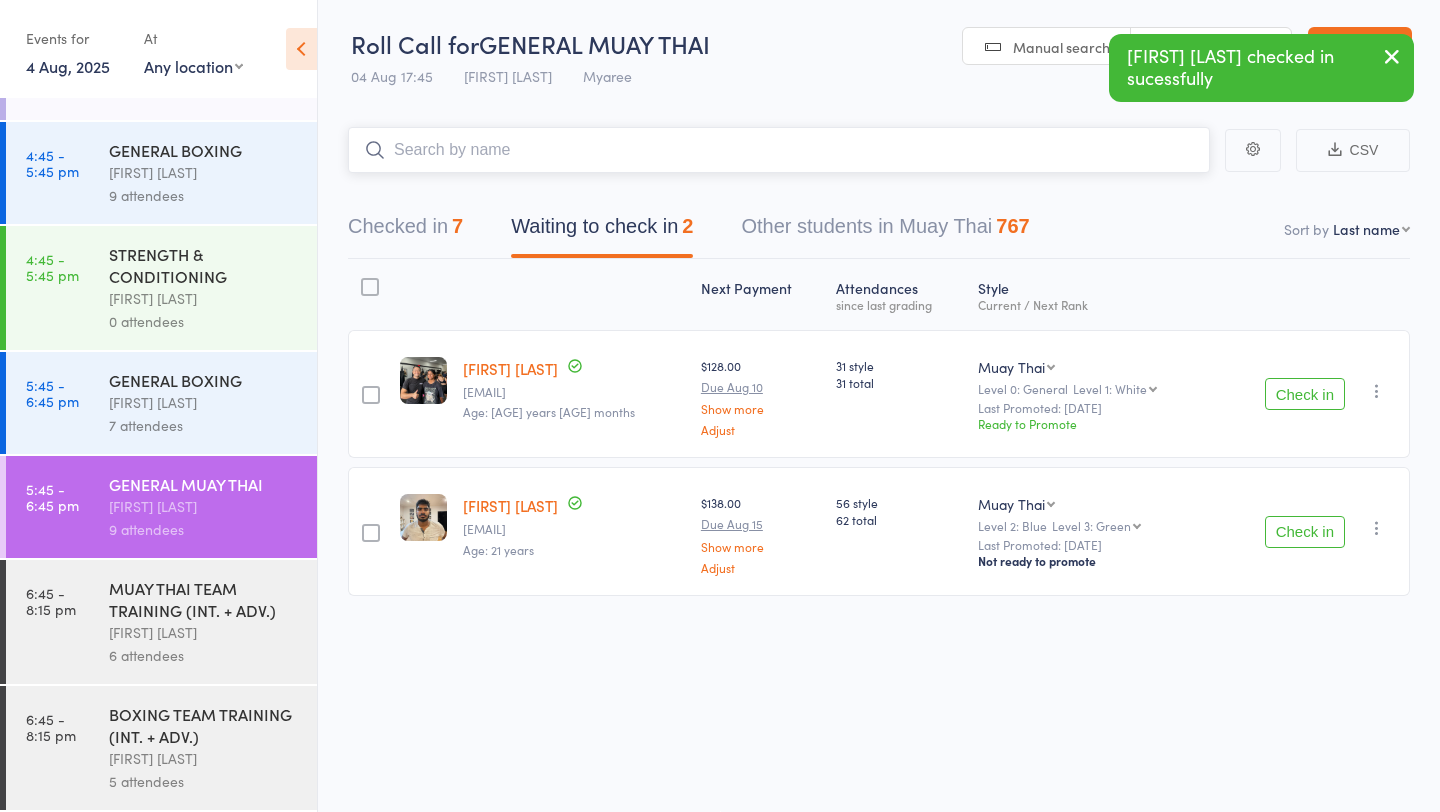 click at bounding box center (779, 150) 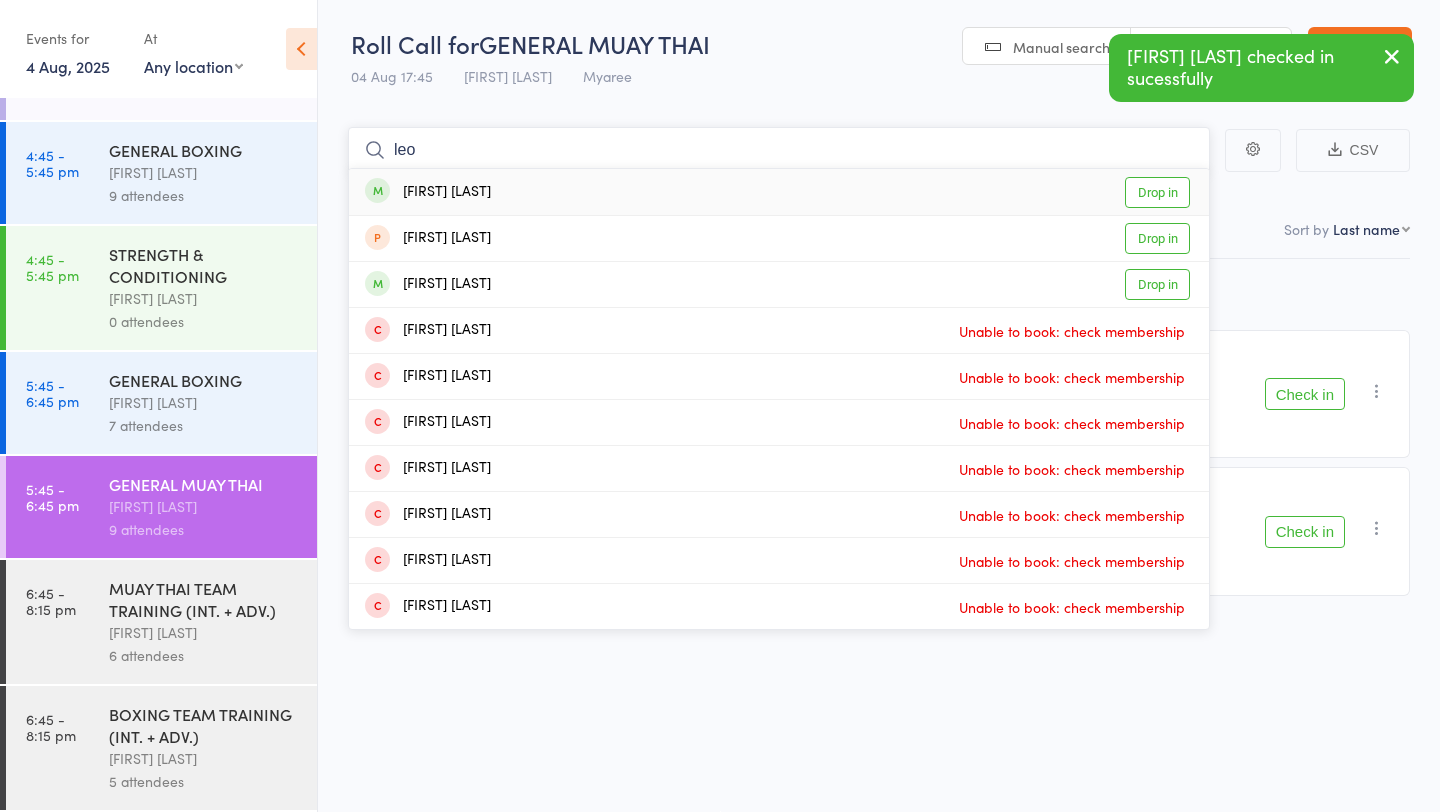 type on "leo" 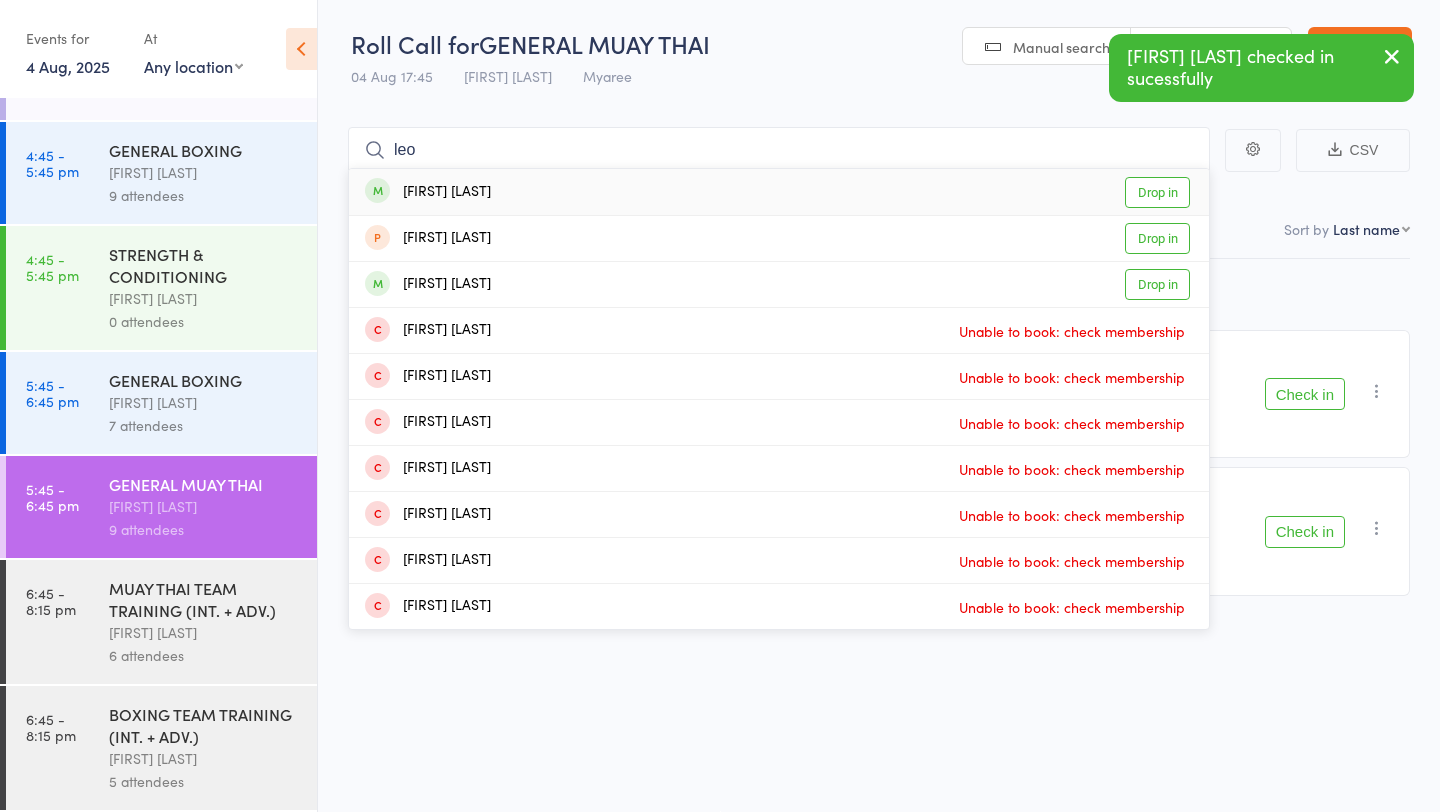 click on "Leo Reed Drop in" at bounding box center (779, 192) 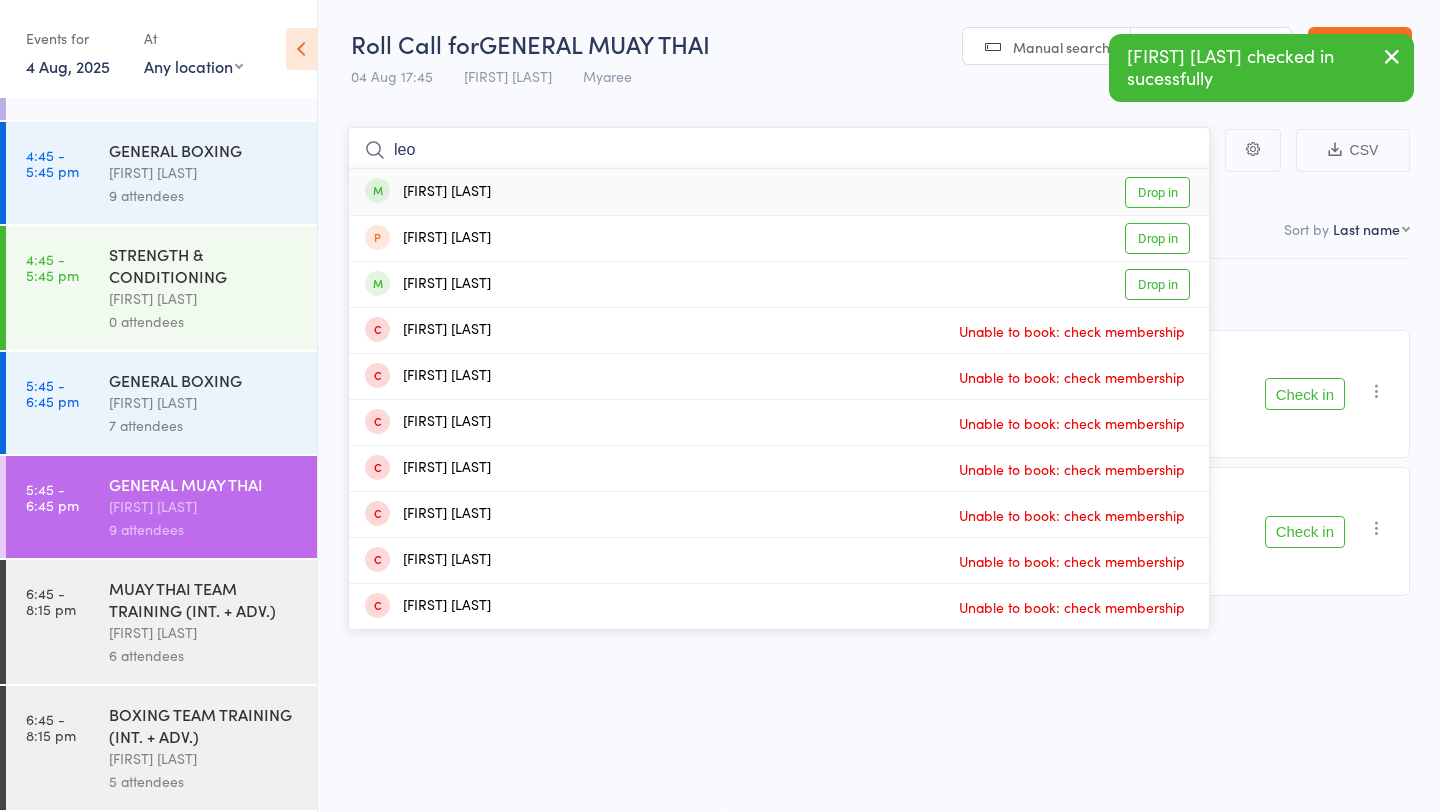 type 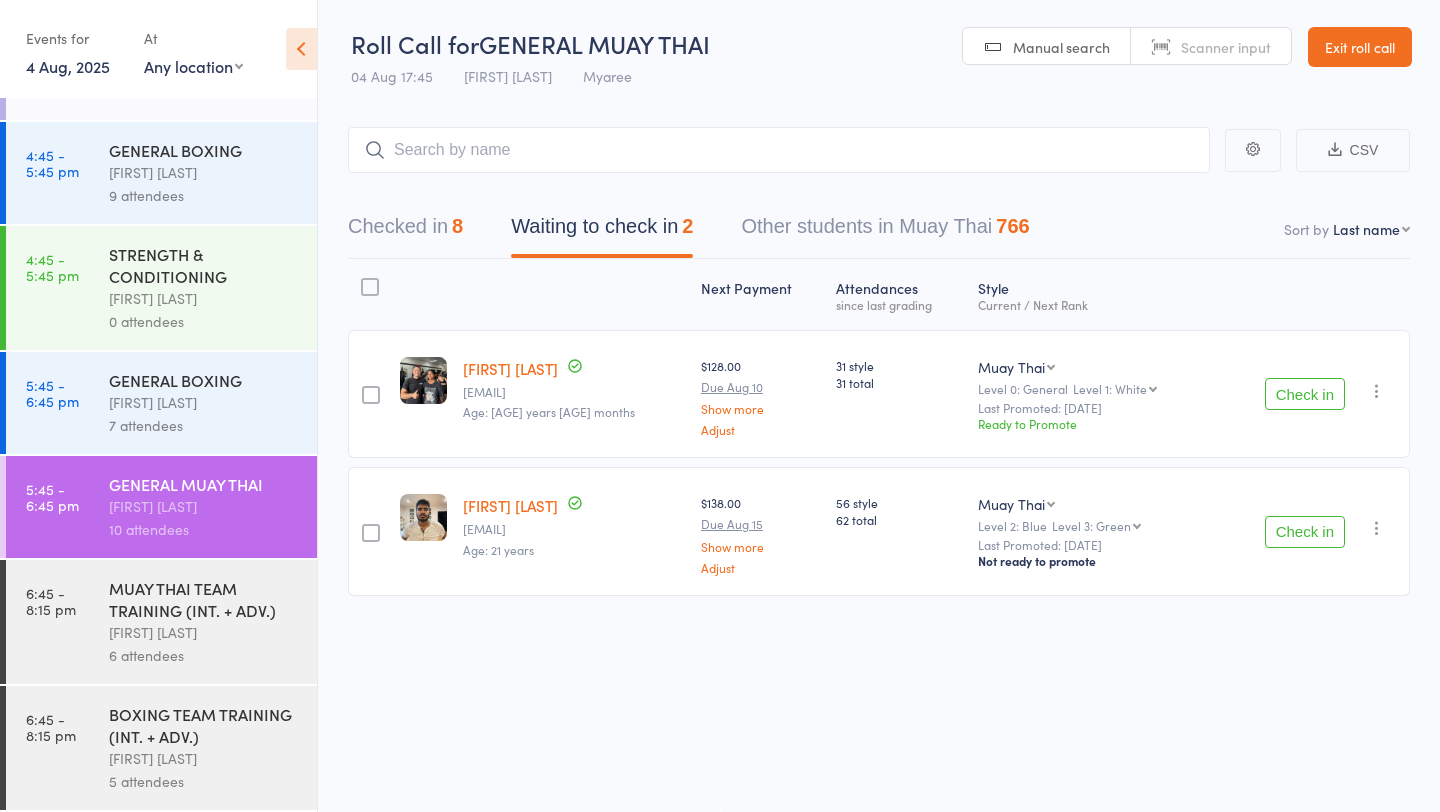 click on "Check in" at bounding box center [1305, 532] 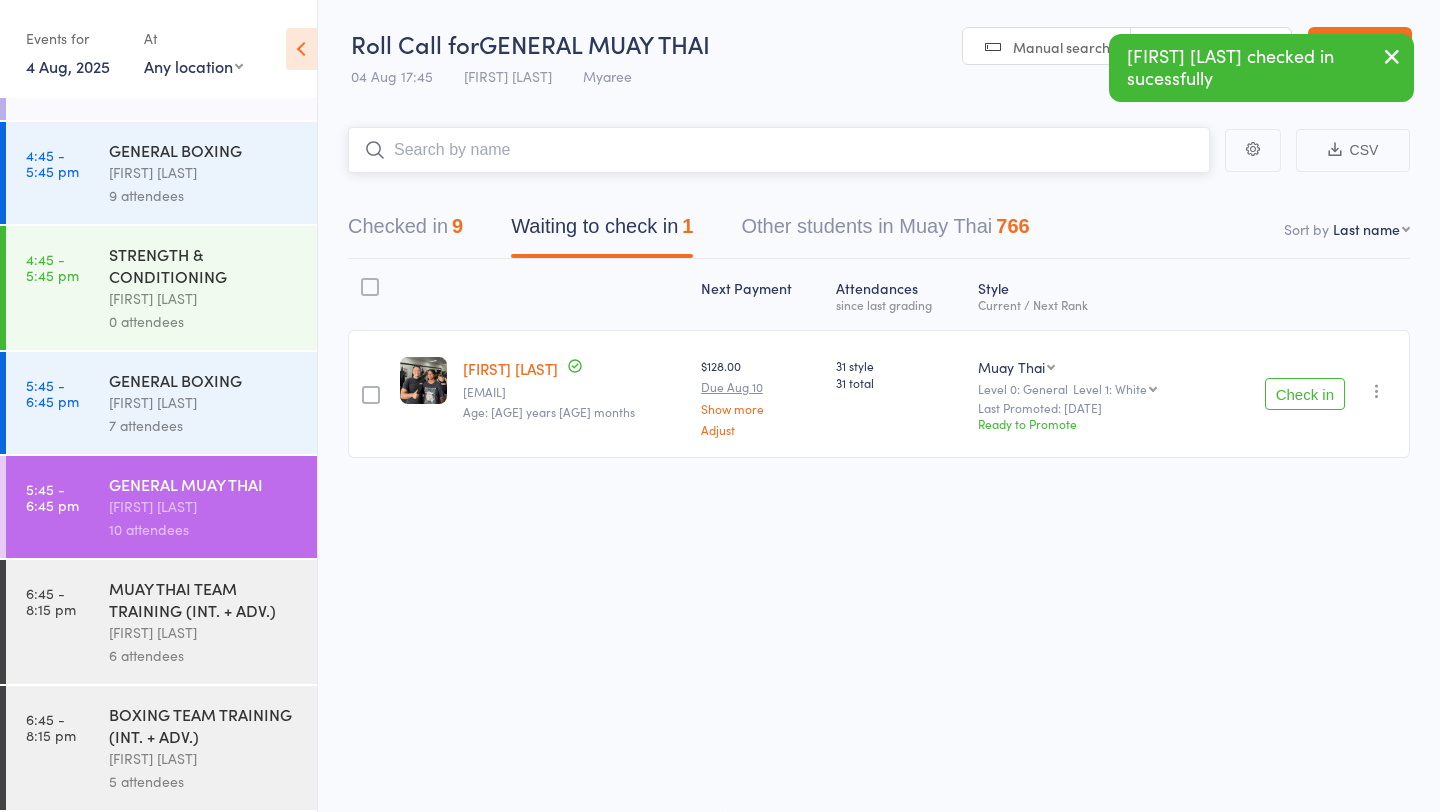 click at bounding box center (779, 150) 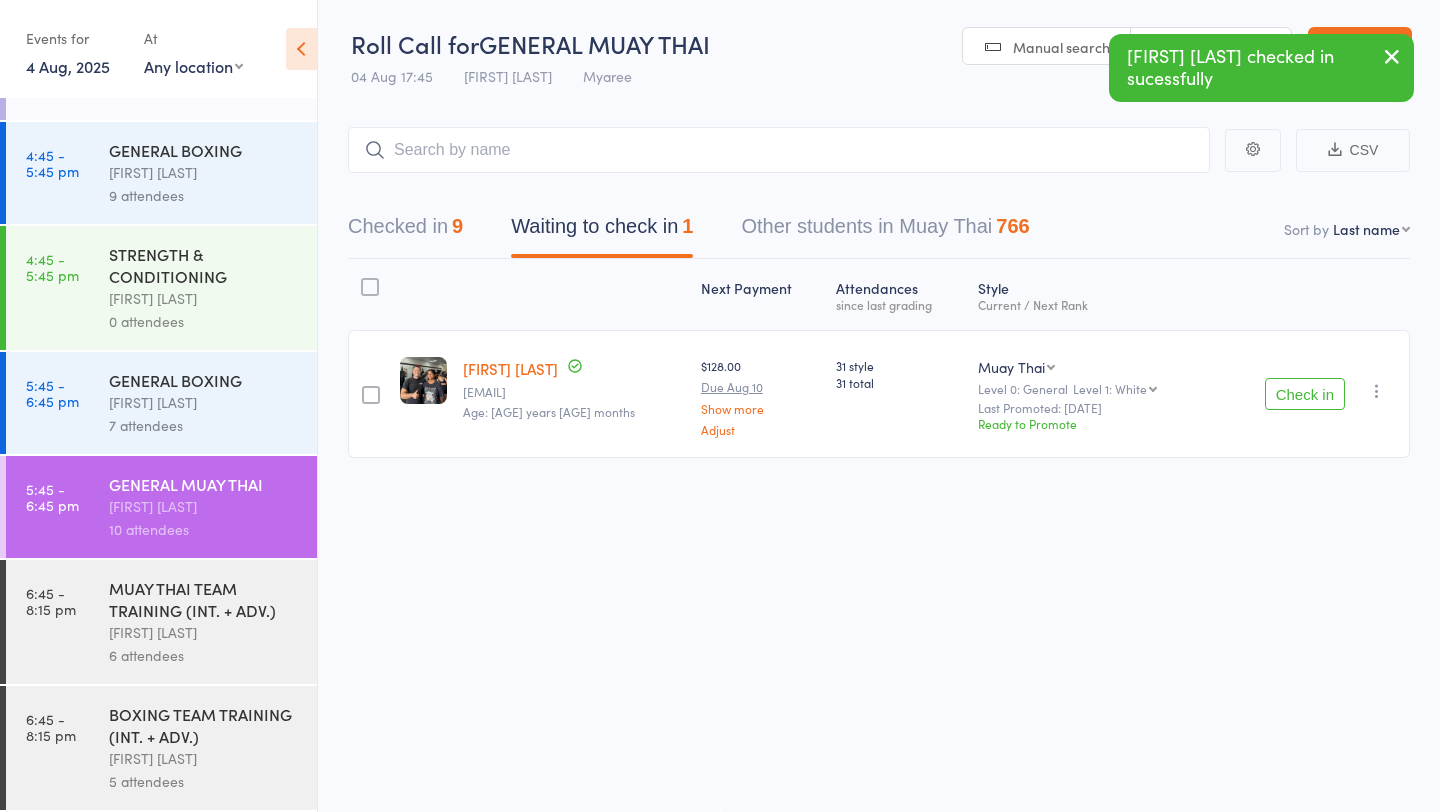 click on "GENERAL BOXING" at bounding box center [204, 380] 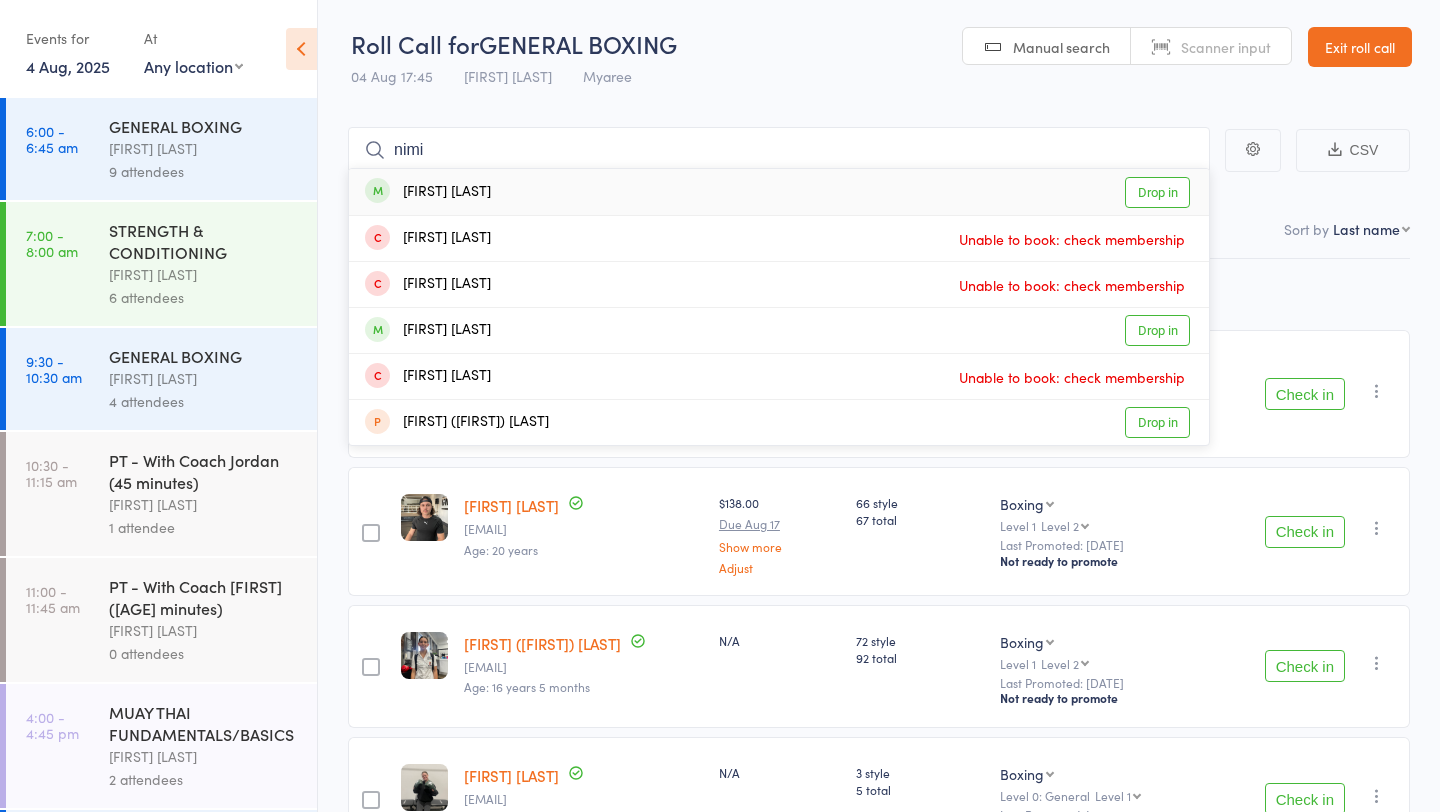 type on "nimi" 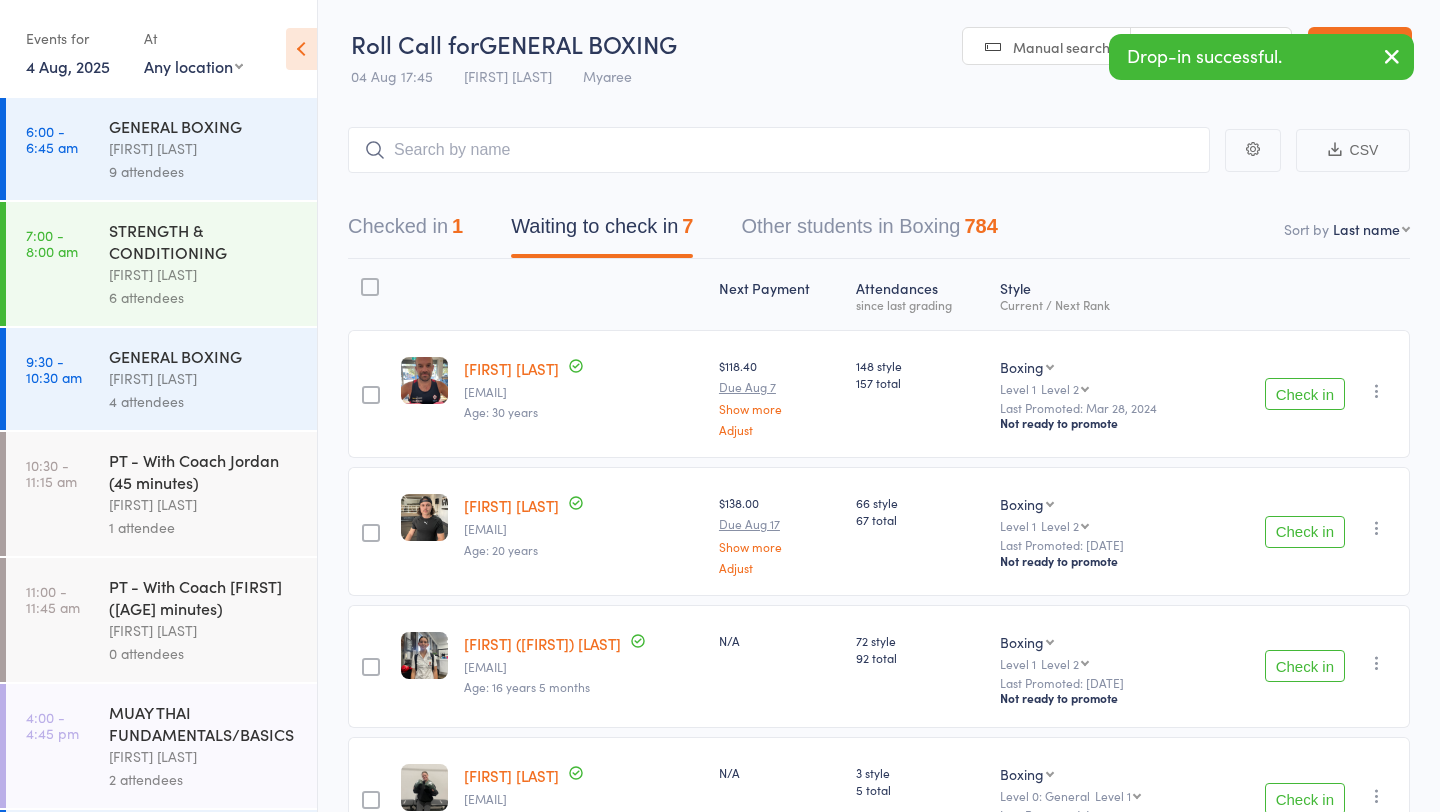 click on "Check in" at bounding box center [1305, 394] 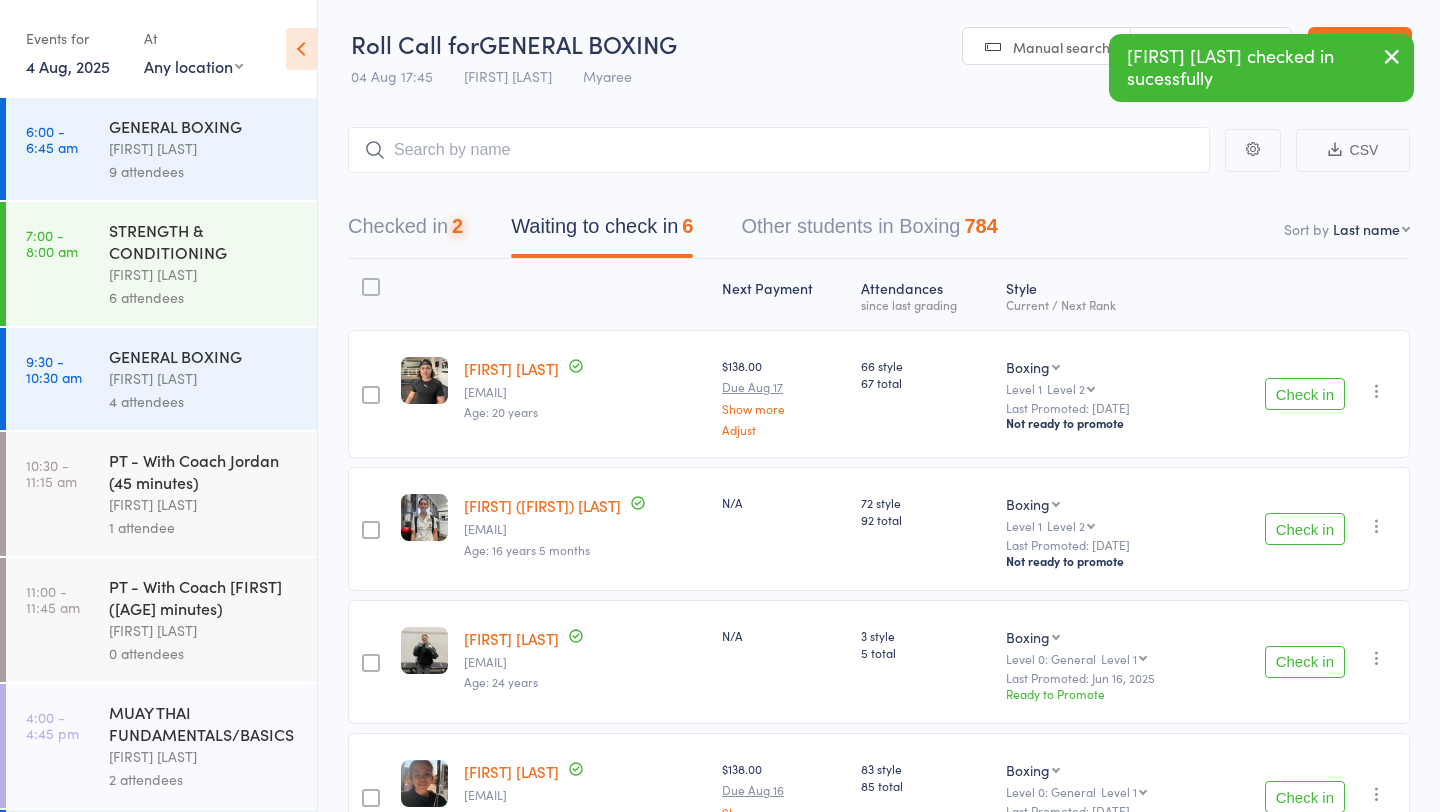 click on "Check in" at bounding box center [1305, 394] 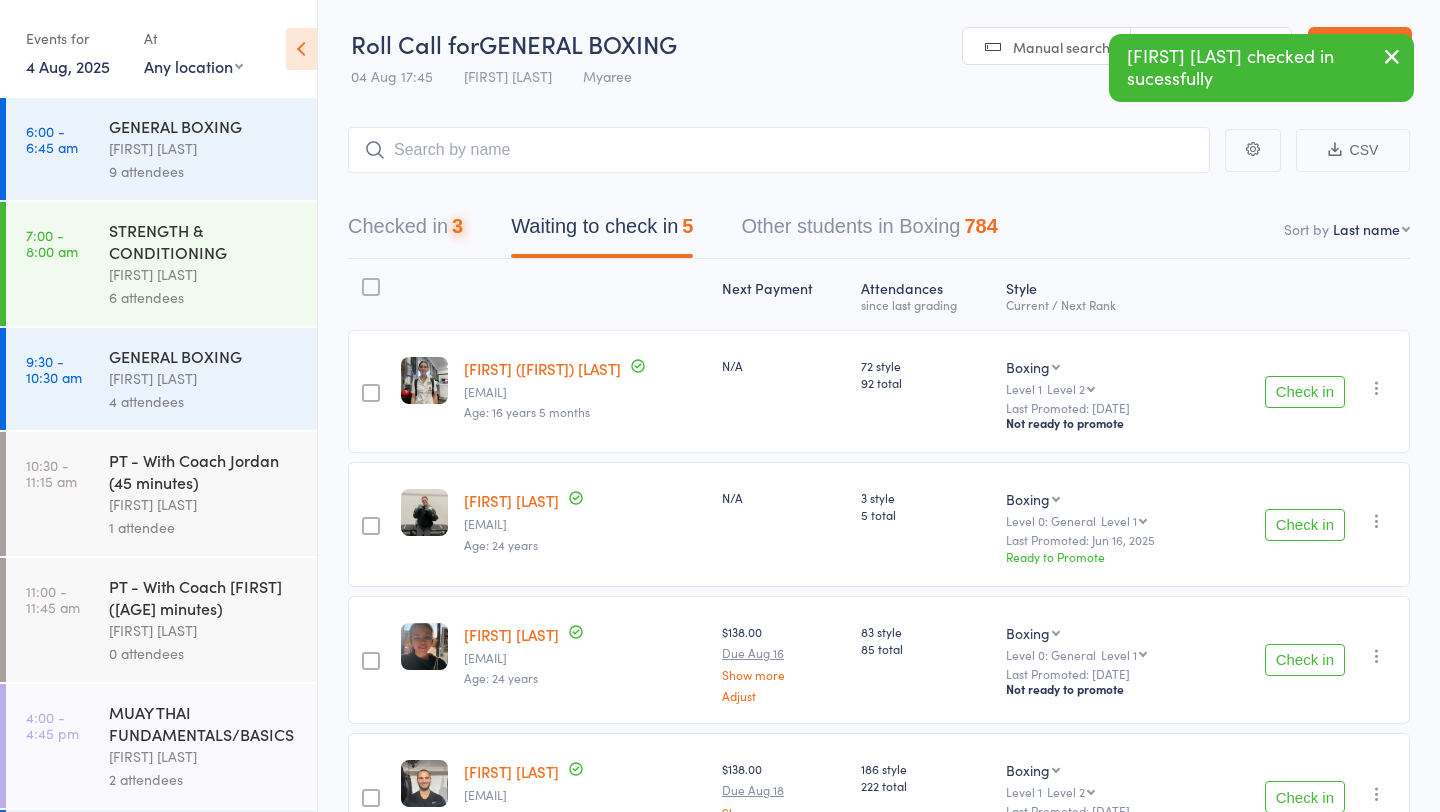 click on "Check in" at bounding box center [1305, 392] 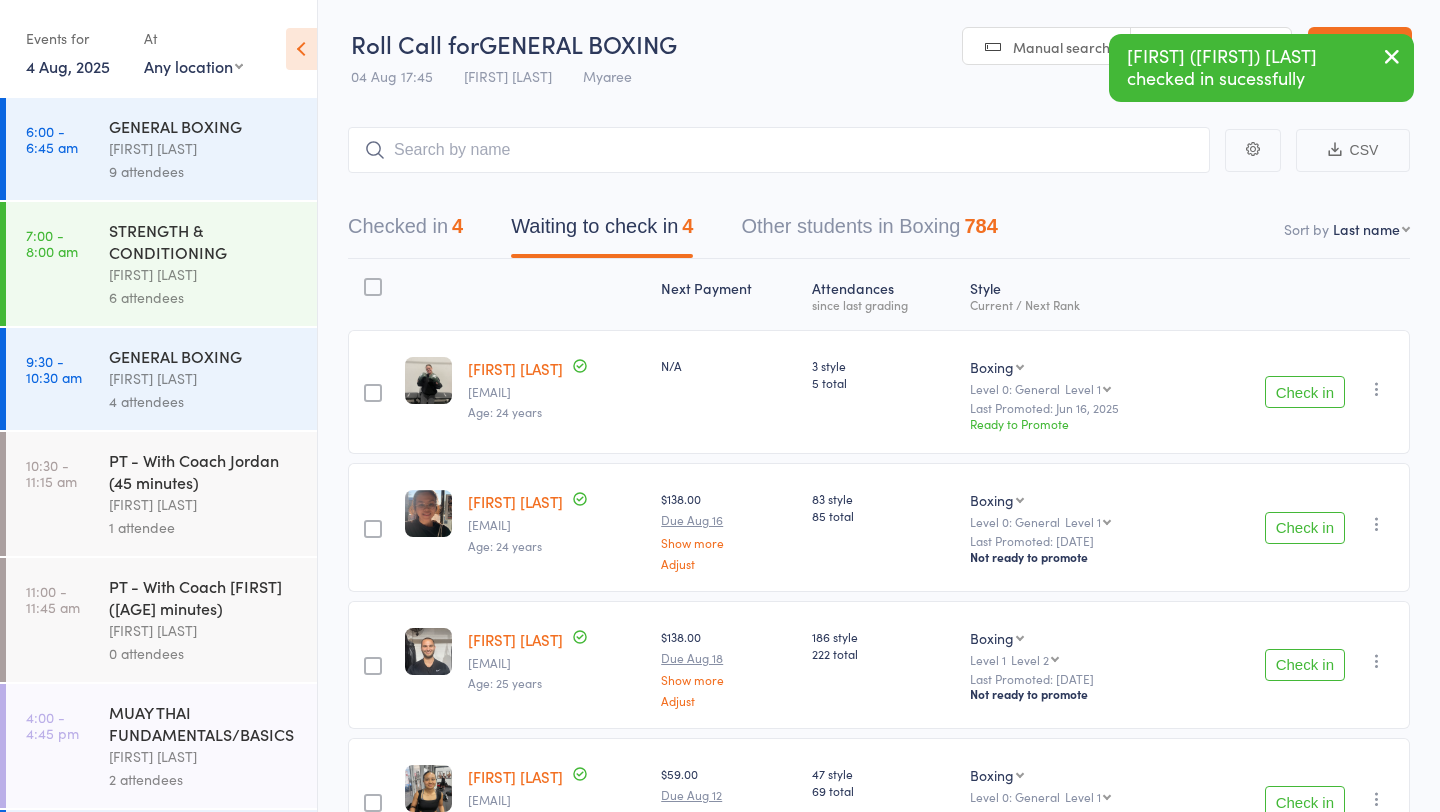 click on "Check in" at bounding box center [1305, 528] 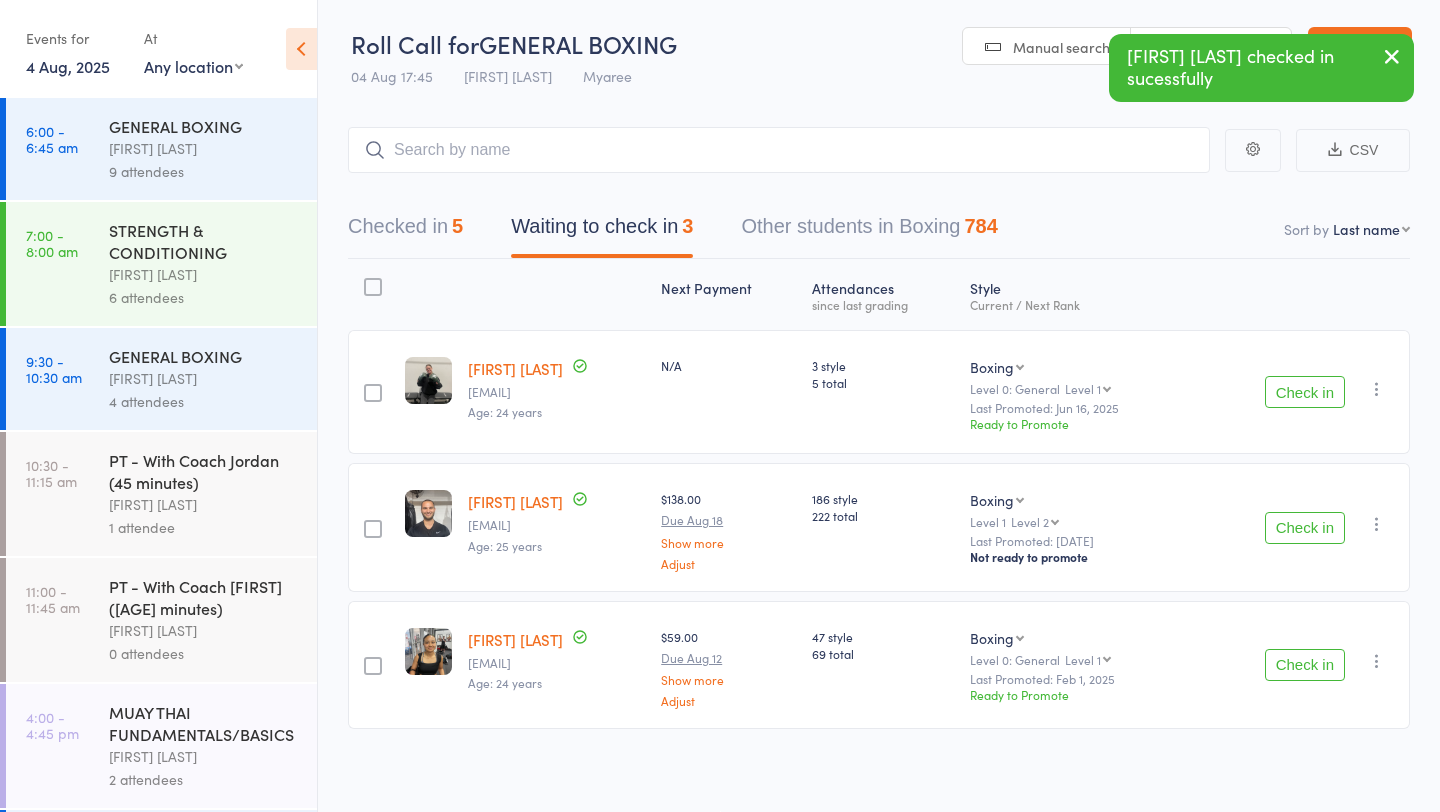 click on "Check in" at bounding box center (1305, 528) 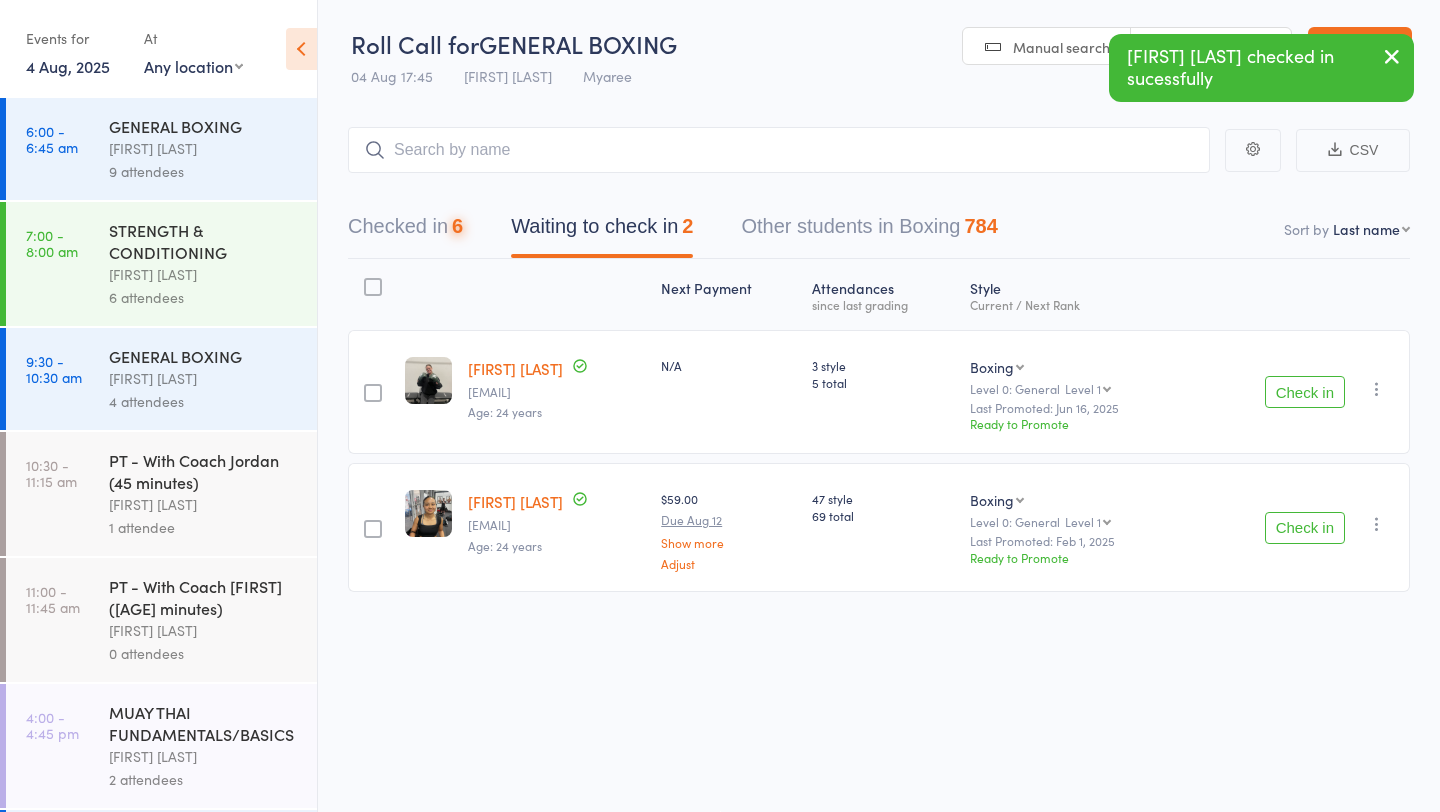 click on "Check in" at bounding box center [1305, 528] 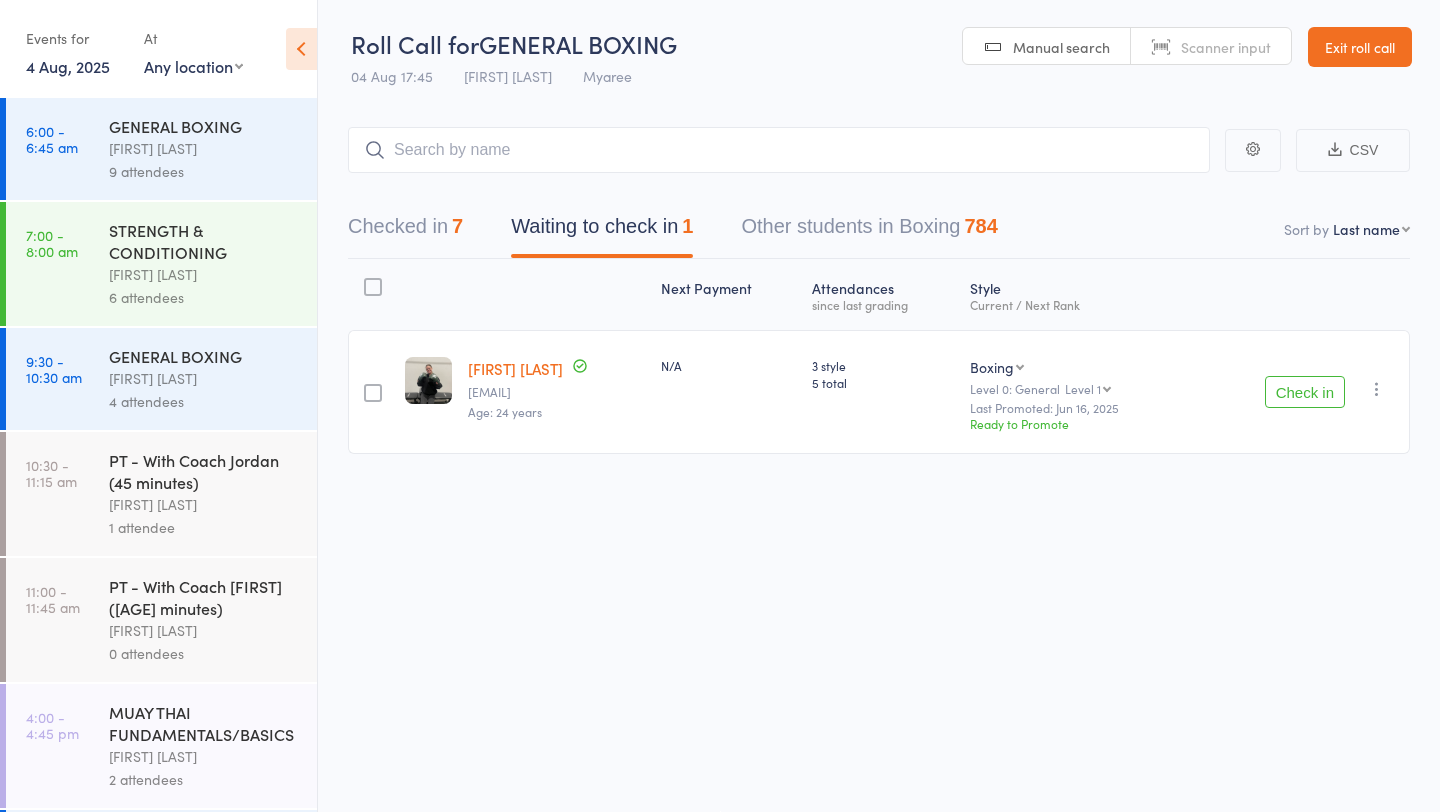 click on "Check in" at bounding box center (1305, 392) 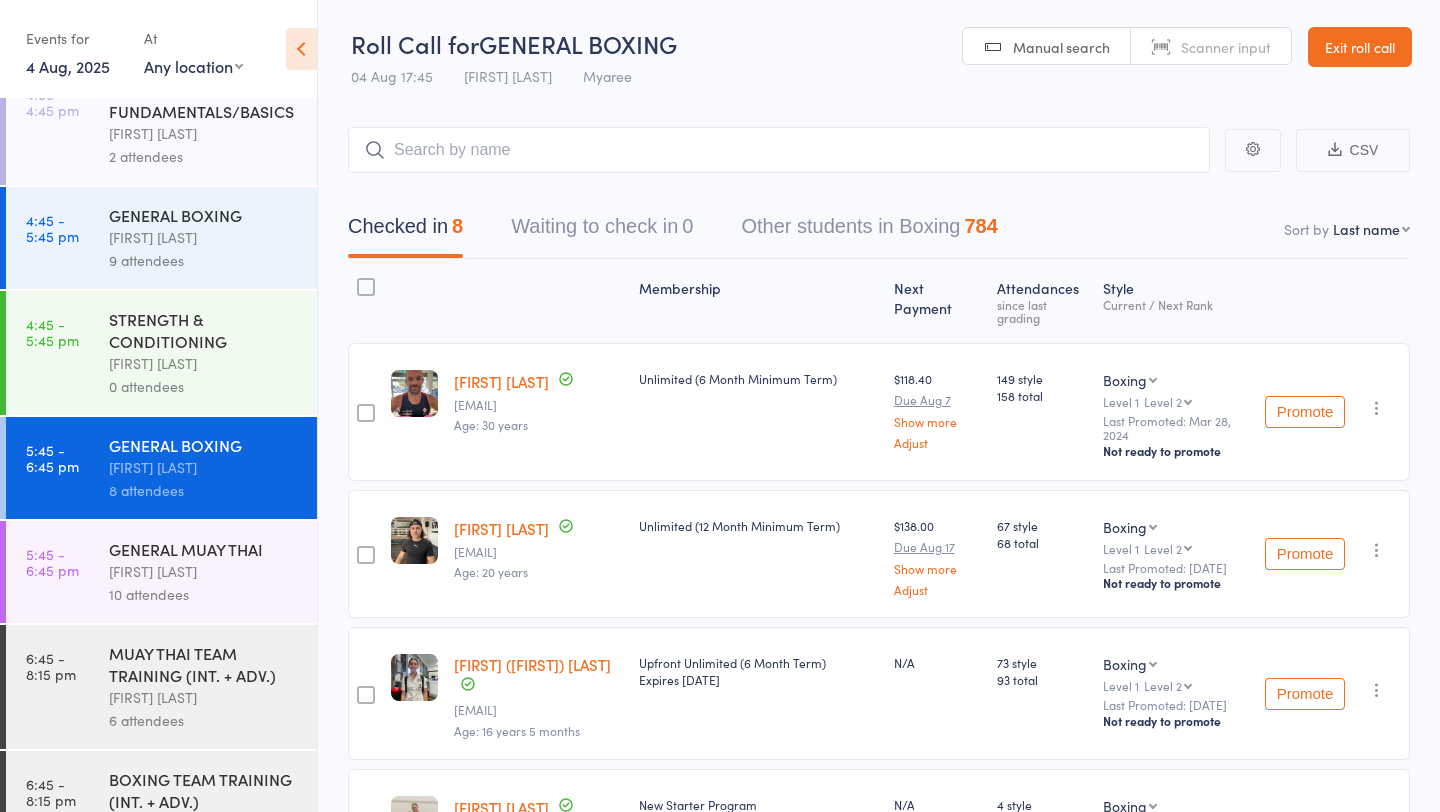 scroll, scrollTop: 611, scrollLeft: 0, axis: vertical 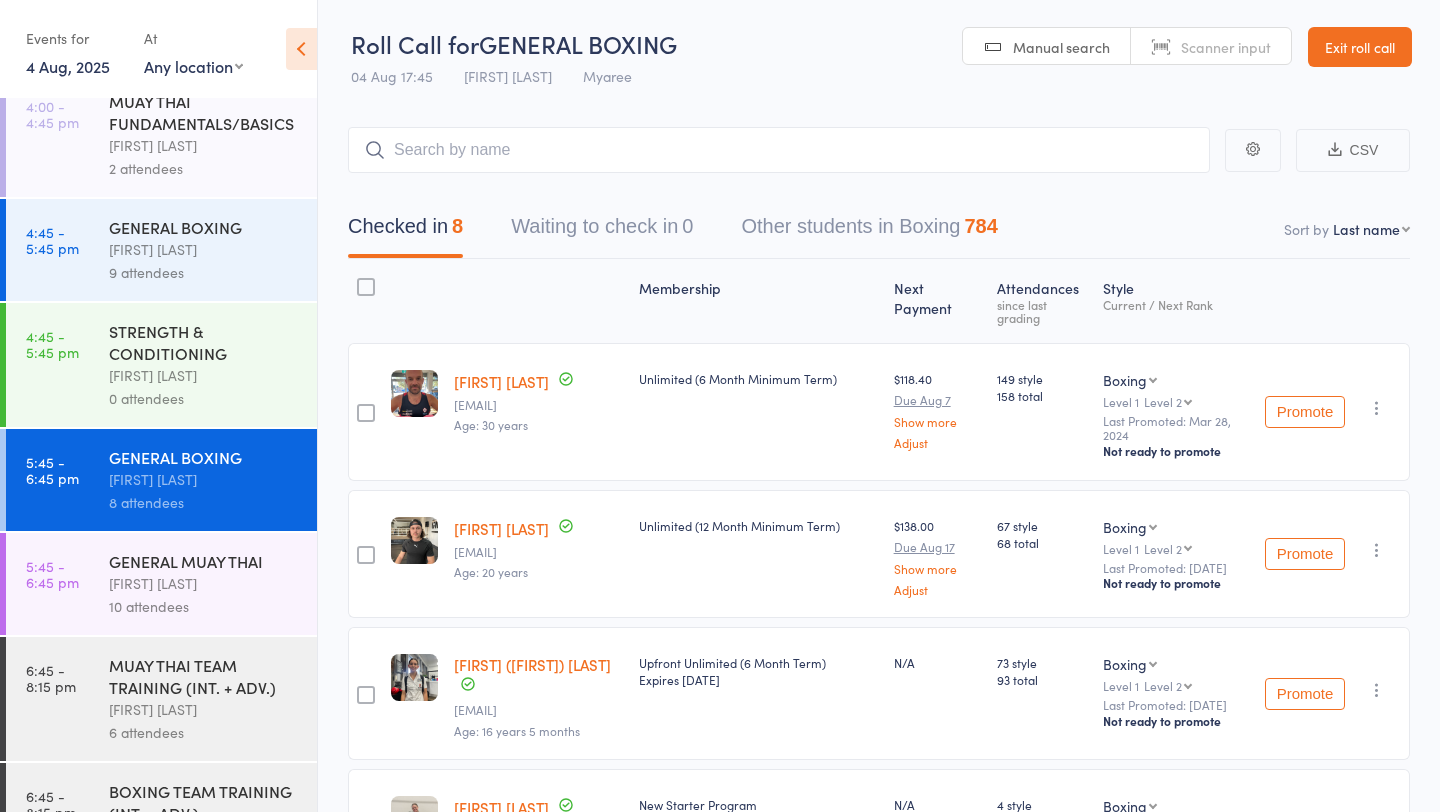 click on "9 attendees" at bounding box center [204, 272] 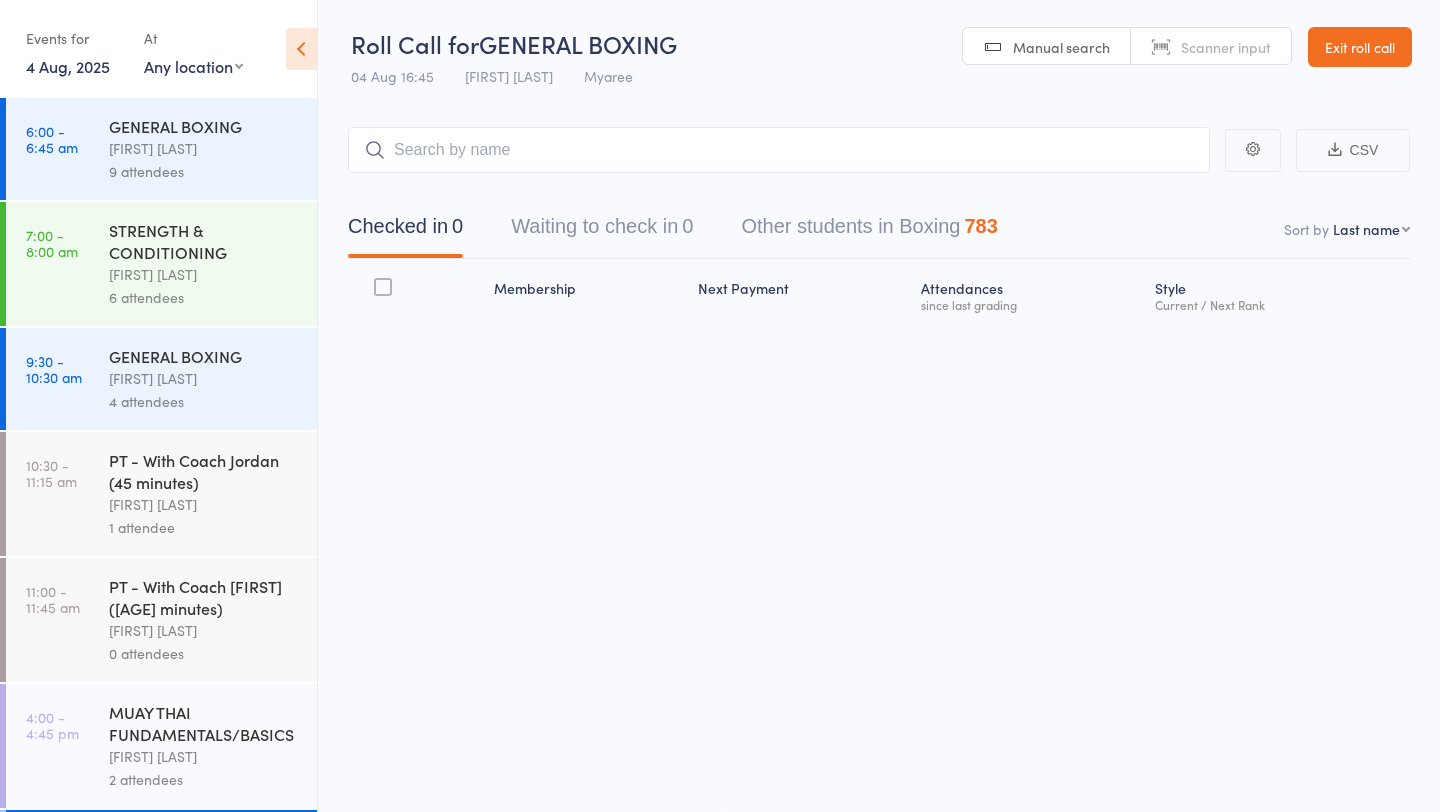 scroll, scrollTop: 697, scrollLeft: 0, axis: vertical 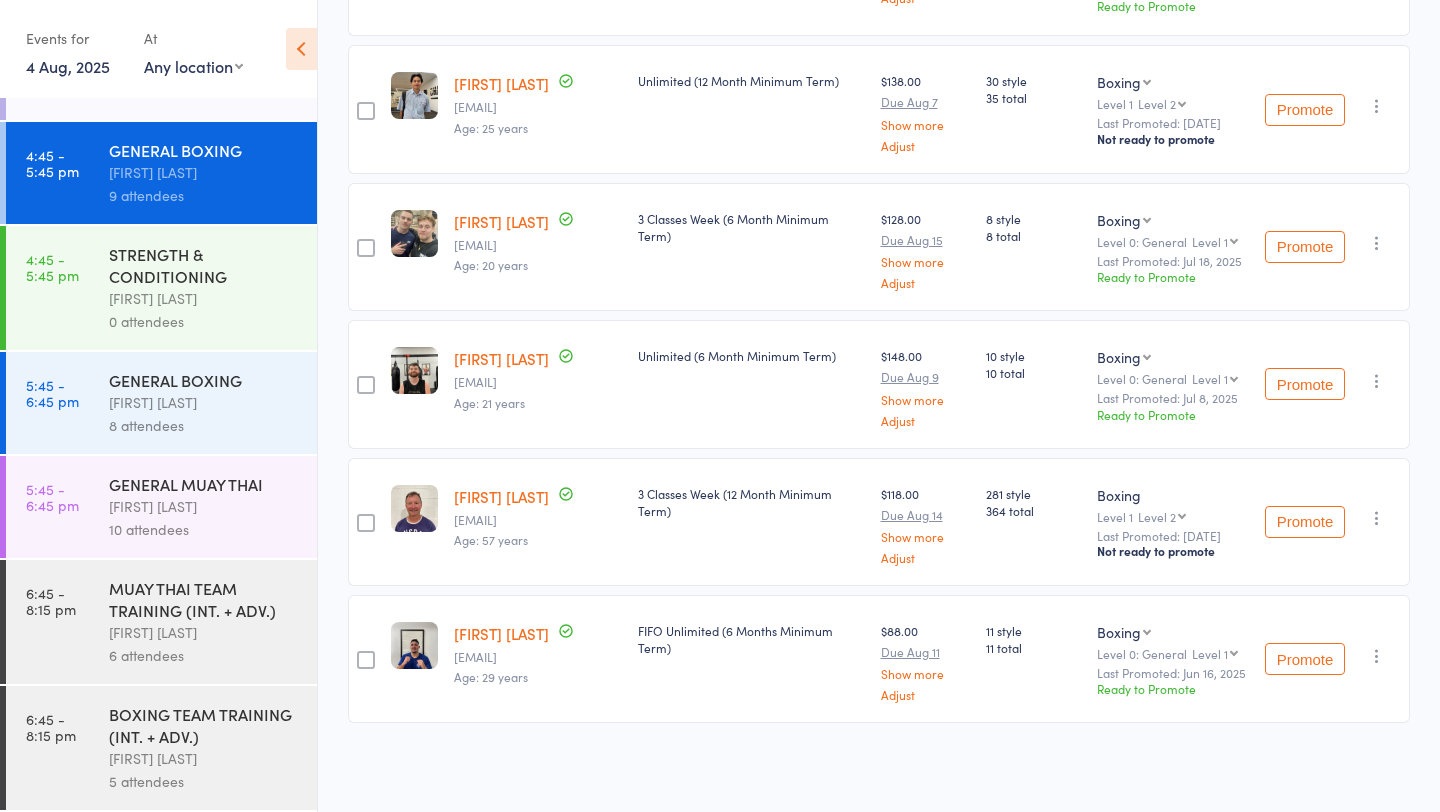 click on "[FIRST] [LAST]" at bounding box center [204, 506] 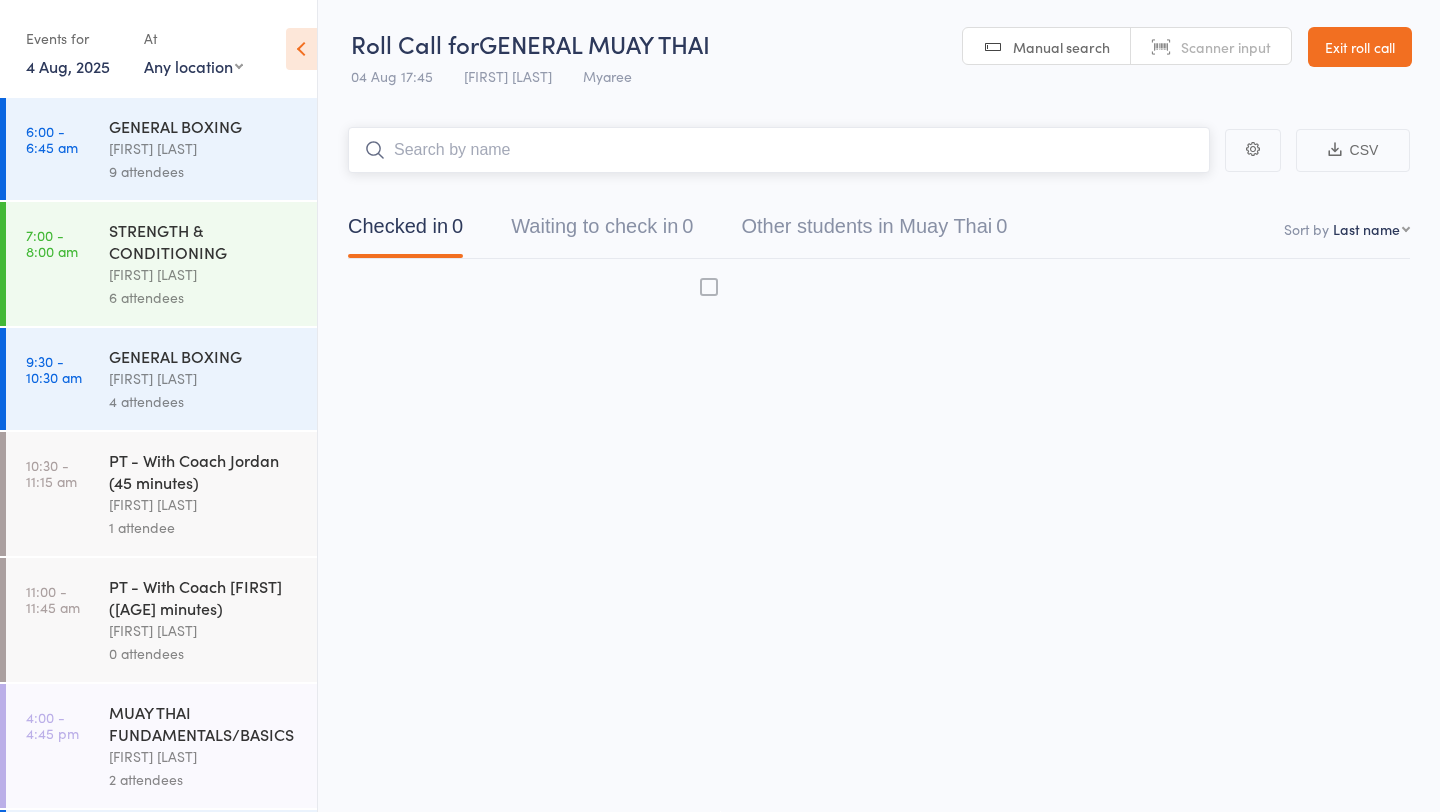 scroll, scrollTop: 1, scrollLeft: 0, axis: vertical 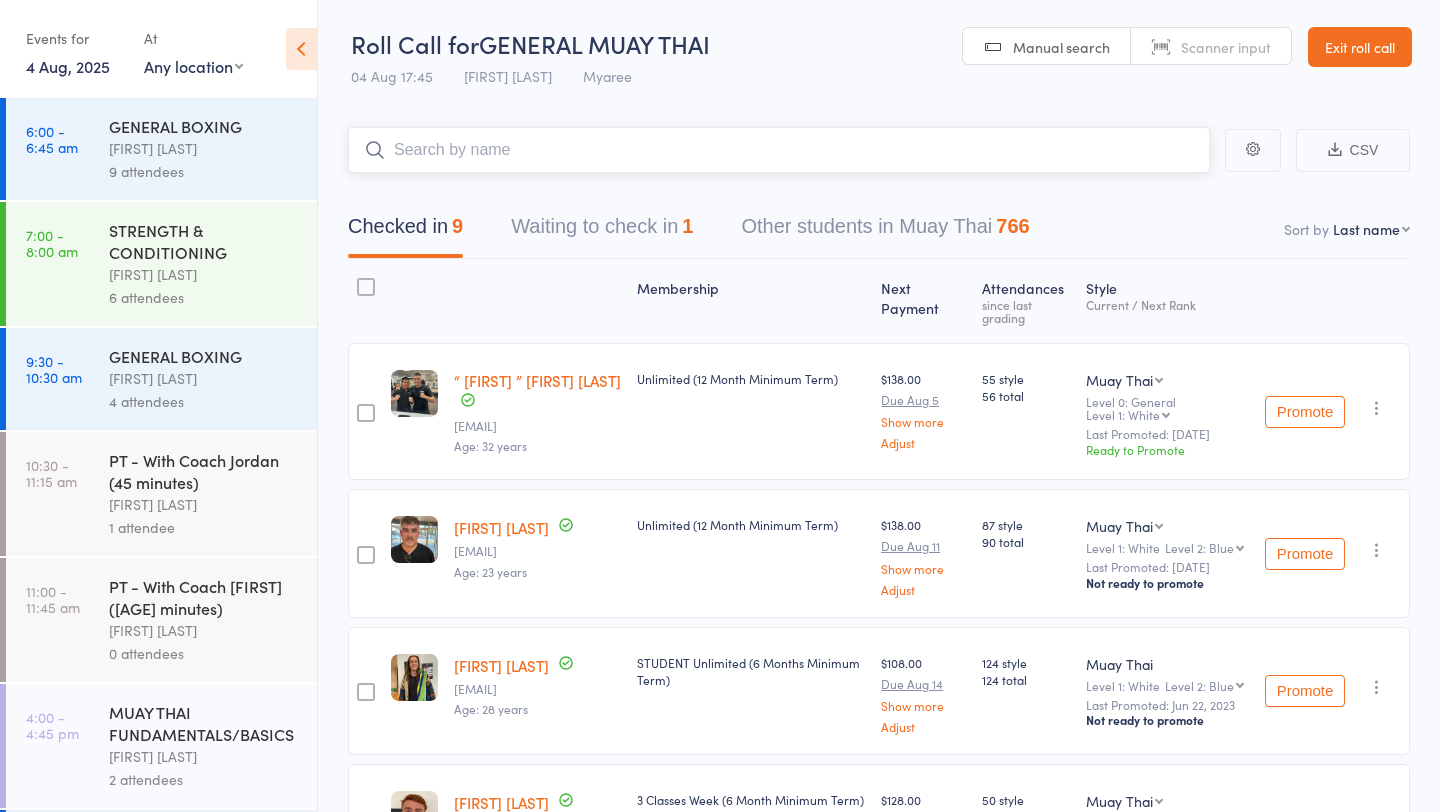 click on "Waiting to check in  1" at bounding box center [602, 231] 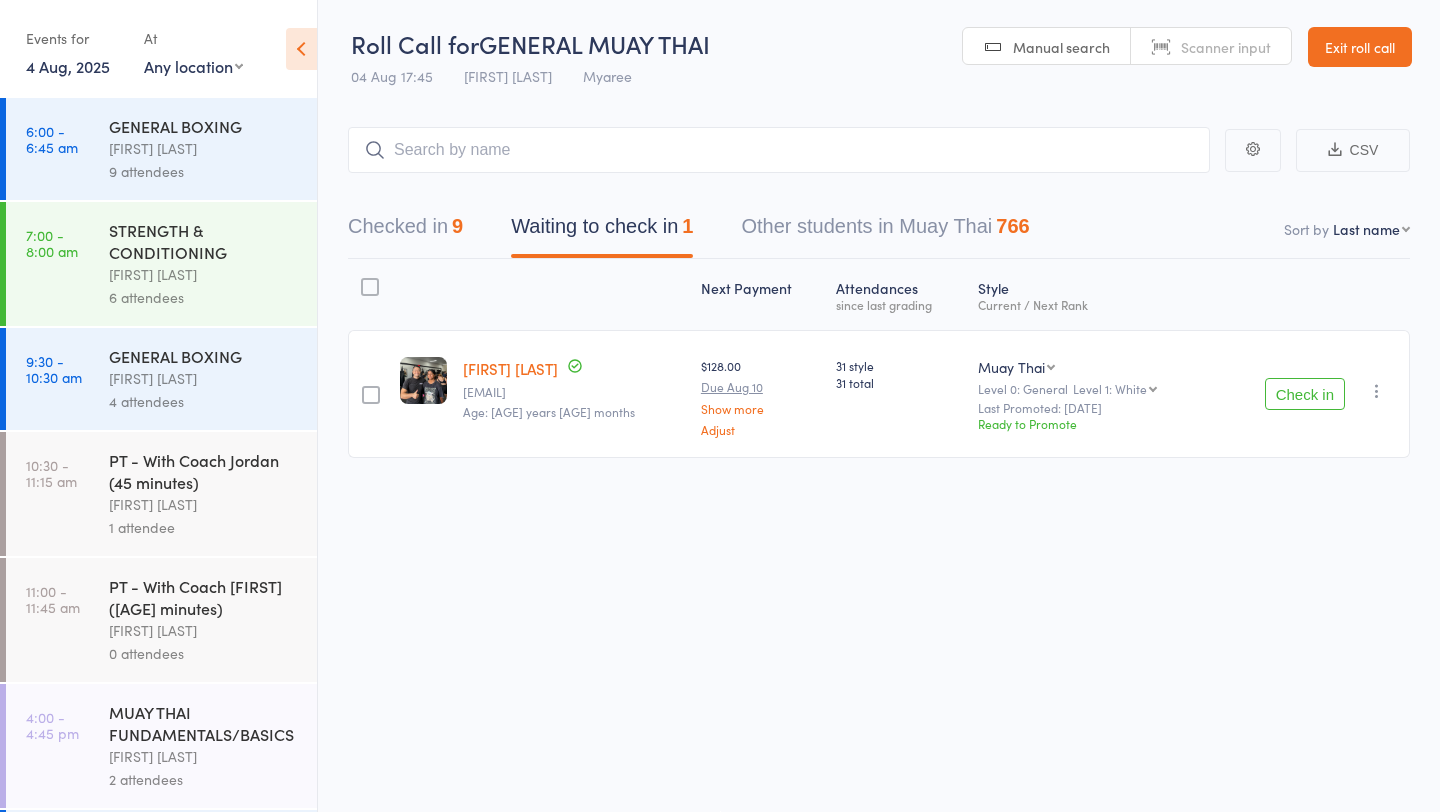 click on "Events for 4 Aug, 2025 4 Aug, 2025
August 2025
Sun Mon Tue Wed Thu Fri Sat
31
27
28
29
30
31
01
02
32
03
04
05
06
07
08
09
33
10
11
12
13
14
15
16
34
17
18
19
20
21
22
23
35
24
25
26
27
28
29
30" at bounding box center (75, 51) 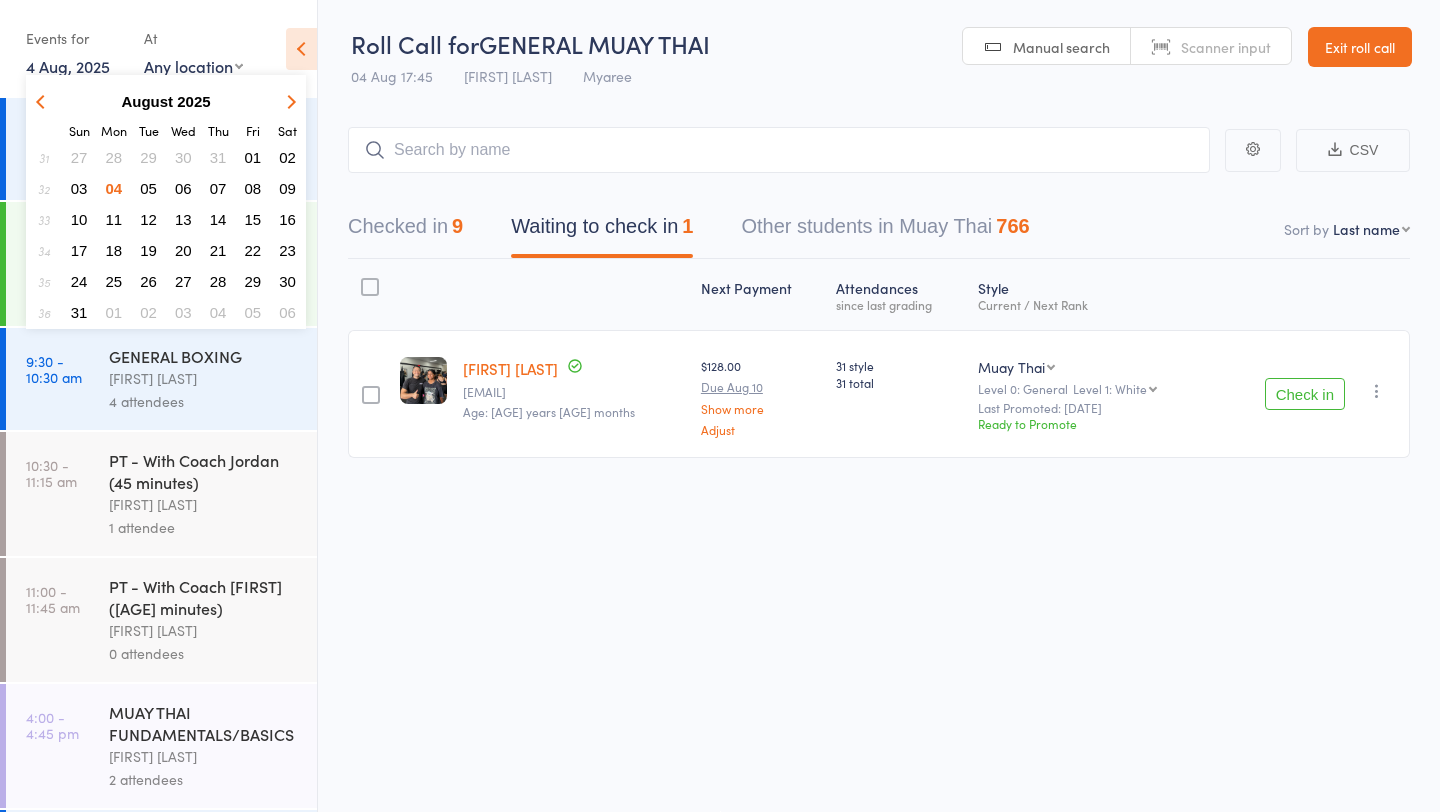 click on "07" at bounding box center [218, 188] 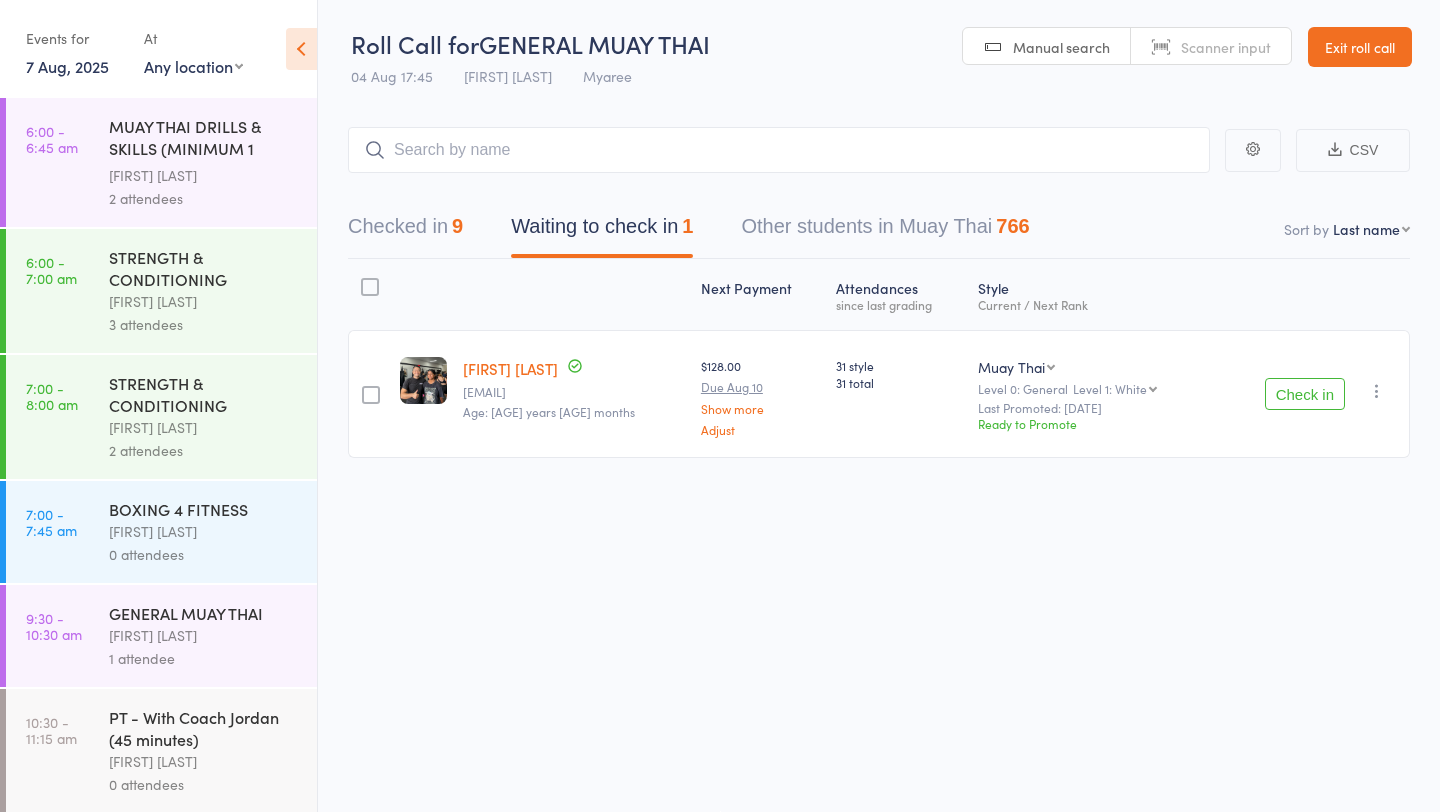 click on "7 Aug, 2025" at bounding box center (67, 66) 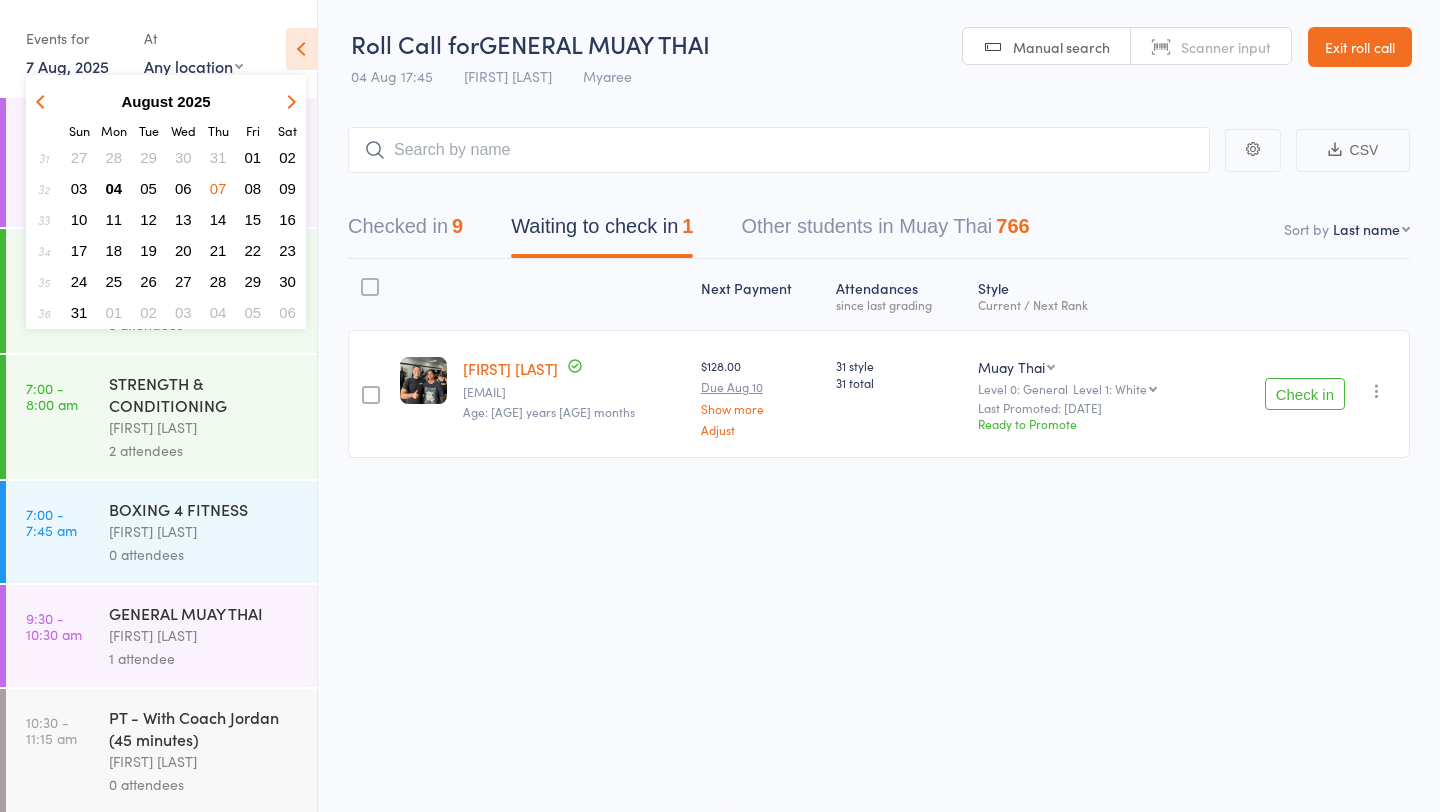 click on "05" at bounding box center [148, 188] 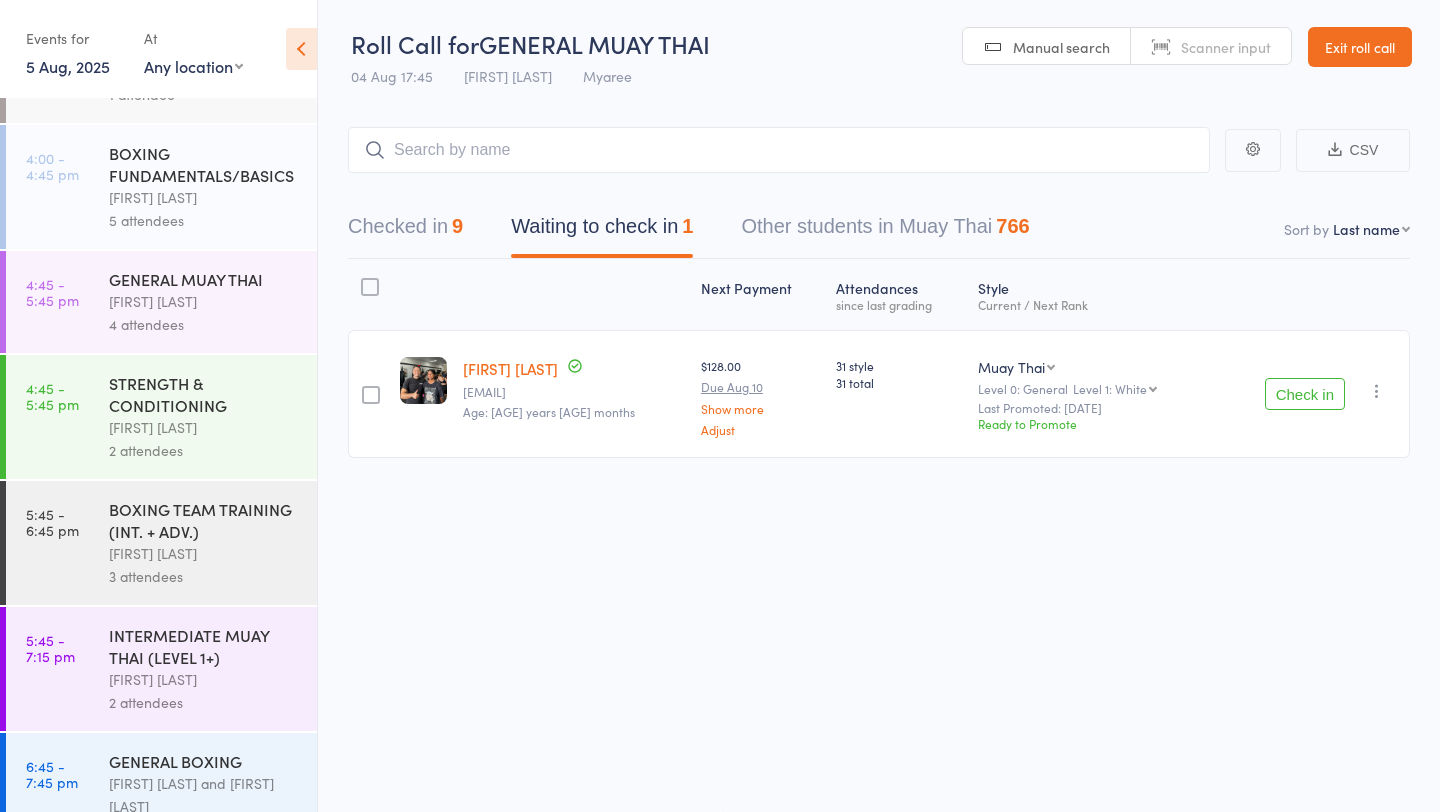 scroll, scrollTop: 856, scrollLeft: 0, axis: vertical 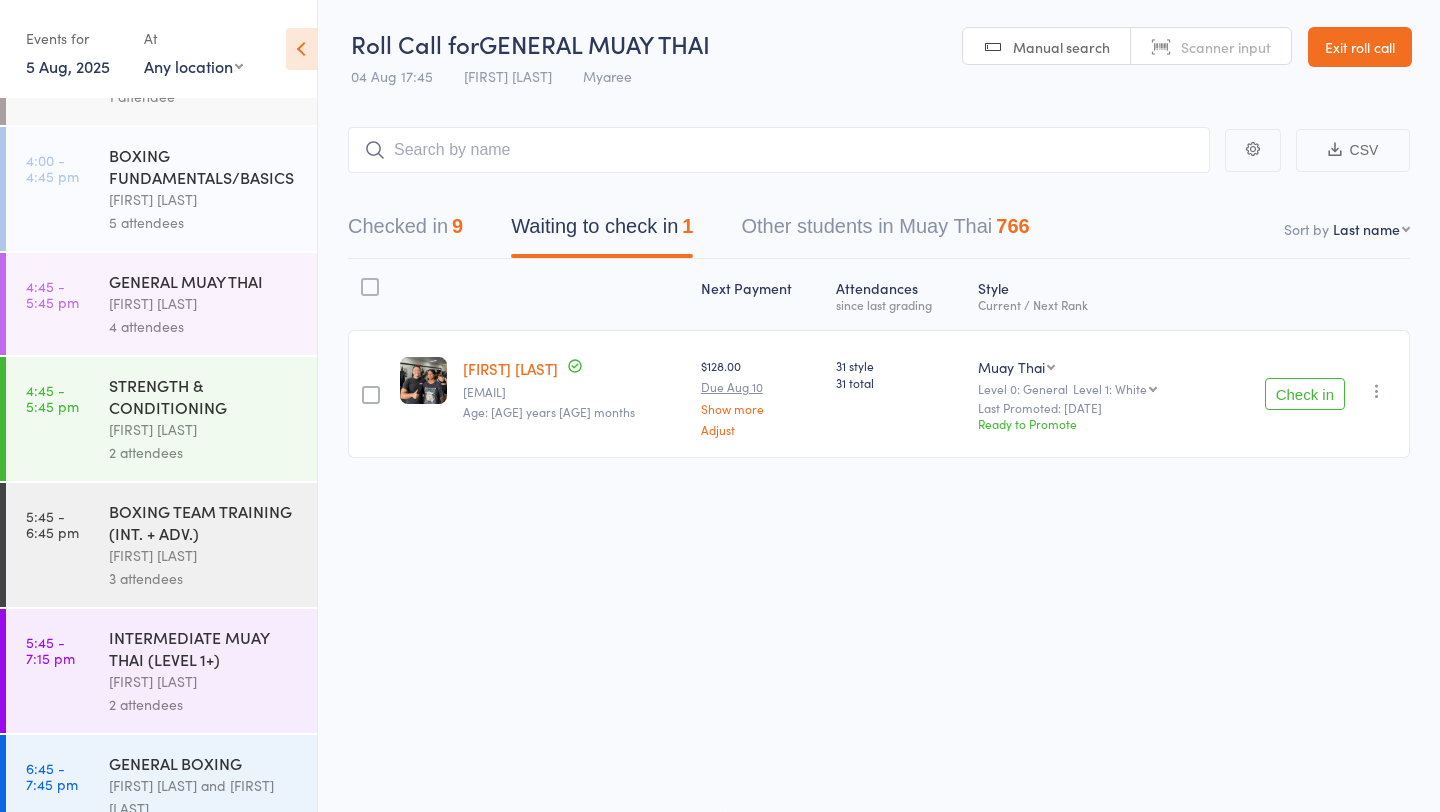 click on "5 Aug, 2025" at bounding box center [68, 66] 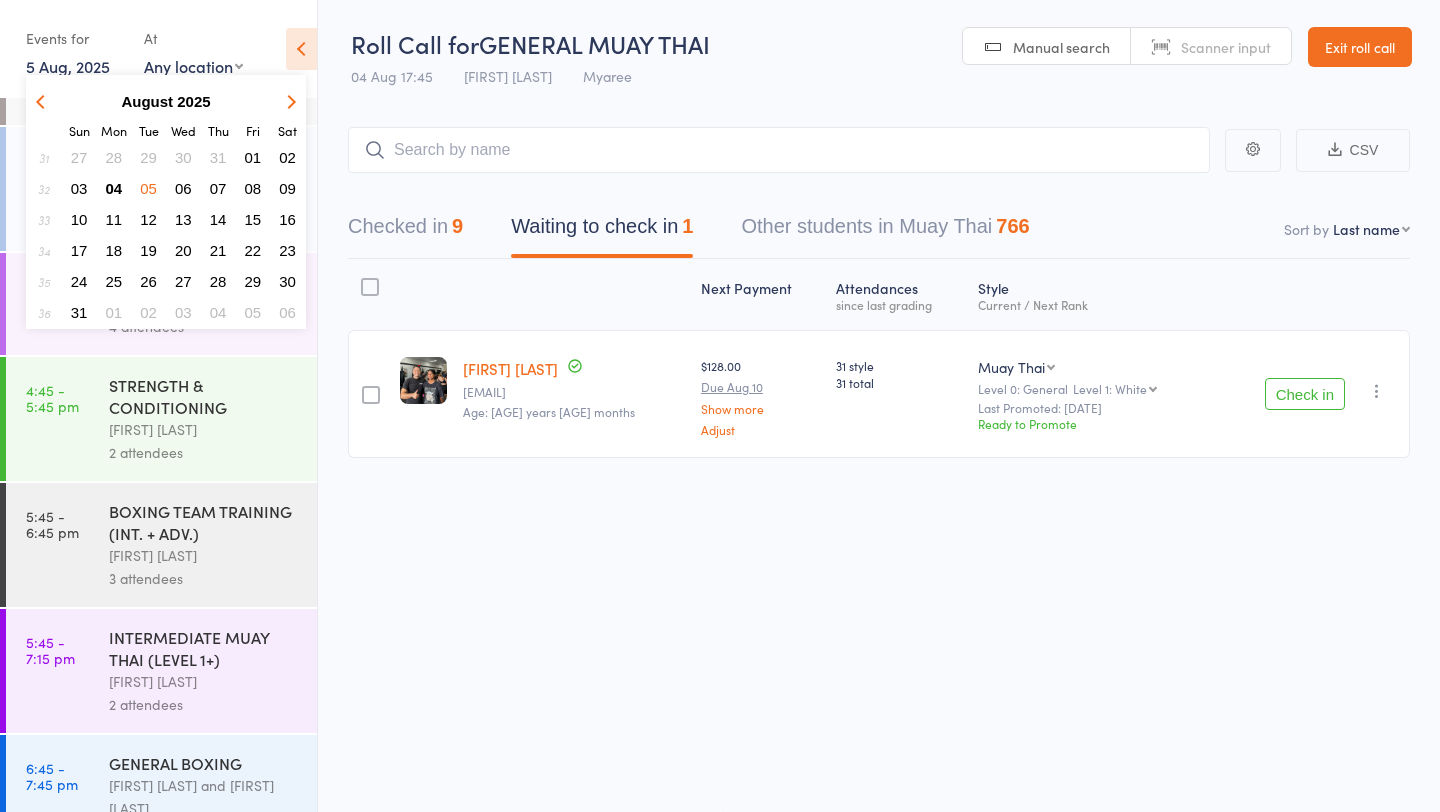 click on "05" at bounding box center [148, 188] 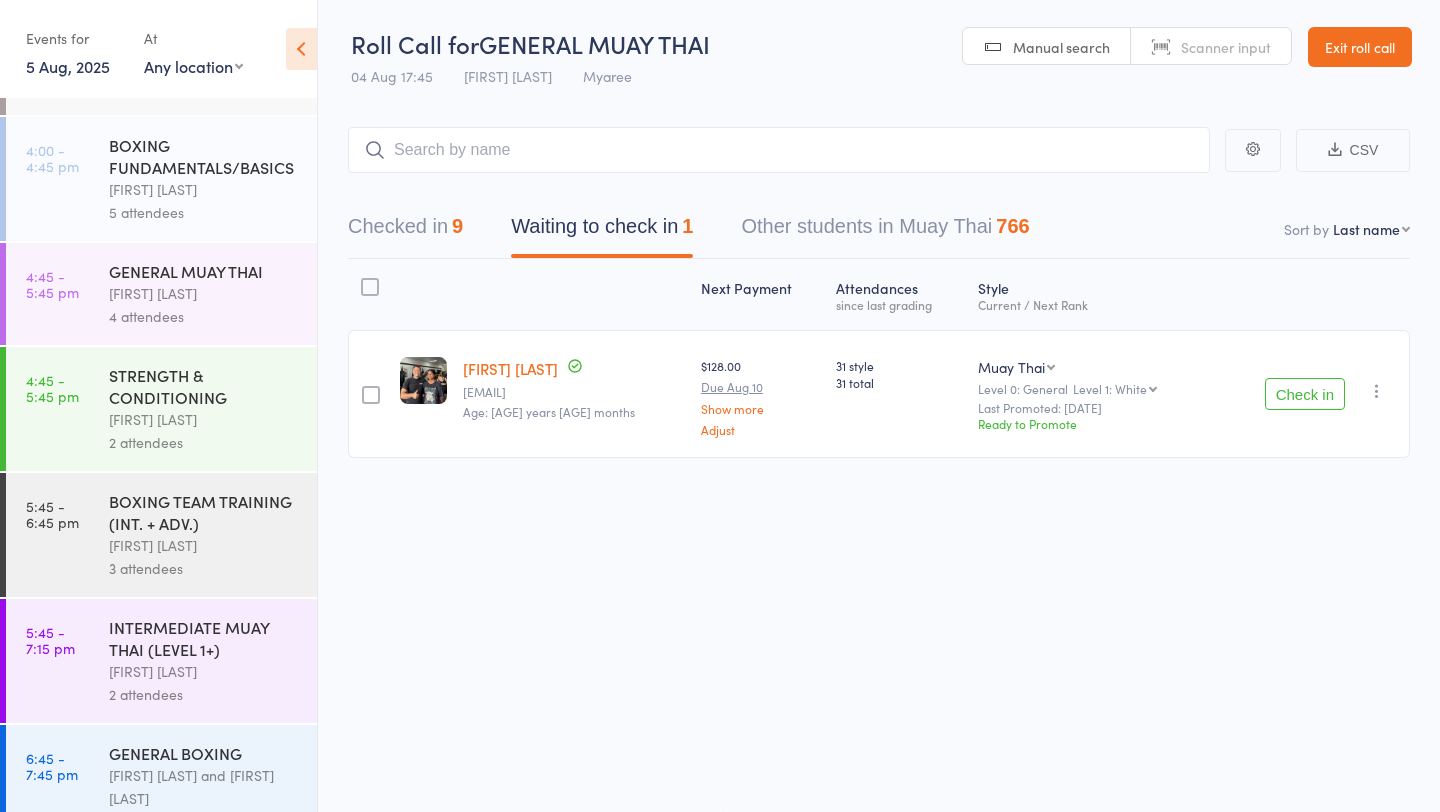 scroll, scrollTop: 844, scrollLeft: 0, axis: vertical 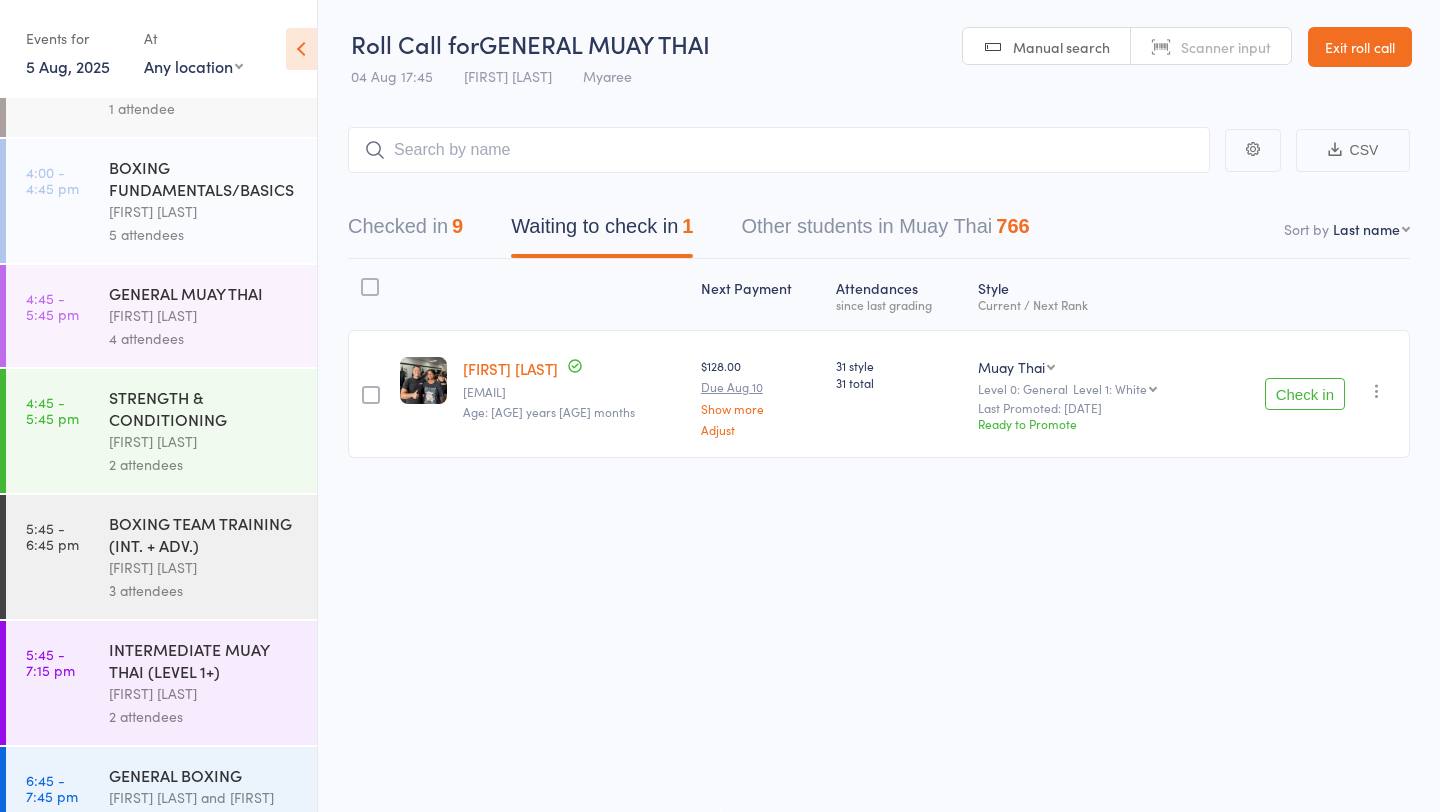 click on "[FIRST] [LAST]" at bounding box center [204, 315] 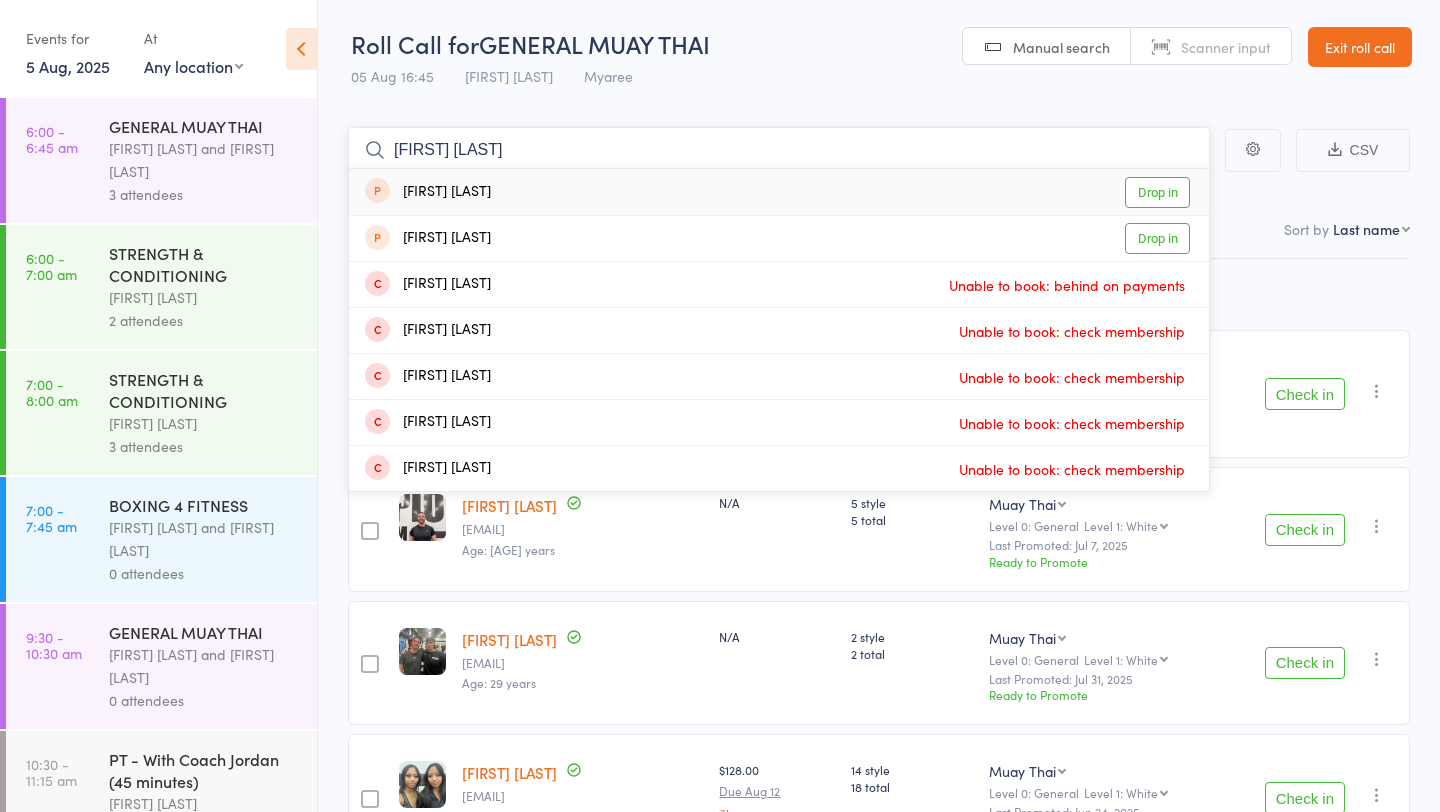 type on "sdam kir" 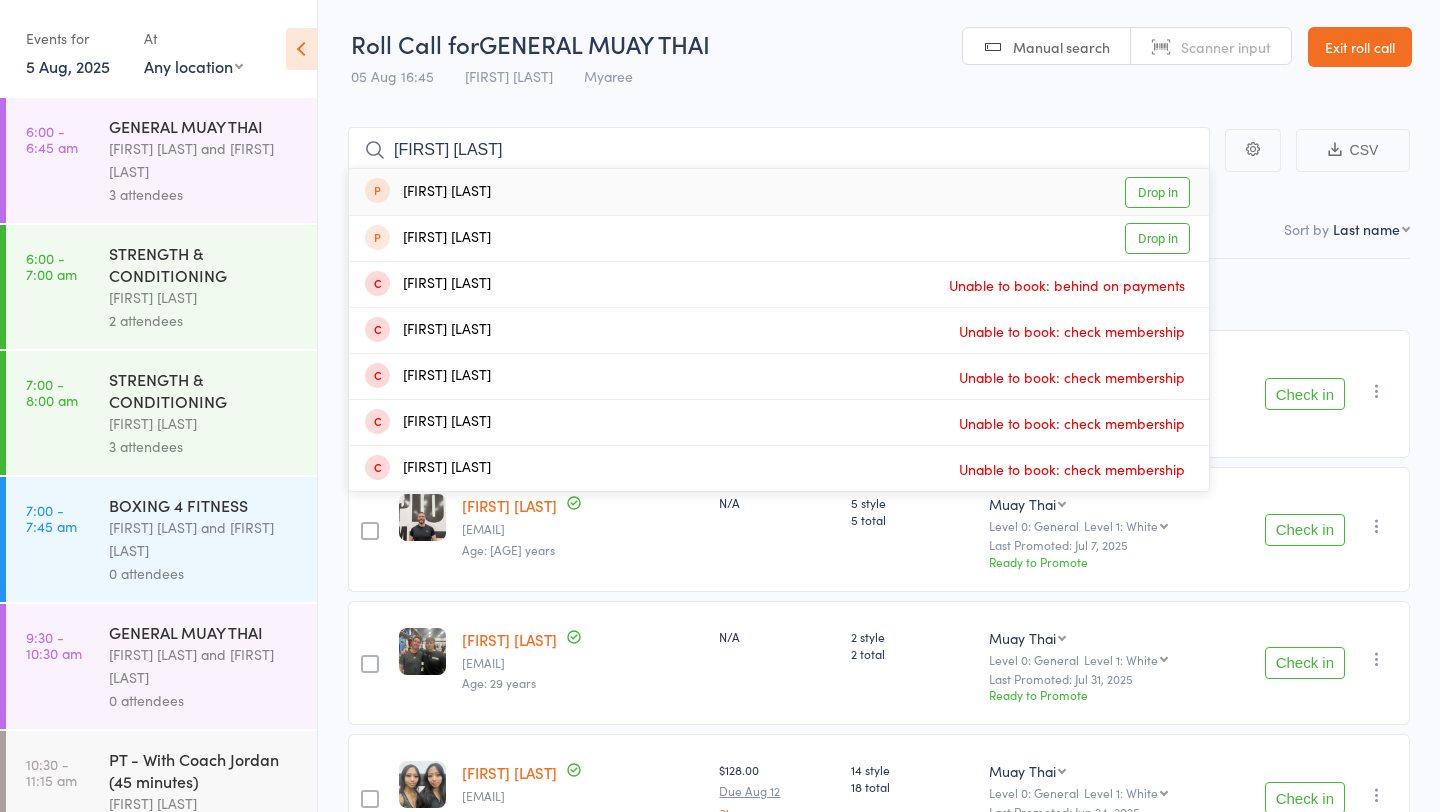 click on "Drop in" at bounding box center (1157, 192) 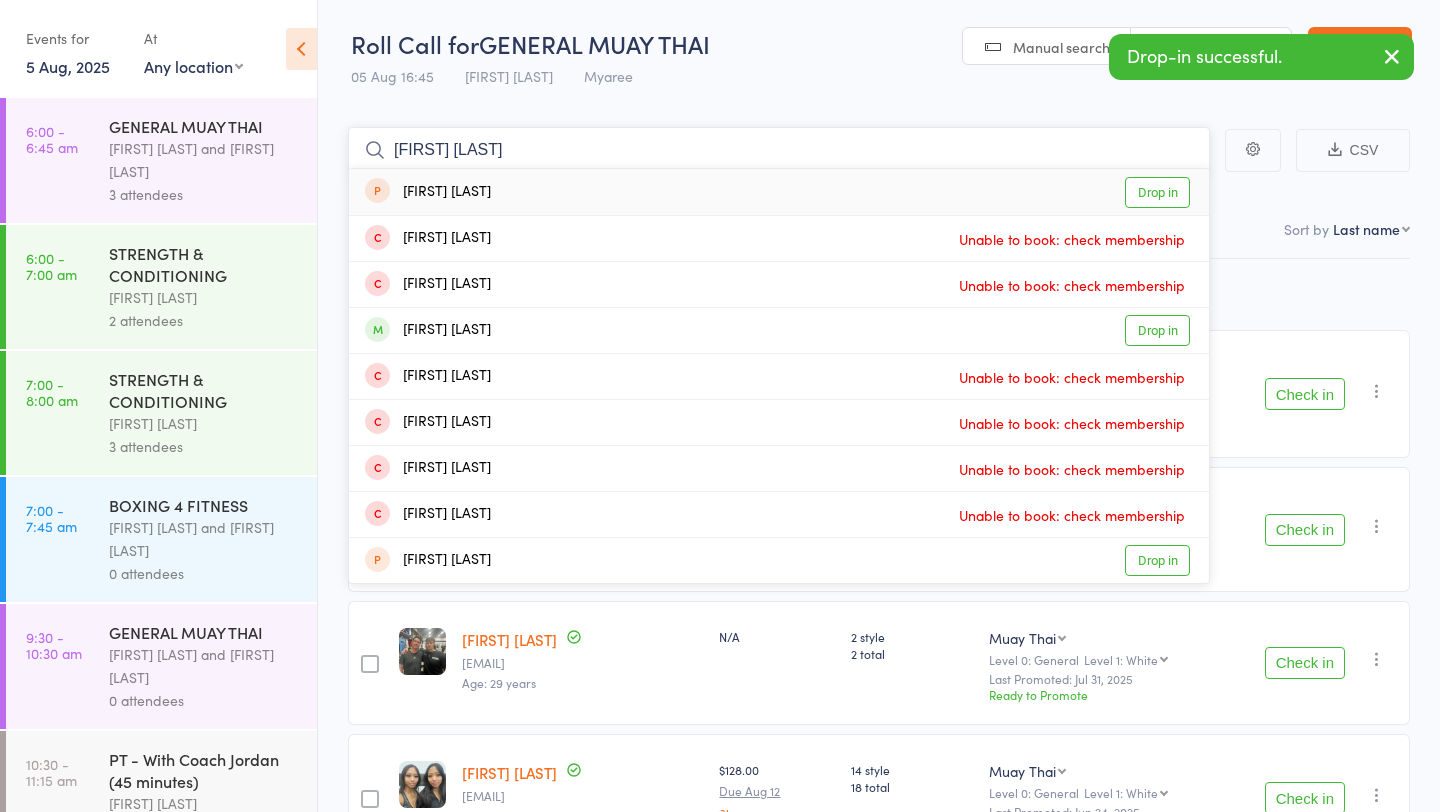 type on "emma ki" 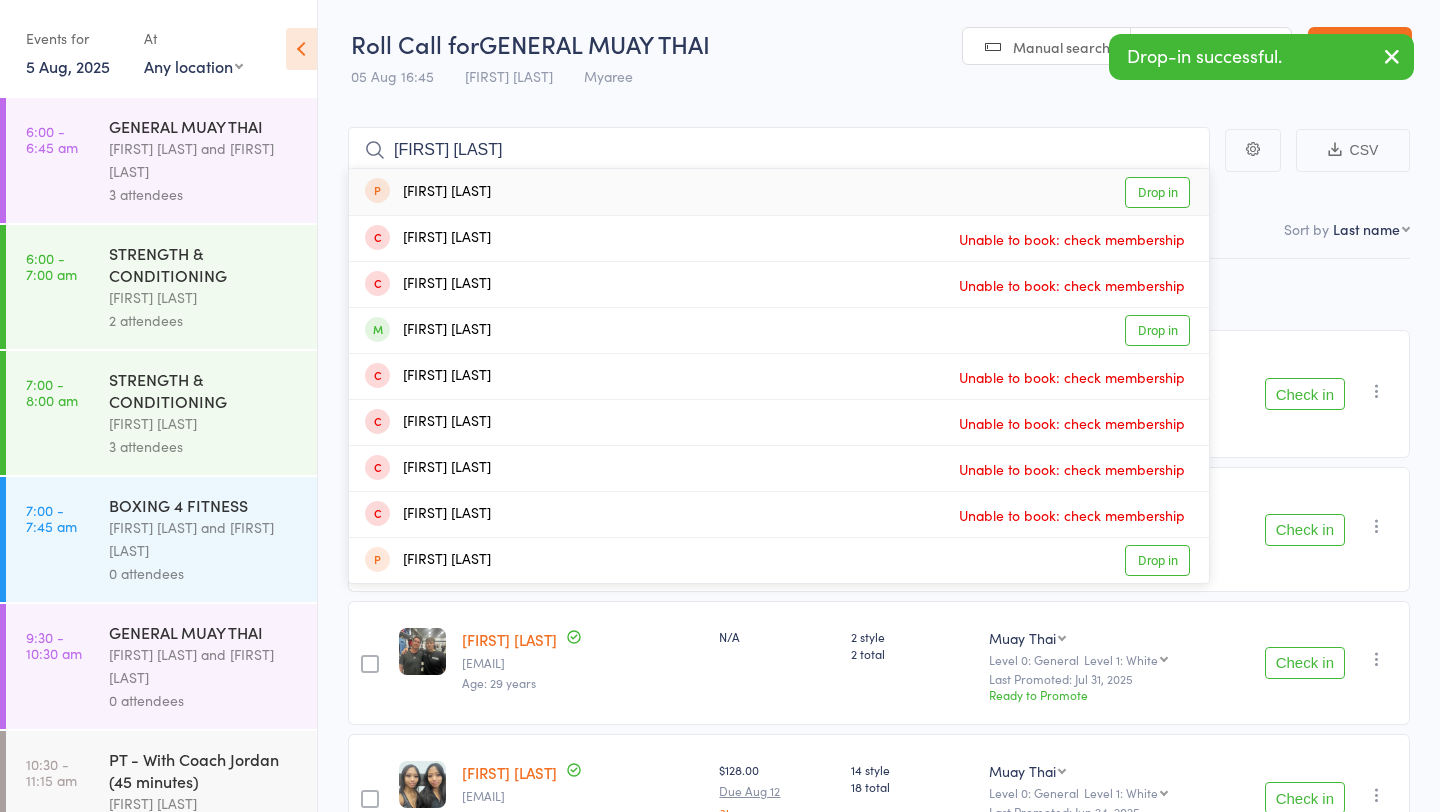 click on "Drop in" at bounding box center [1157, 192] 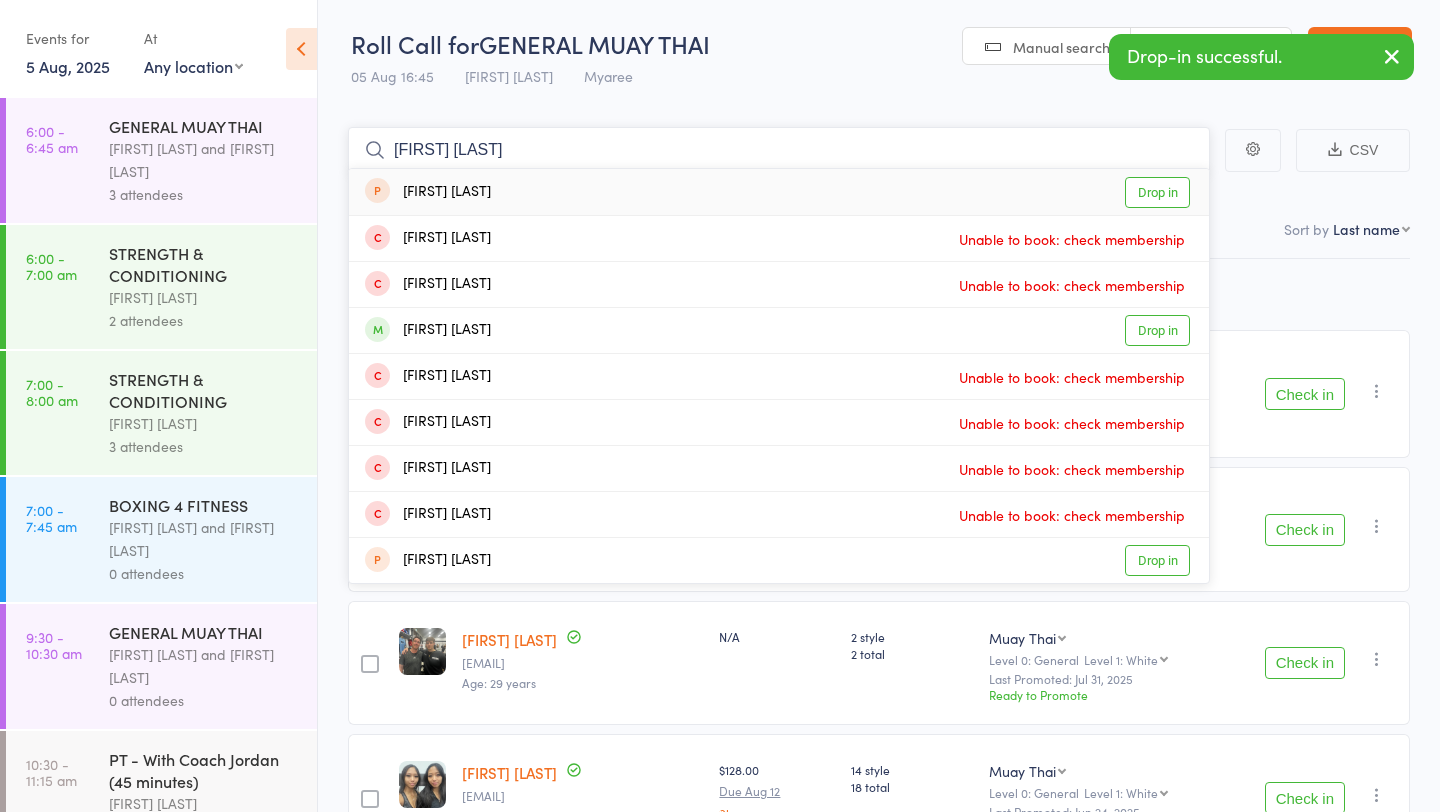 type 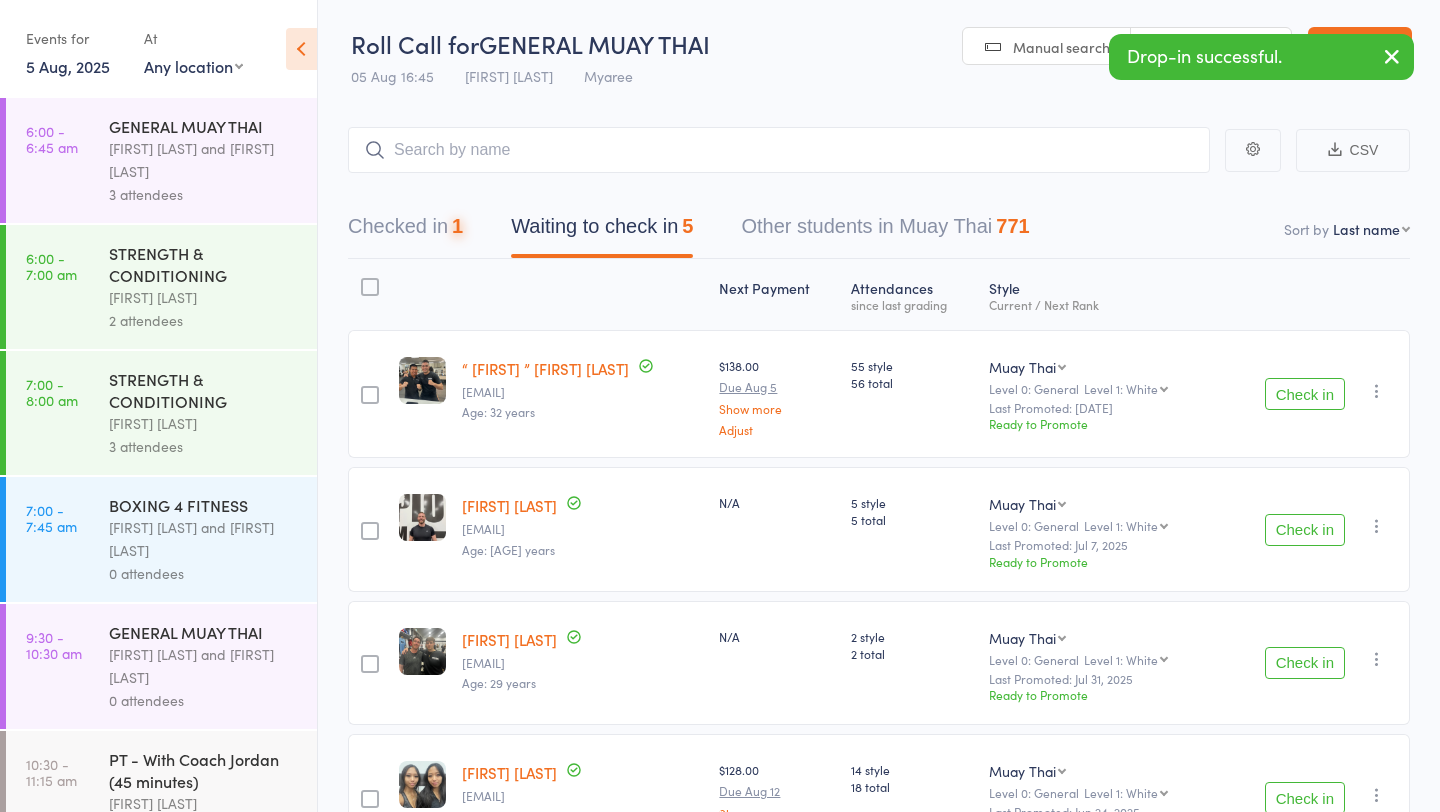 click on "5 Aug, 2025" at bounding box center (68, 66) 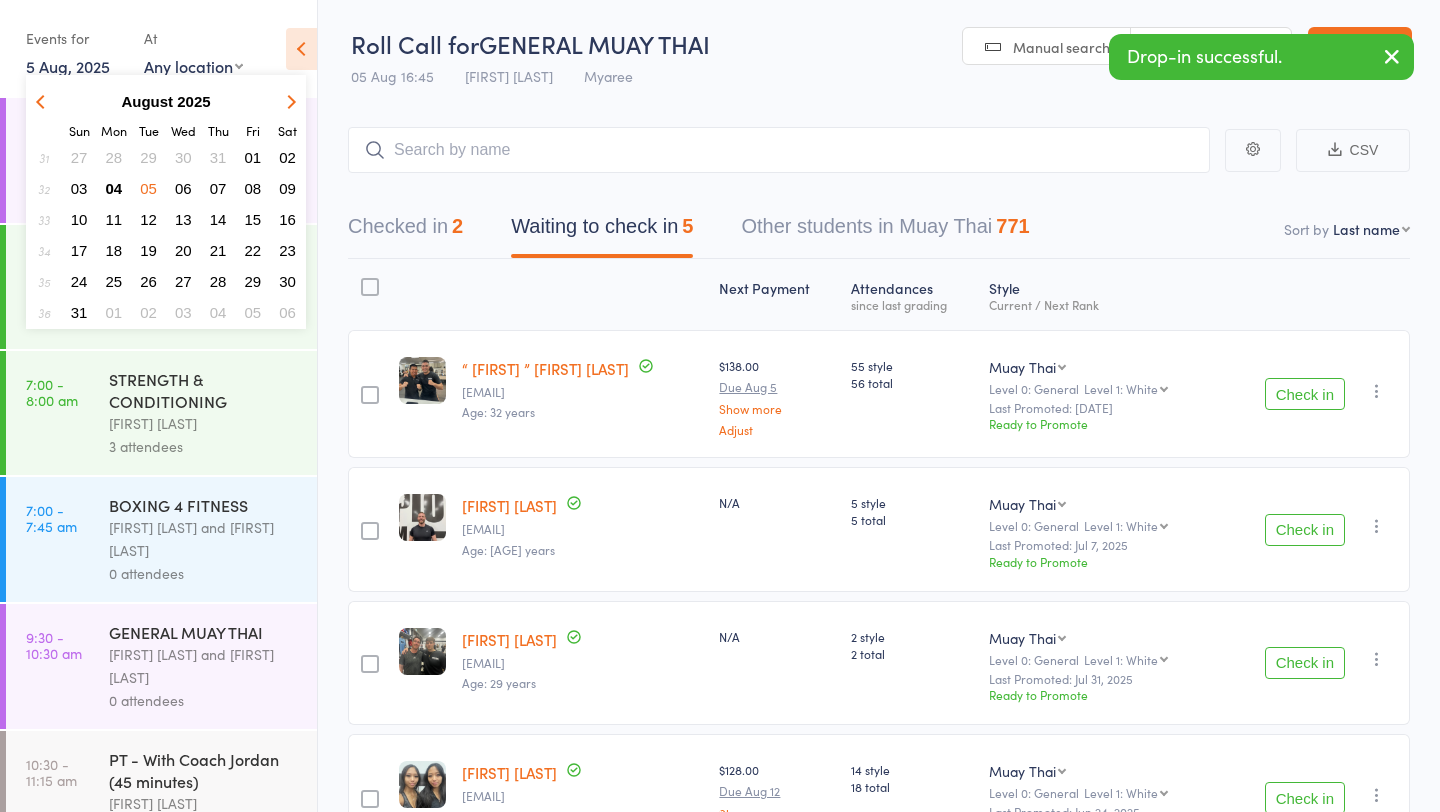 click on "04" at bounding box center [114, 188] 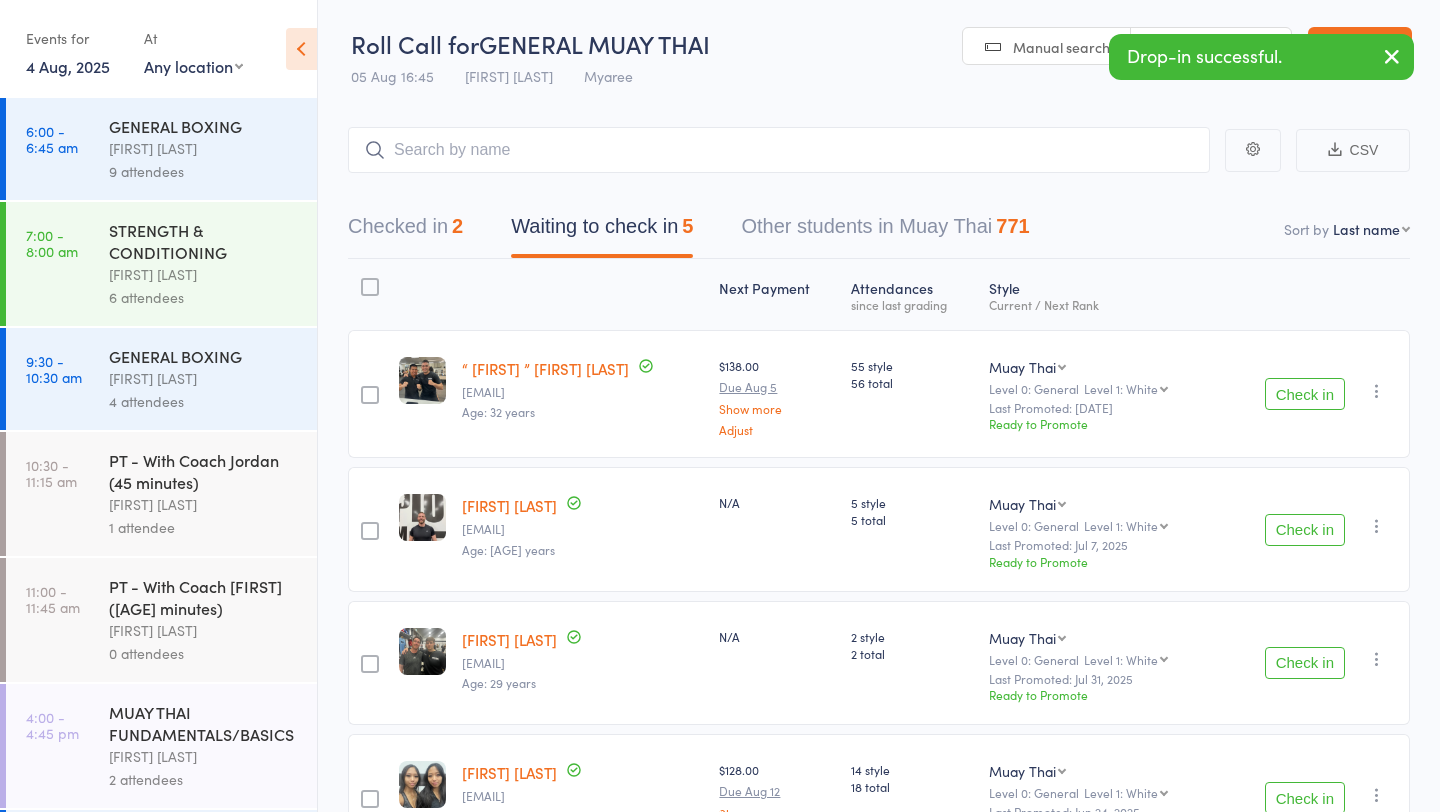 scroll, scrollTop: 697, scrollLeft: 0, axis: vertical 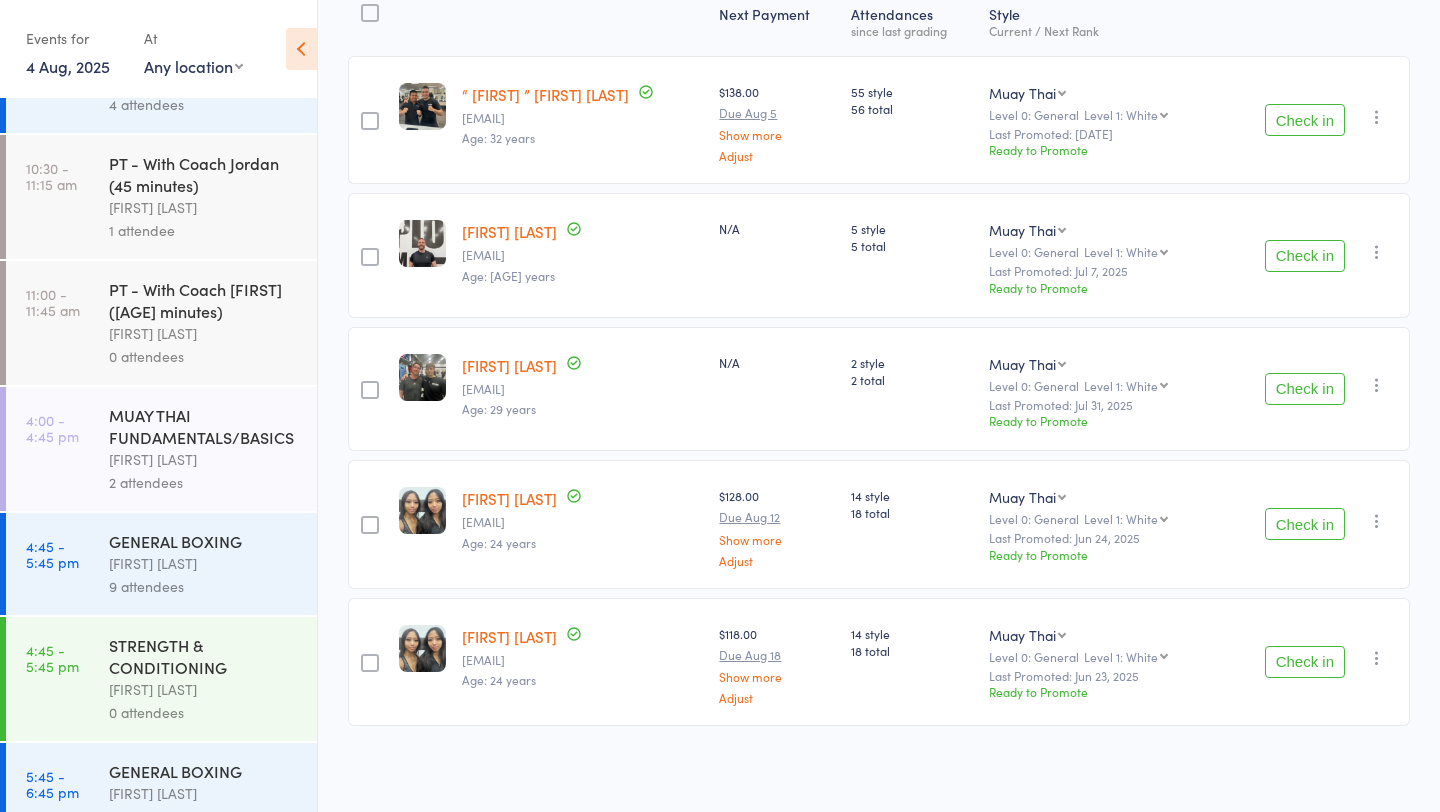 click on "4 Aug, 2025" at bounding box center (68, 66) 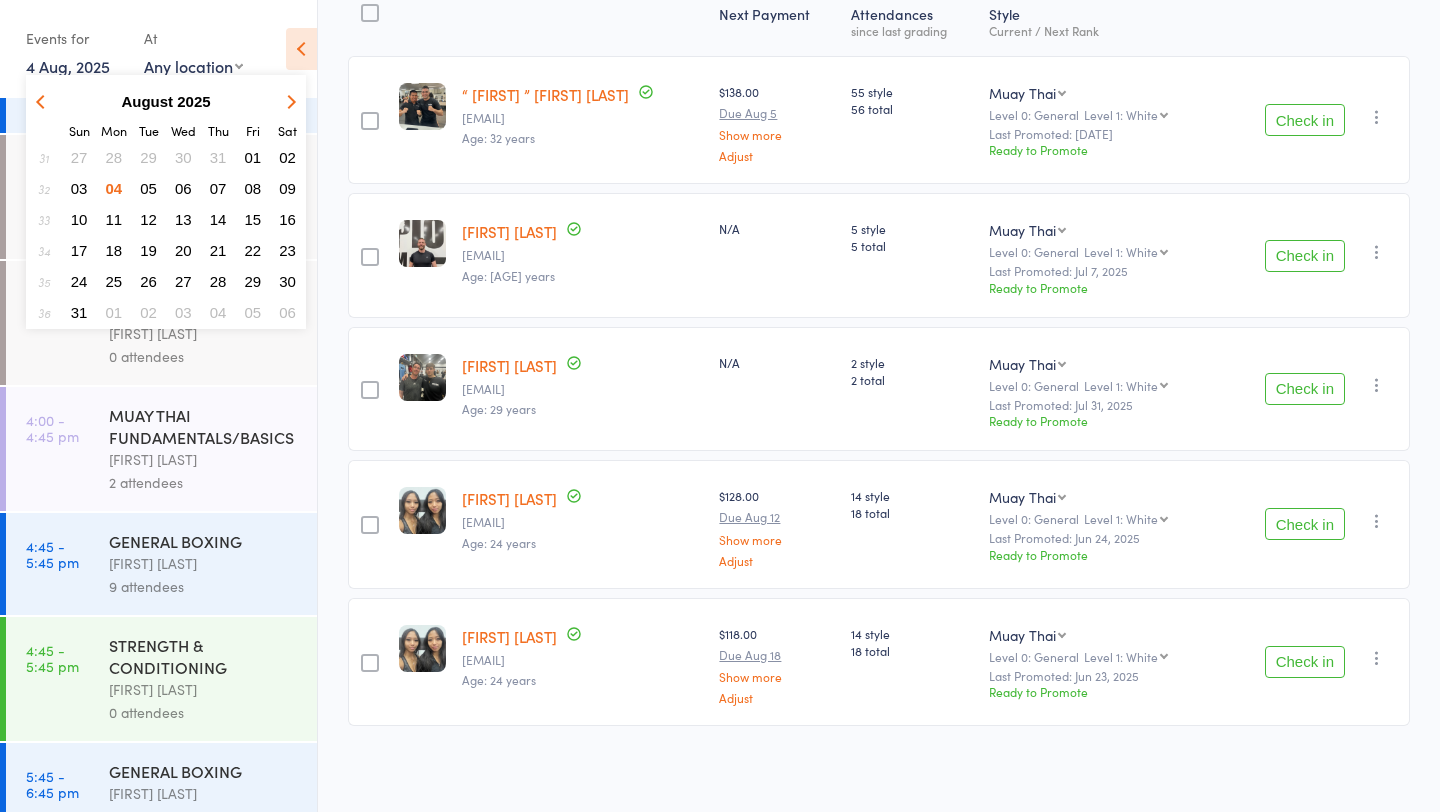 click on "04" at bounding box center (114, 188) 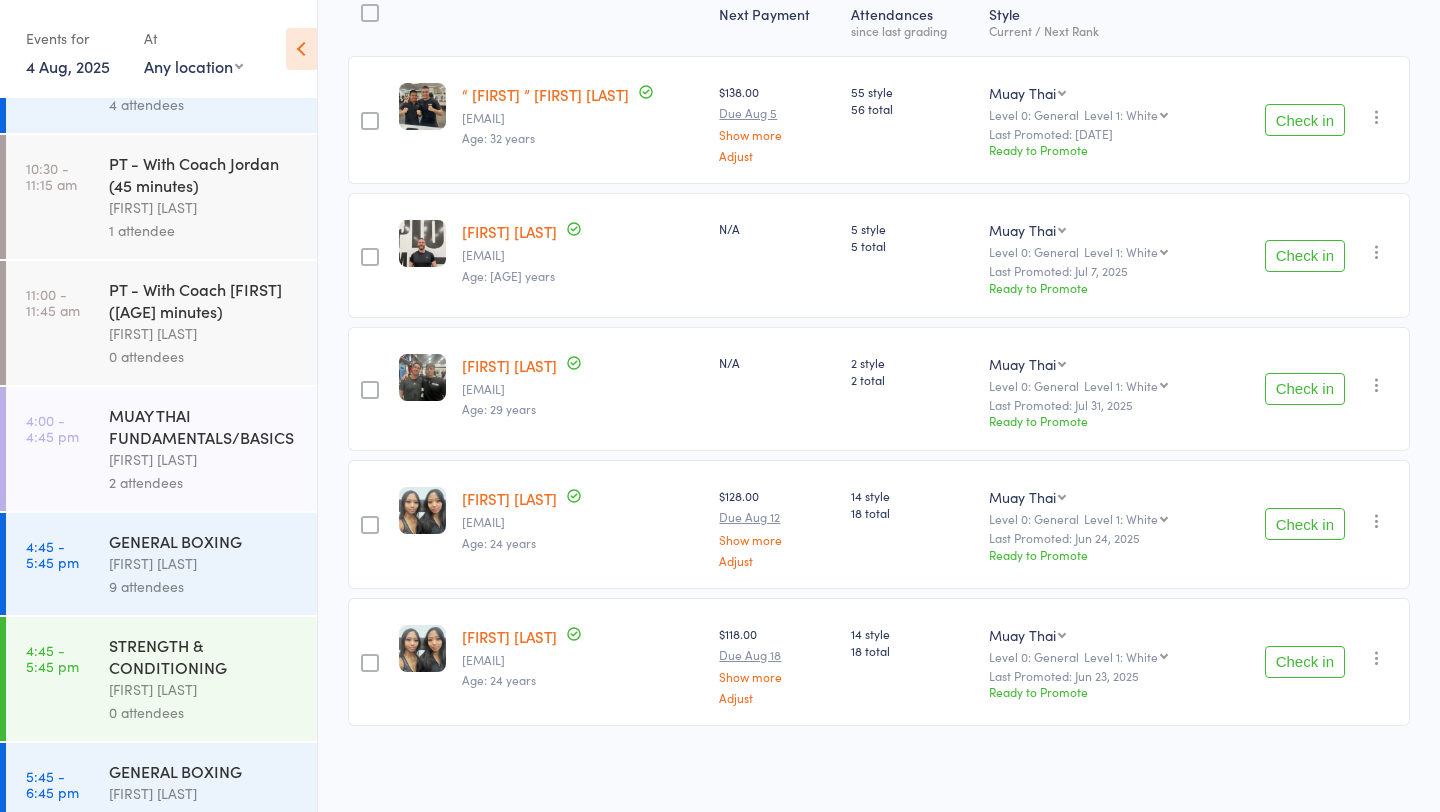 scroll, scrollTop: 697, scrollLeft: 0, axis: vertical 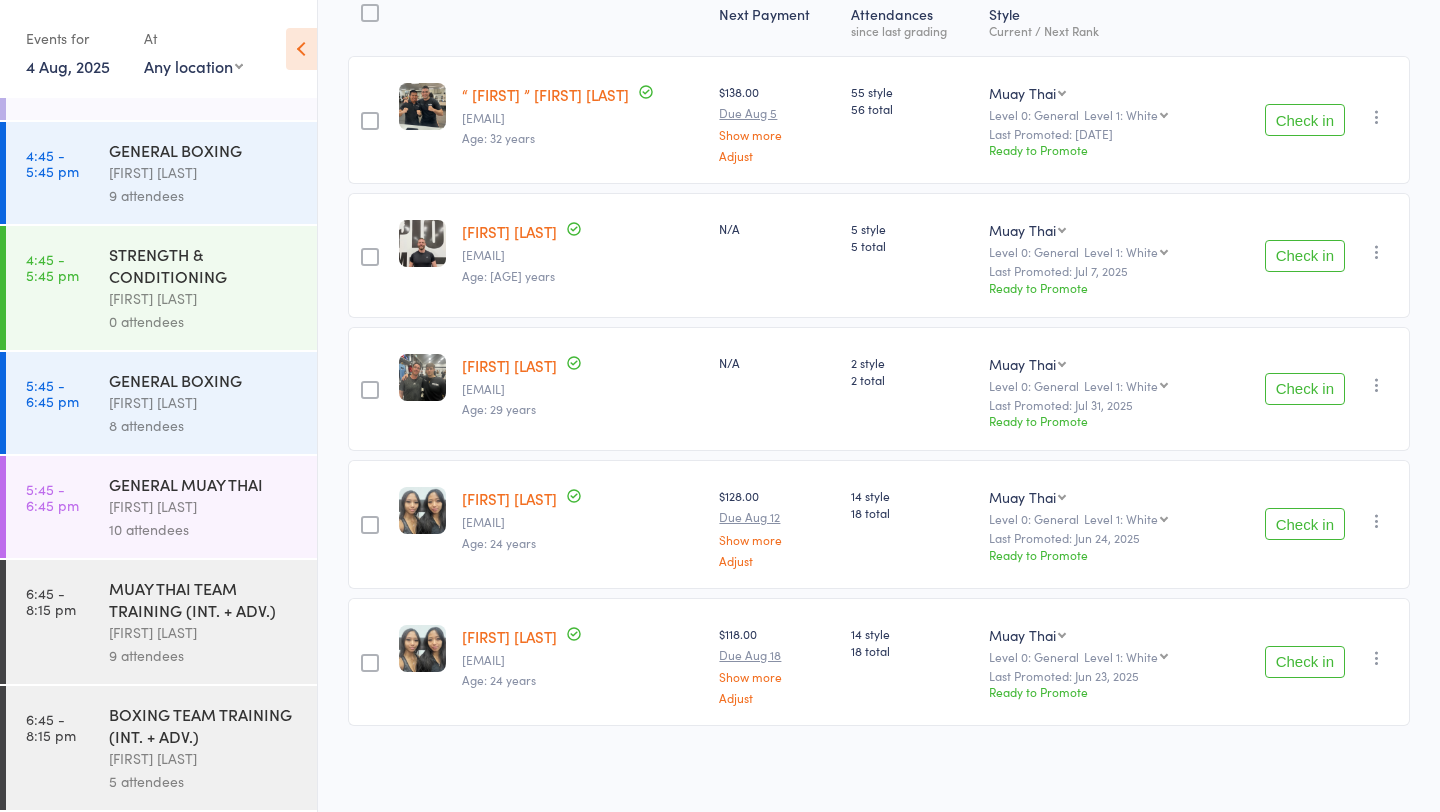 click on "GENERAL MUAY THAI" at bounding box center [204, 484] 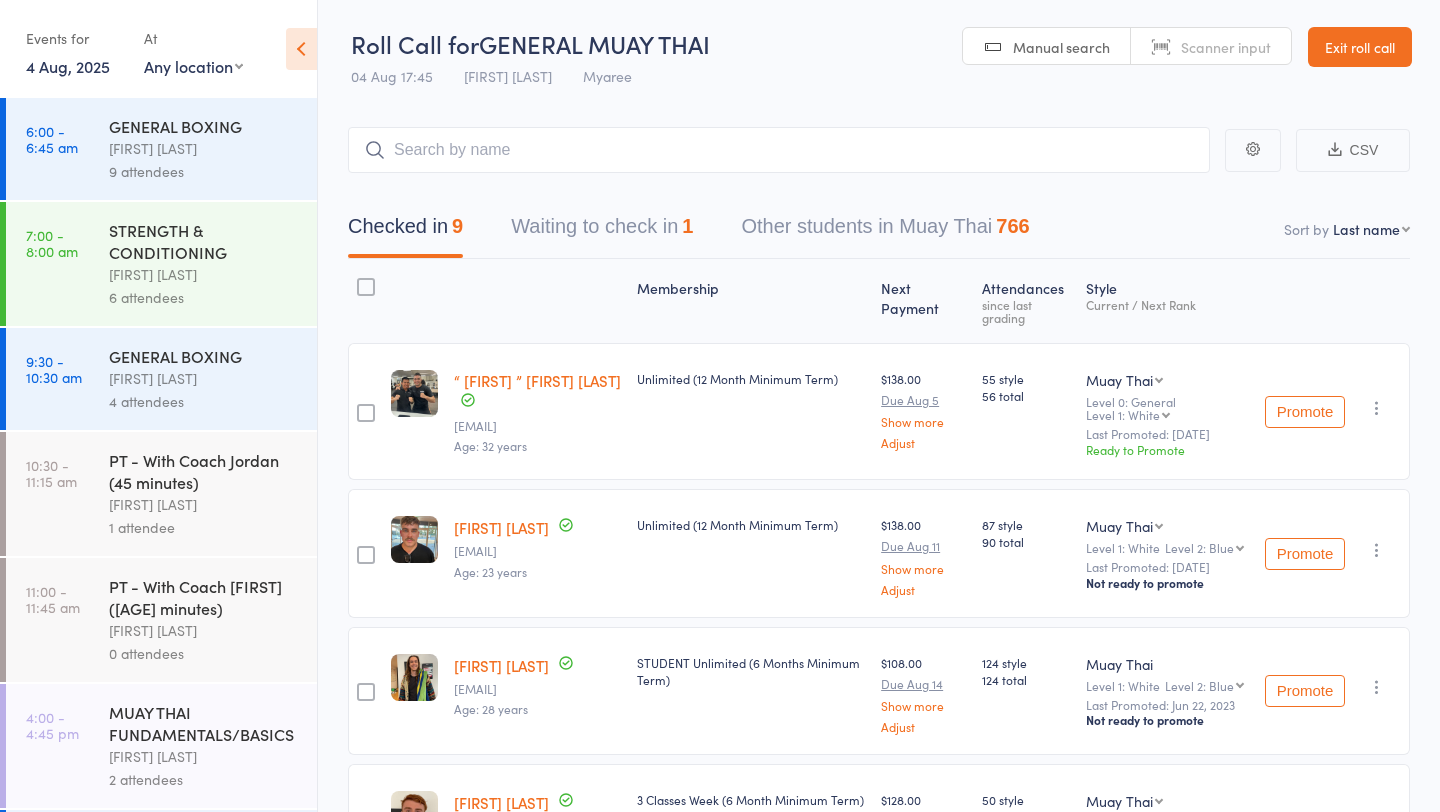 click on "Waiting to check in  1" at bounding box center [602, 231] 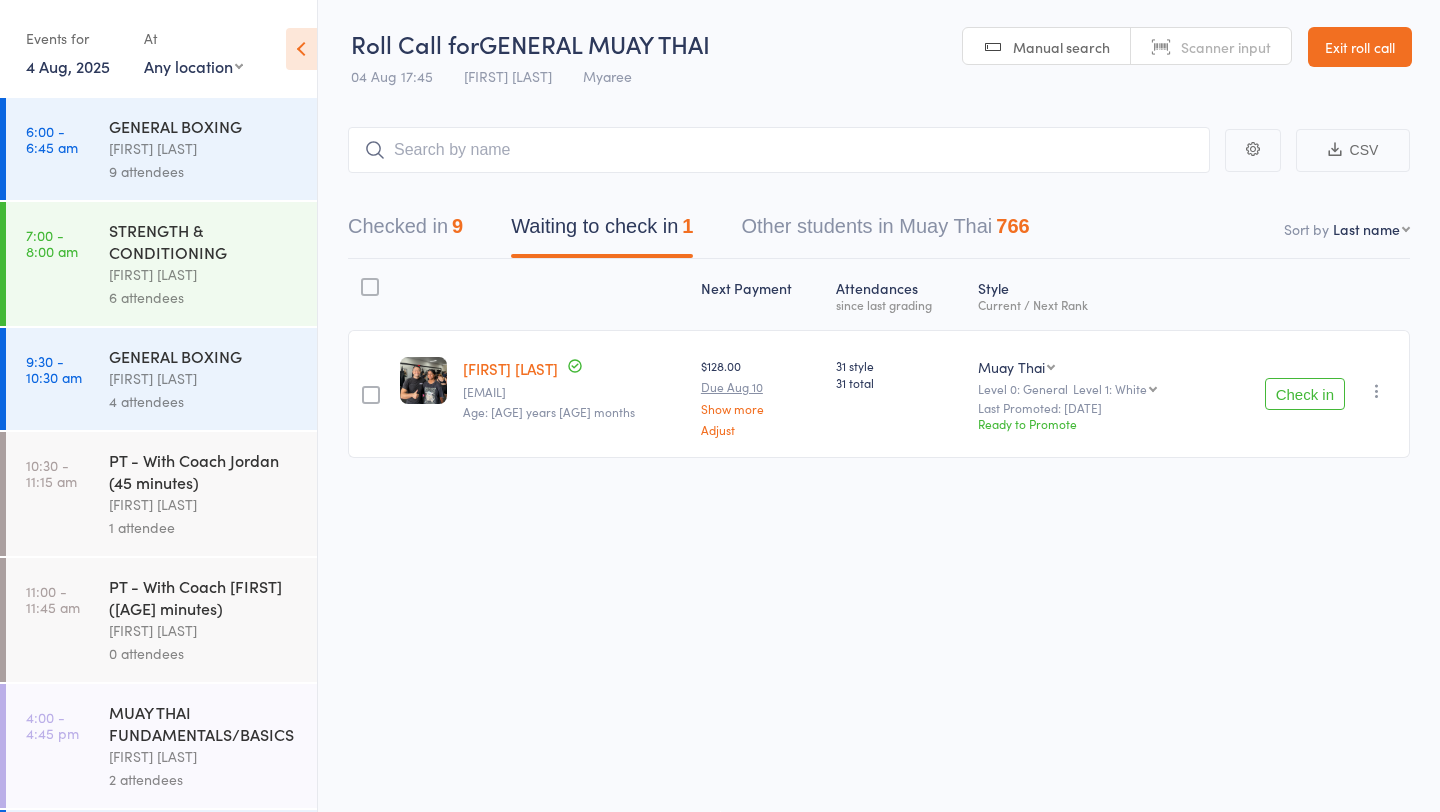 click on "Check in" at bounding box center (1305, 394) 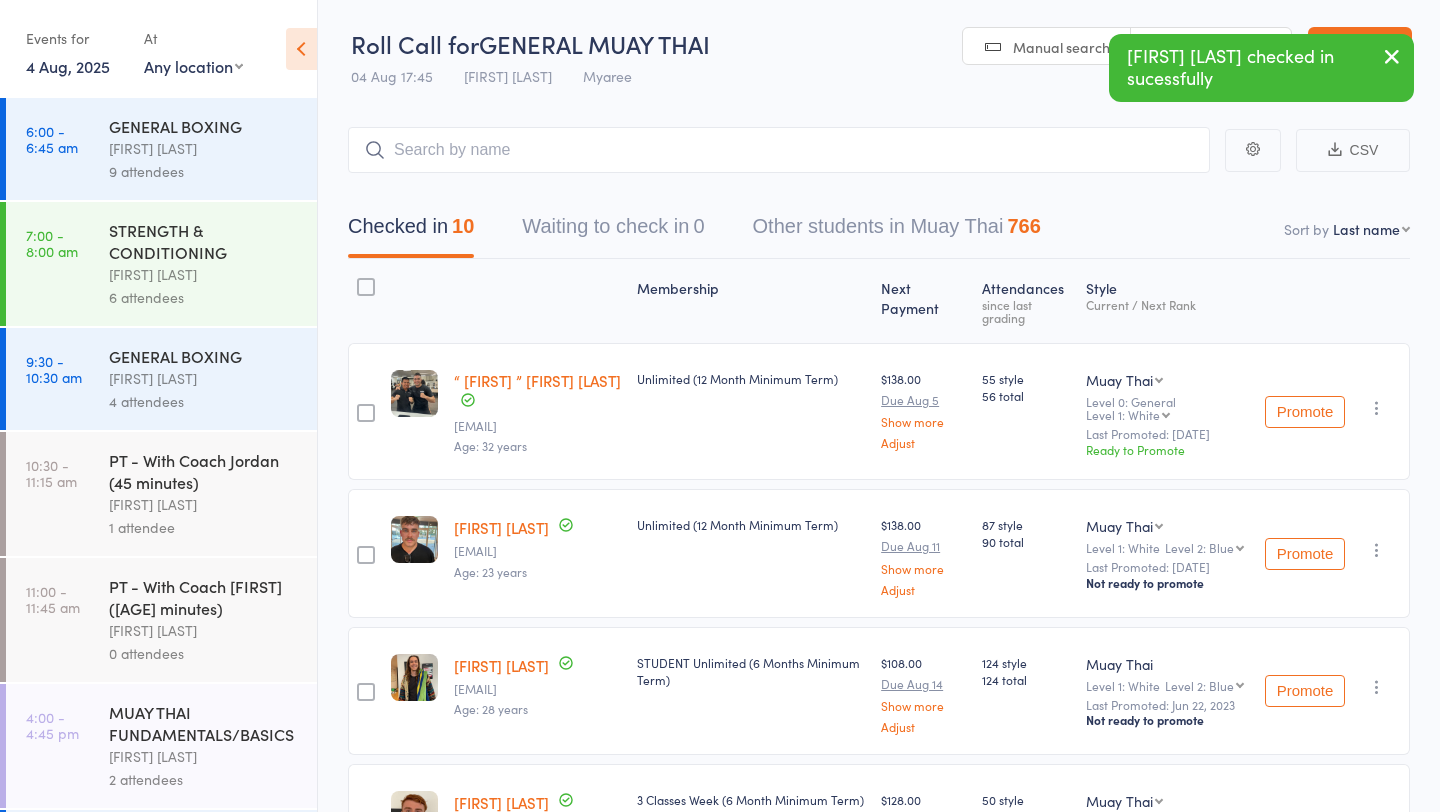 scroll, scrollTop: 697, scrollLeft: 0, axis: vertical 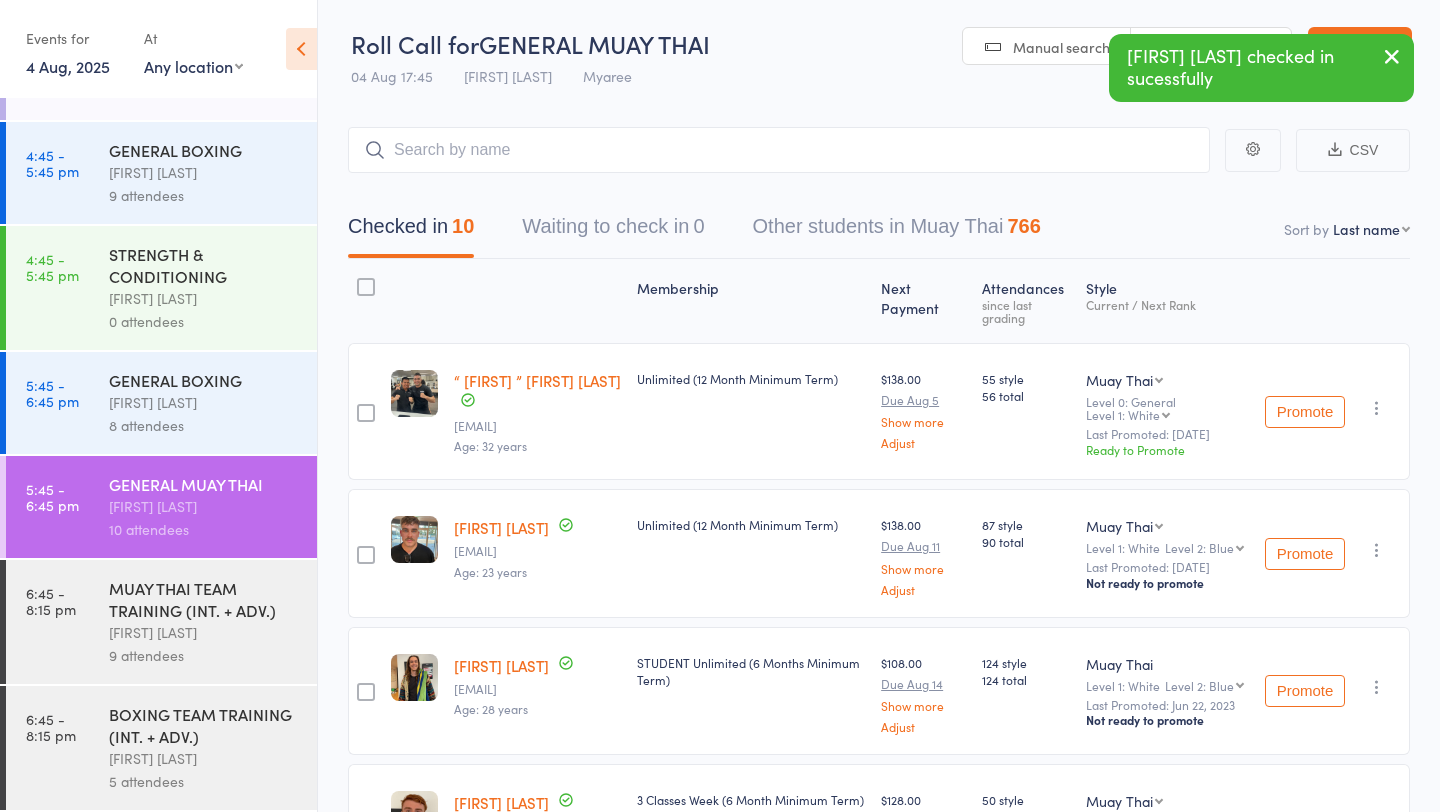 click on "MUAY THAI TEAM TRAINING (INT. + ADV.)" at bounding box center [204, 599] 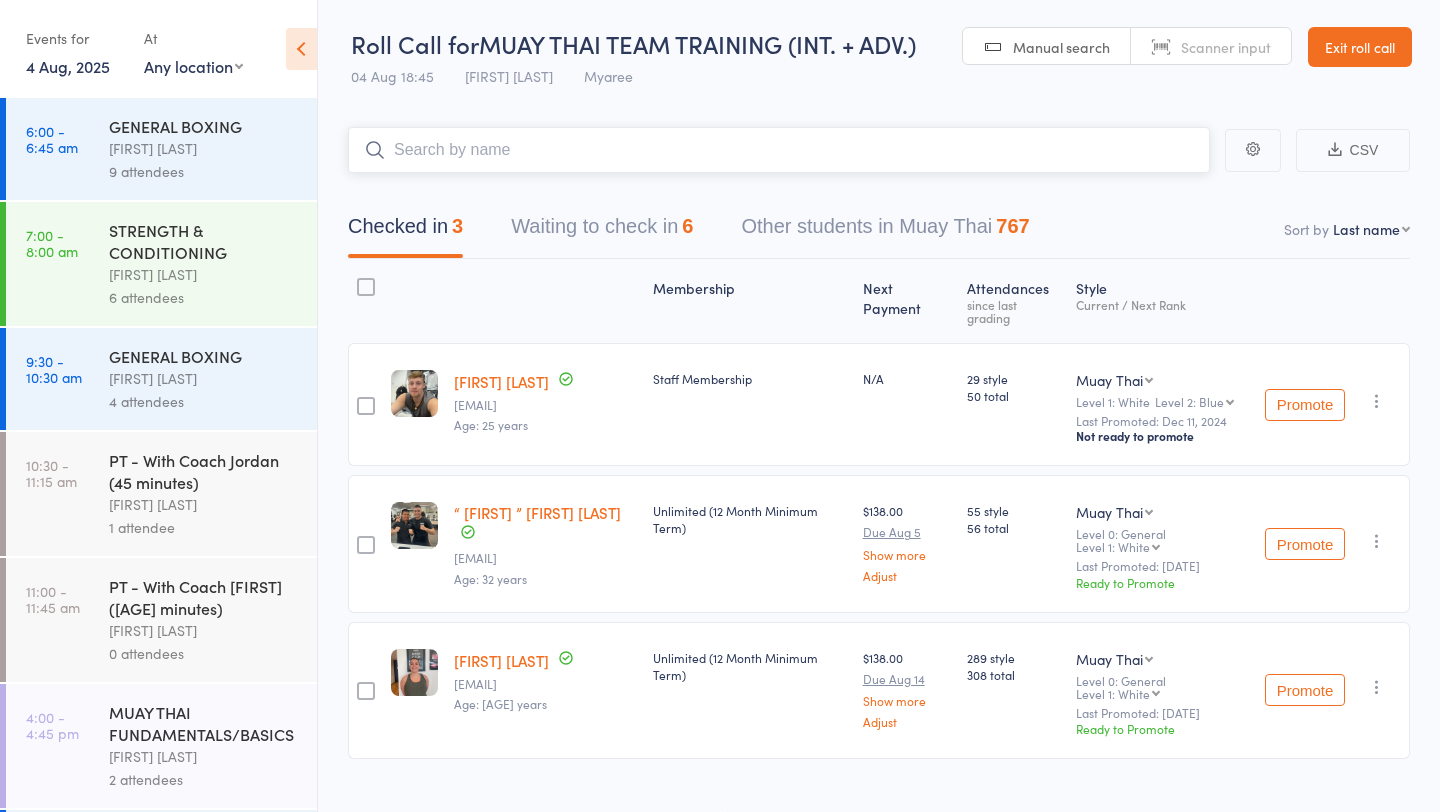 click on "Waiting to check in  6" at bounding box center (602, 231) 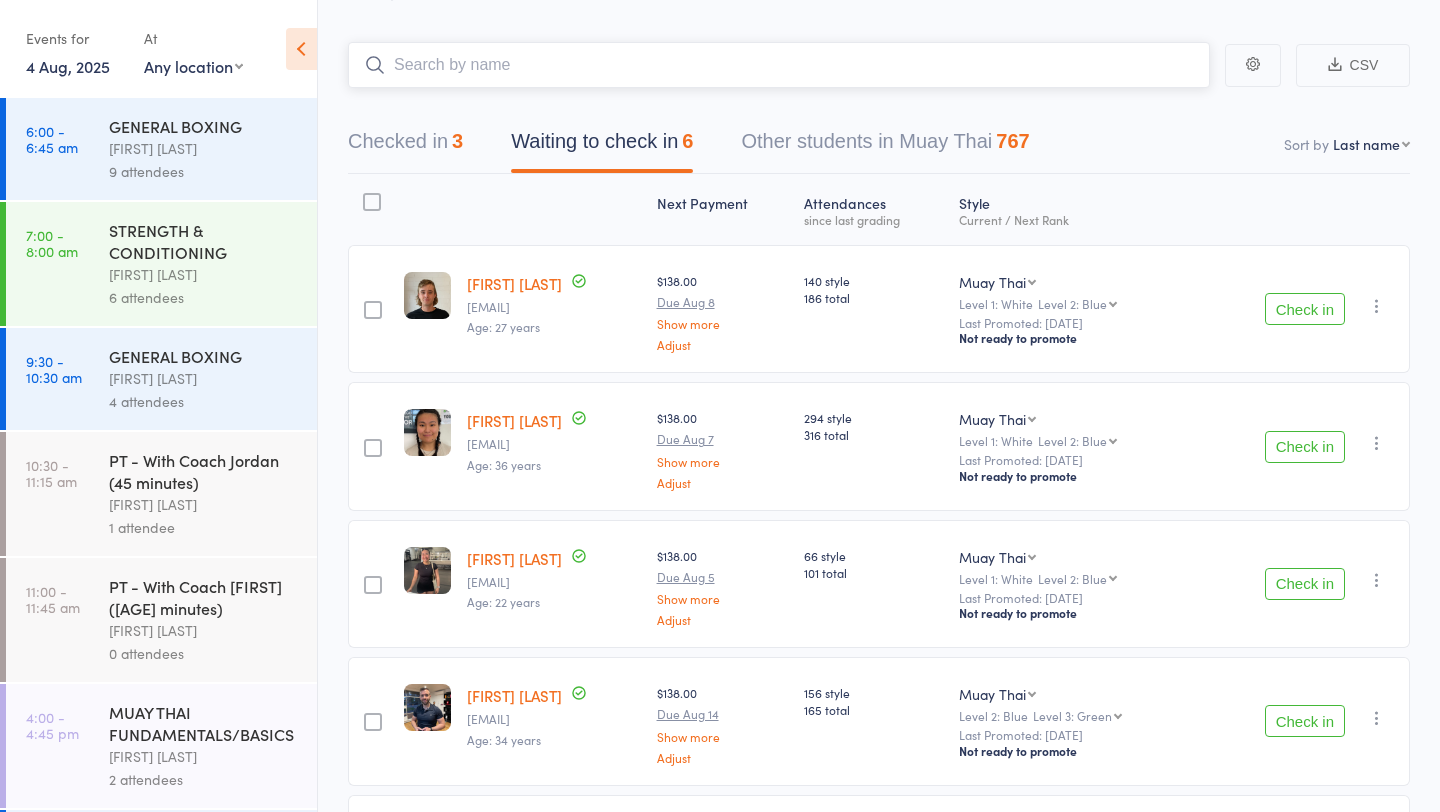 scroll, scrollTop: 90, scrollLeft: 0, axis: vertical 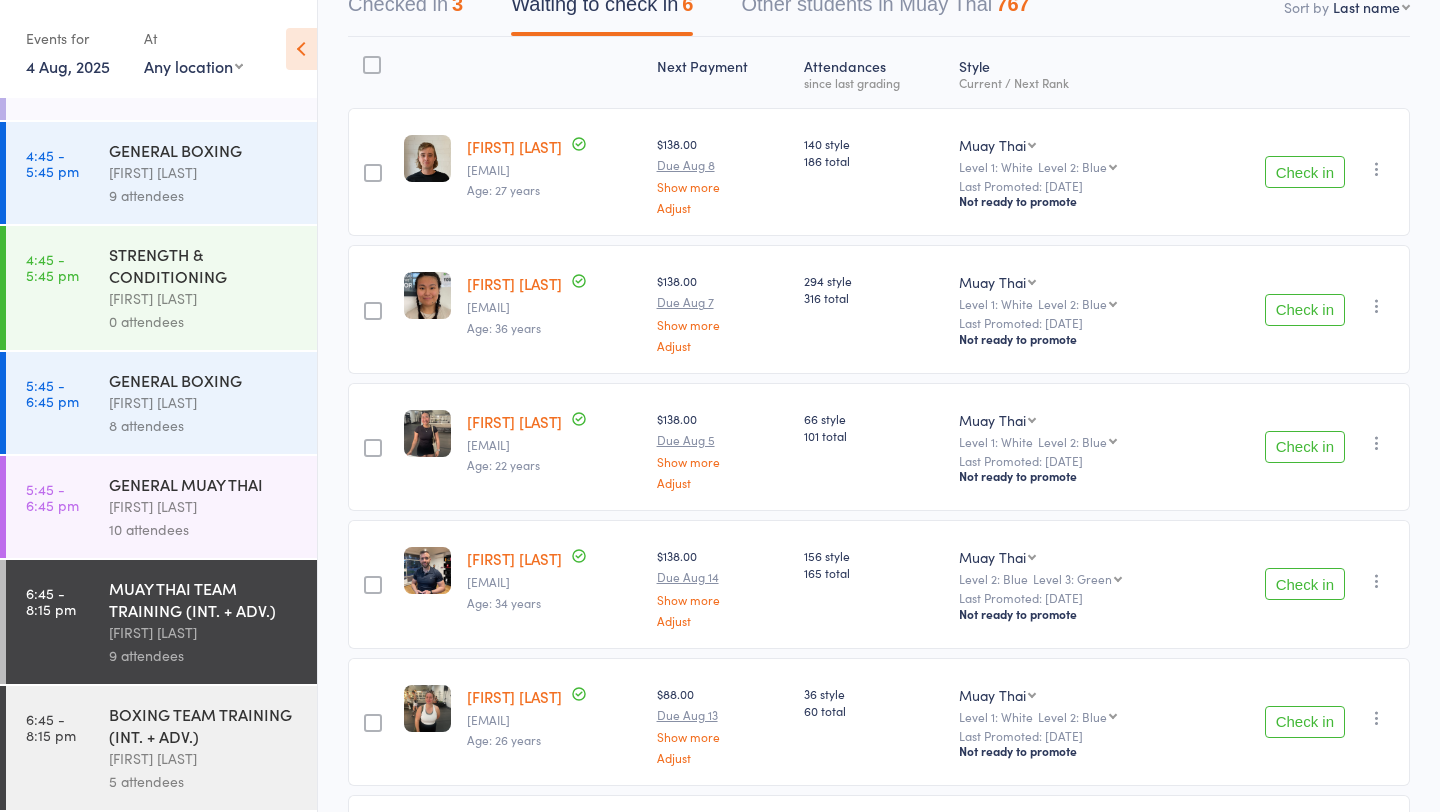 click on "Check in Check in Promote Send message Add Note Add Task Add Flag Remove Mark absent" at bounding box center [1304, 584] 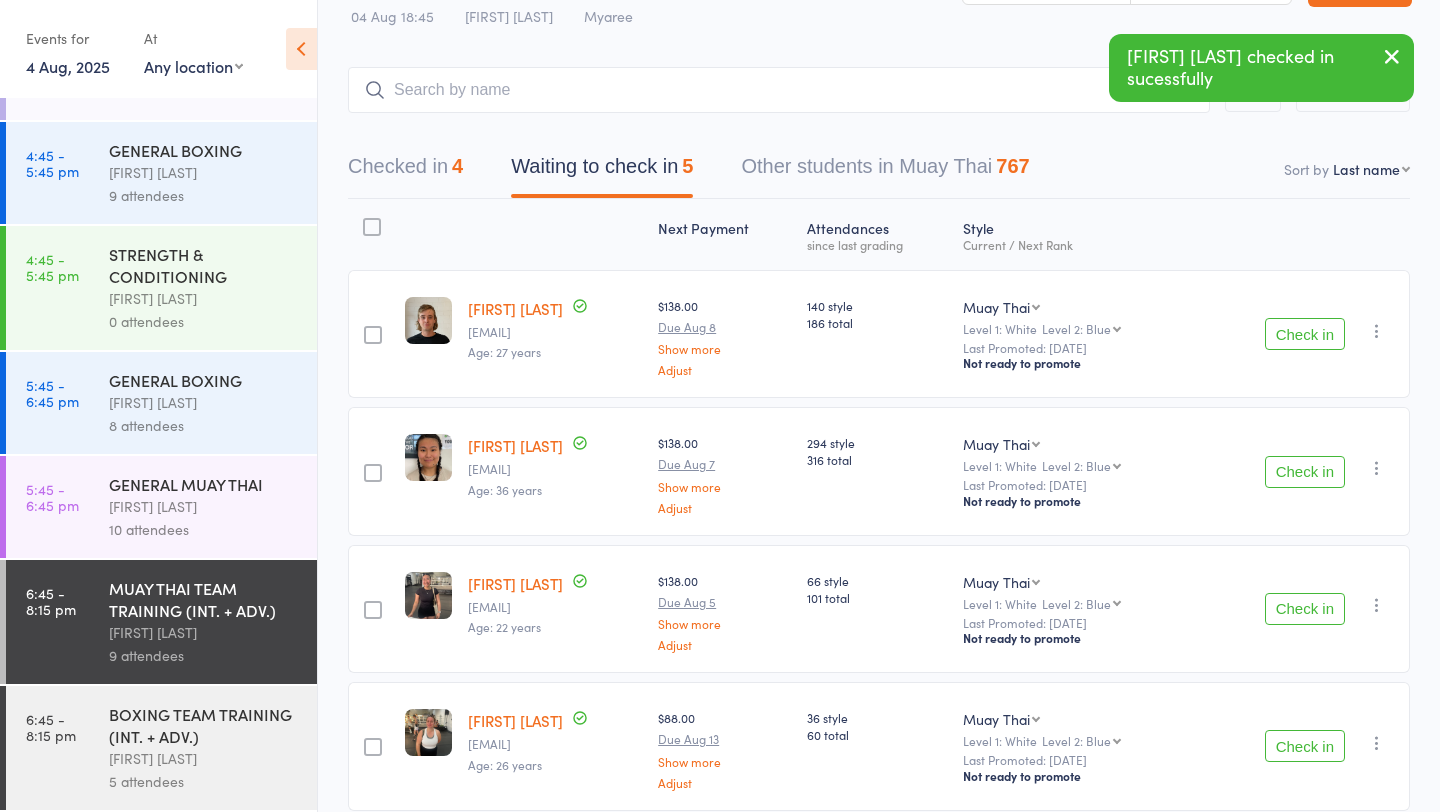 scroll, scrollTop: 0, scrollLeft: 0, axis: both 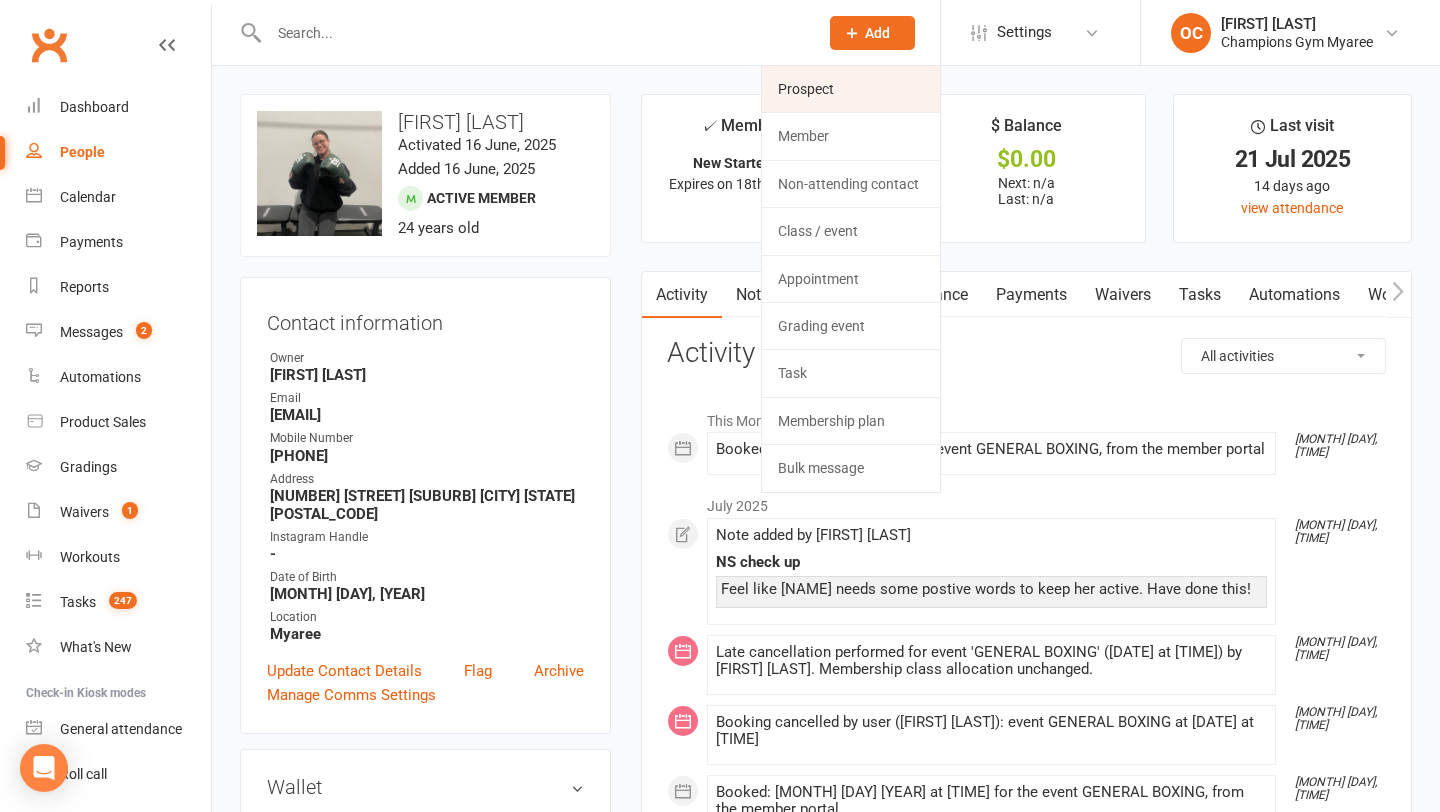 click on "Prospect" 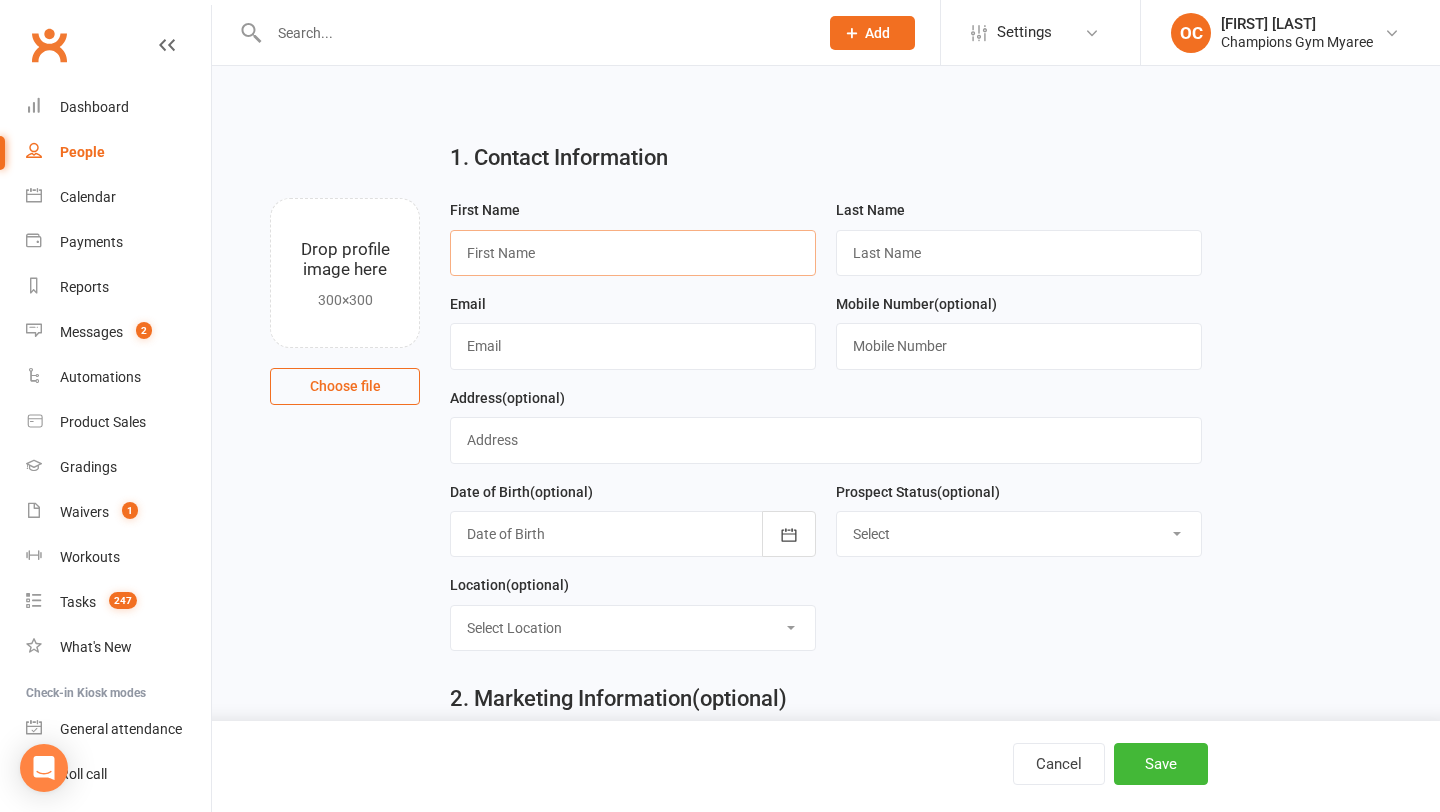 click at bounding box center (633, 253) 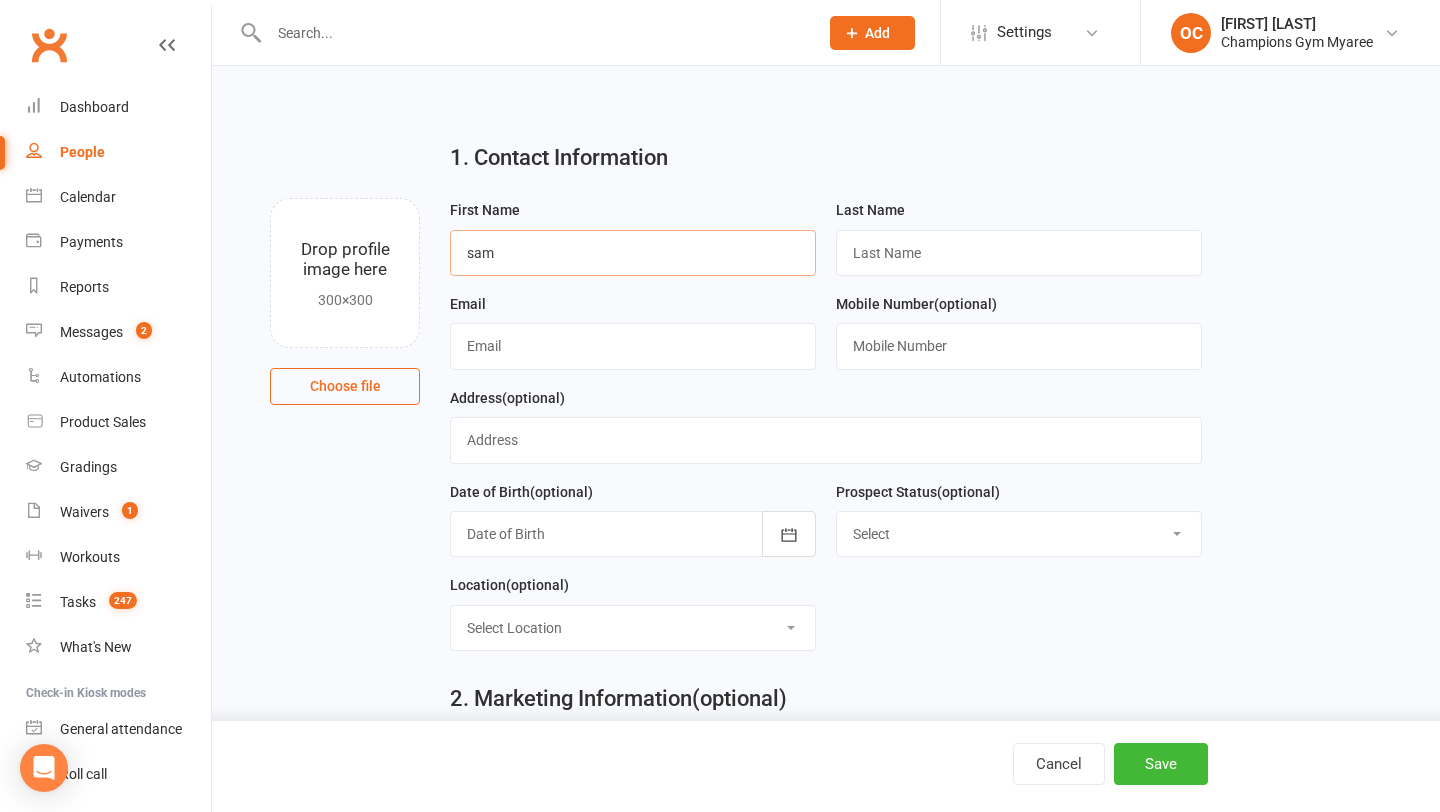 type on "sam" 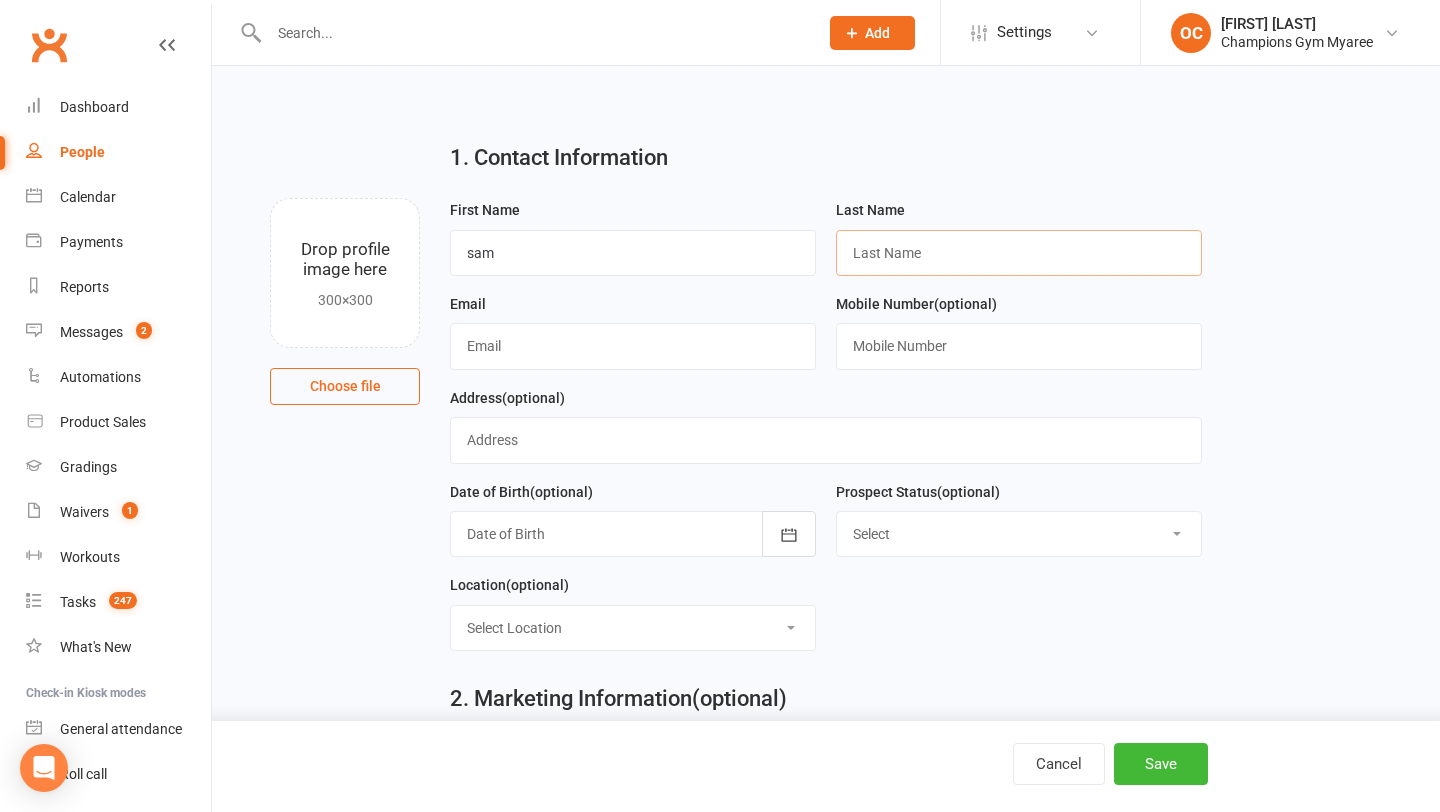 click at bounding box center (1019, 253) 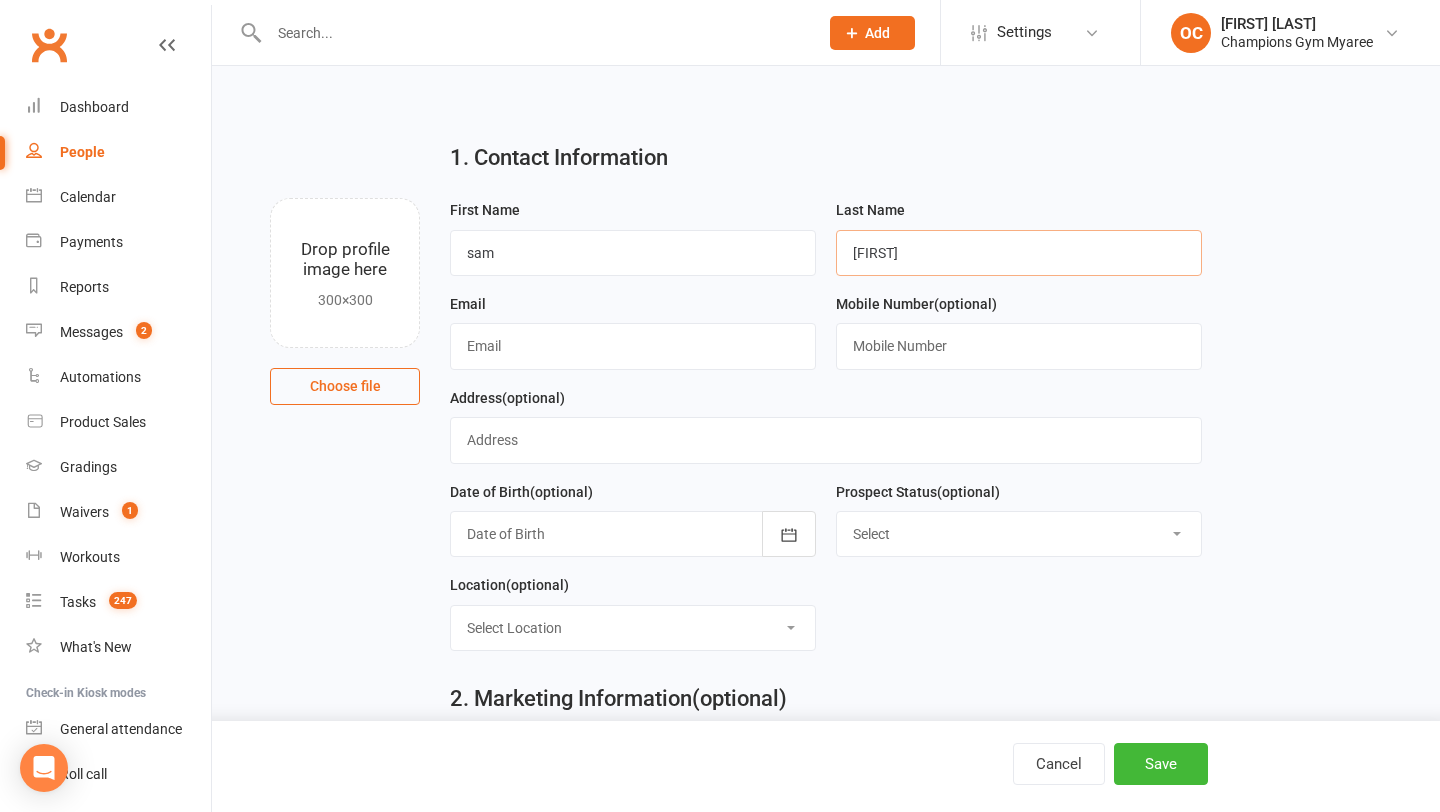 type on "[FIRST]" 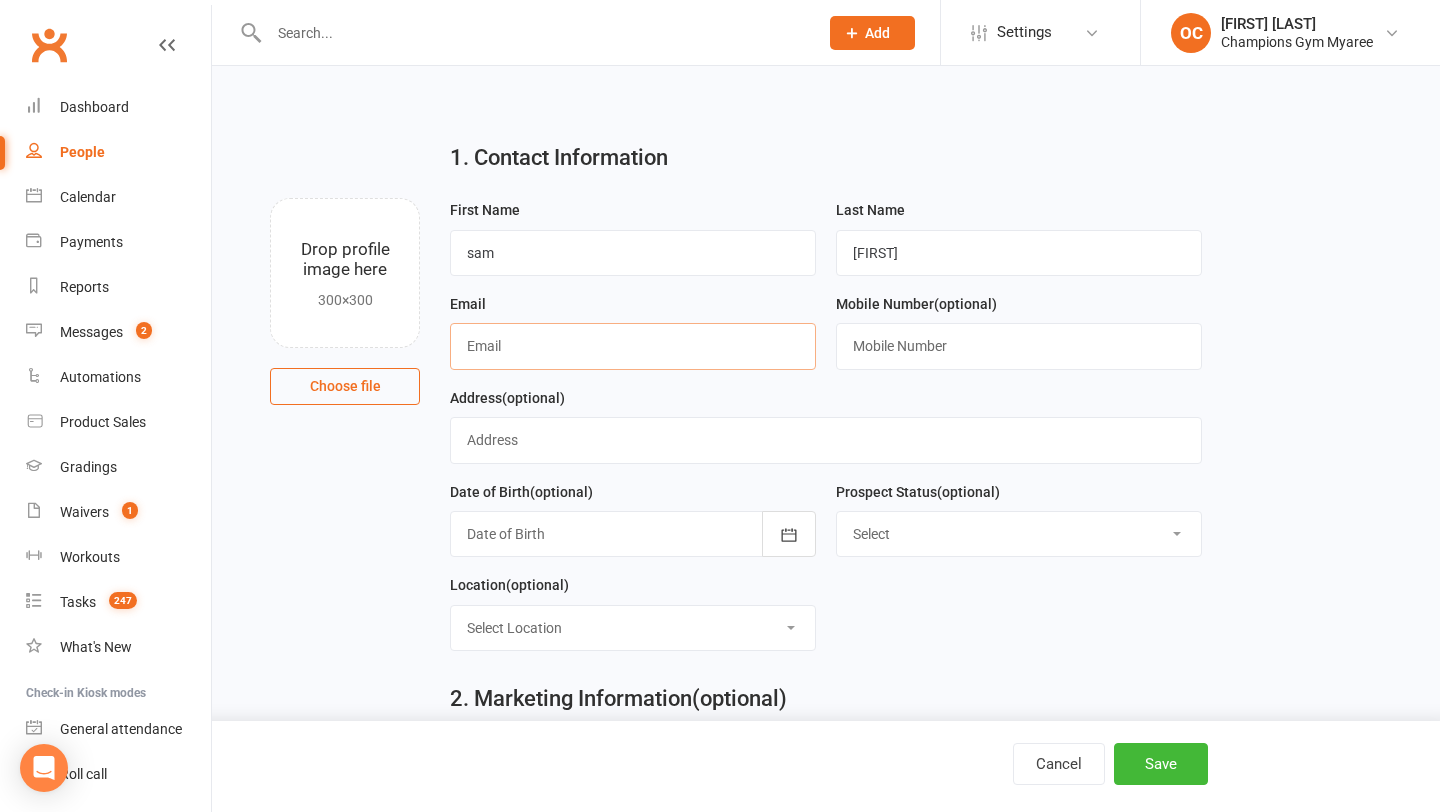 click at bounding box center [633, 346] 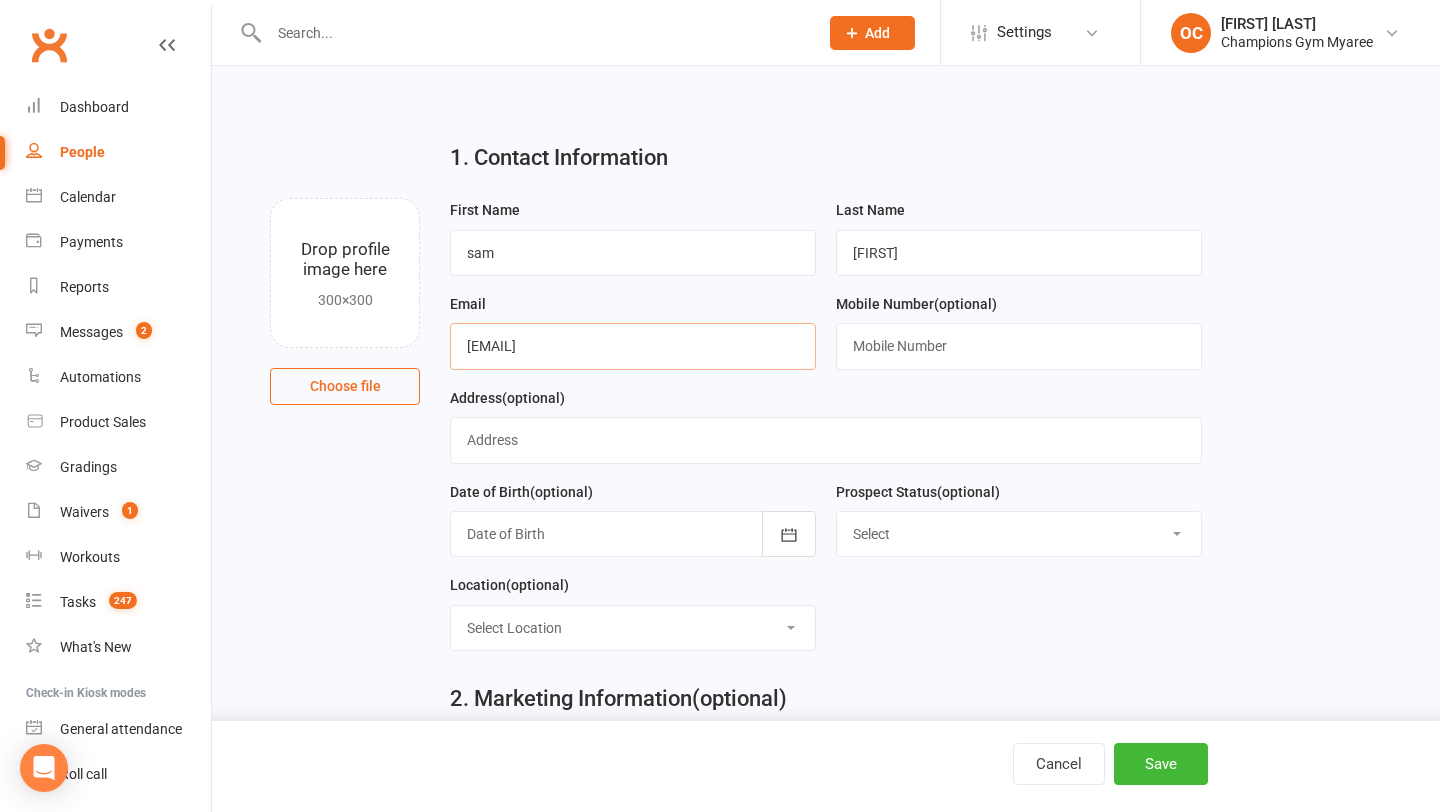 type on "[EMAIL]" 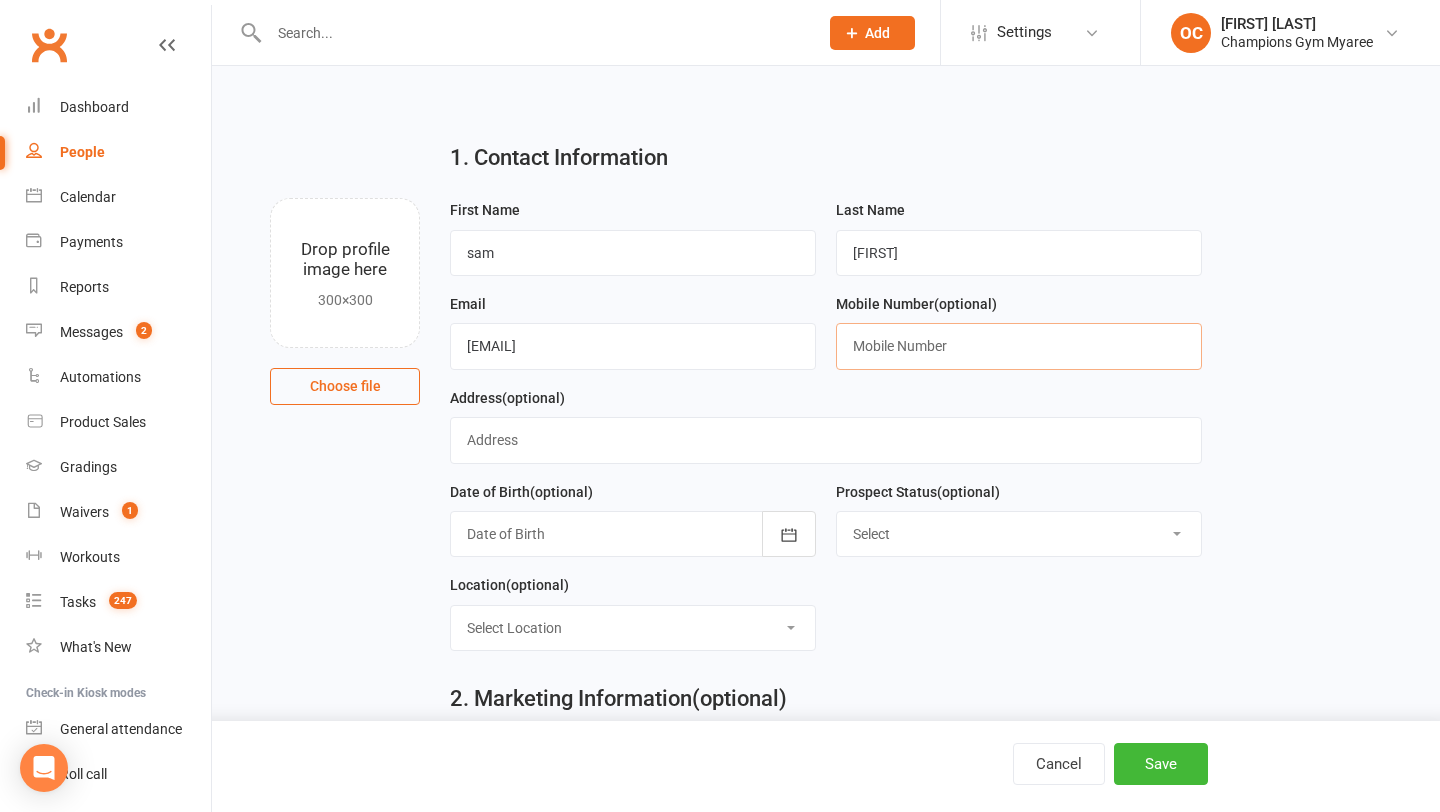 click at bounding box center [1019, 346] 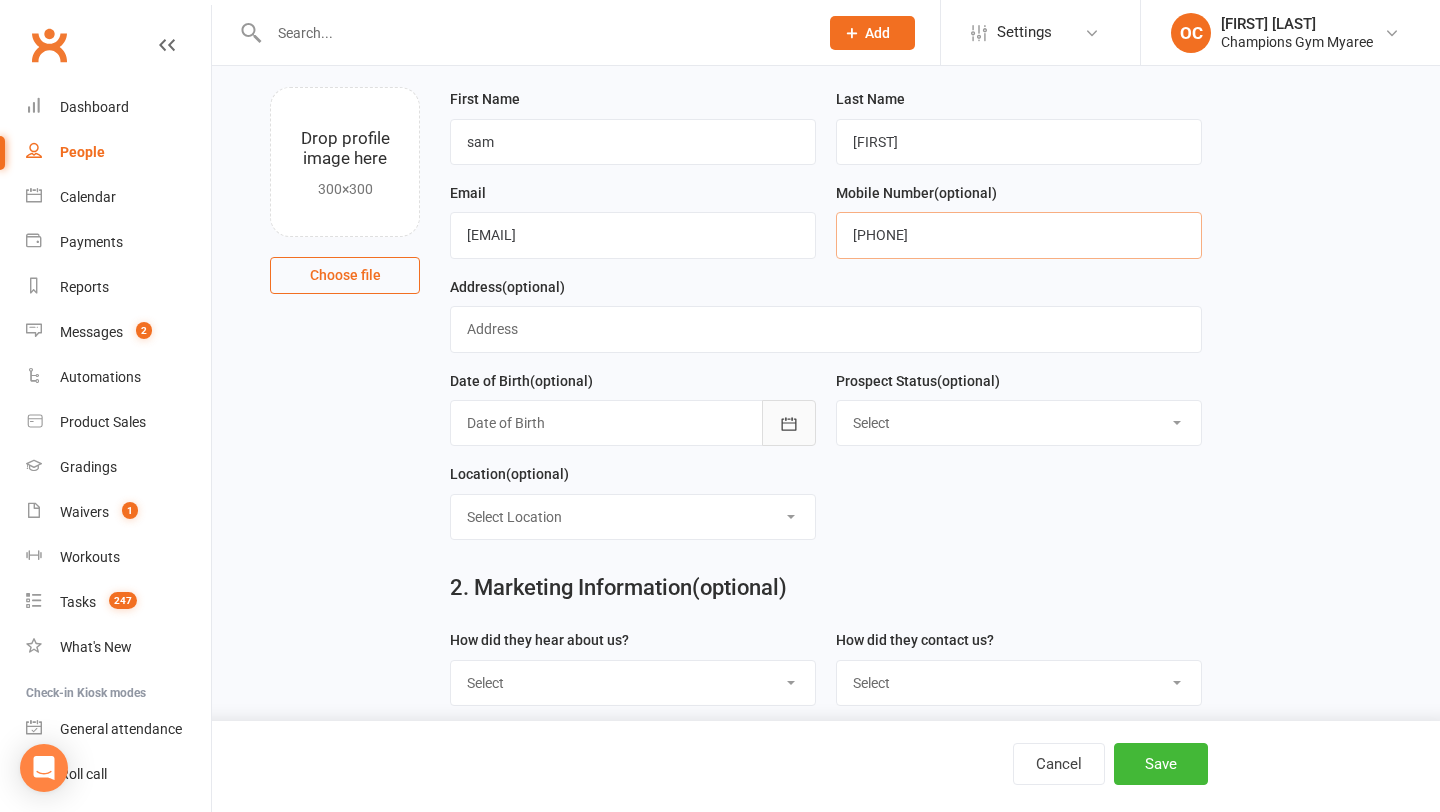 scroll, scrollTop: 107, scrollLeft: 0, axis: vertical 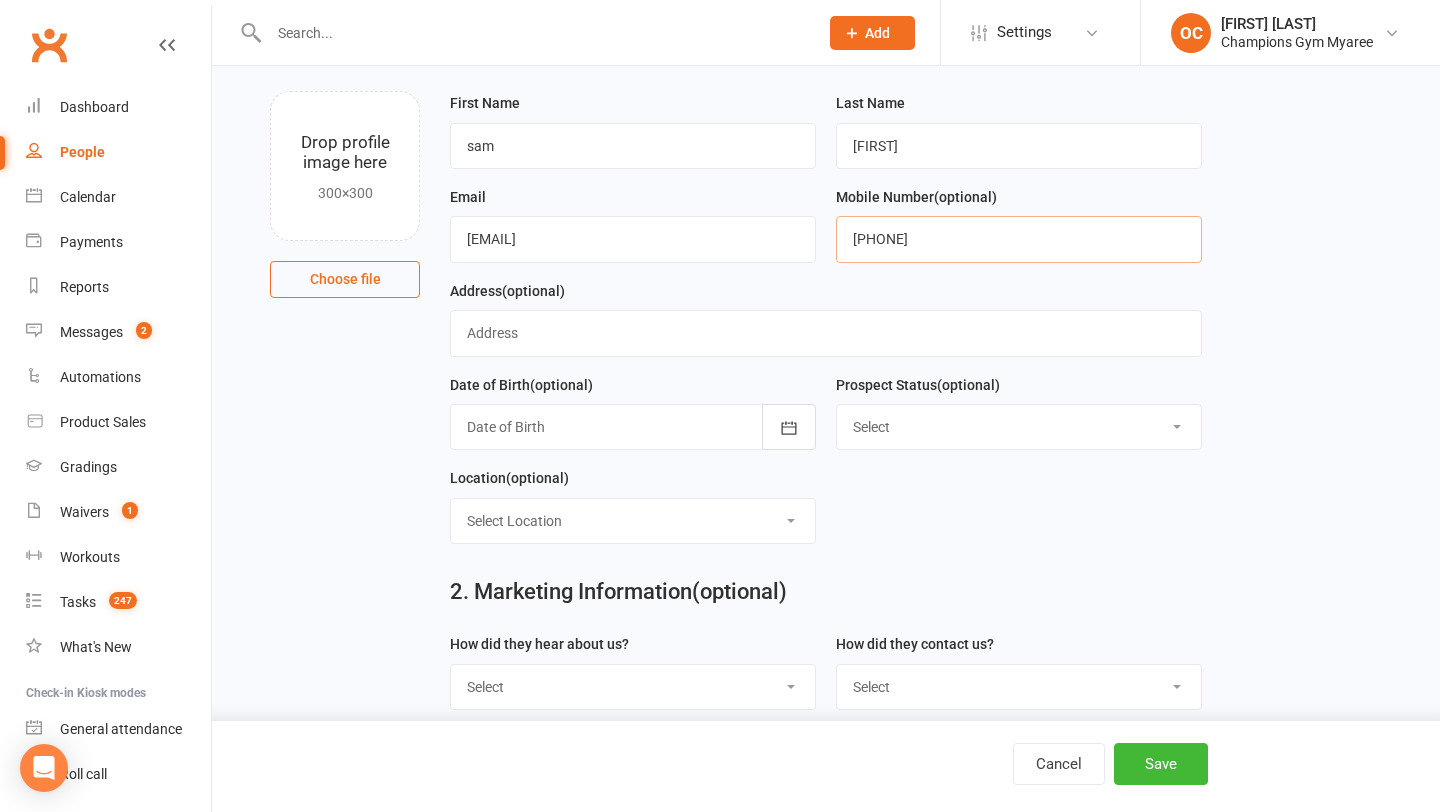 type on "[PHONE]" 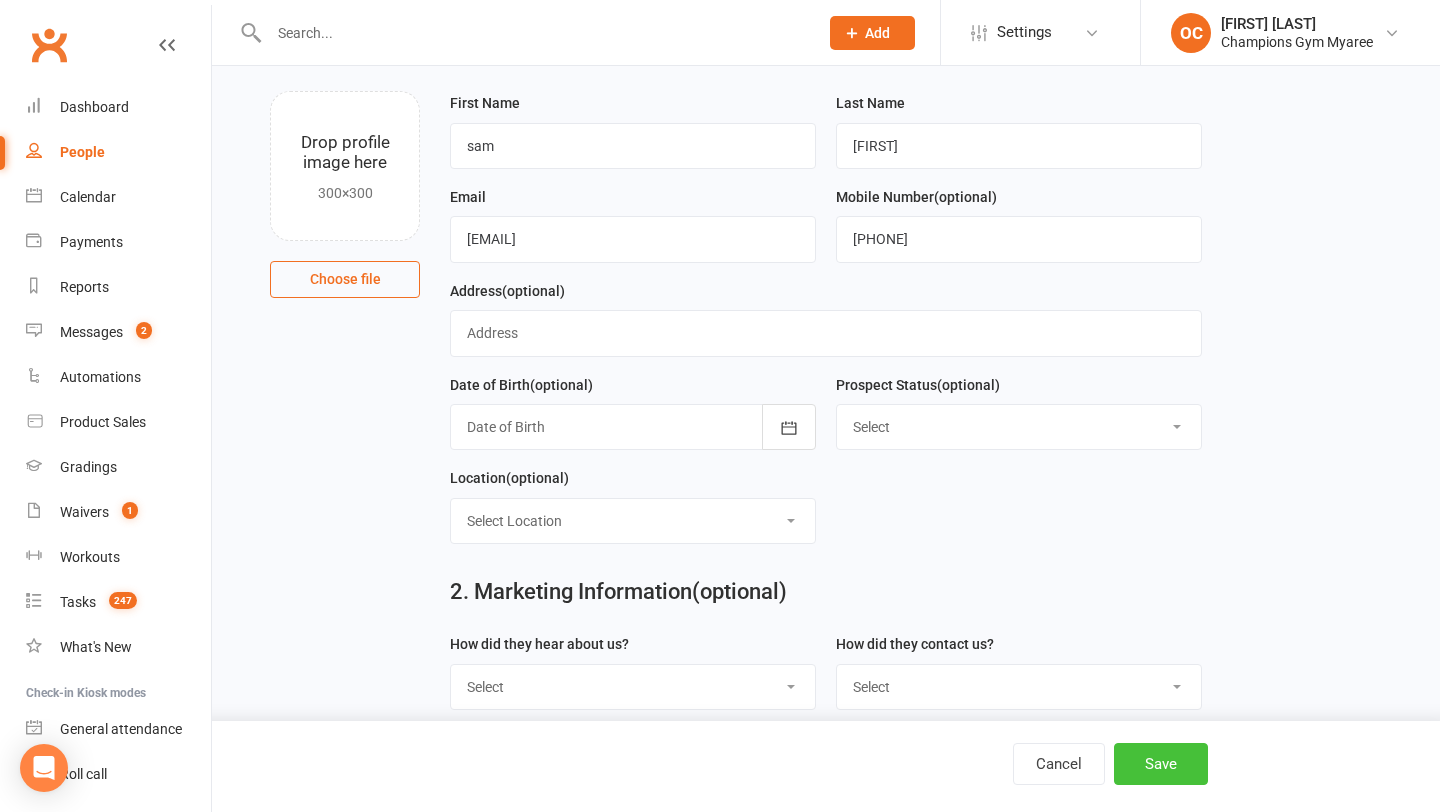 click on "Save" at bounding box center [1161, 764] 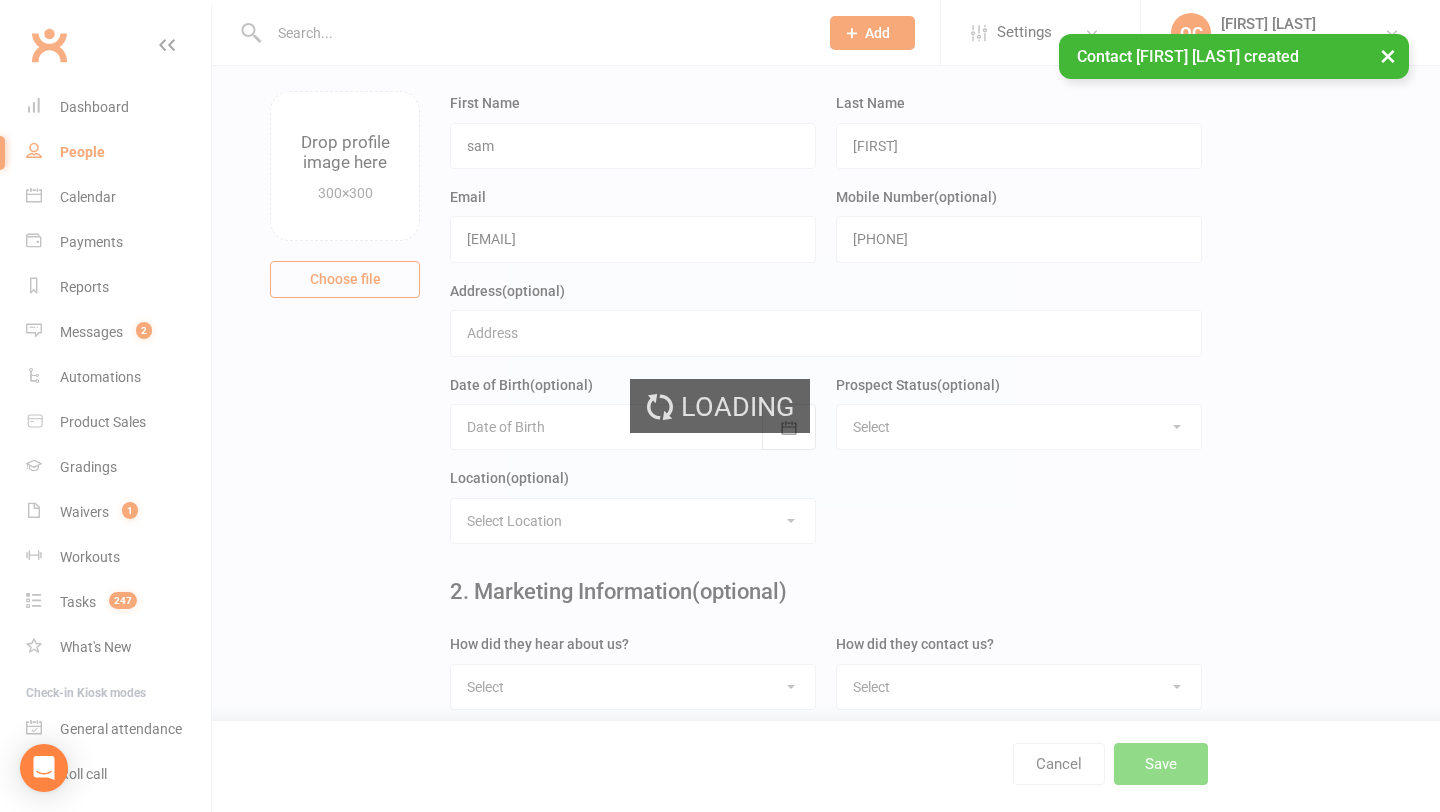 scroll, scrollTop: 0, scrollLeft: 0, axis: both 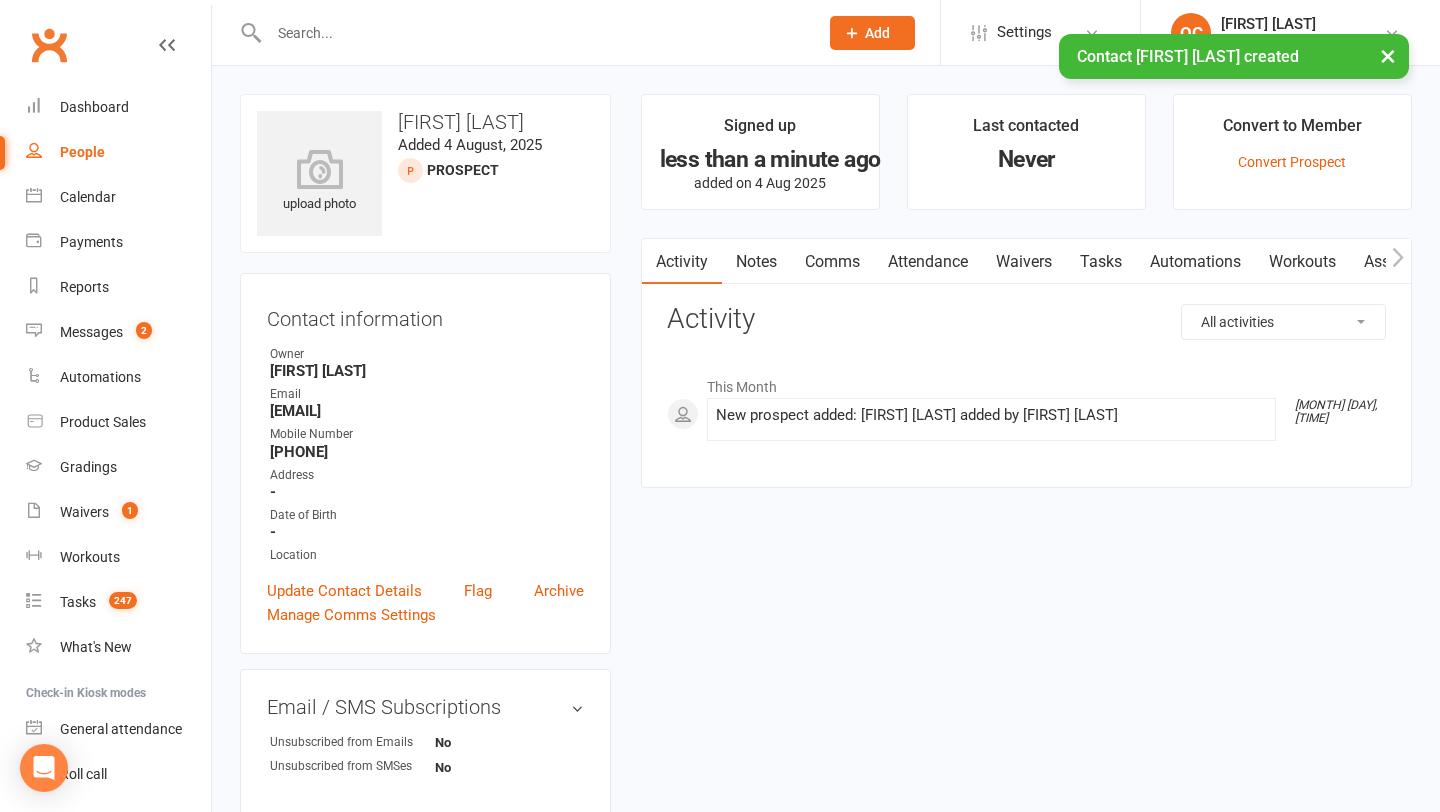 click on "Add" 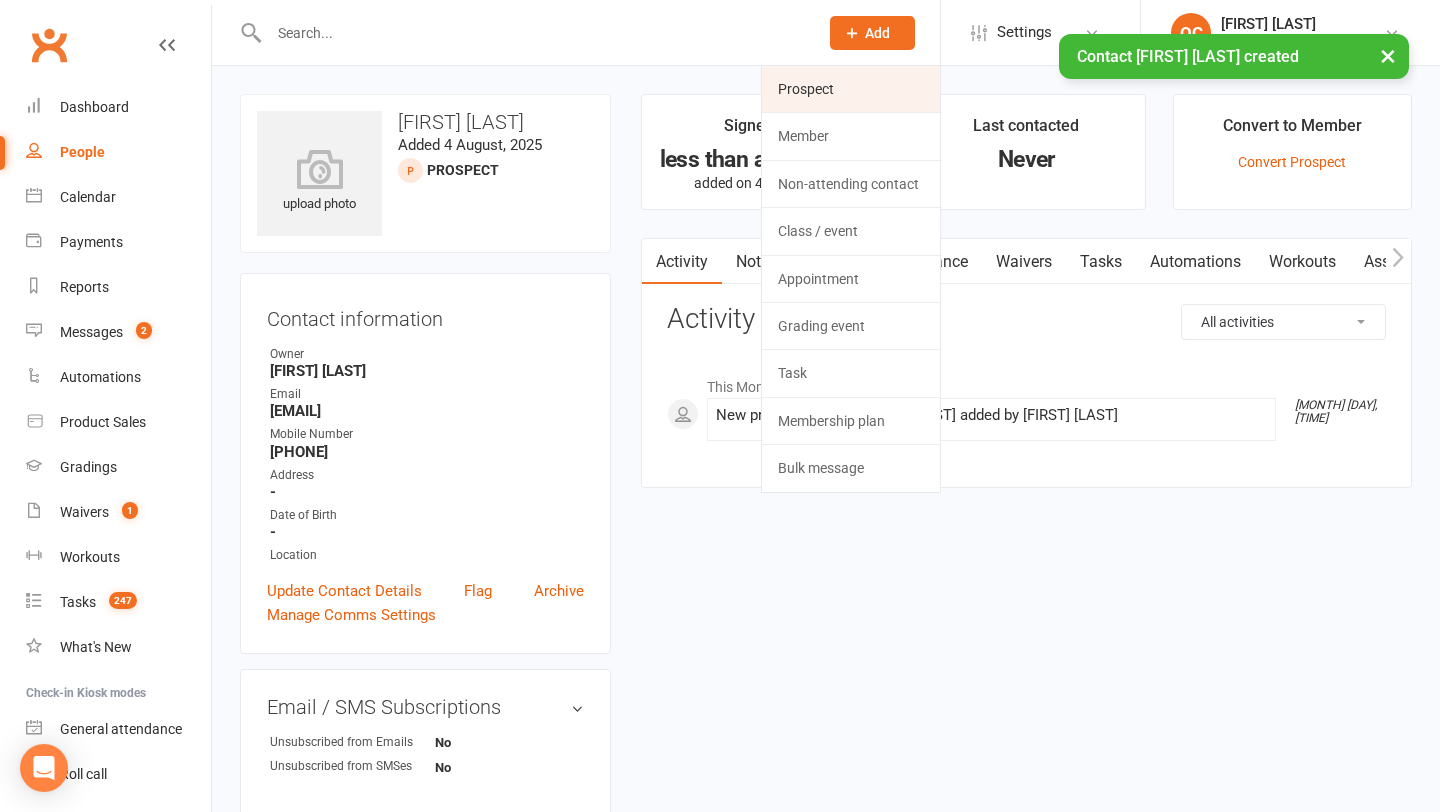 click on "Prospect" 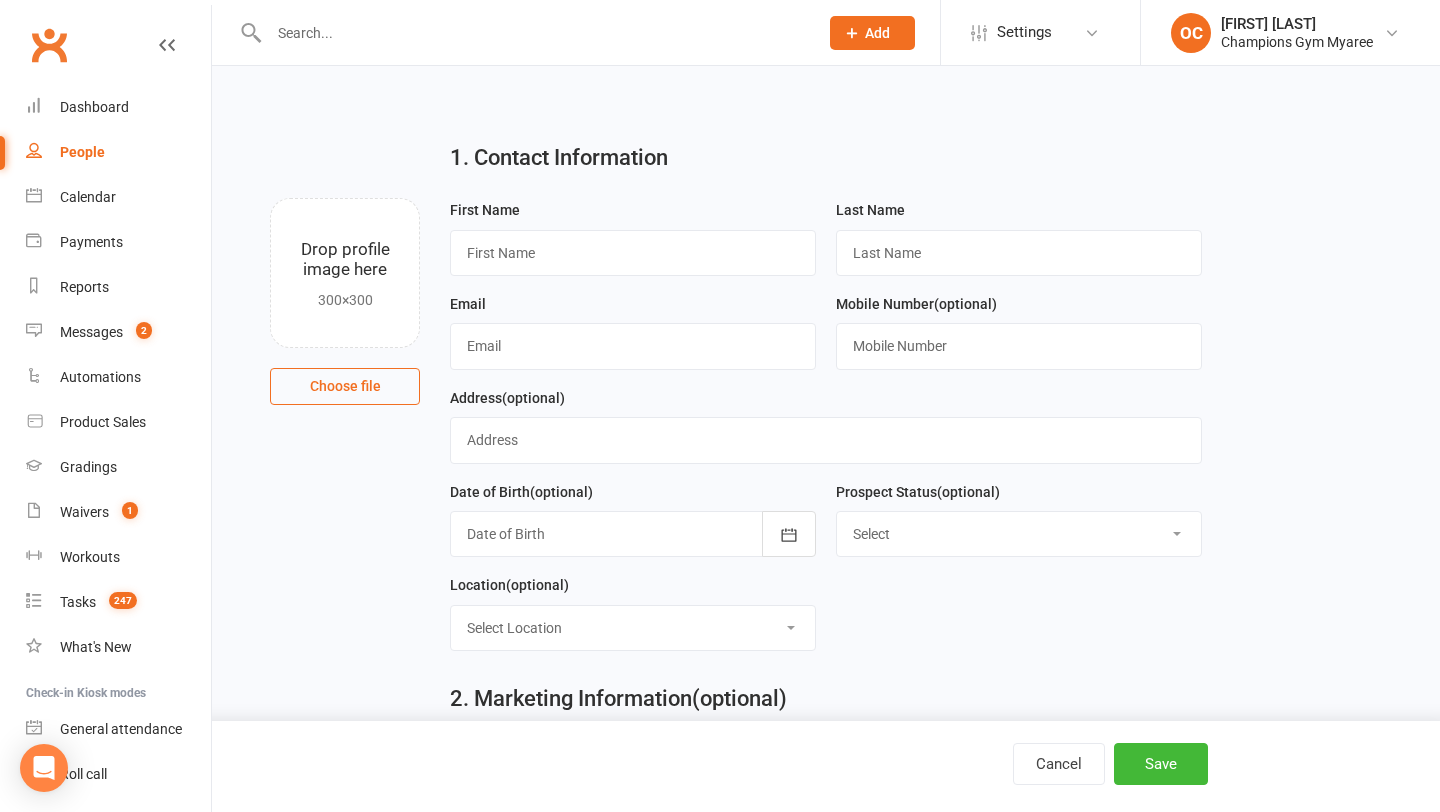 click on "First Name" at bounding box center [633, 237] 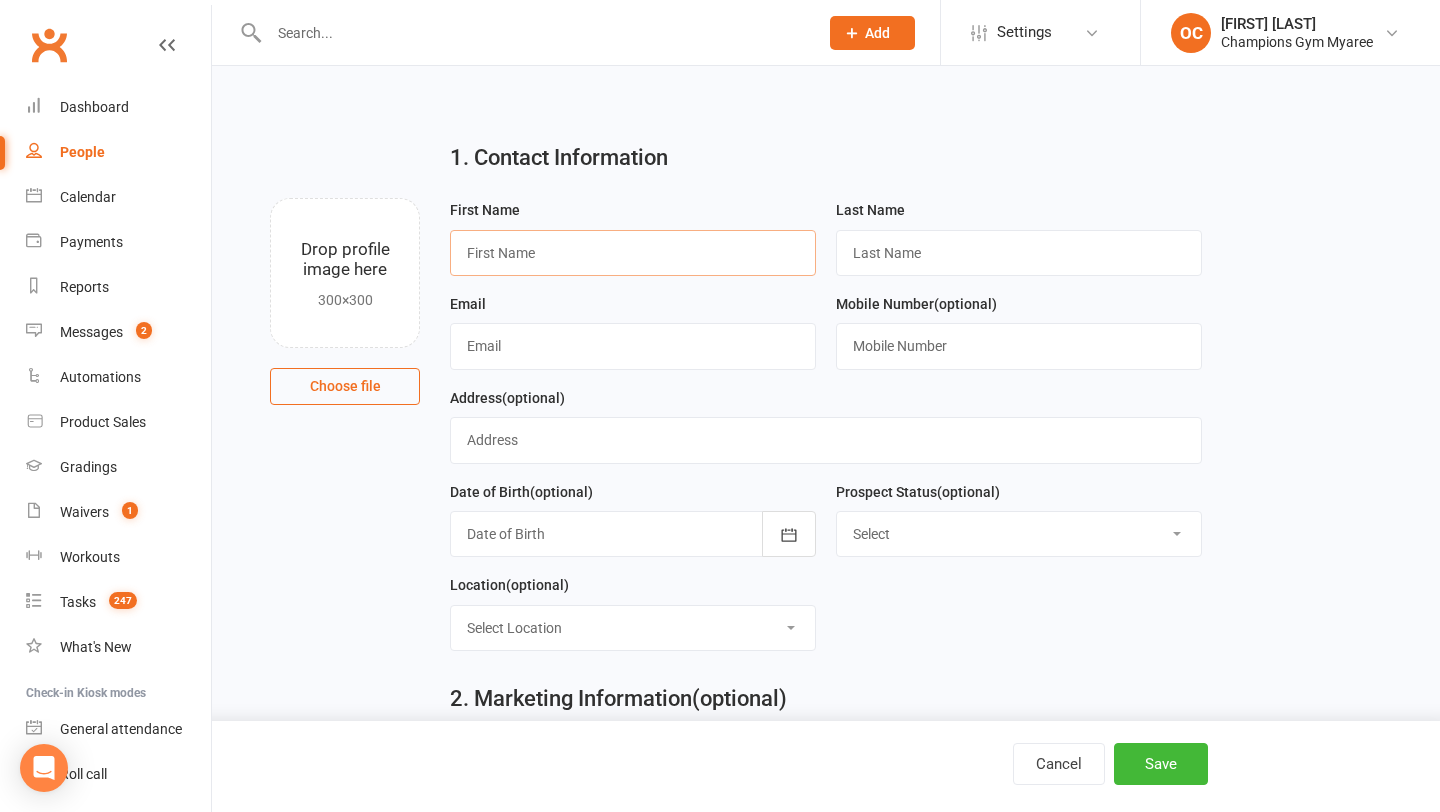 click at bounding box center [633, 253] 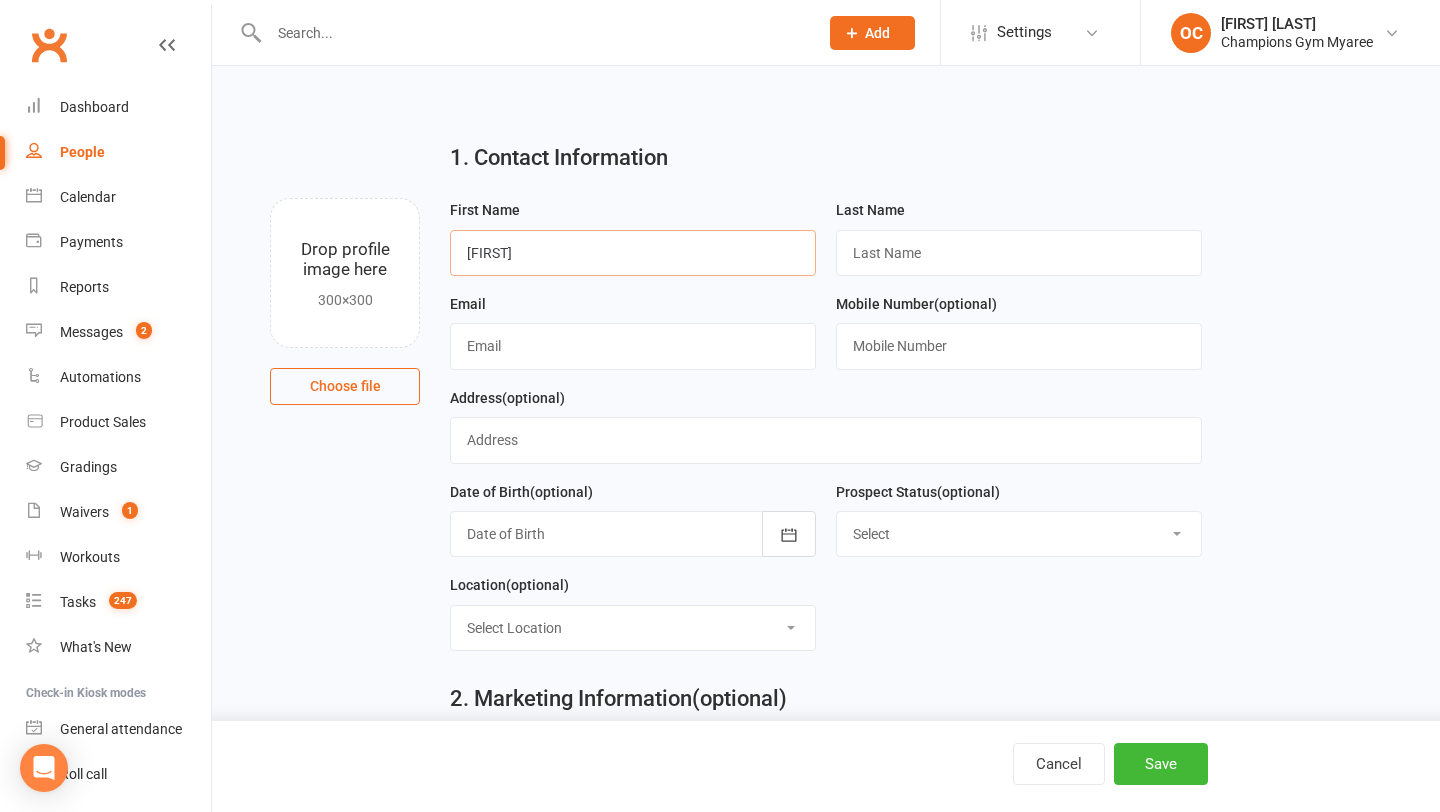 type on "[FIRST]" 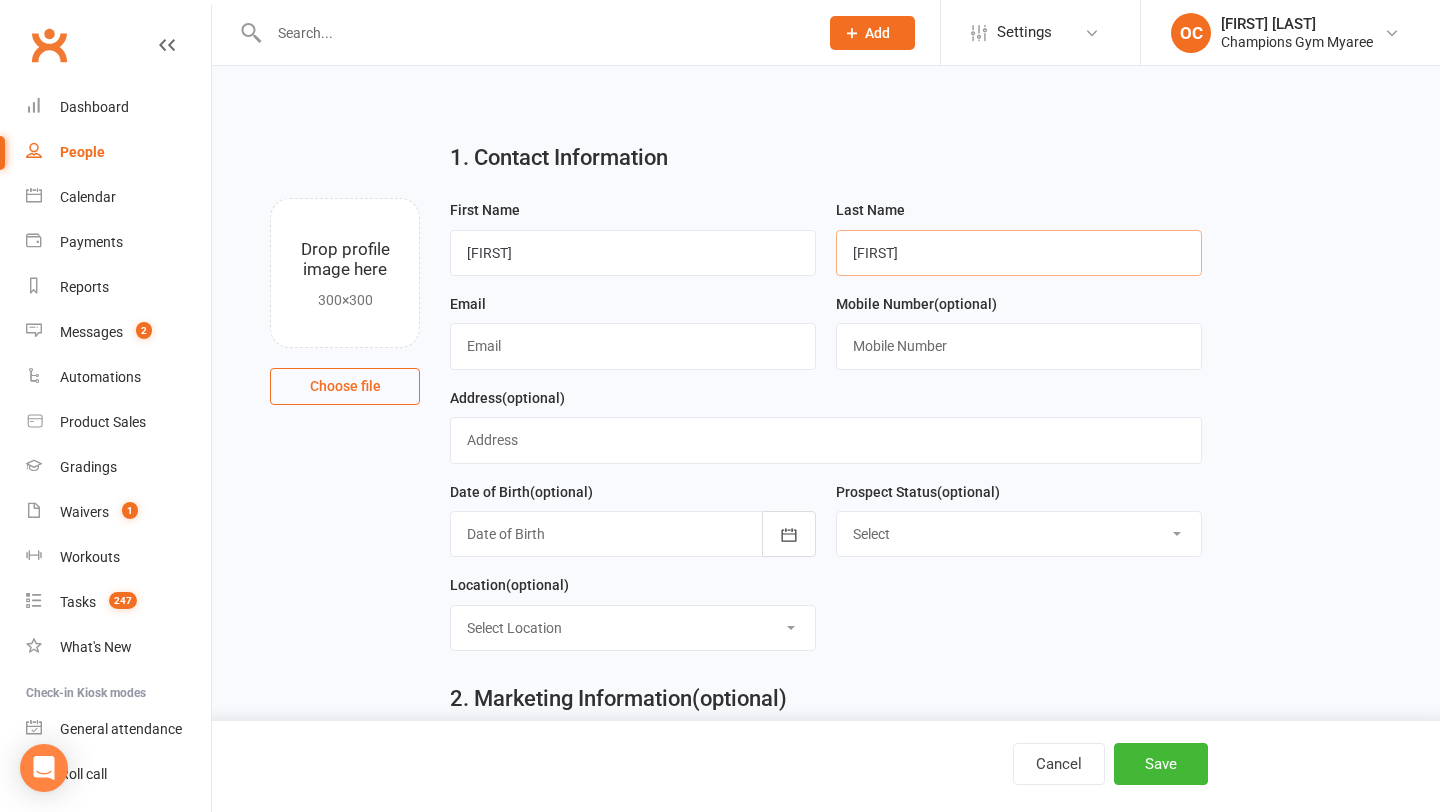 type on "[FIRST]" 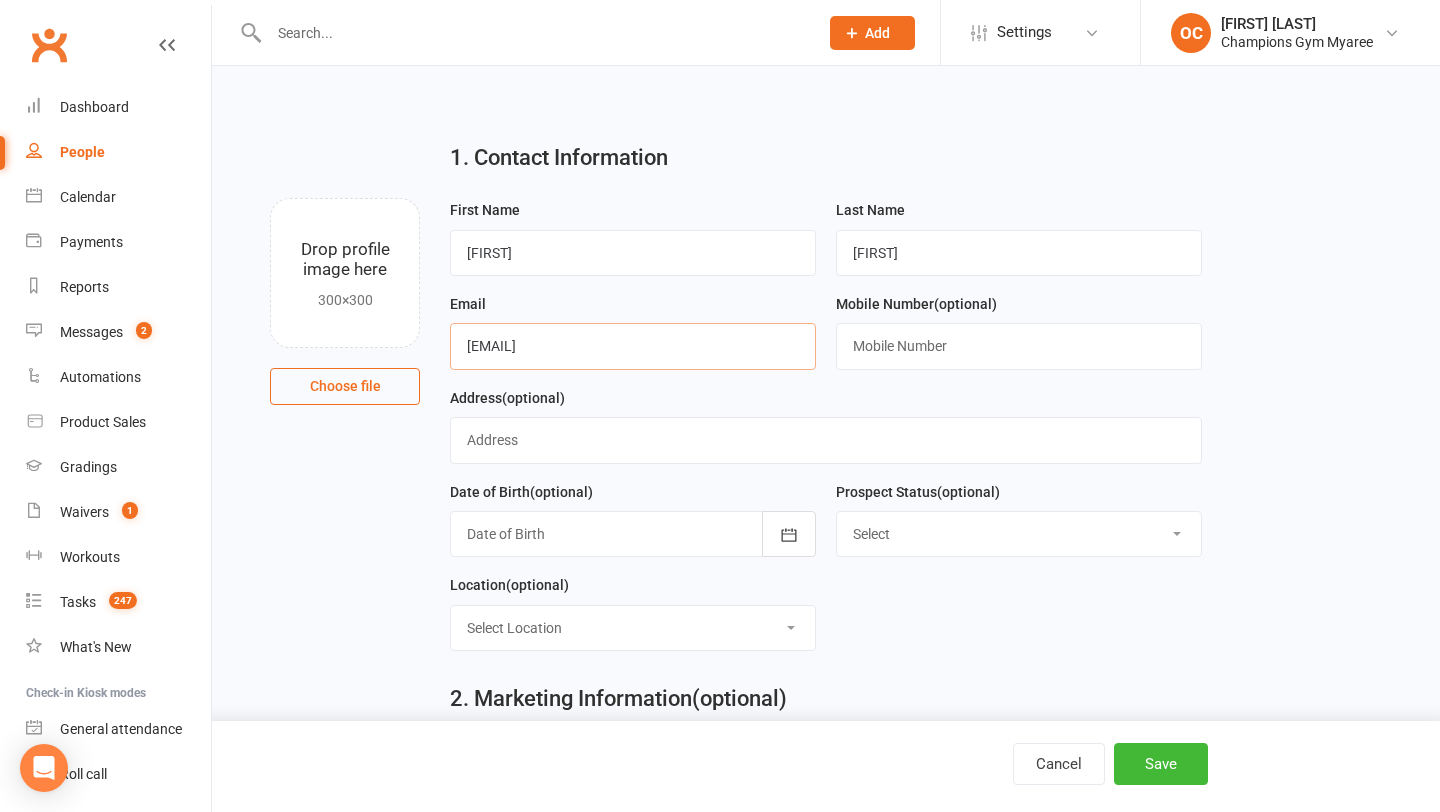 type on "[EMAIL]" 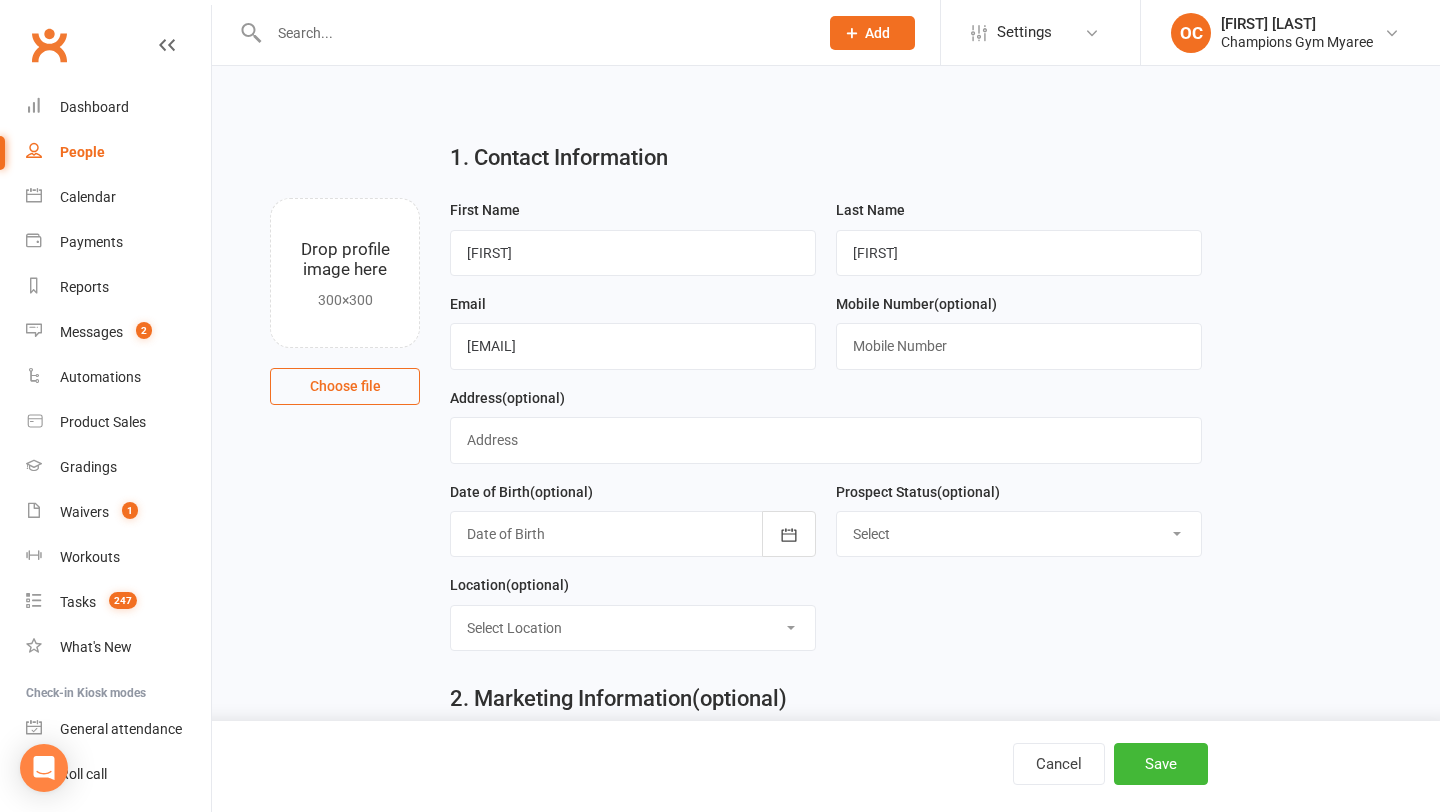 click on "Cancel   Save" at bounding box center [720, 766] 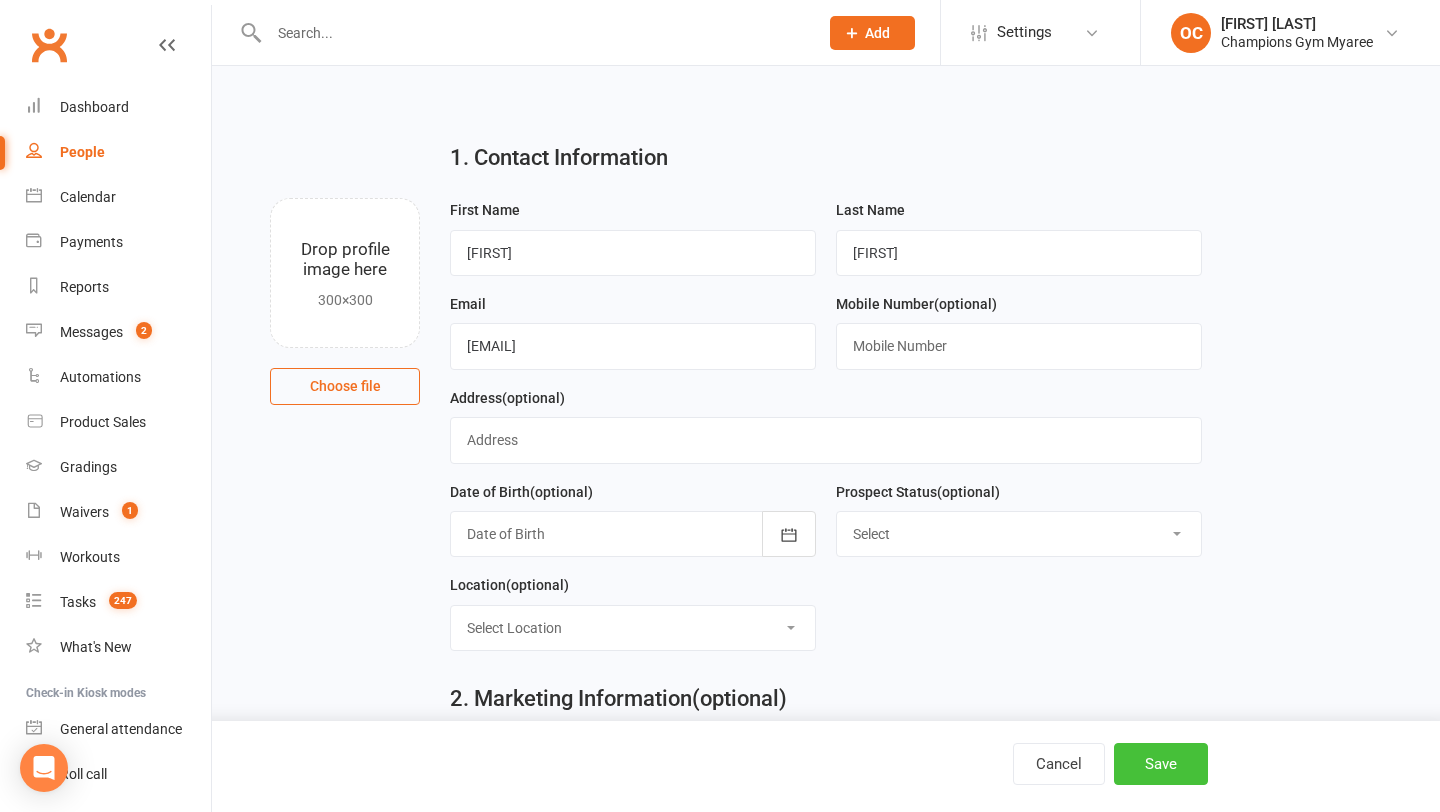 click on "Save" at bounding box center [1161, 764] 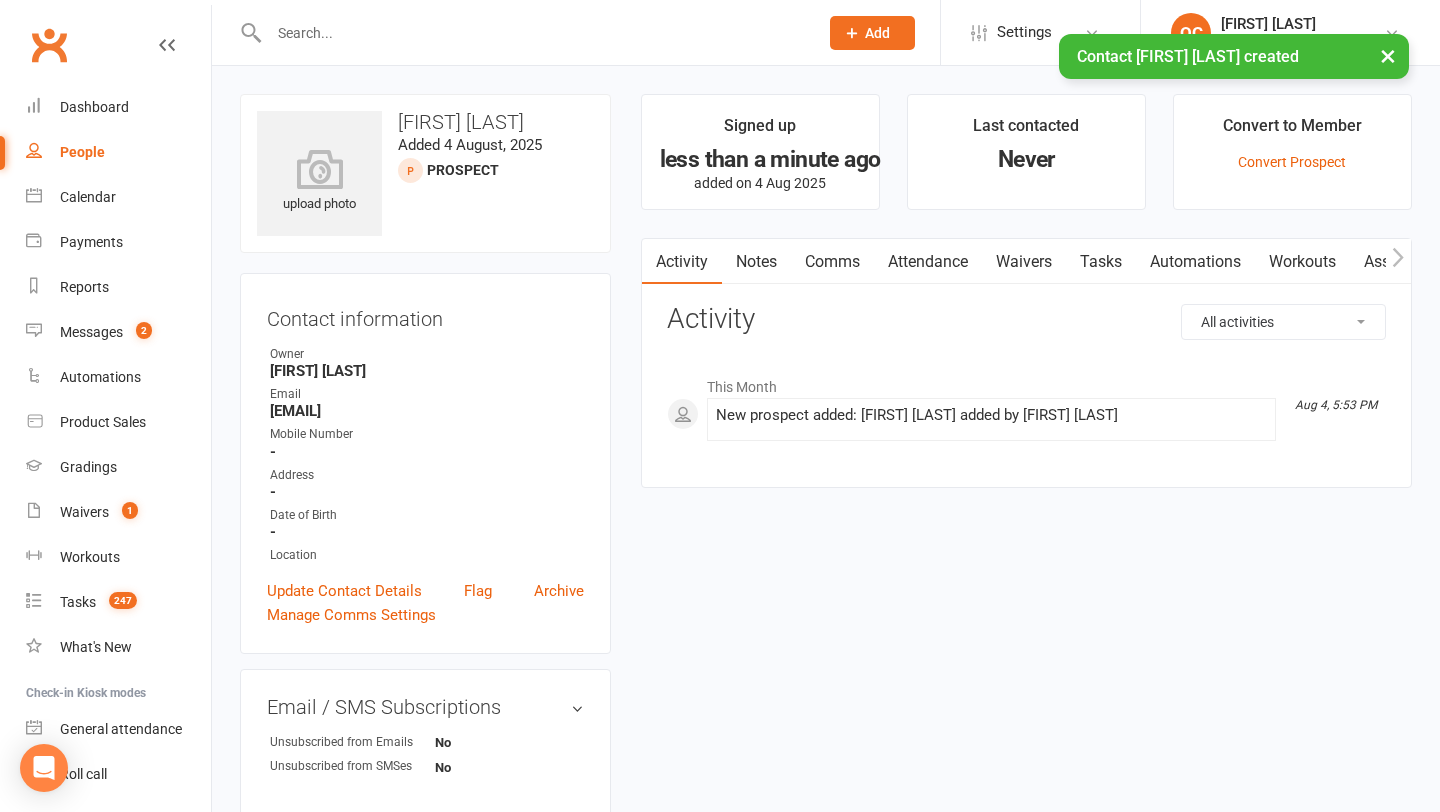 click on "Waivers" at bounding box center (1024, 262) 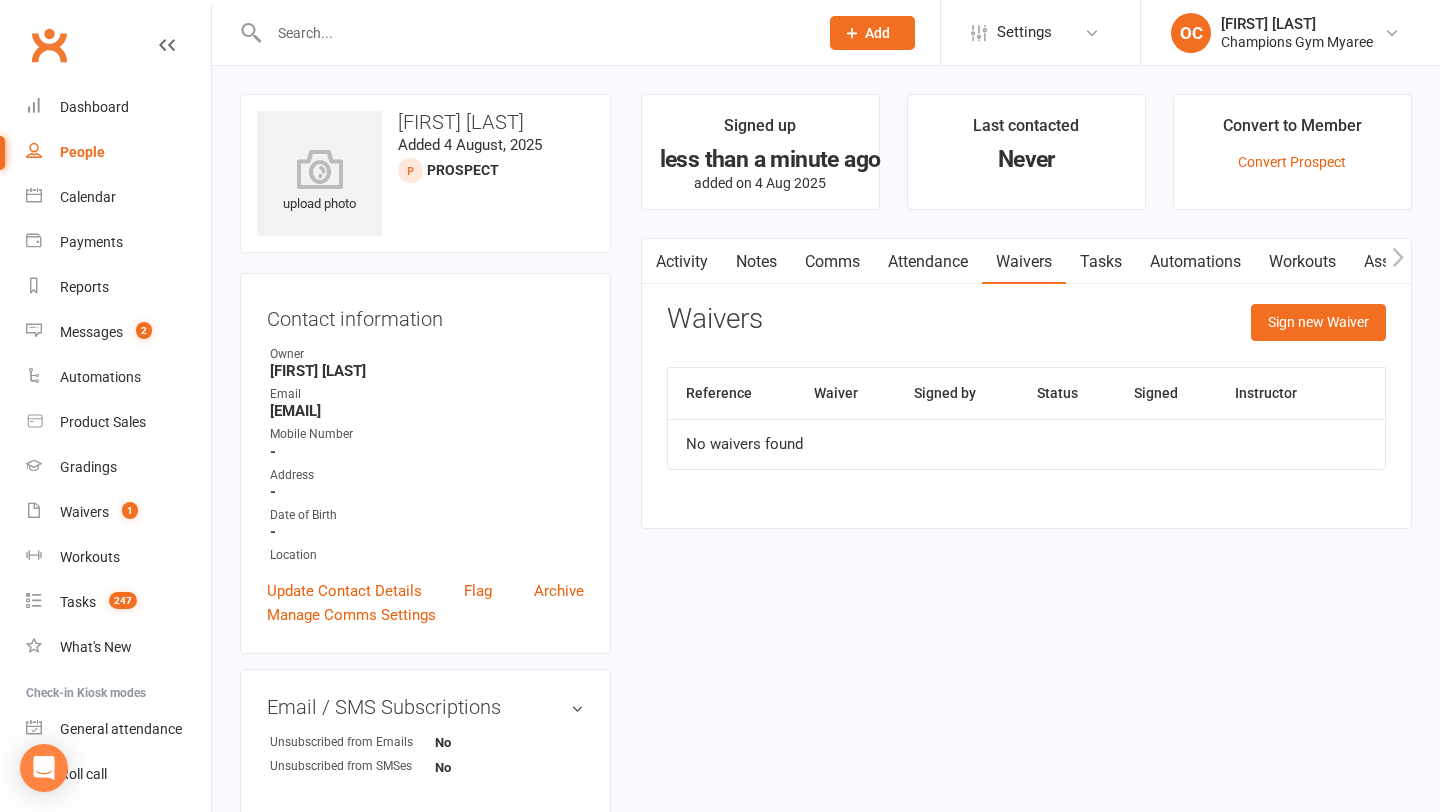 click on "Waivers Sign new Waiver Reference Waiver Signed by Status Signed Instructor No waivers found" at bounding box center [1026, 401] 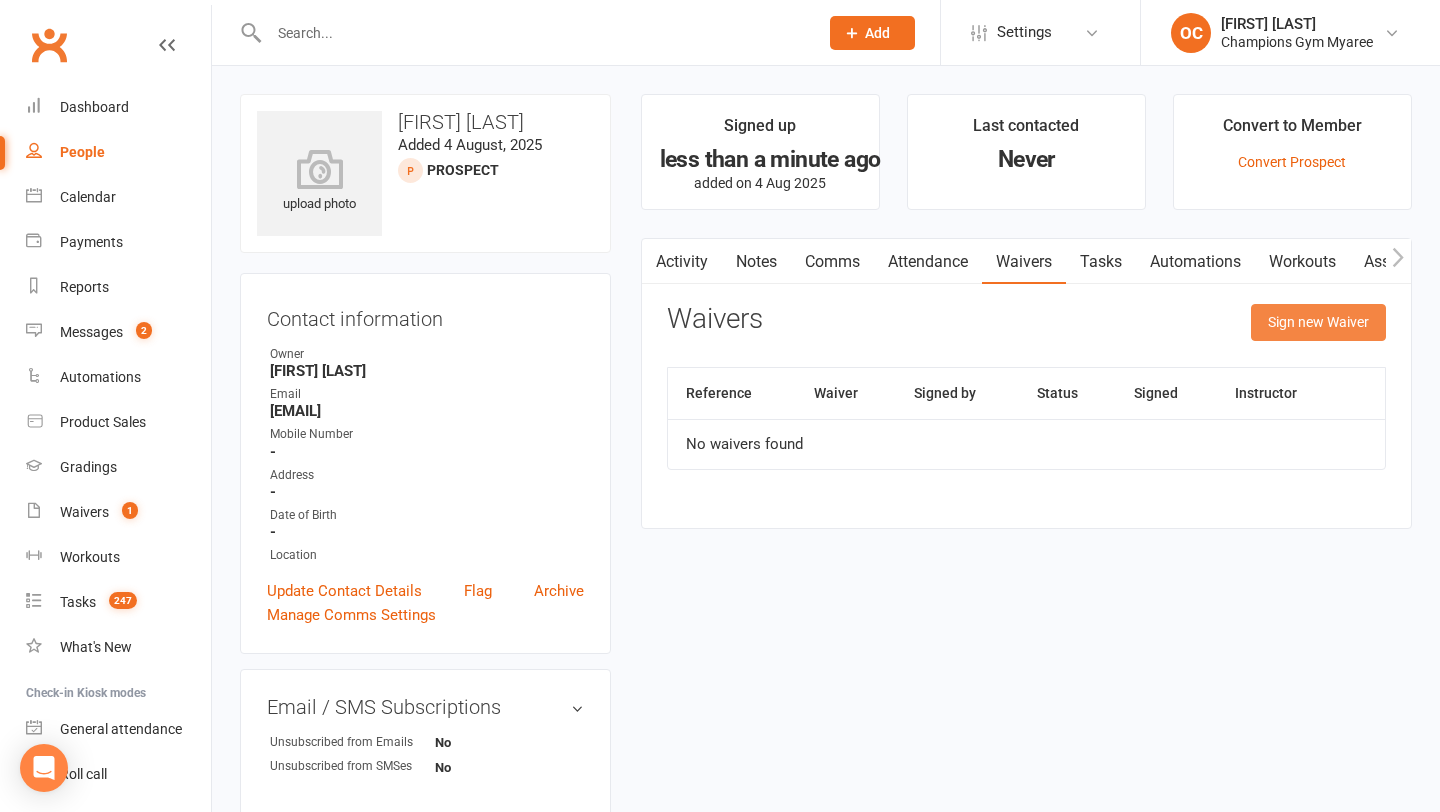 click on "Sign new Waiver" at bounding box center (1318, 322) 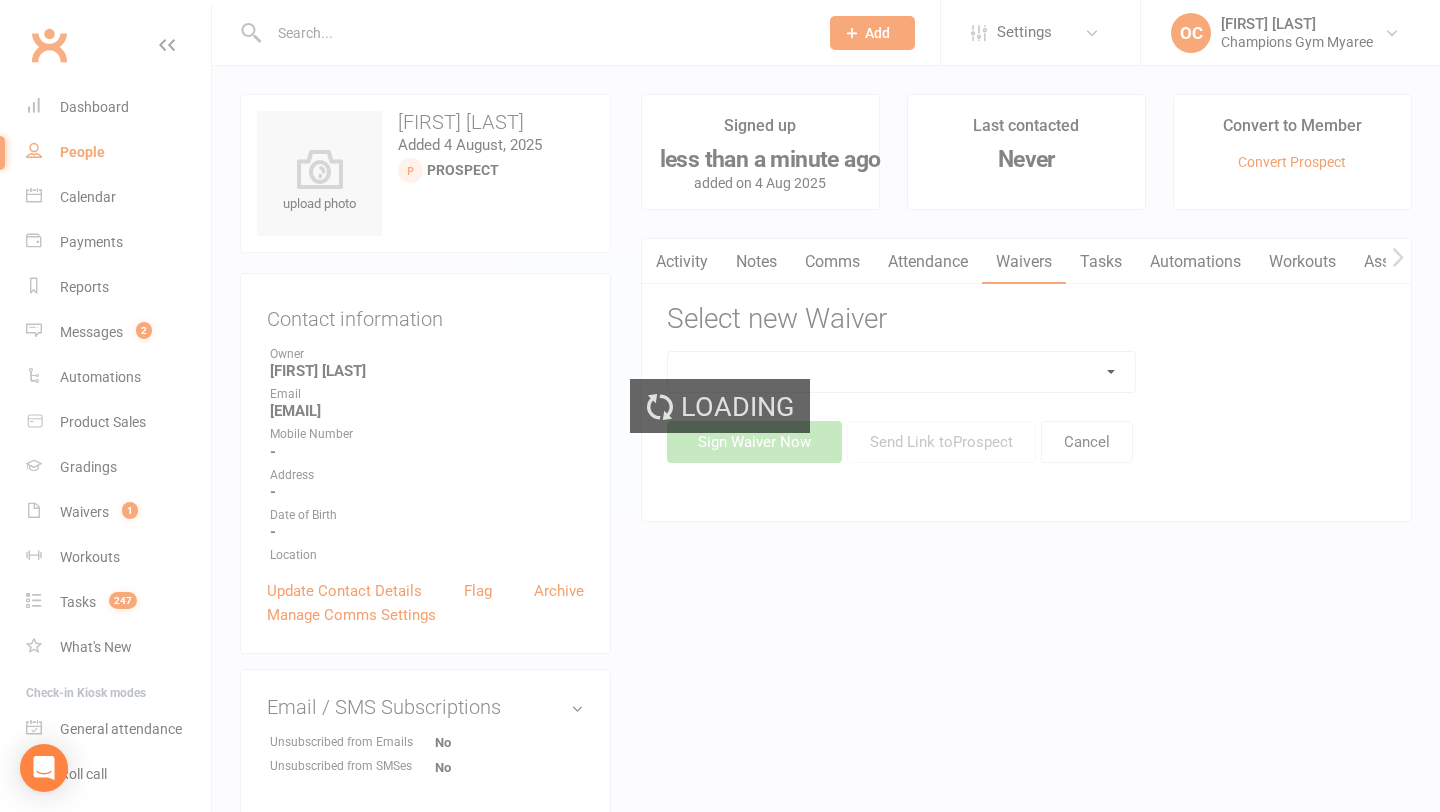click on "Loading" at bounding box center (720, 406) 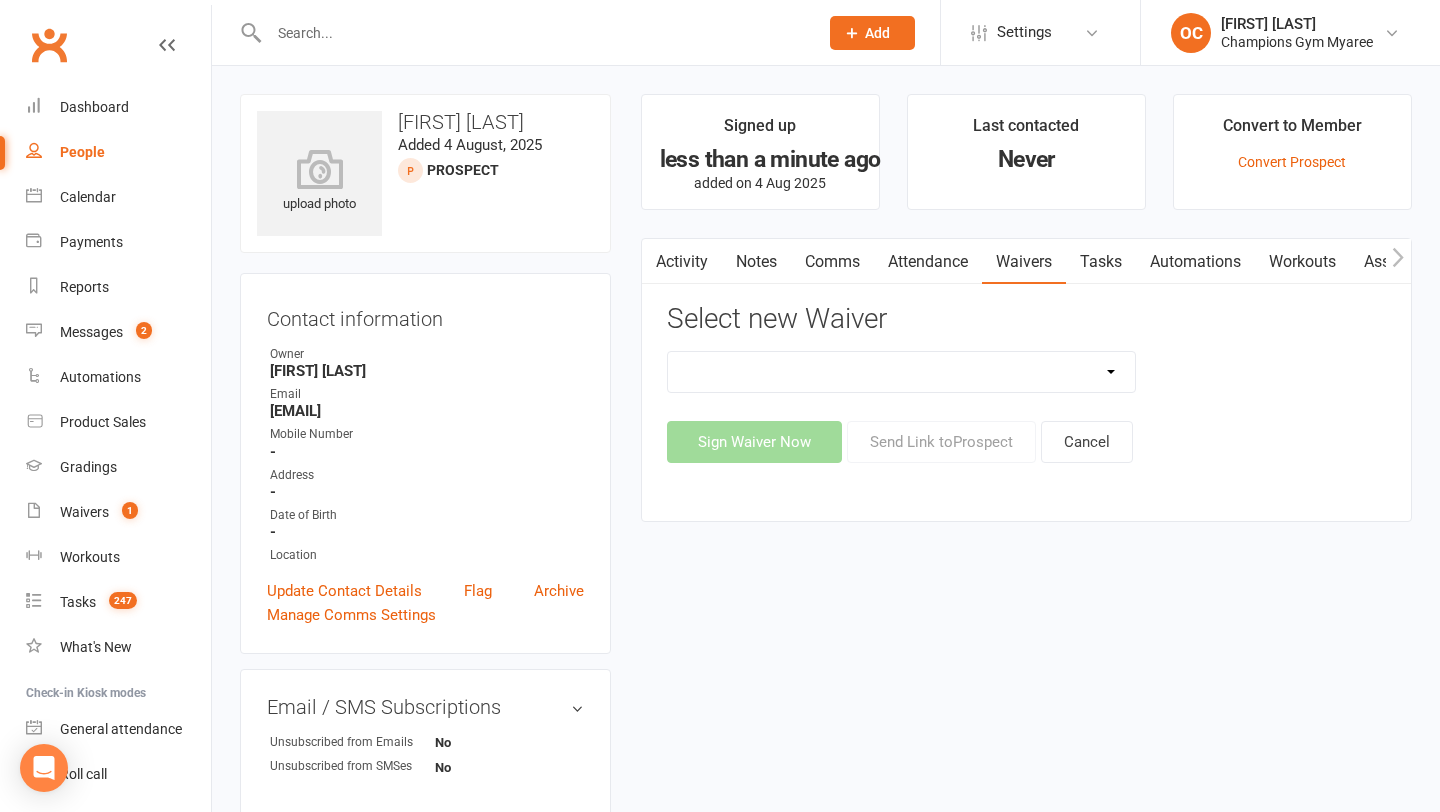 click on "Casual Waiver (STAFF ONLY) CG Myaree Cancellation Form CG Myaree Casual Waiver CG Myaree Change of Payment Details Form CG Myaree Class Pass Terms, Conditions & Waiver of Liability CG Myaree Membership Agreement CG Myaree Membership Payment Authority CG Myaree Membership Variation Form CG Myaree New Starter Agreement CG Myaree Pty Ltd – 7-Day Free Trial Waiver & Release of Liability CG Myaree Suspension Form ***DO NOT USE CG Myaree Membership Agreement (YOUTH) ***DO NOT USE CG Myaree Membership Variation Form - YOUTH ***DO NOT USE CG Myaree New Starter Agreement (YOUTH) Hitout Event Participant Commitment Agreement" at bounding box center (902, 372) 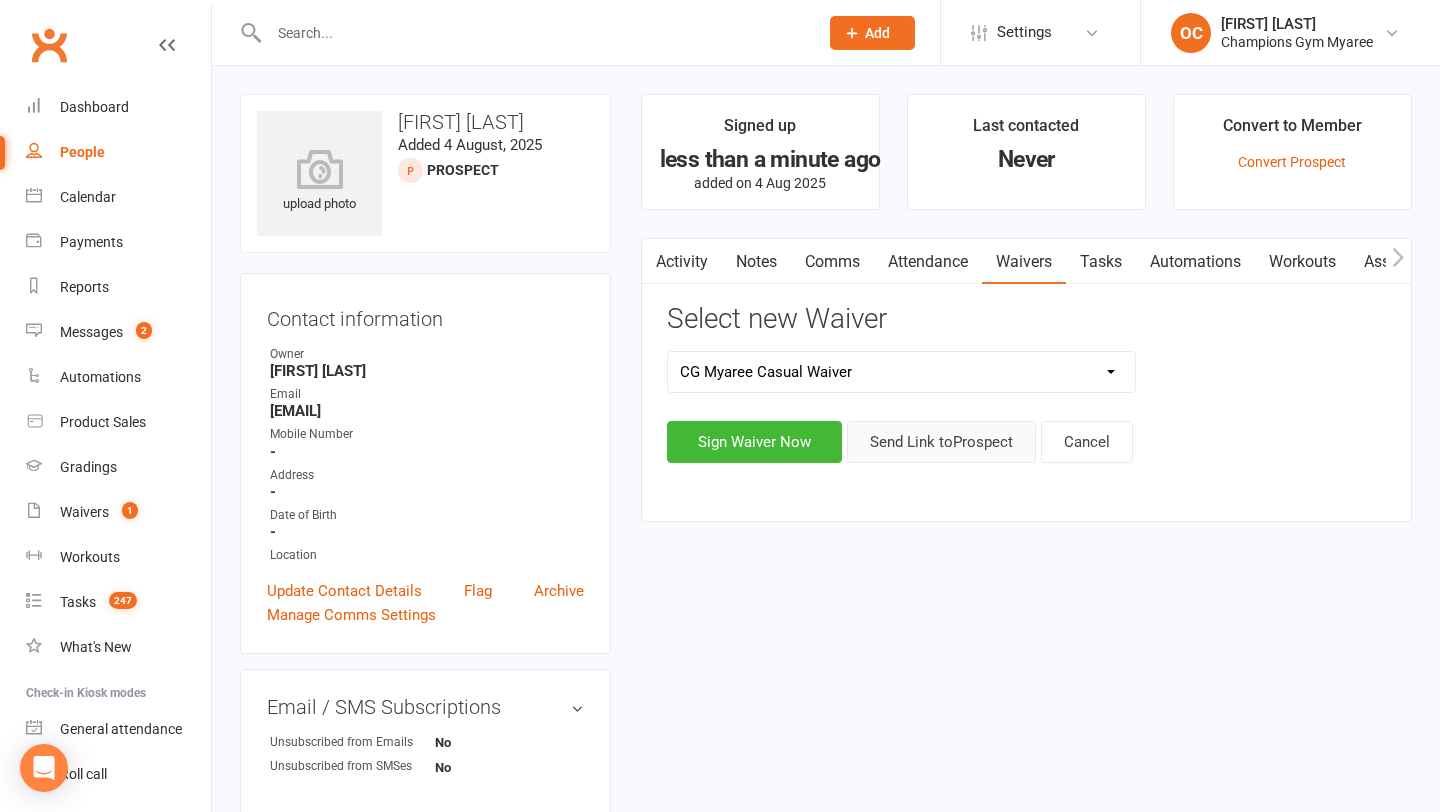 click on "Send Link to  Prospect" at bounding box center [941, 442] 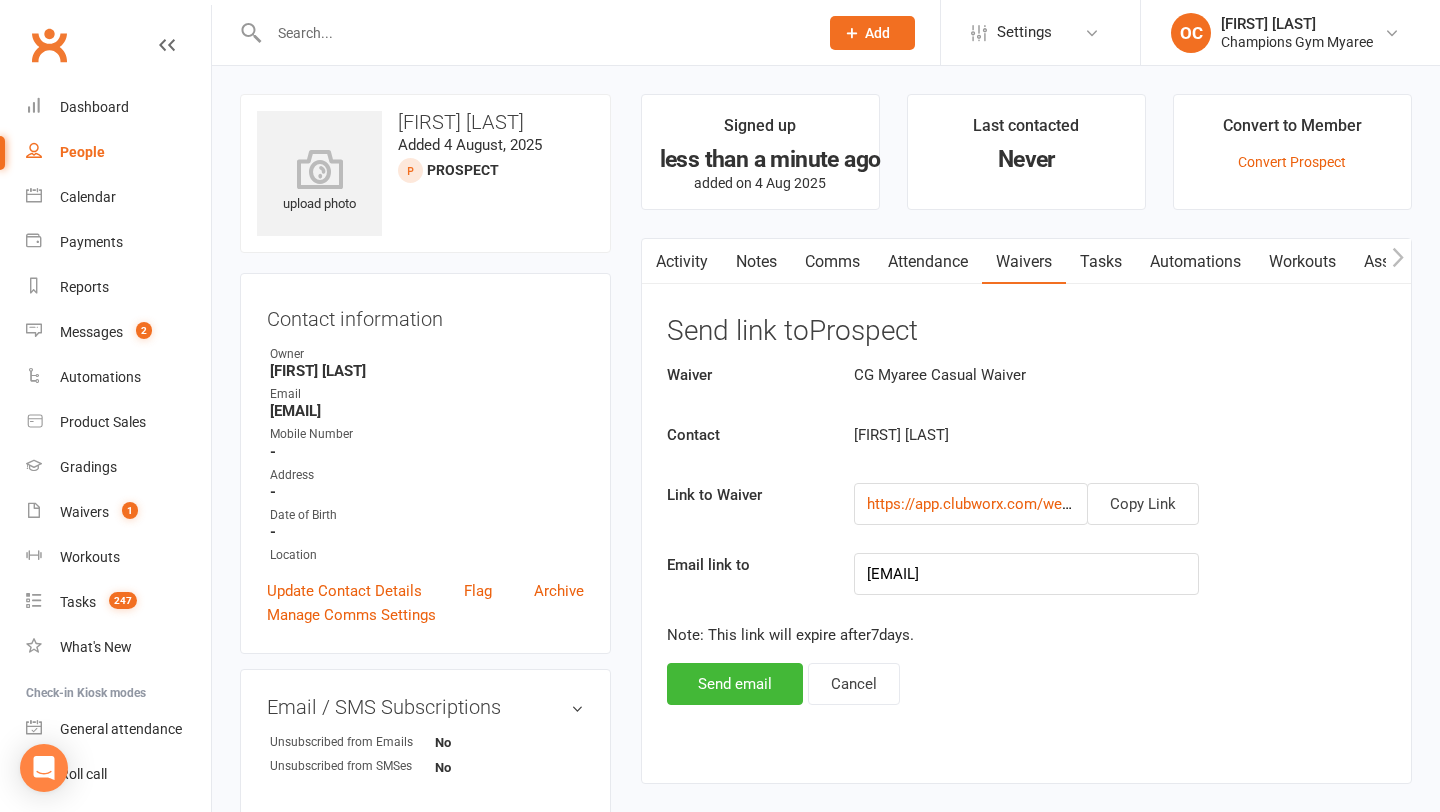 click on "Note: This link will expire after  7  days." at bounding box center [1026, 635] 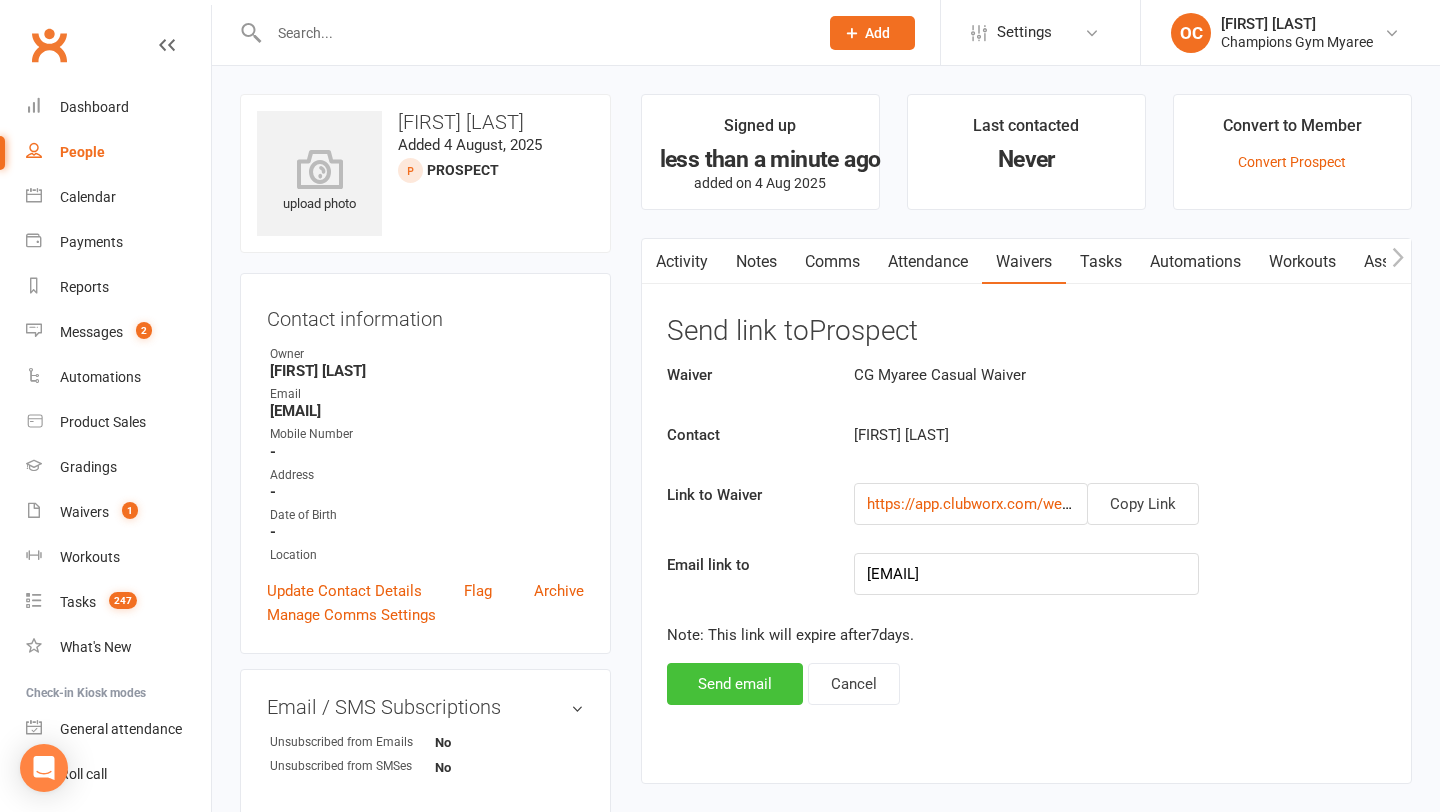 click on "Send email" at bounding box center (735, 684) 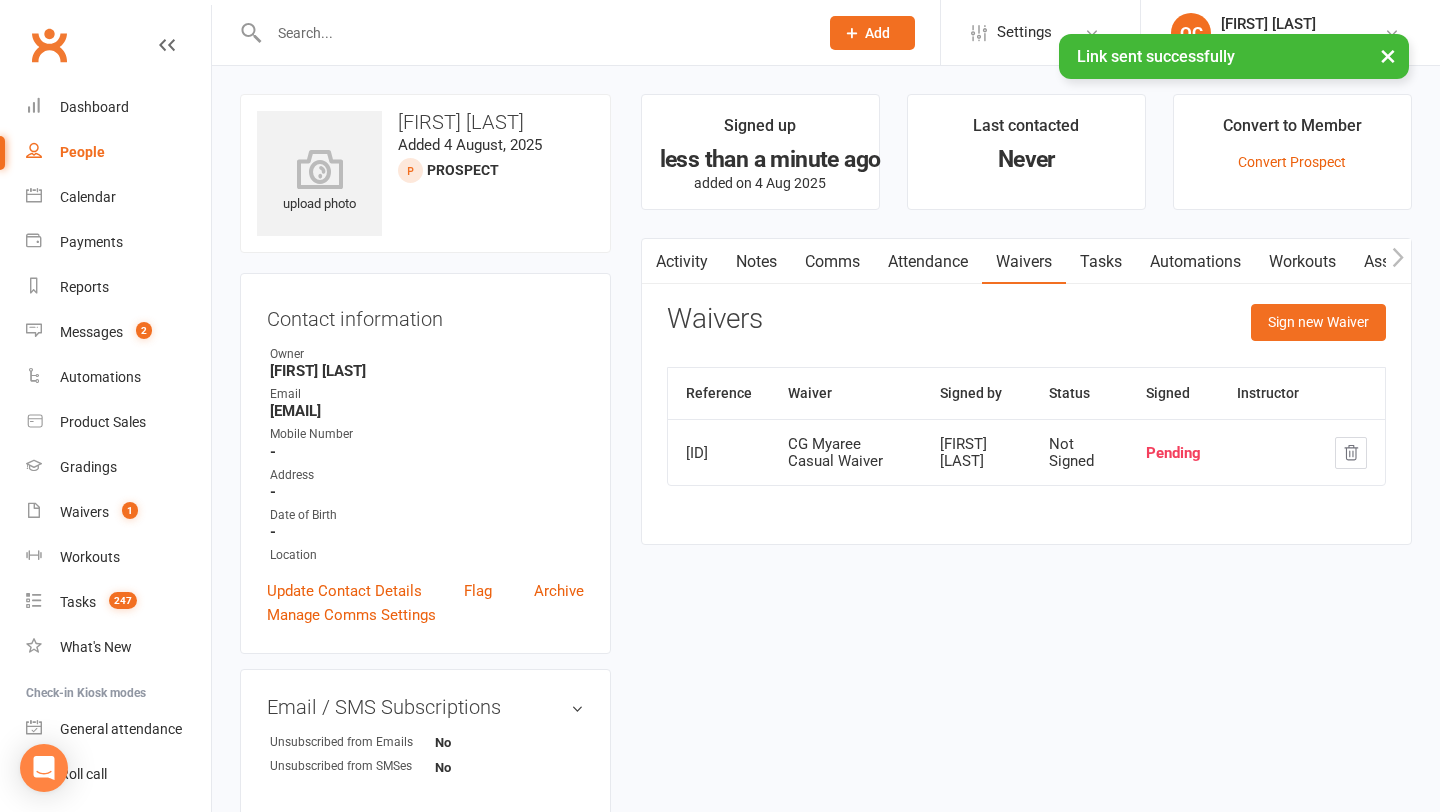 click on "People" at bounding box center [82, 152] 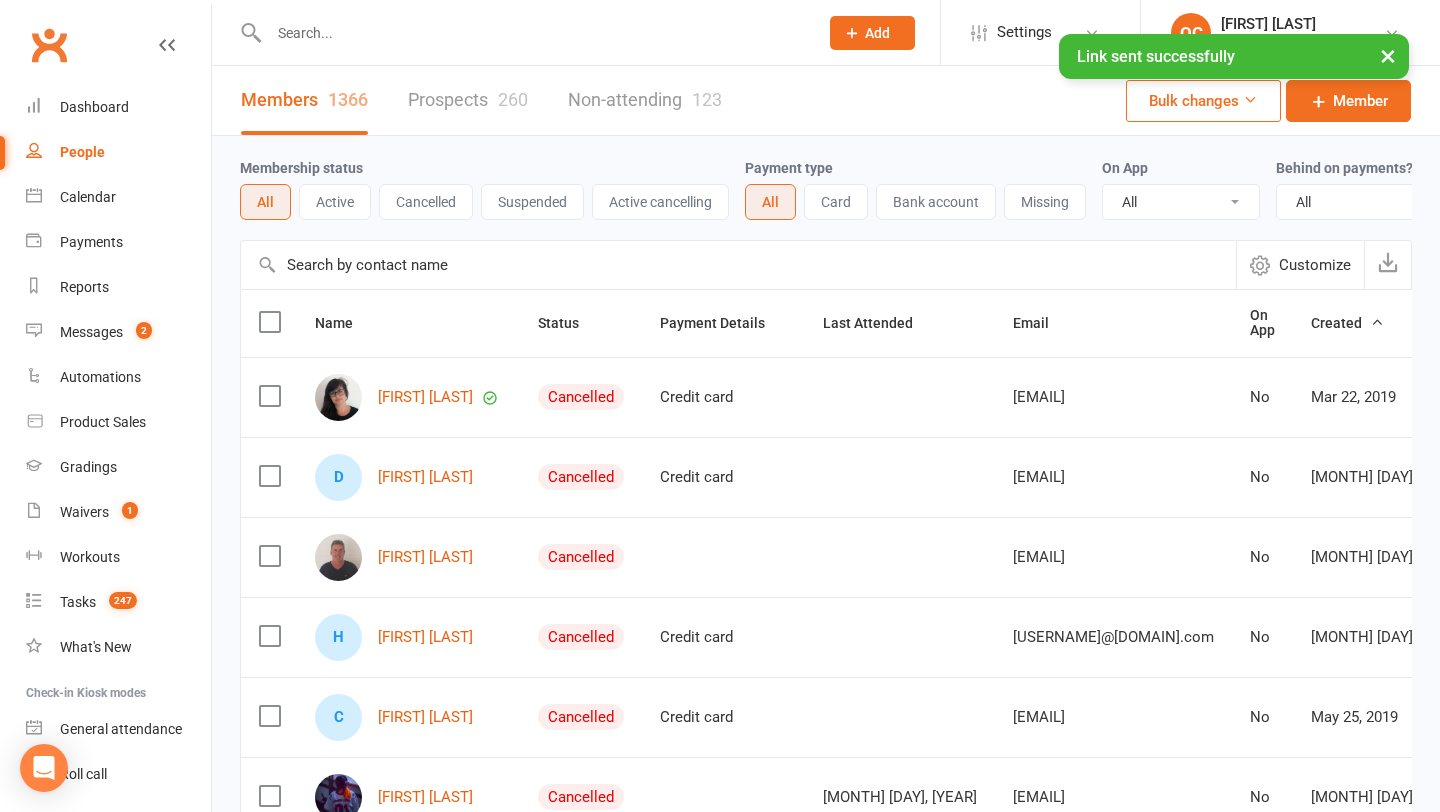 click on "Prospects 260" at bounding box center [468, 100] 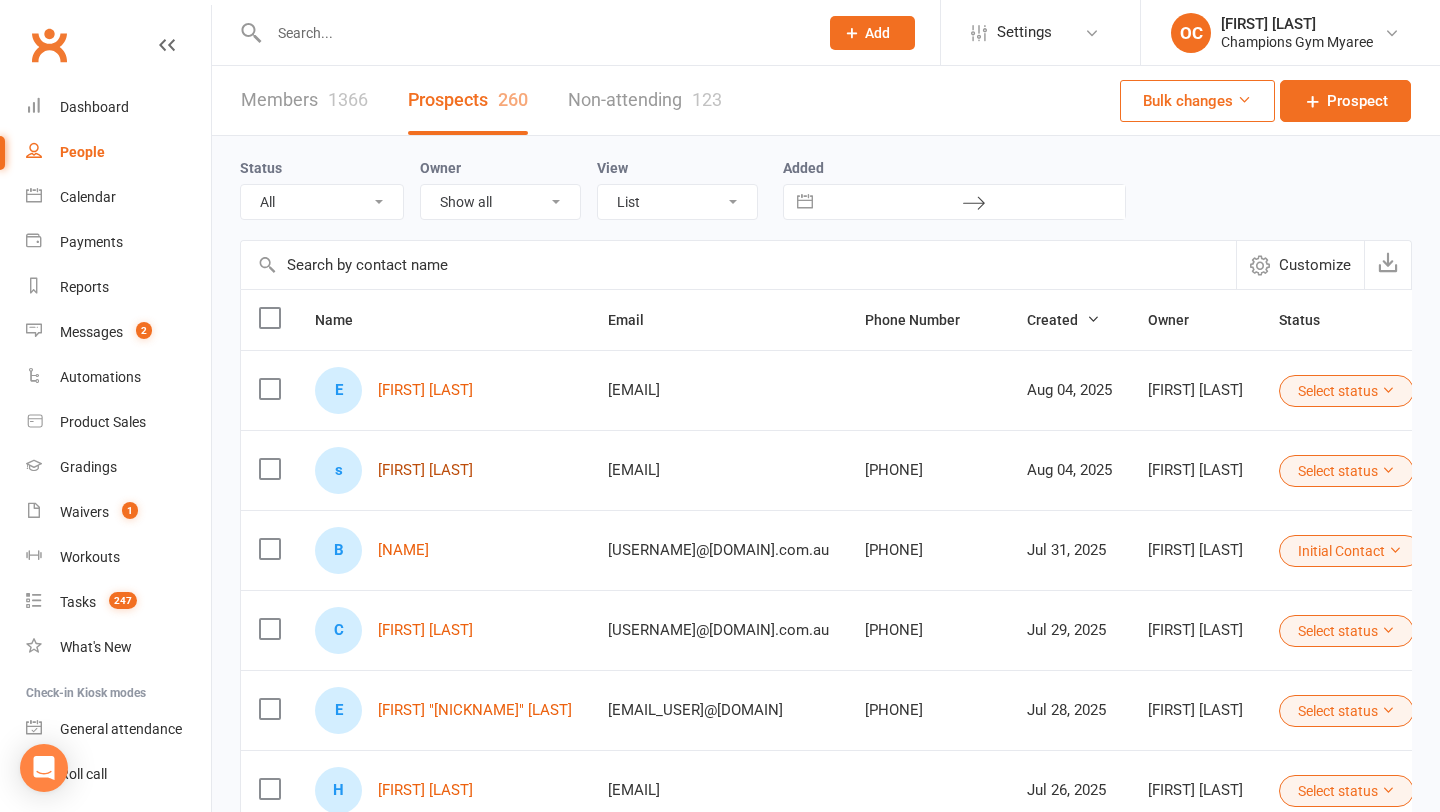 click on "[FIRST] [LAST]" at bounding box center (425, 470) 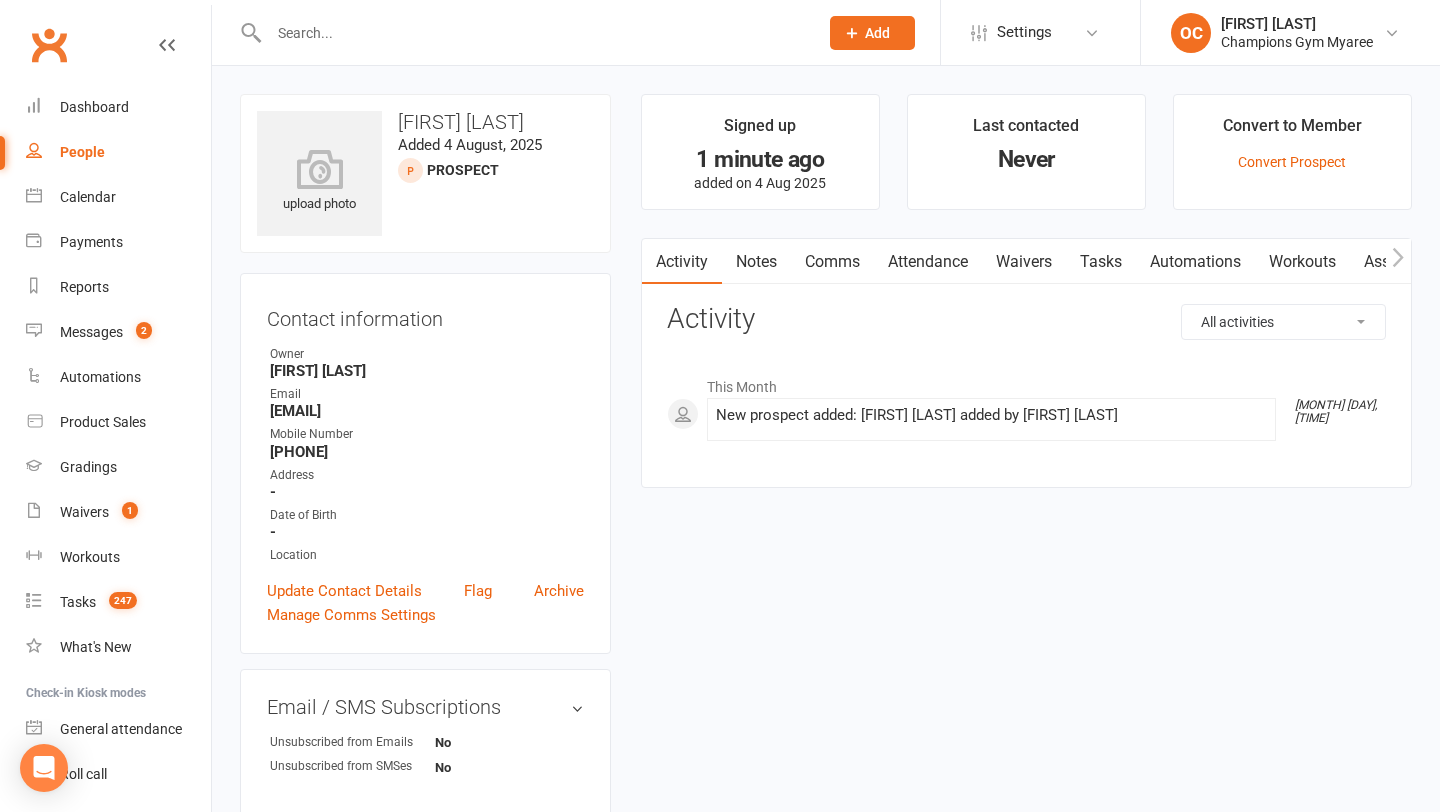 click on "Waivers" at bounding box center [1024, 262] 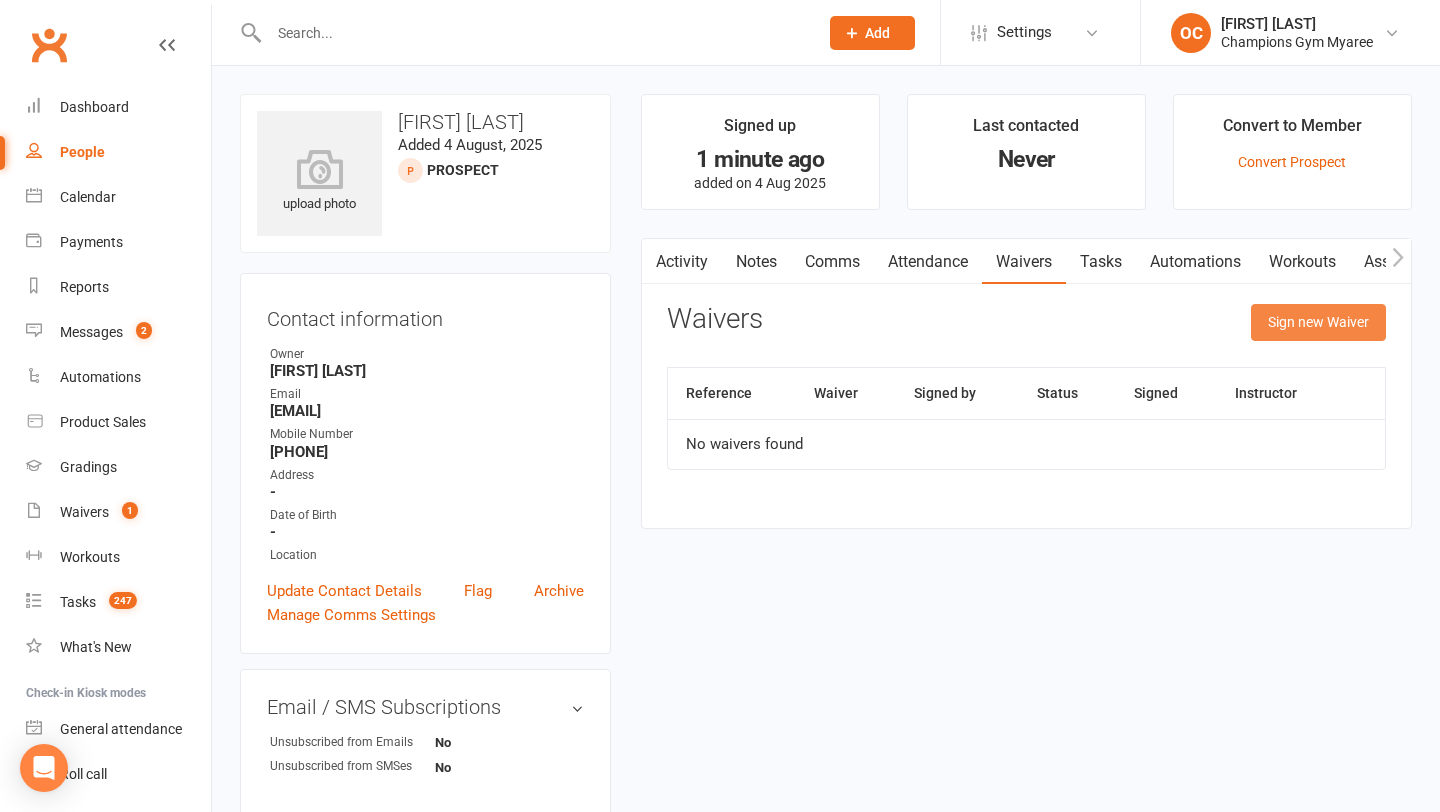 click on "Sign new Waiver" at bounding box center (1318, 322) 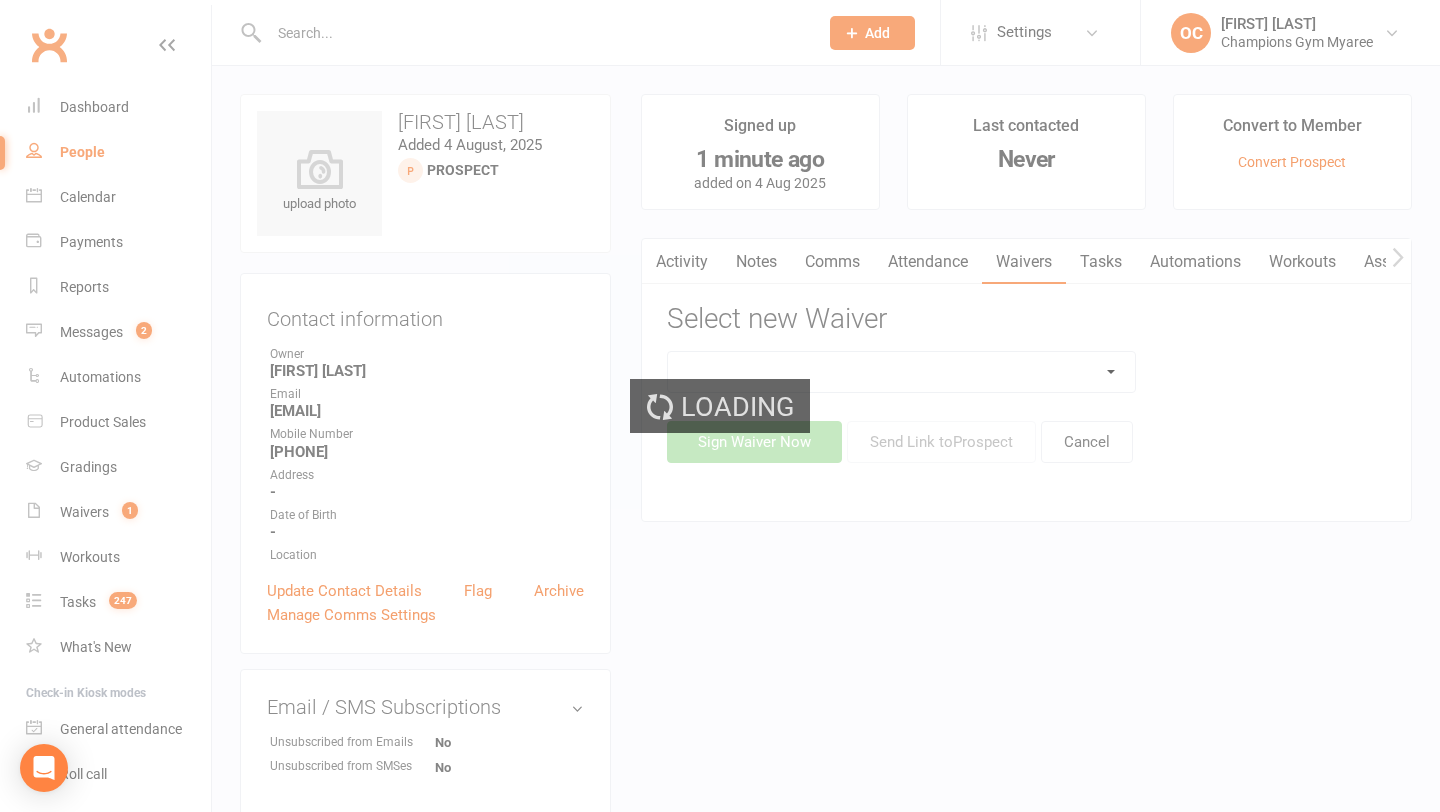 click on "Loading" at bounding box center (720, 406) 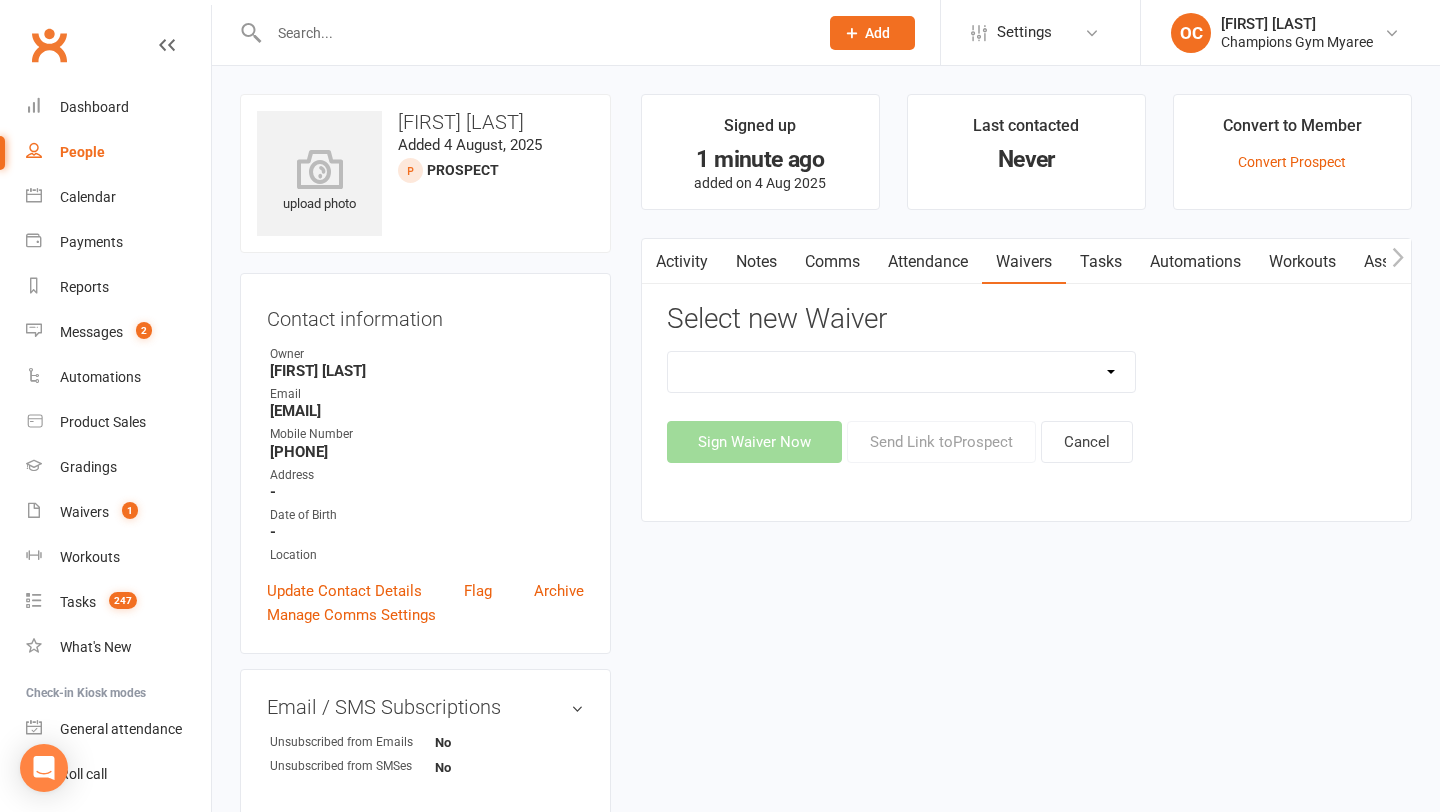 click on "Casual Waiver (STAFF ONLY) CG Myaree Cancellation Form CG Myaree Casual Waiver CG Myaree Change of Payment Details Form CG Myaree Class Pass Terms, Conditions & Waiver of Liability CG Myaree Membership Agreement CG Myaree Membership Payment Authority CG Myaree Membership Variation Form CG Myaree New Starter Agreement CG Myaree Pty Ltd – 7-Day Free Trial Waiver & Release of Liability CG Myaree Suspension Form ***DO NOT USE CG Myaree Membership Agreement (YOUTH) ***DO NOT USE CG Myaree Membership Variation Form - YOUTH ***DO NOT USE CG Myaree New Starter Agreement (YOUTH) Hitout Event Participant Commitment Agreement" at bounding box center [902, 372] 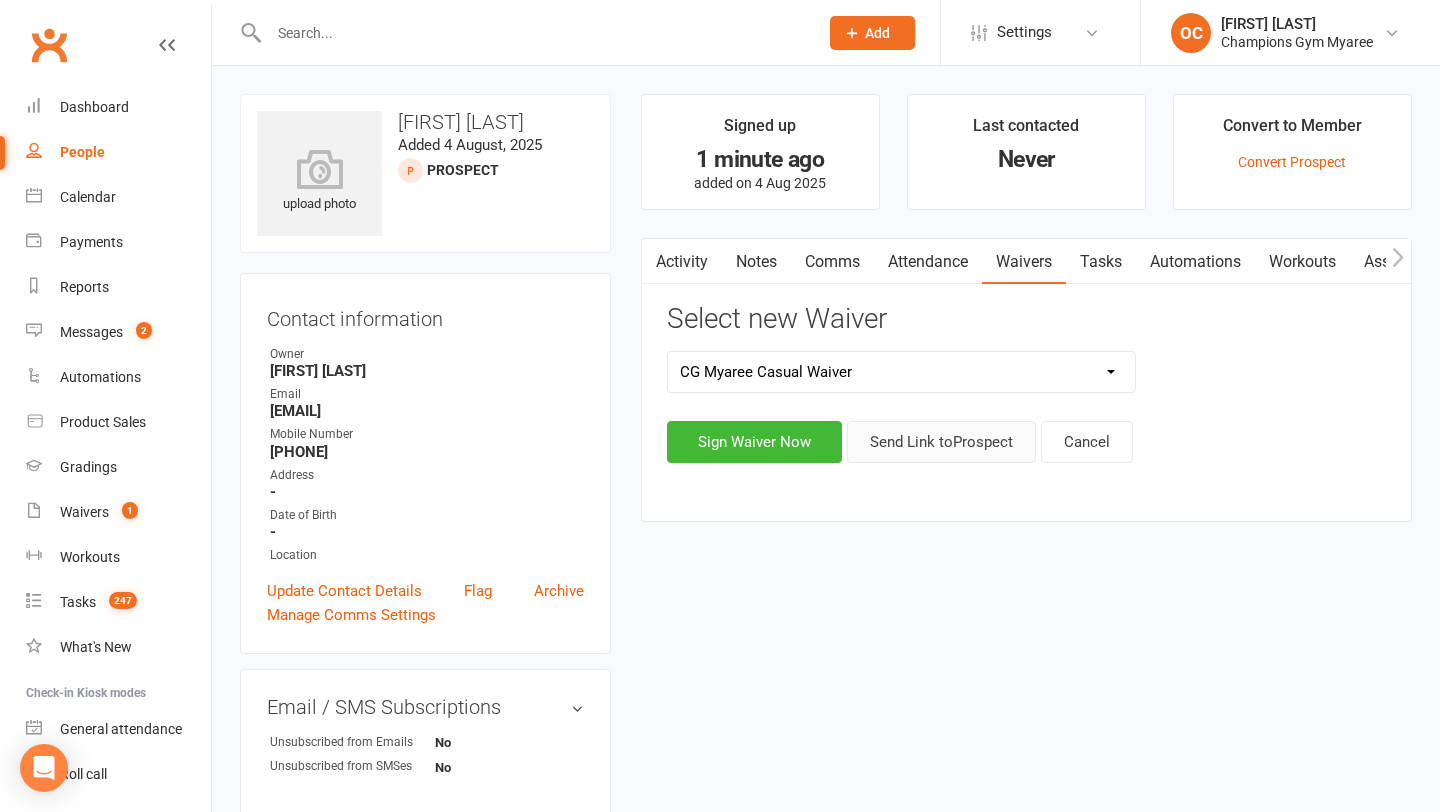 click on "Send Link to  Prospect" at bounding box center [941, 442] 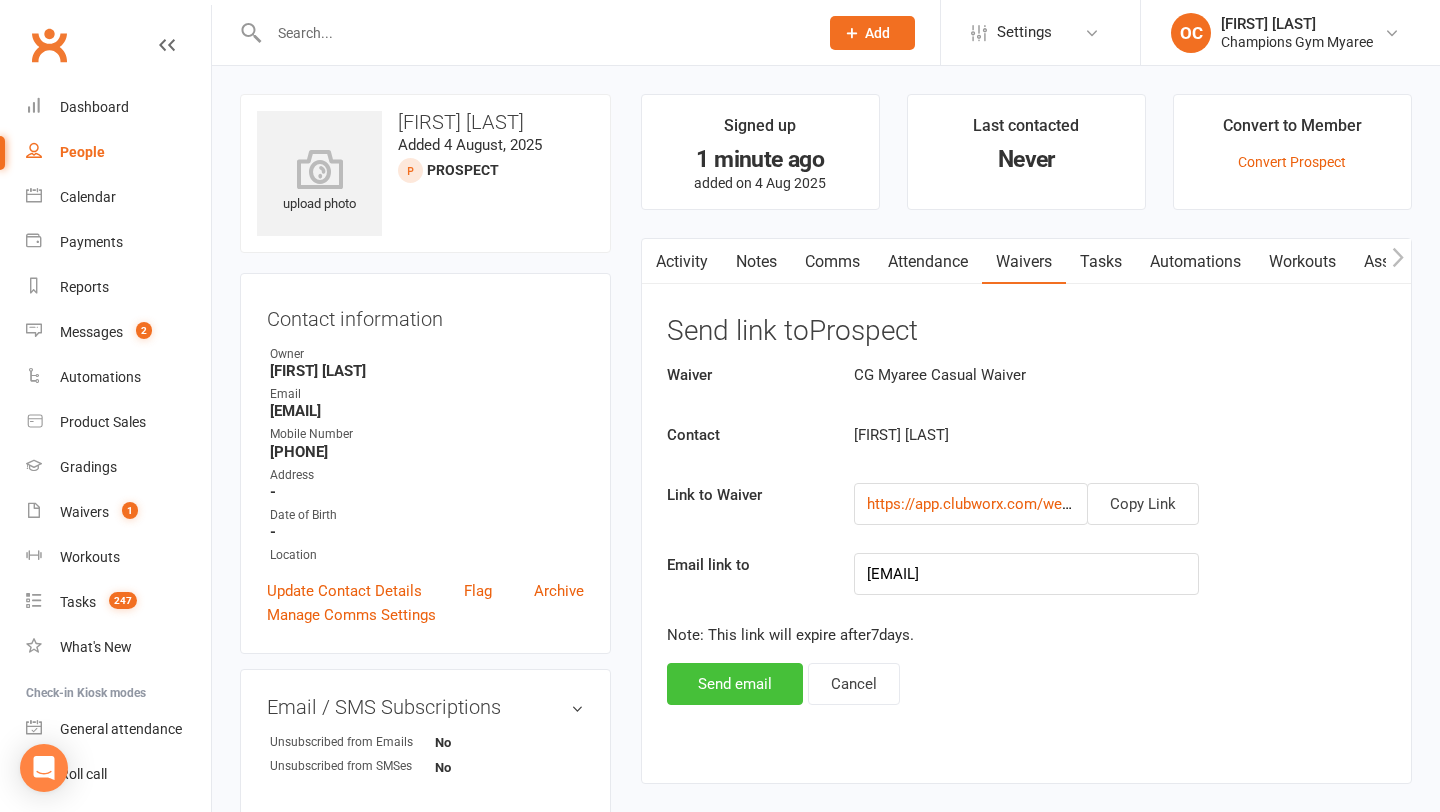 click on "Send email" at bounding box center (735, 684) 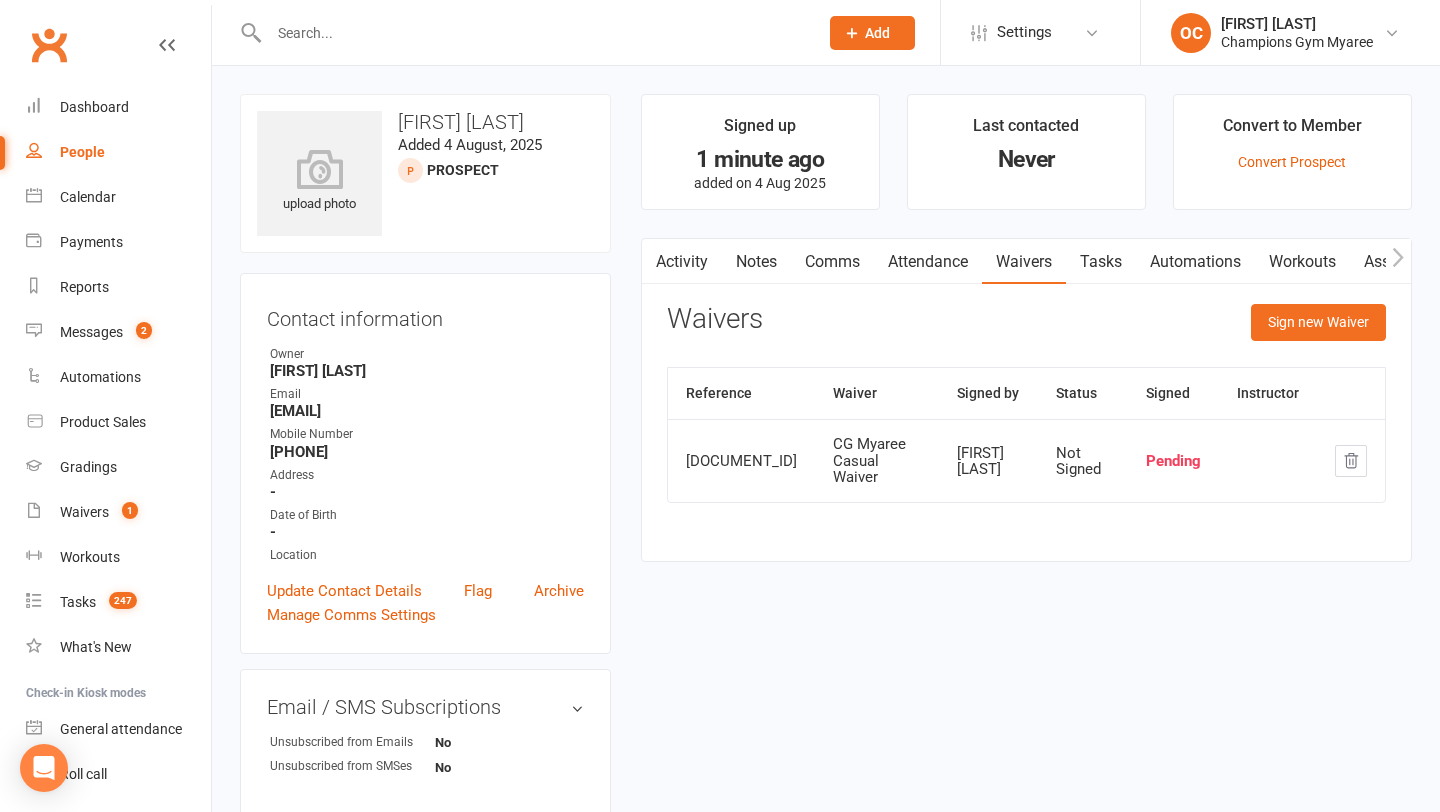 click at bounding box center [533, 33] 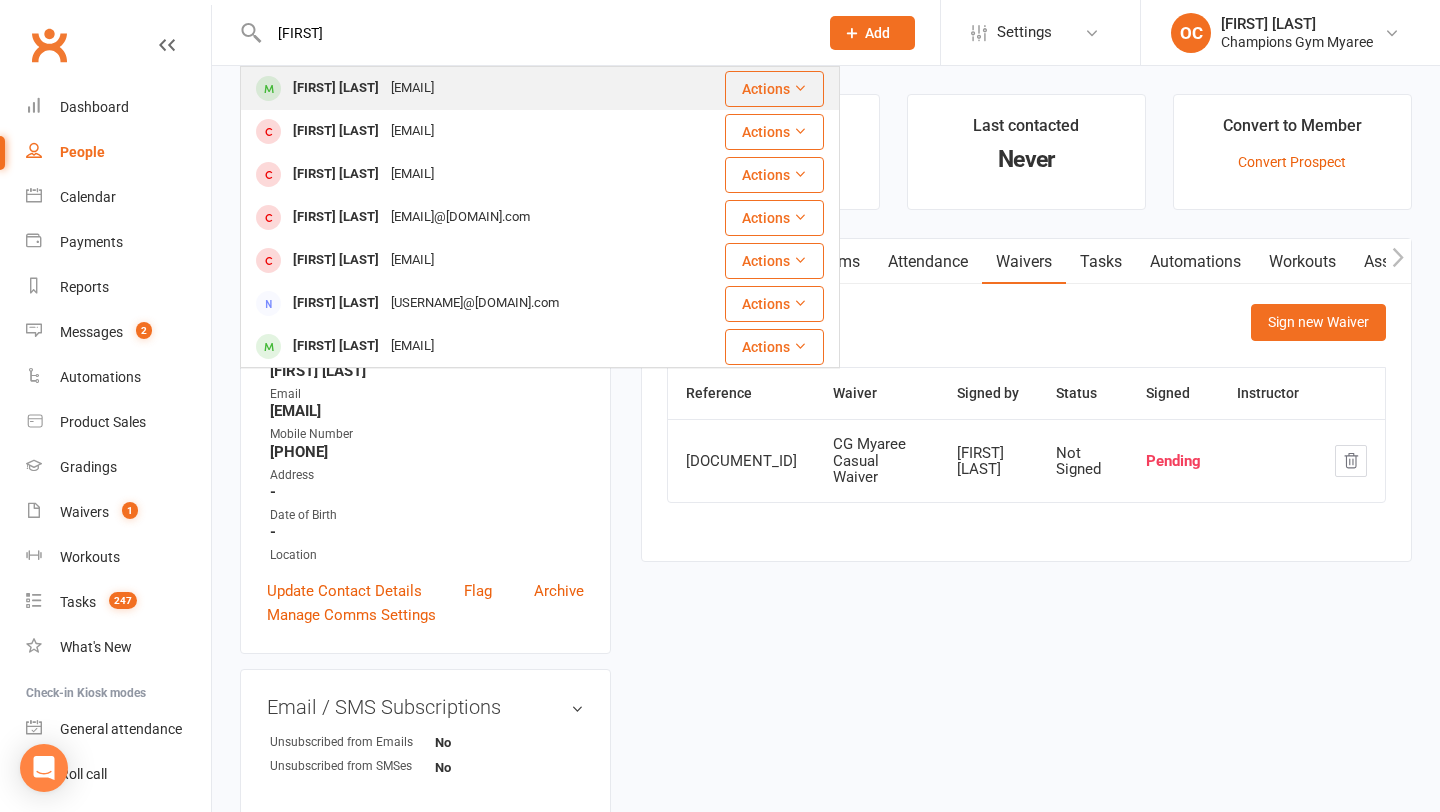 type on "[FIRST]" 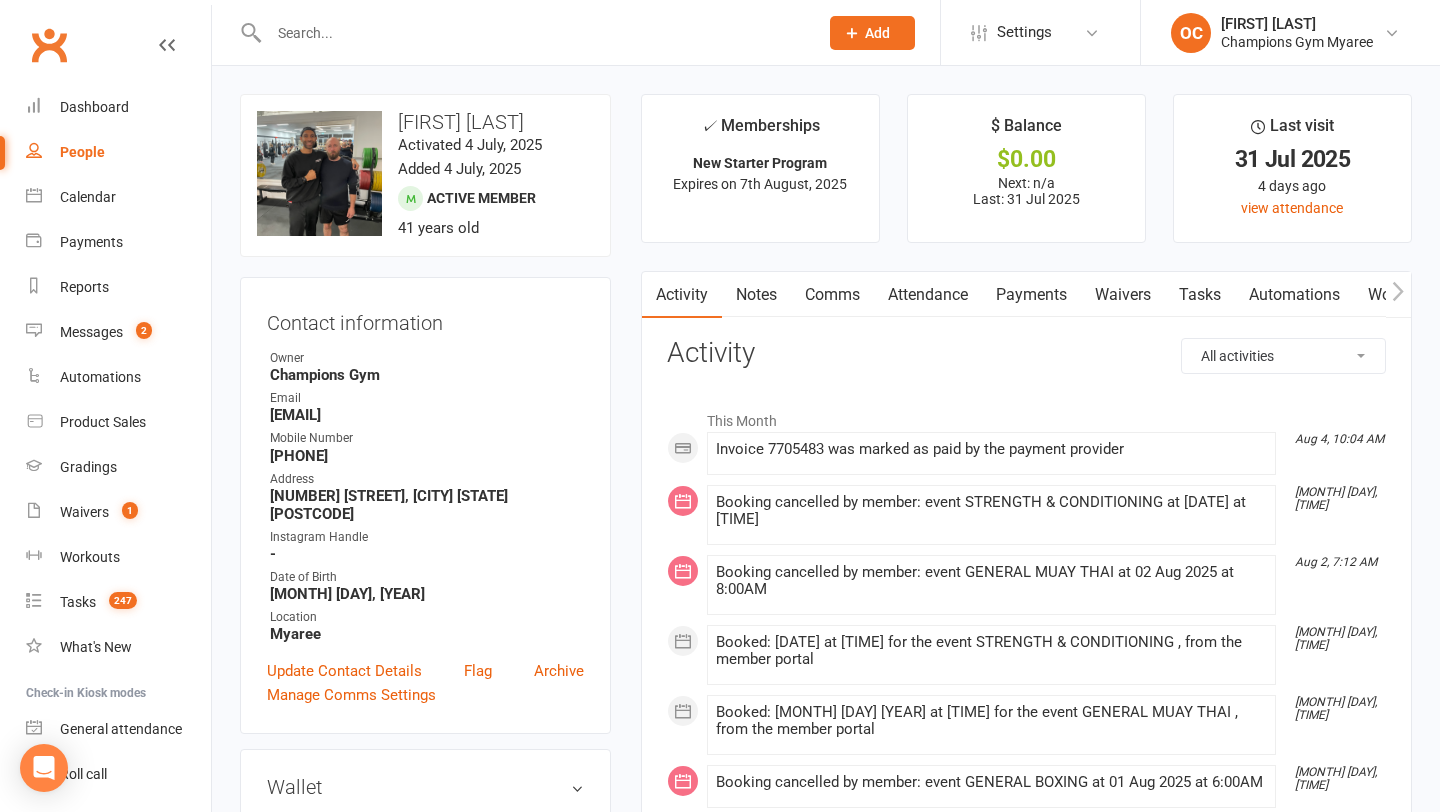 click at bounding box center [533, 33] 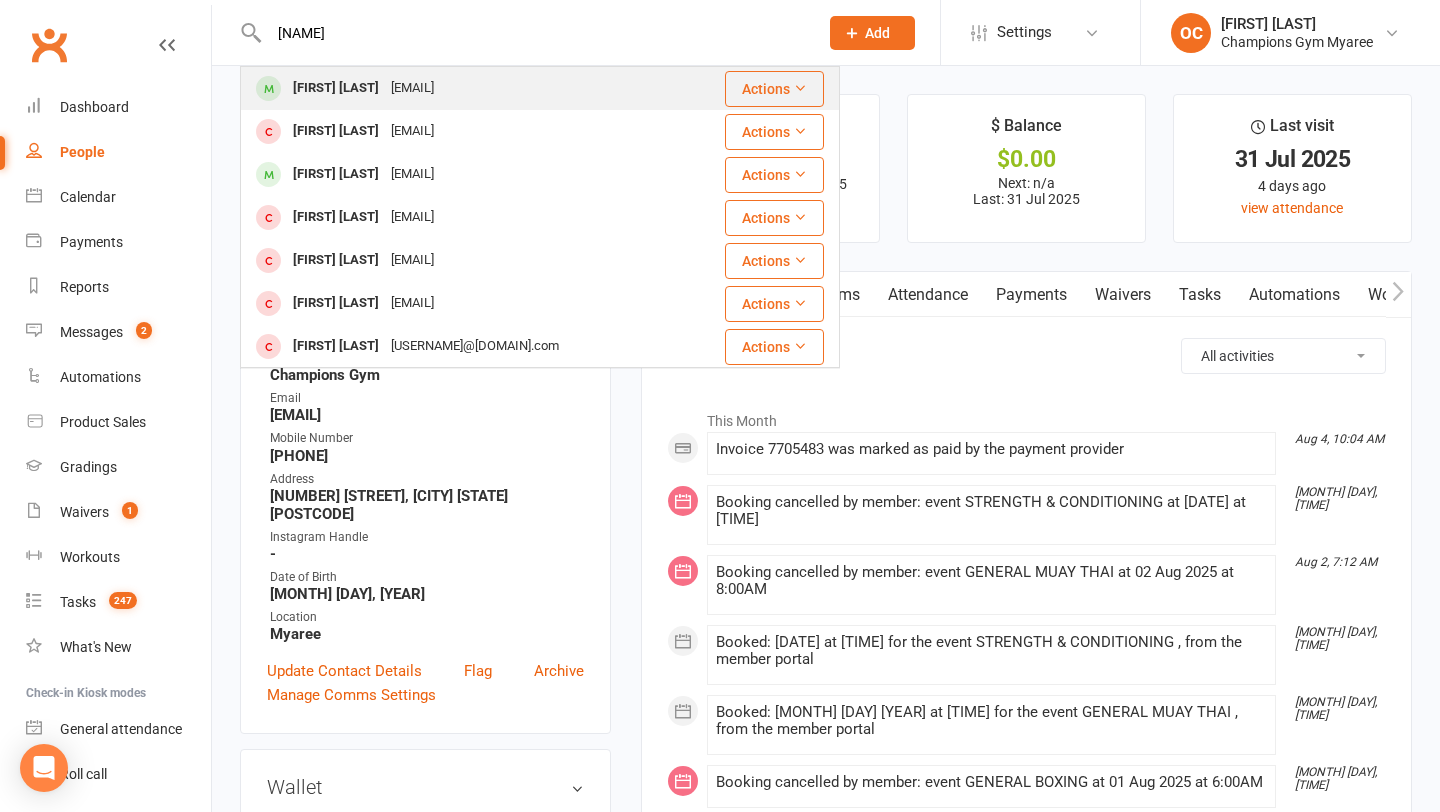 type on "[NAME]" 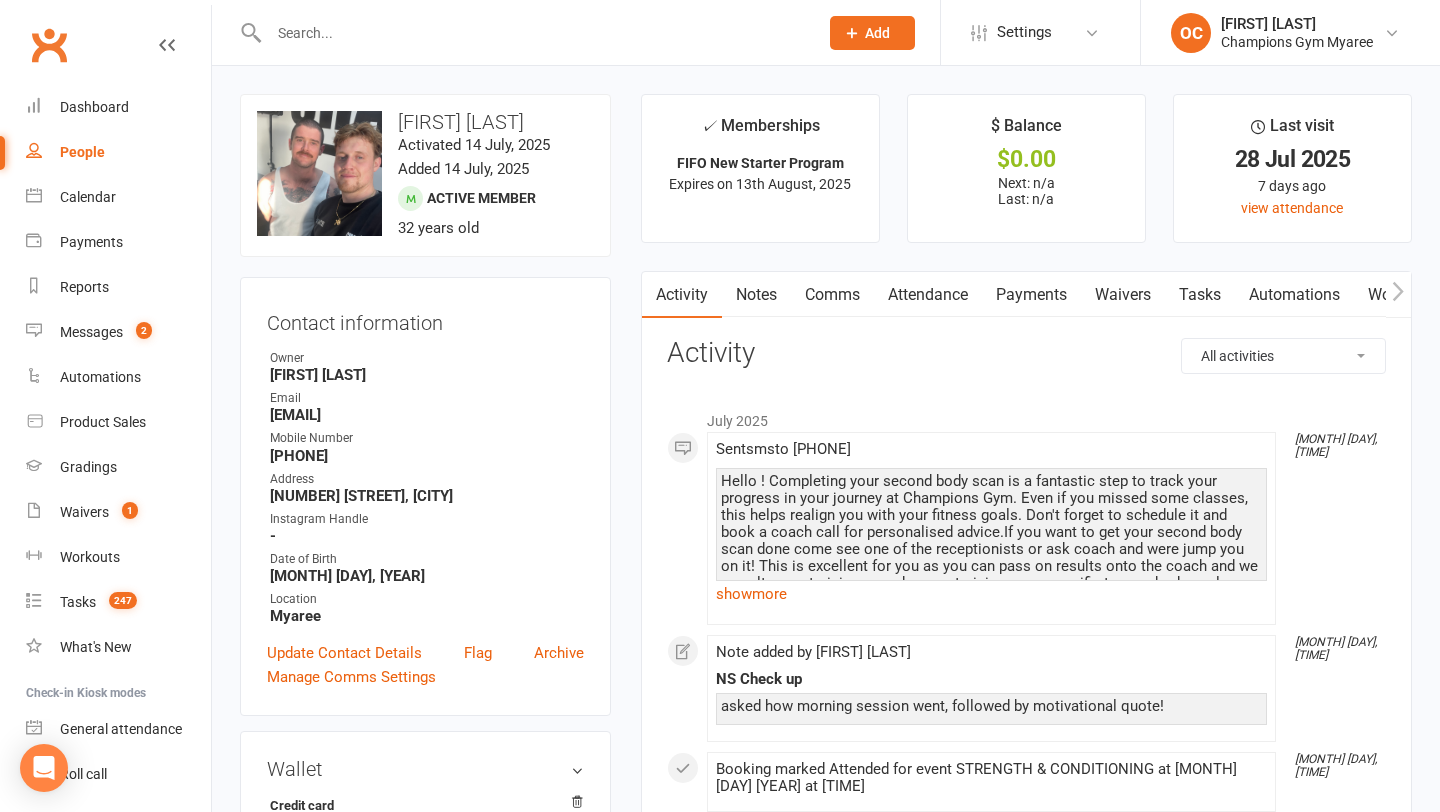 click on "Notes" at bounding box center [756, 295] 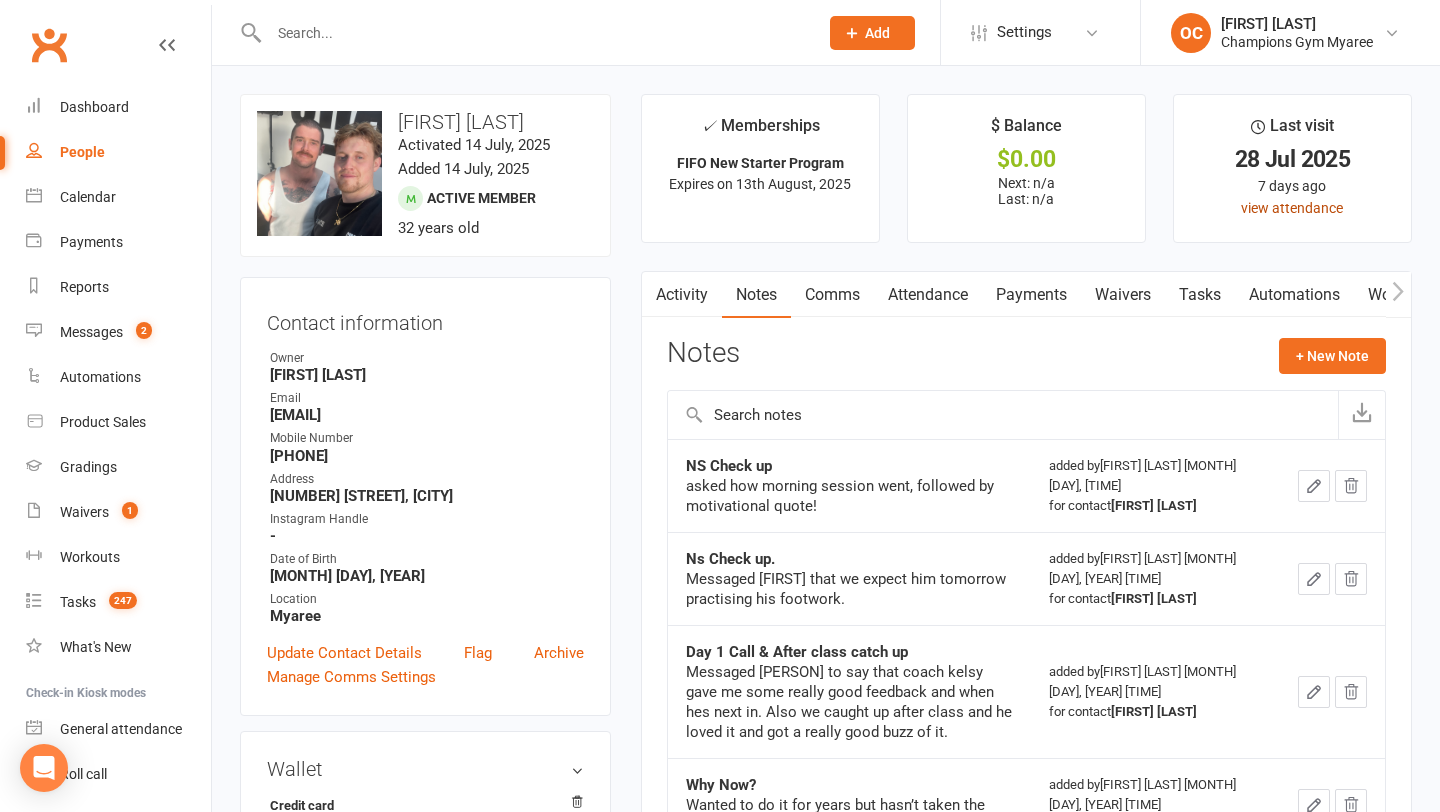 click on "view attendance" at bounding box center (1292, 208) 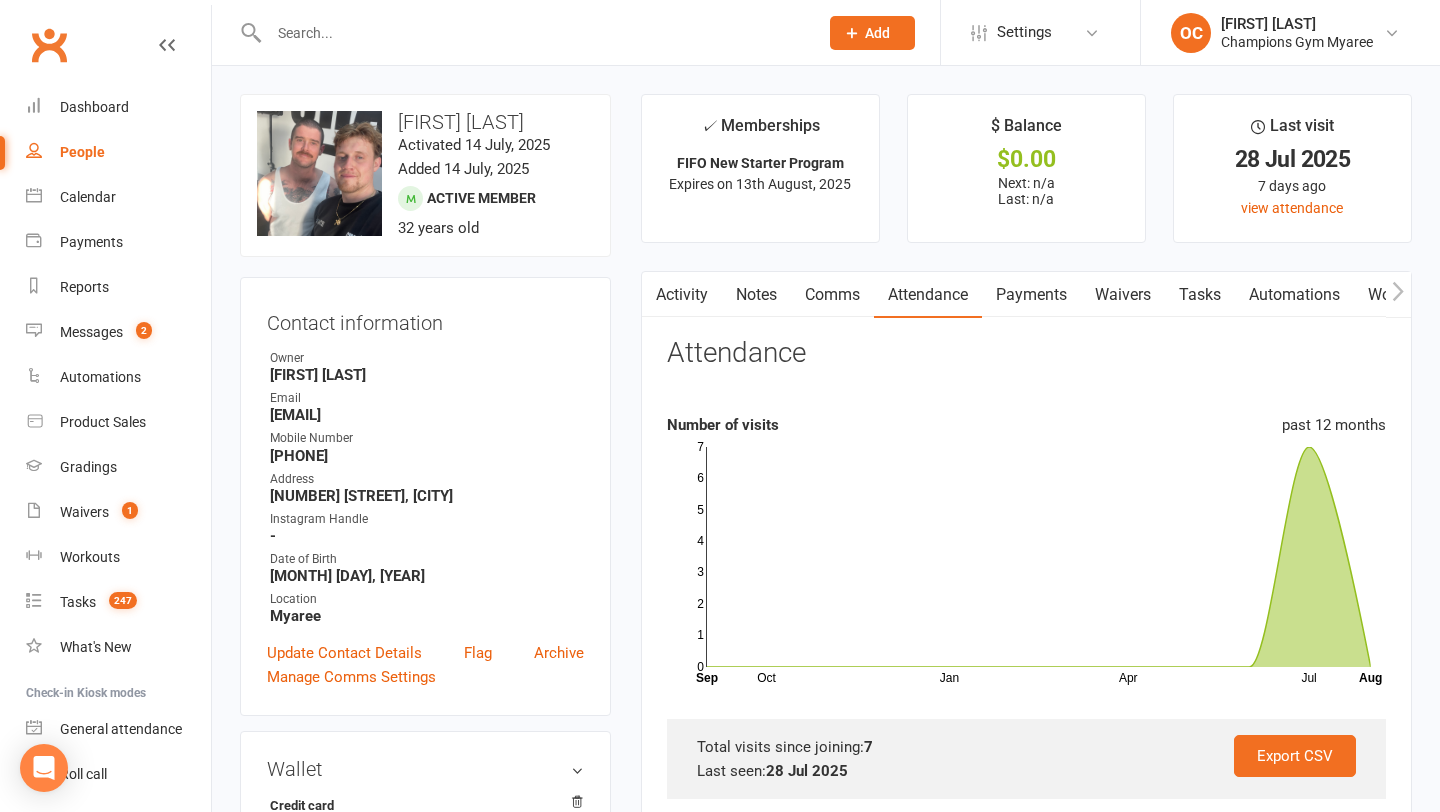 click at bounding box center [533, 33] 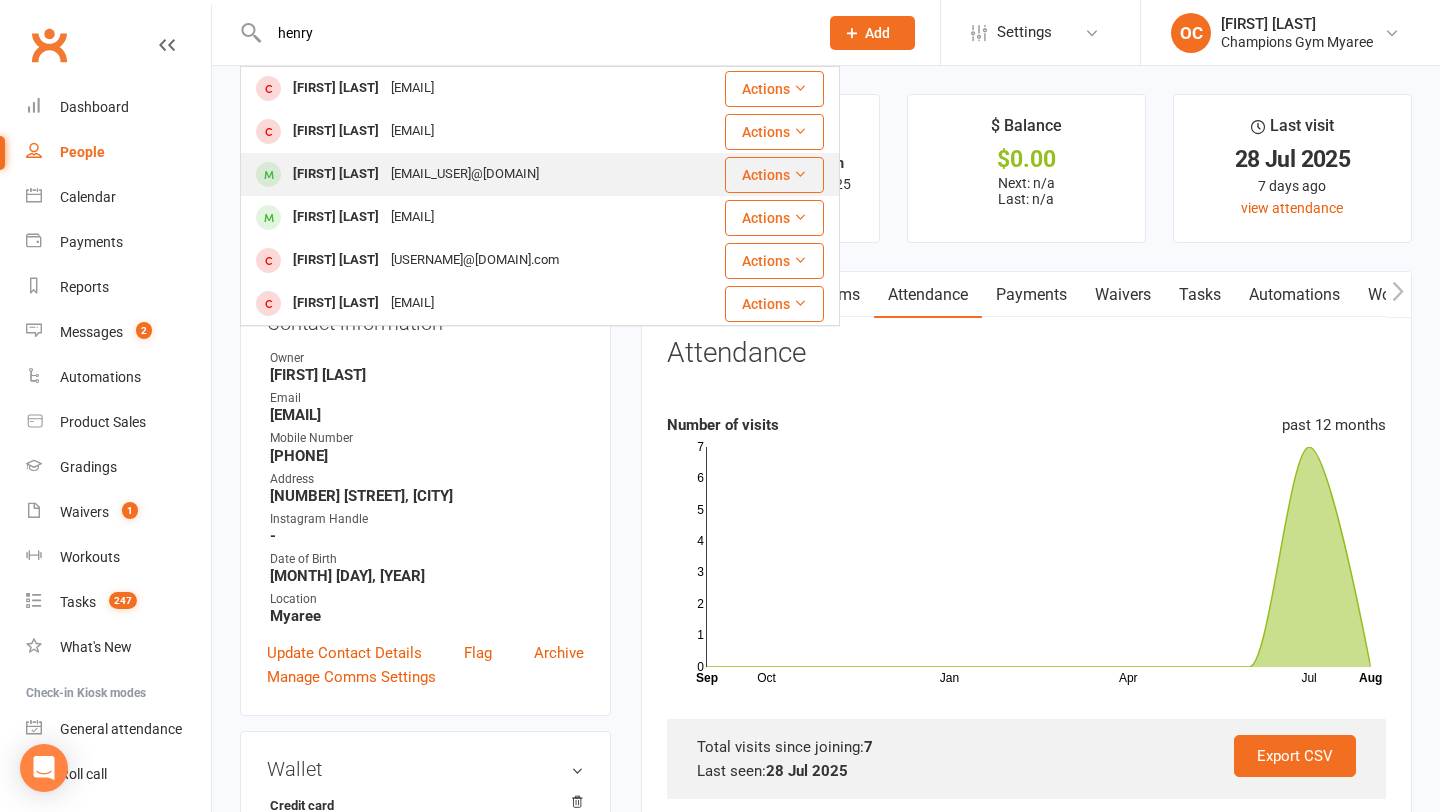 type on "henry" 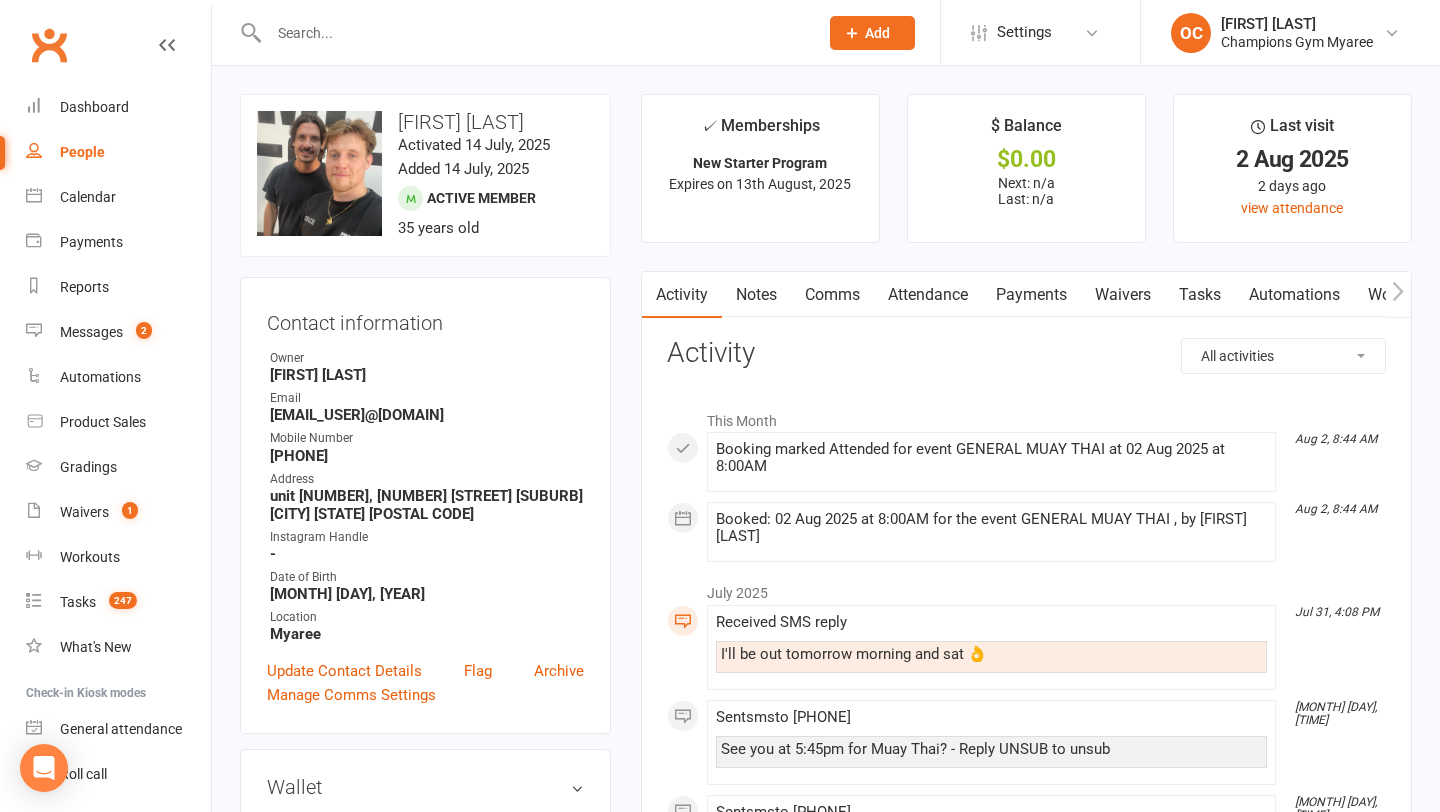 click at bounding box center (533, 33) 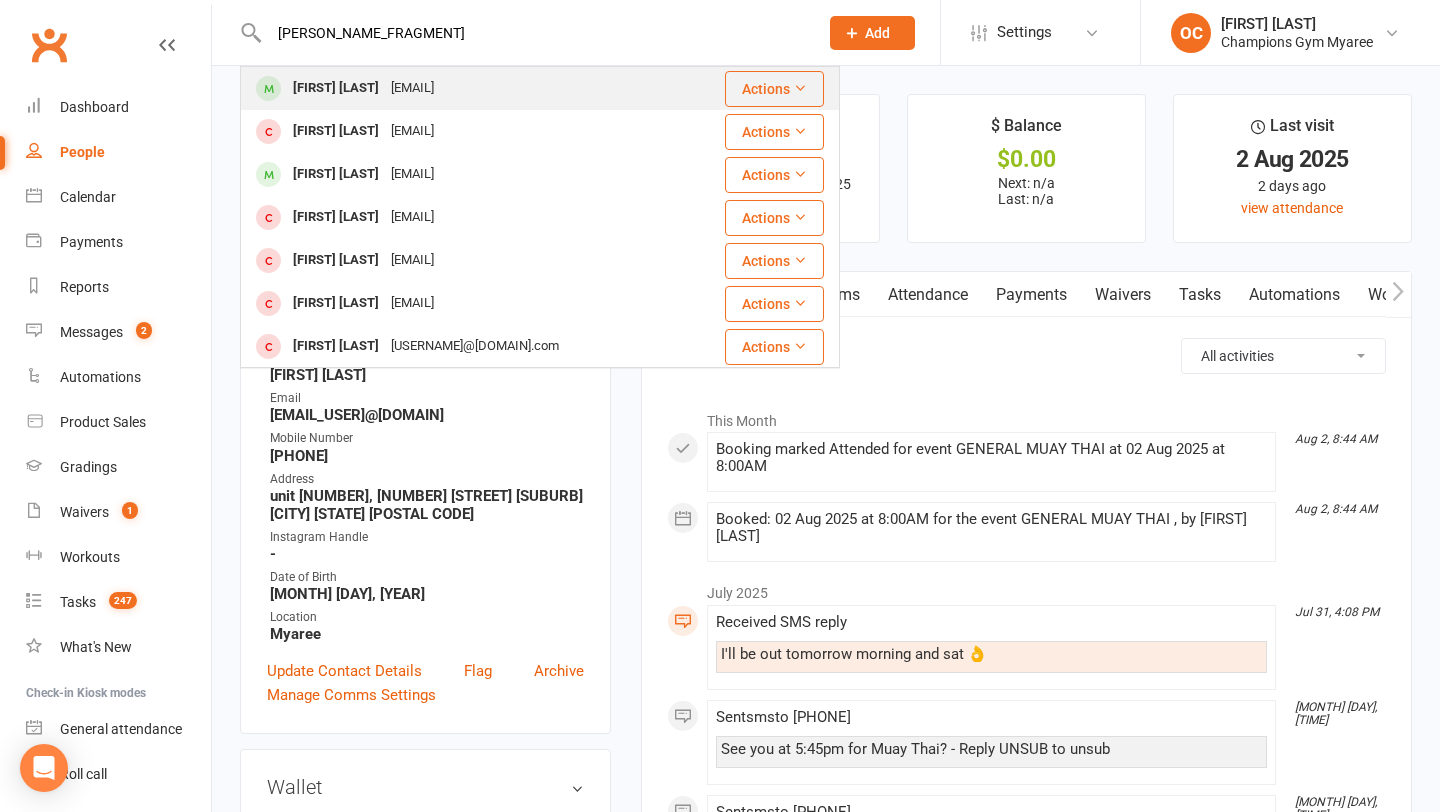 type on "[PERSON_NAME_FRAGMENT]" 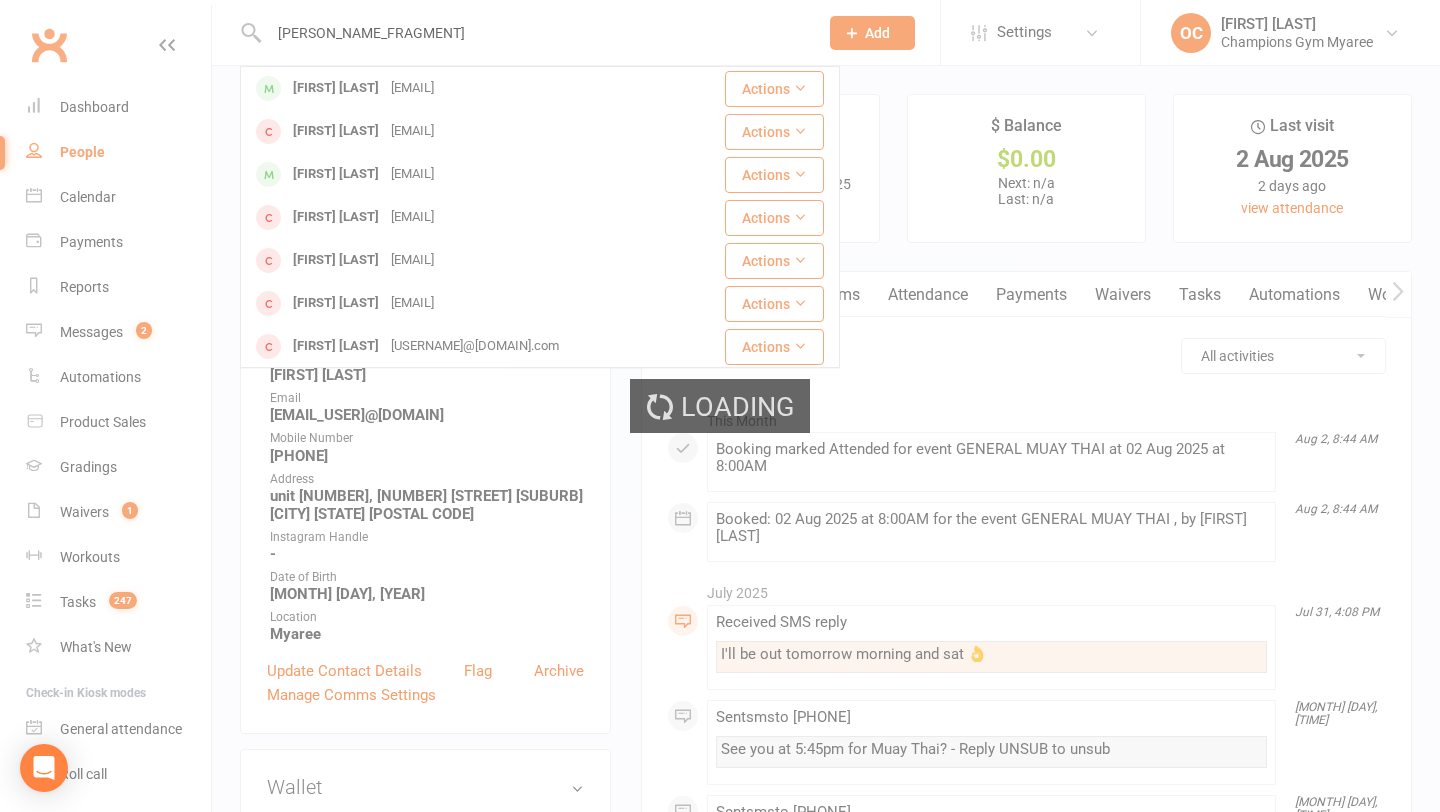 type 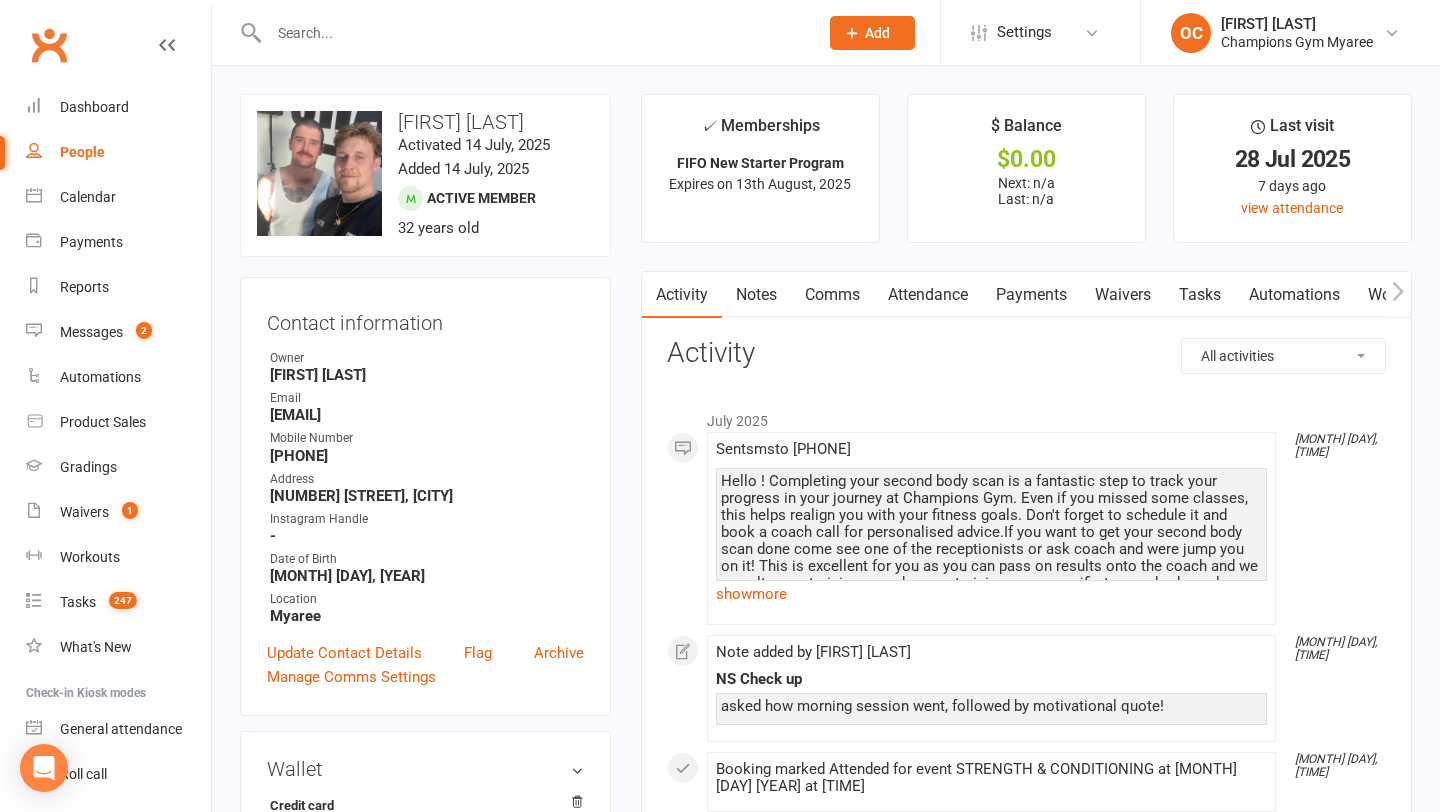 click on "Notes" at bounding box center (756, 295) 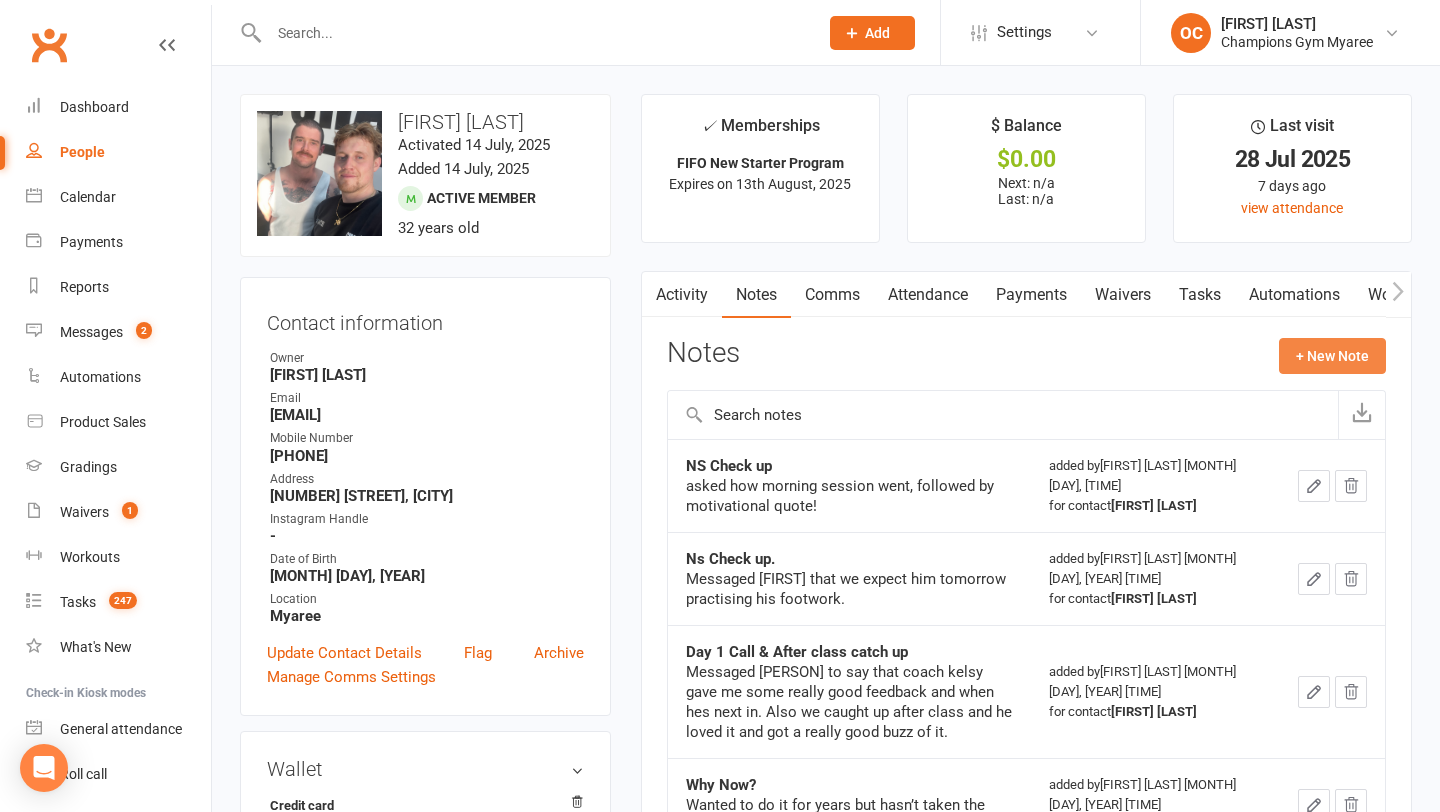 click on "+ New Note" at bounding box center [1332, 356] 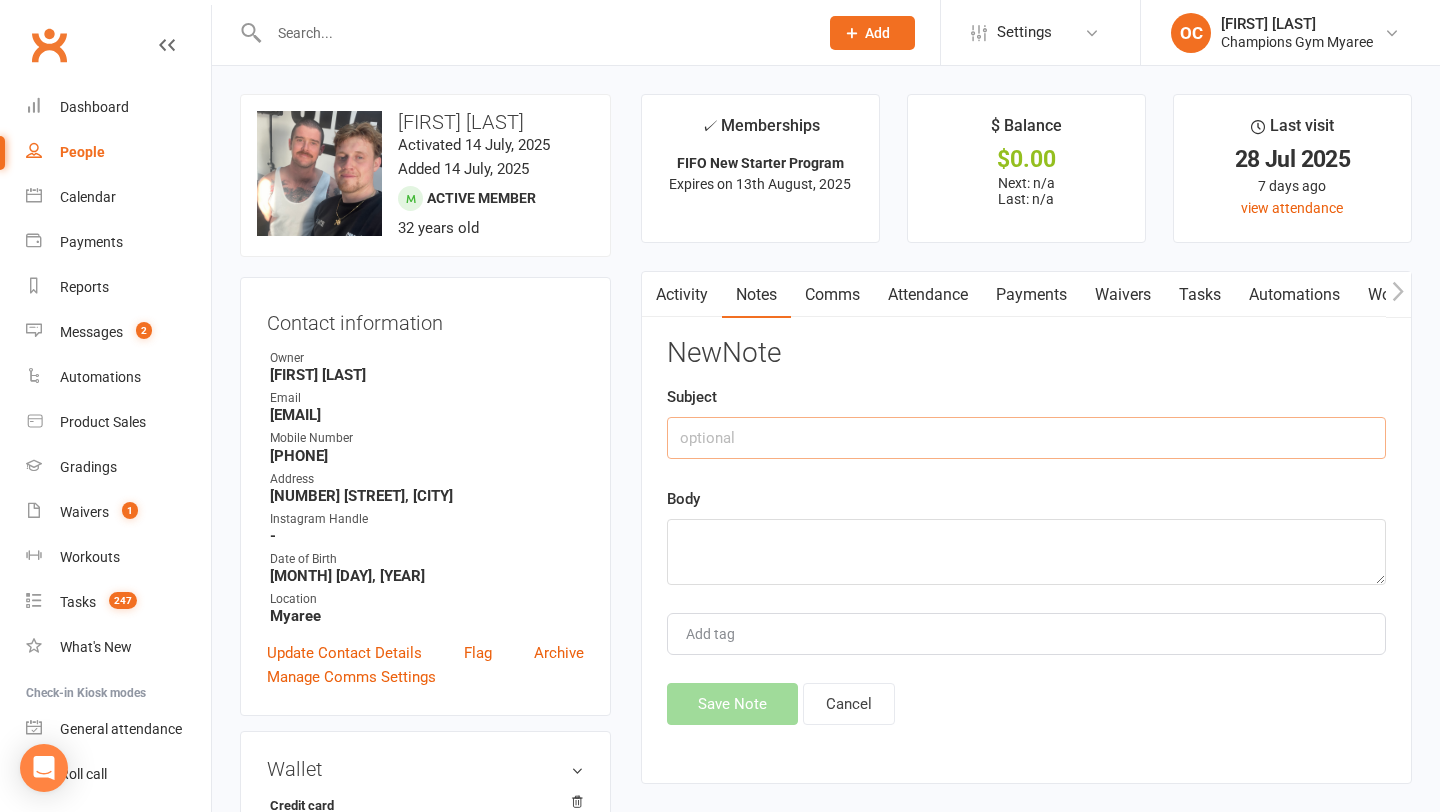 click at bounding box center (1026, 438) 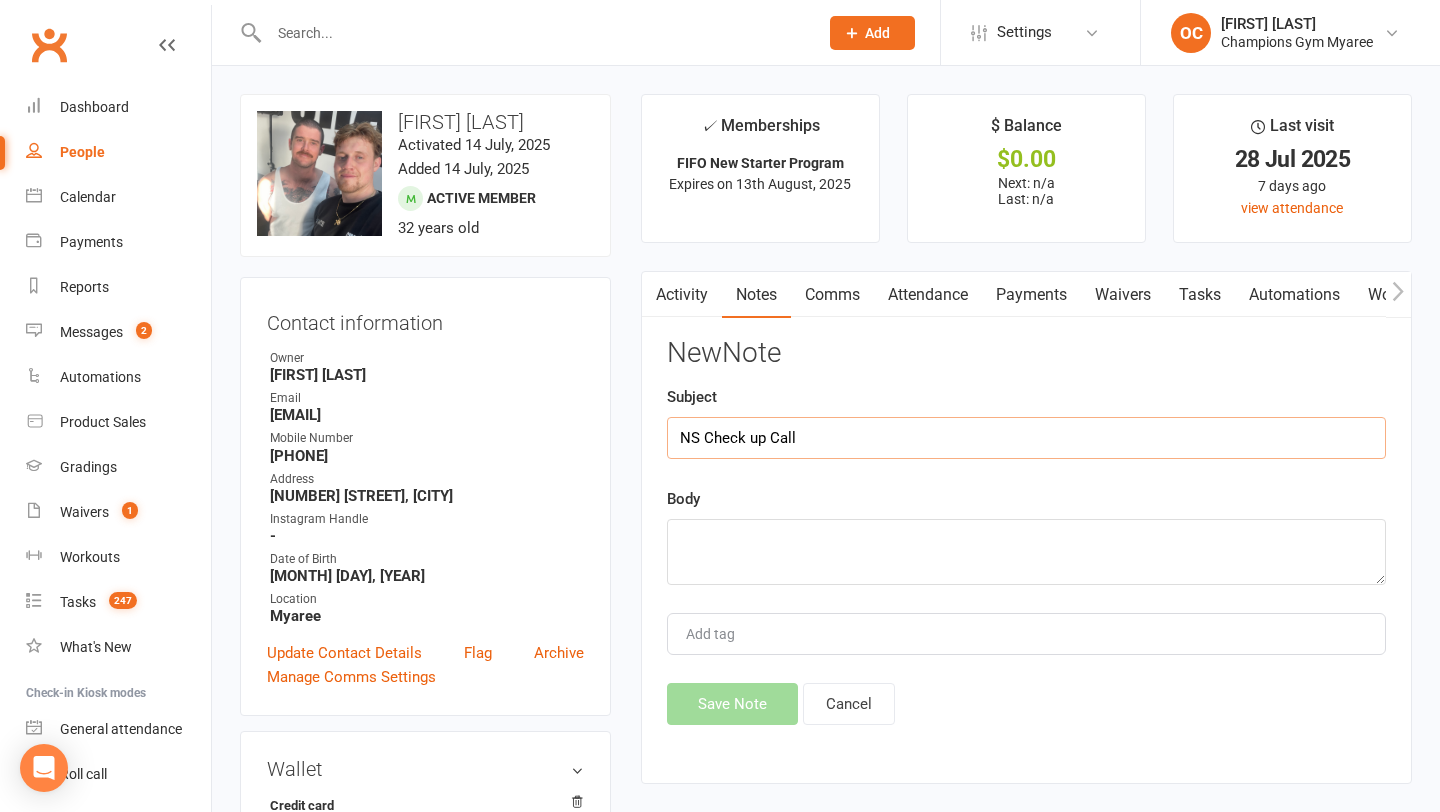 type on "NS Check up Call" 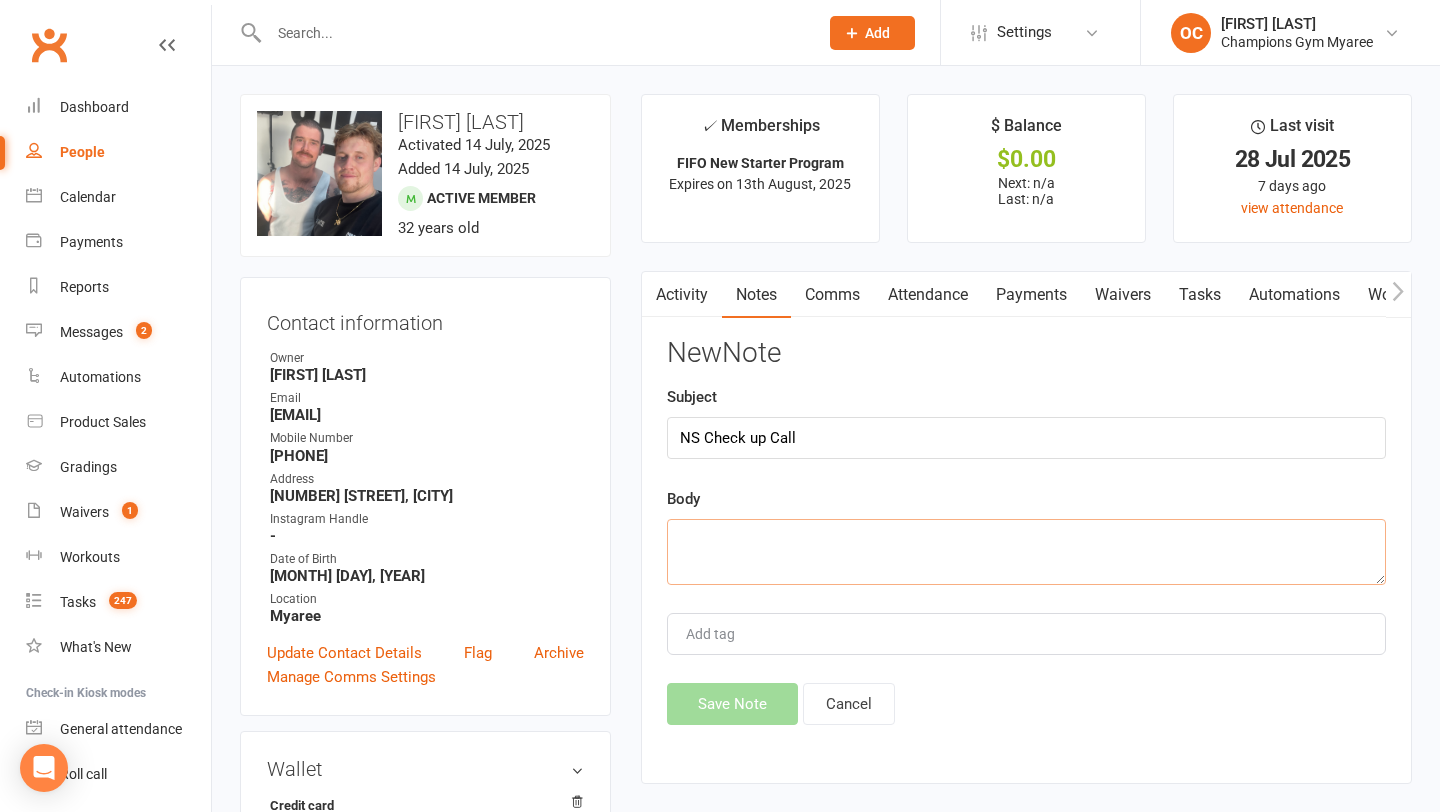 click at bounding box center (1026, 552) 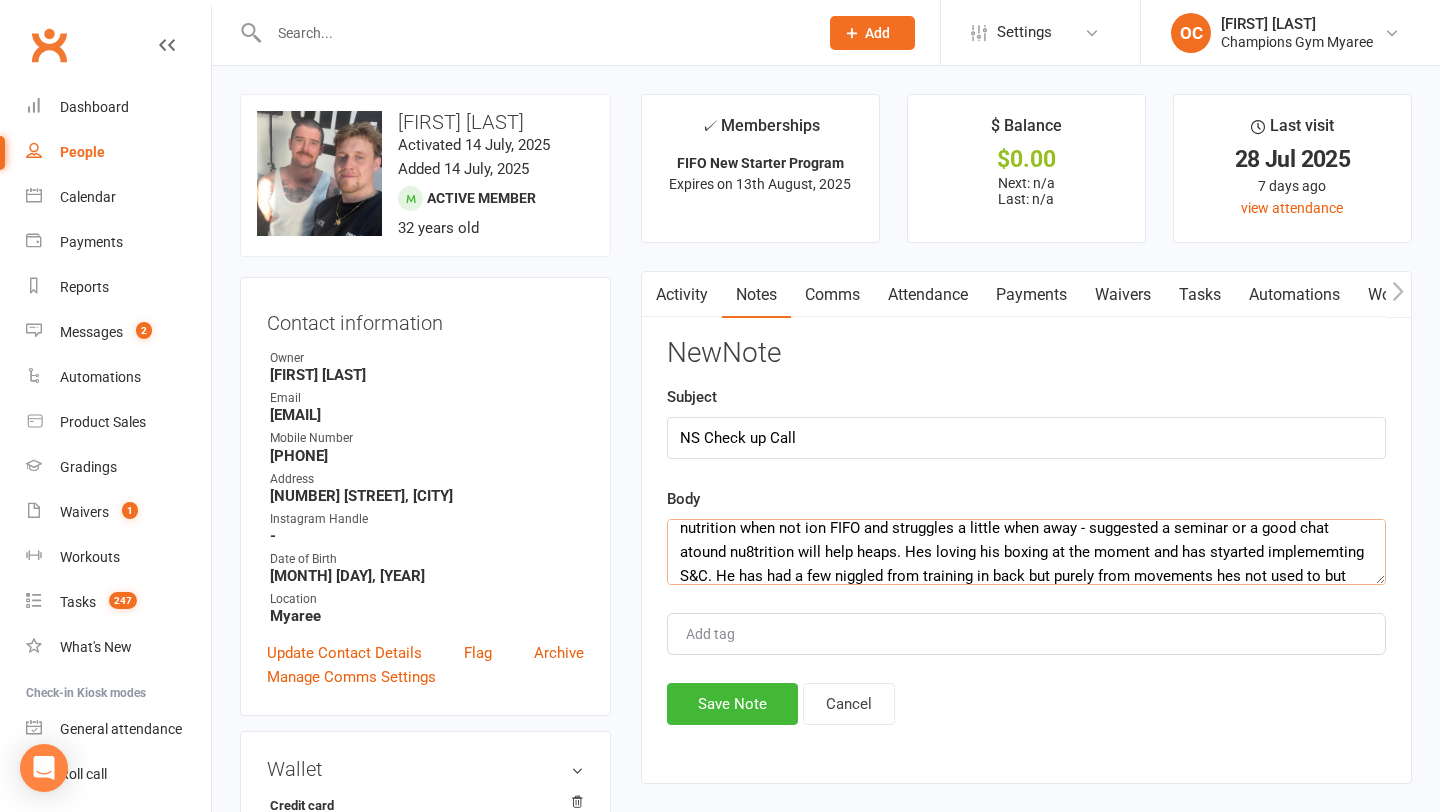 scroll, scrollTop: 60, scrollLeft: 0, axis: vertical 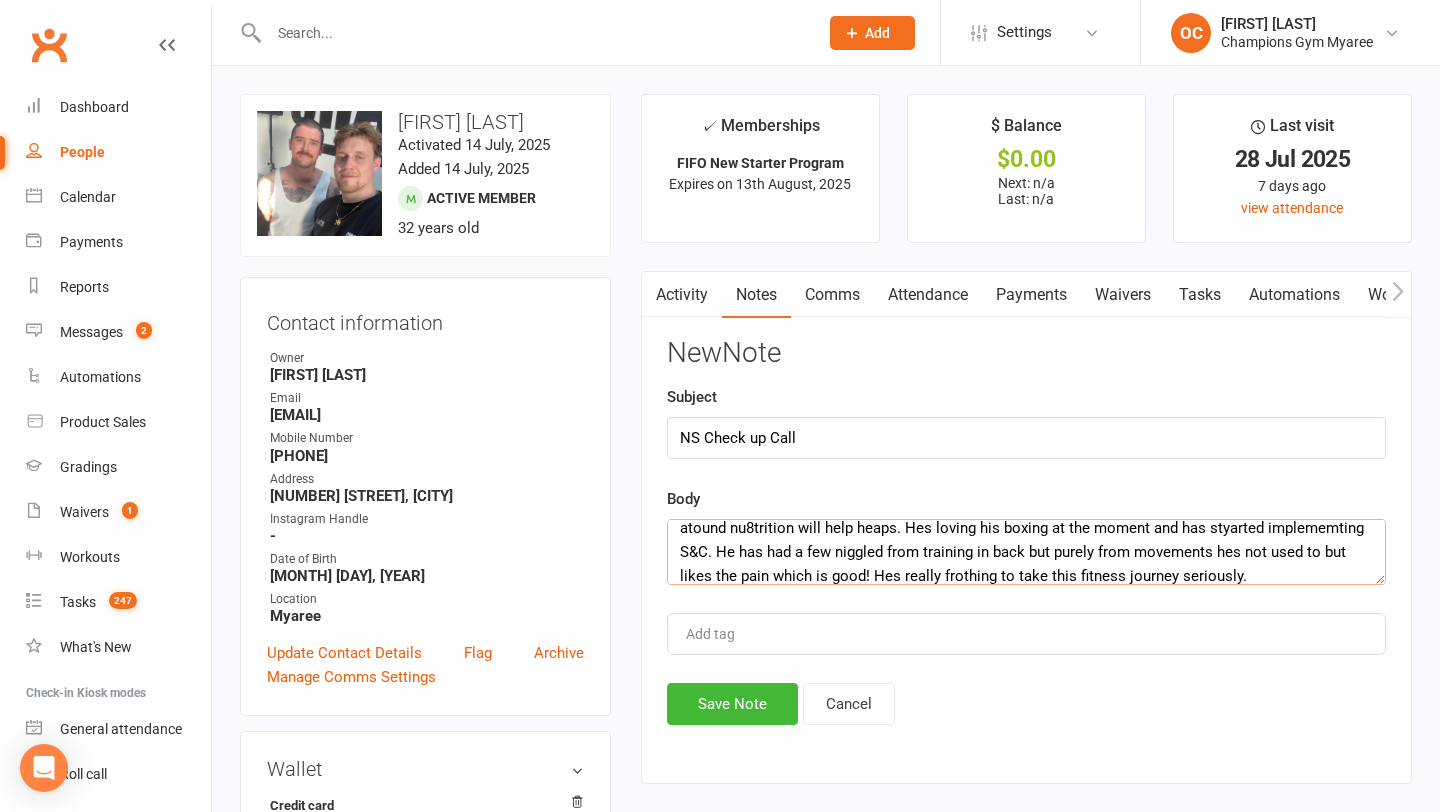 click on "Me and [PERSON] had a really good chat around his training and nutirtion.He is really good with nutrition when not ion FIFO and struggles a little when away - suggested a seminar or a good chat atound nu8trition will help heaps. Hes loving his boxing at the moment and has styarted implememting S&C. He has had a few niggled from training in back but purely from movements hes not used to but likes the pain which is good! Hes really frothing to take this fitness journey seriously." at bounding box center [1026, 552] 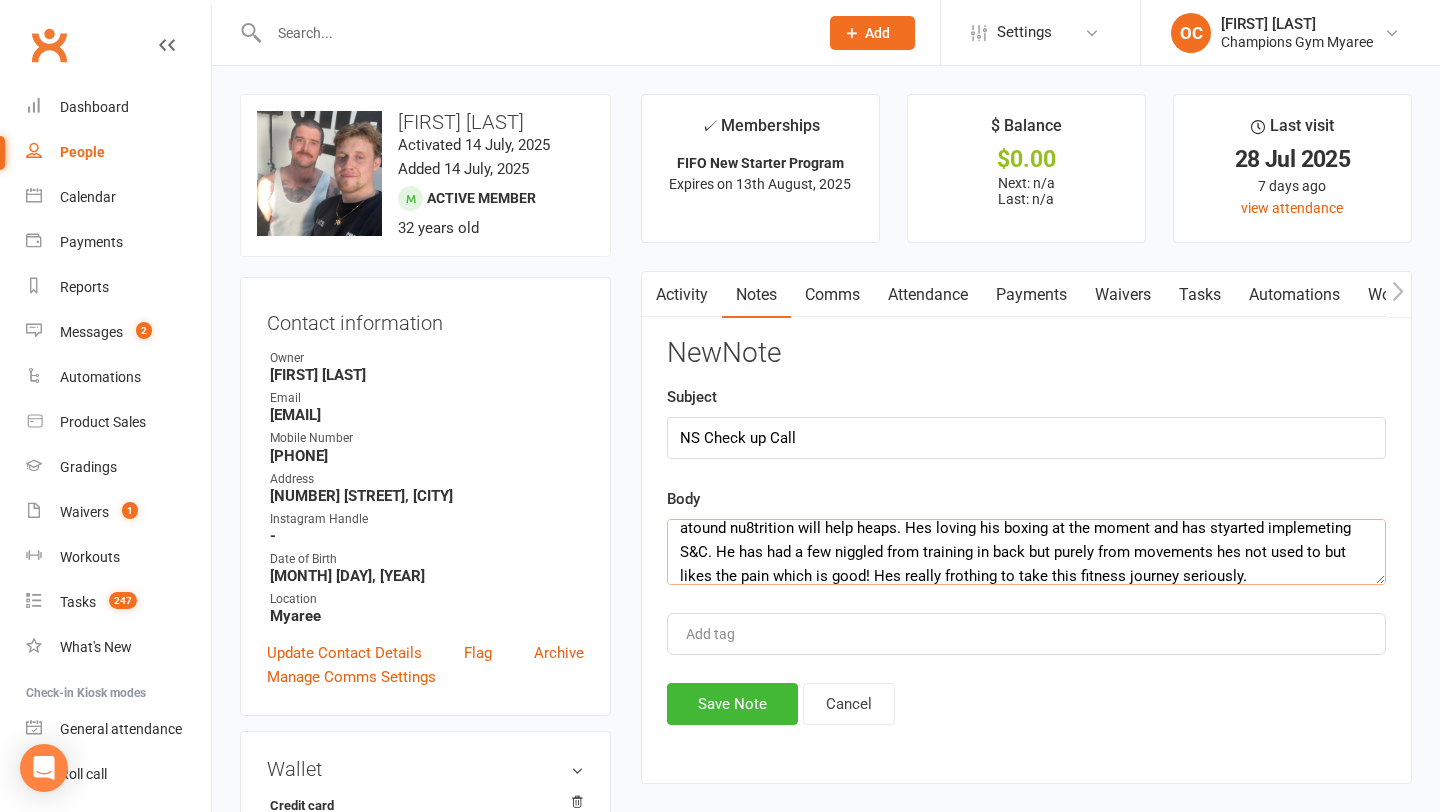 scroll, scrollTop: 58, scrollLeft: 0, axis: vertical 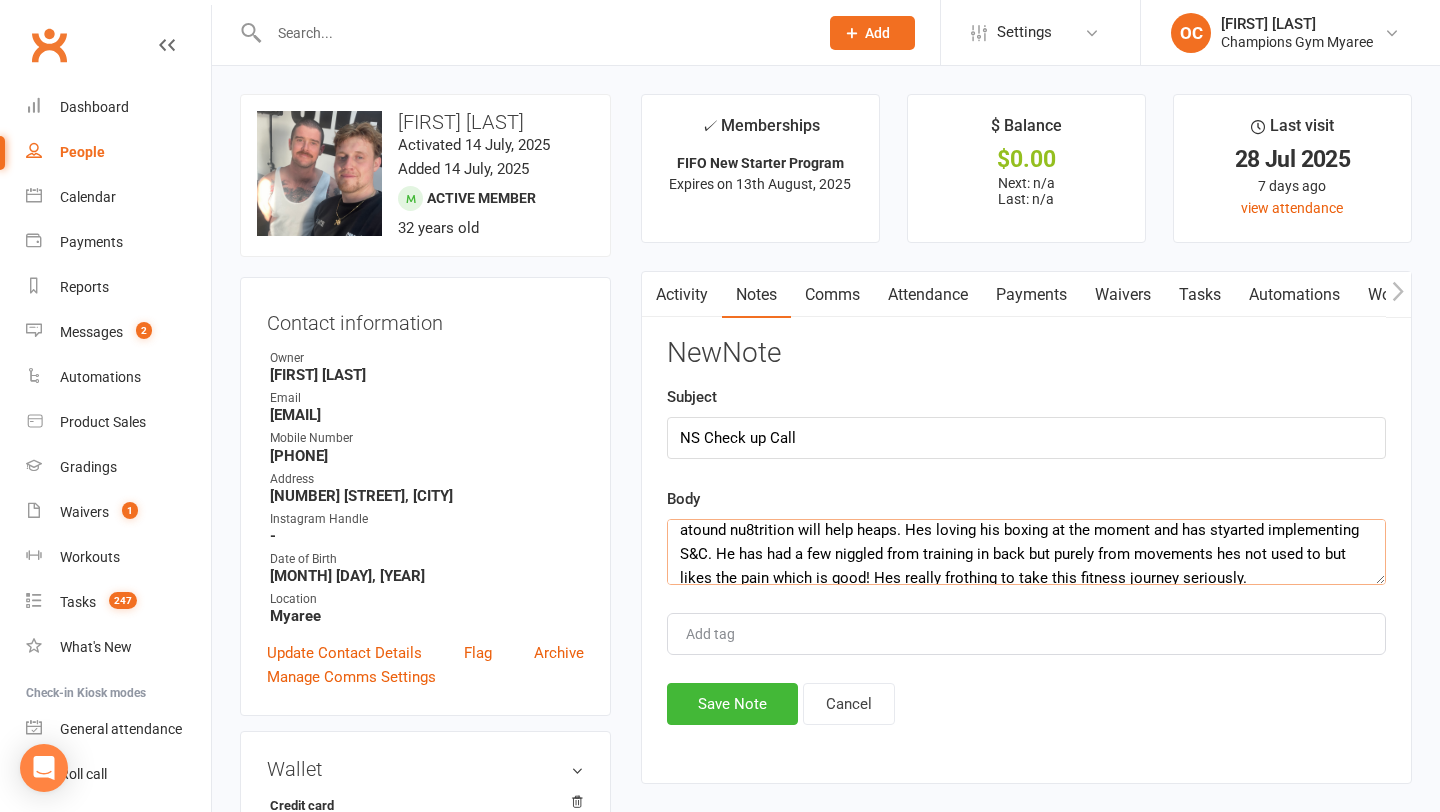 click on "Me and [PERSON] had a really good chat around his training and nutirtion.He is really good with nutrition when not ion FIFO and struggles a little when away - suggested a seminar or a good chat atound nu8trition will help heaps. Hes loving his boxing at the moment and has styarted implementing S&C. He has had a few niggled from training in back but purely from movements hes not used to but likes the pain which is good! Hes really frothing to take this fitness journey seriously." at bounding box center [1026, 552] 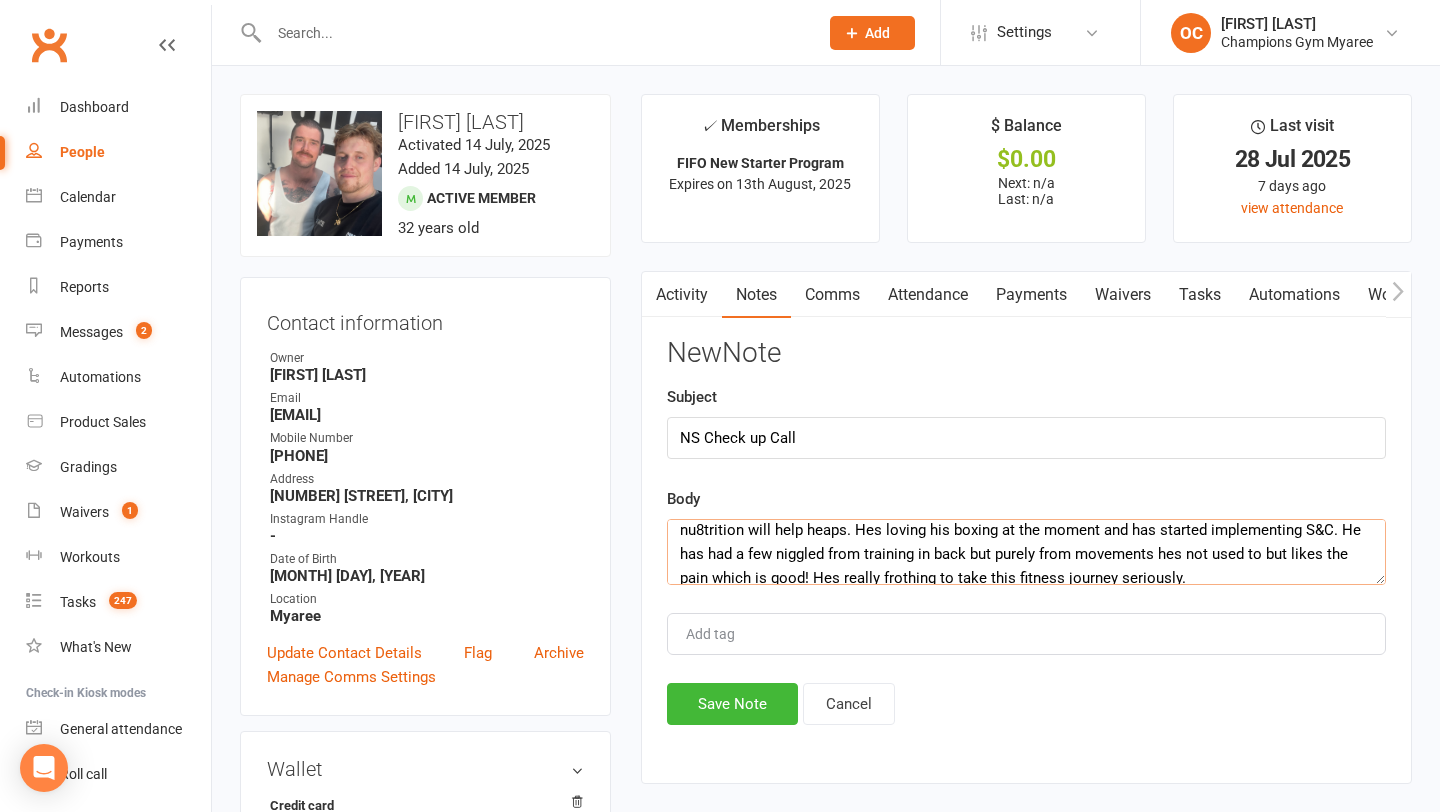 click on "Me and [FIRST] had a really good chat around his training and nutirtion.He is really good with nutrition when not ion FIFO and struggles a little when away - suggested a seminar or a good chat atound nu8trition will help heaps. Hes loving his boxing at the moment and has started implementing S&C. He has had a few niggled from training in back but purely from movements hes not used to but likes the pain which is good! Hes really frothing to take this fitness journey seriously." at bounding box center [1026, 552] 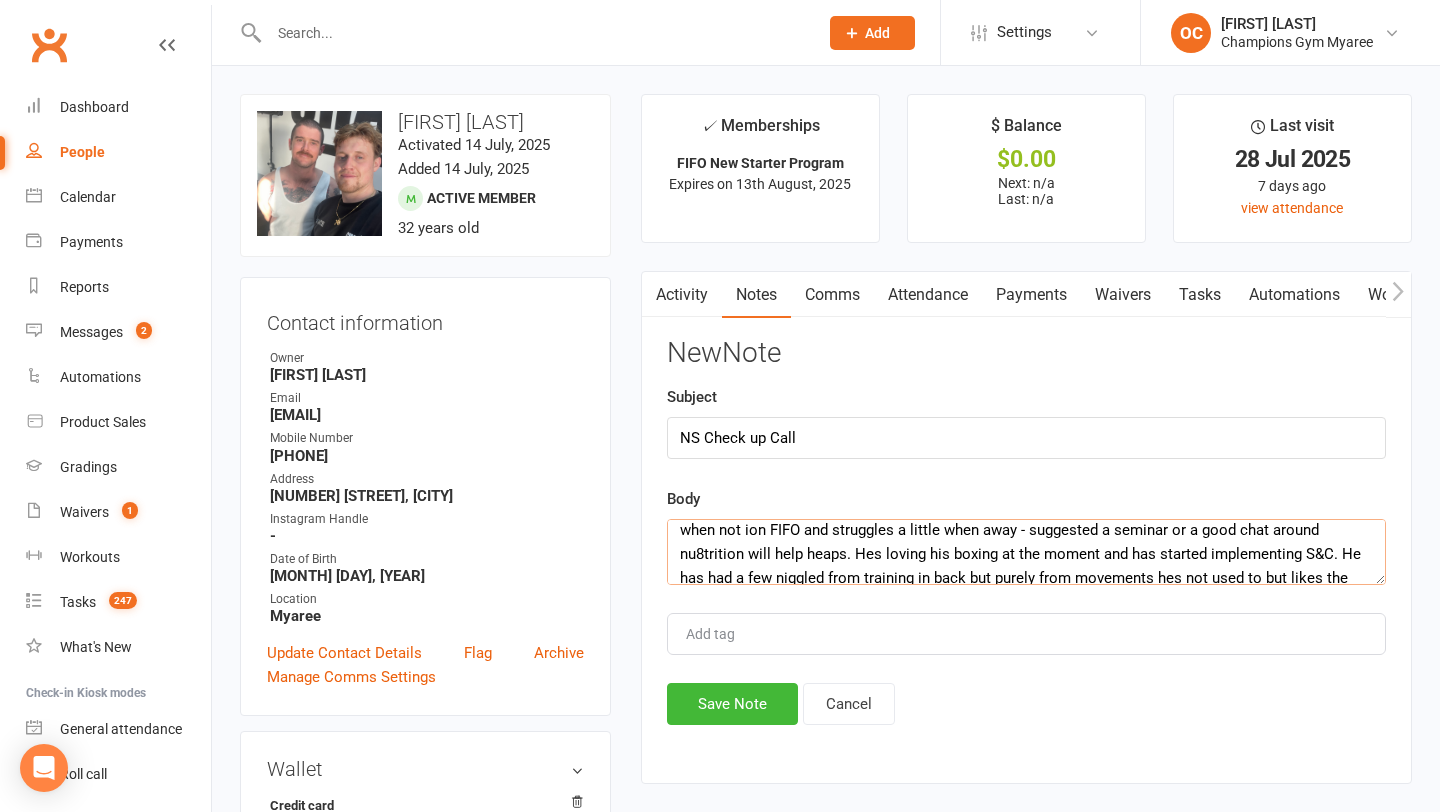 click on "Me and [FIRST] had a really good chat around his training and nutirtion.He is really good with nutrition when not ion FIFO and struggles a little when away - suggested a seminar or a good chat around nu8trition will help heaps. Hes loving his boxing at the moment and has started implementing S&C. He has had a few niggled from training in back but purely from movements hes not used to but likes the pain which is good! Hes really frothing to take this fitness journey seriously." at bounding box center [1026, 552] 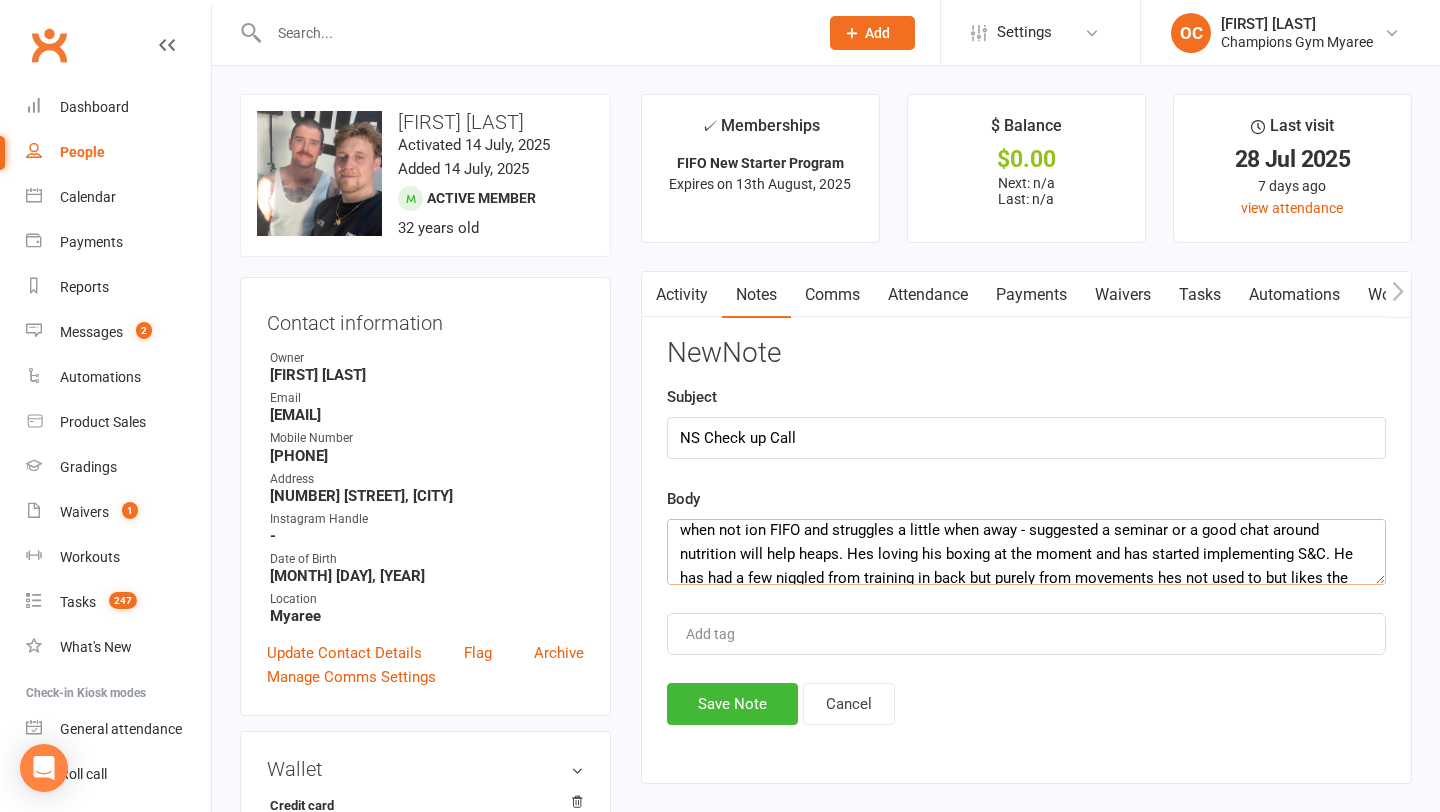 scroll, scrollTop: 0, scrollLeft: 0, axis: both 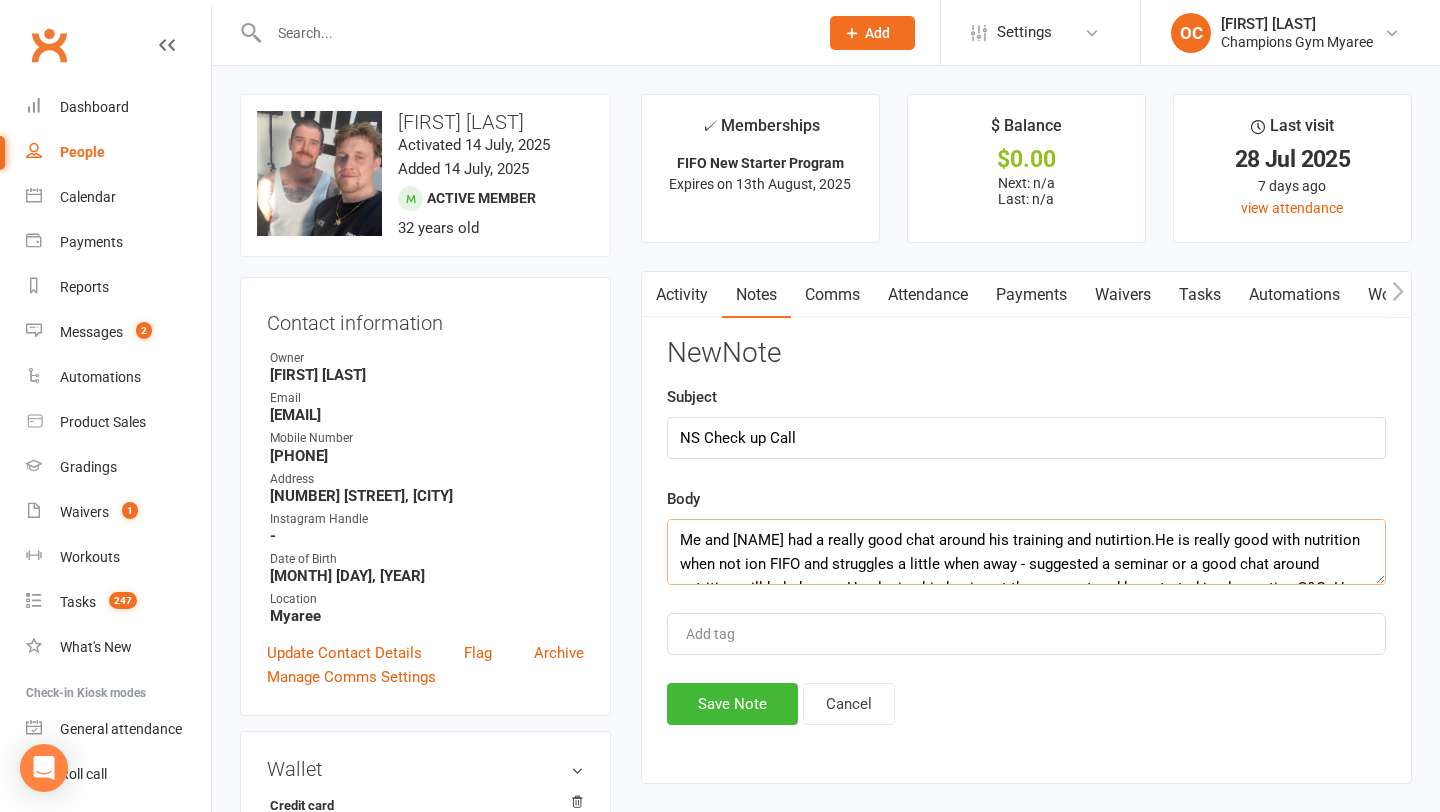 click on "Me and [NAME] had a really good chat around his training and nutirtion.He is really good with nutrition when not ion FIFO and struggles a little when away - suggested a seminar or a good chat around nutrition will help heaps. Hes loving his boxing at the moment and has started implementing S&C. He has had a few niggled from training in back but purely from movements hes not used to but likes the pain which is good! Hes really frothing to take this fitness journey seriously." at bounding box center (1026, 552) 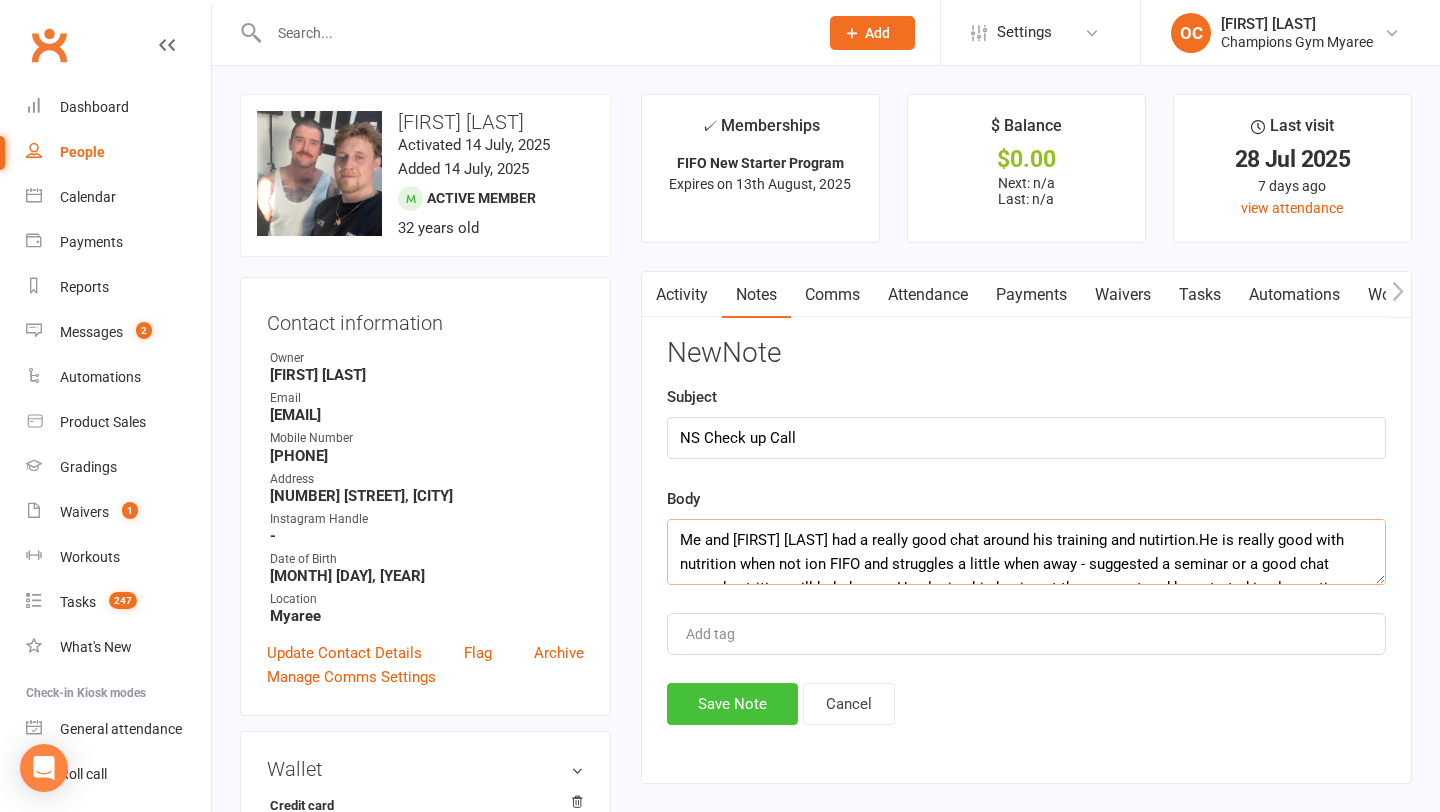 type on "Me and [FIRST] [LAST] had a really good chat around his training and nutirtion.He is really good with nutrition when not ion FIFO and struggles a little when away - suggested a seminar or a good chat around nutrition will help heaps. Hes loving his boxing at the moment and has started implementing S&C. He has had a few niggled from training in back but purely from movements hes not used to but likes the pain which is good! Hes really frothing to take this fitness journey seriously." 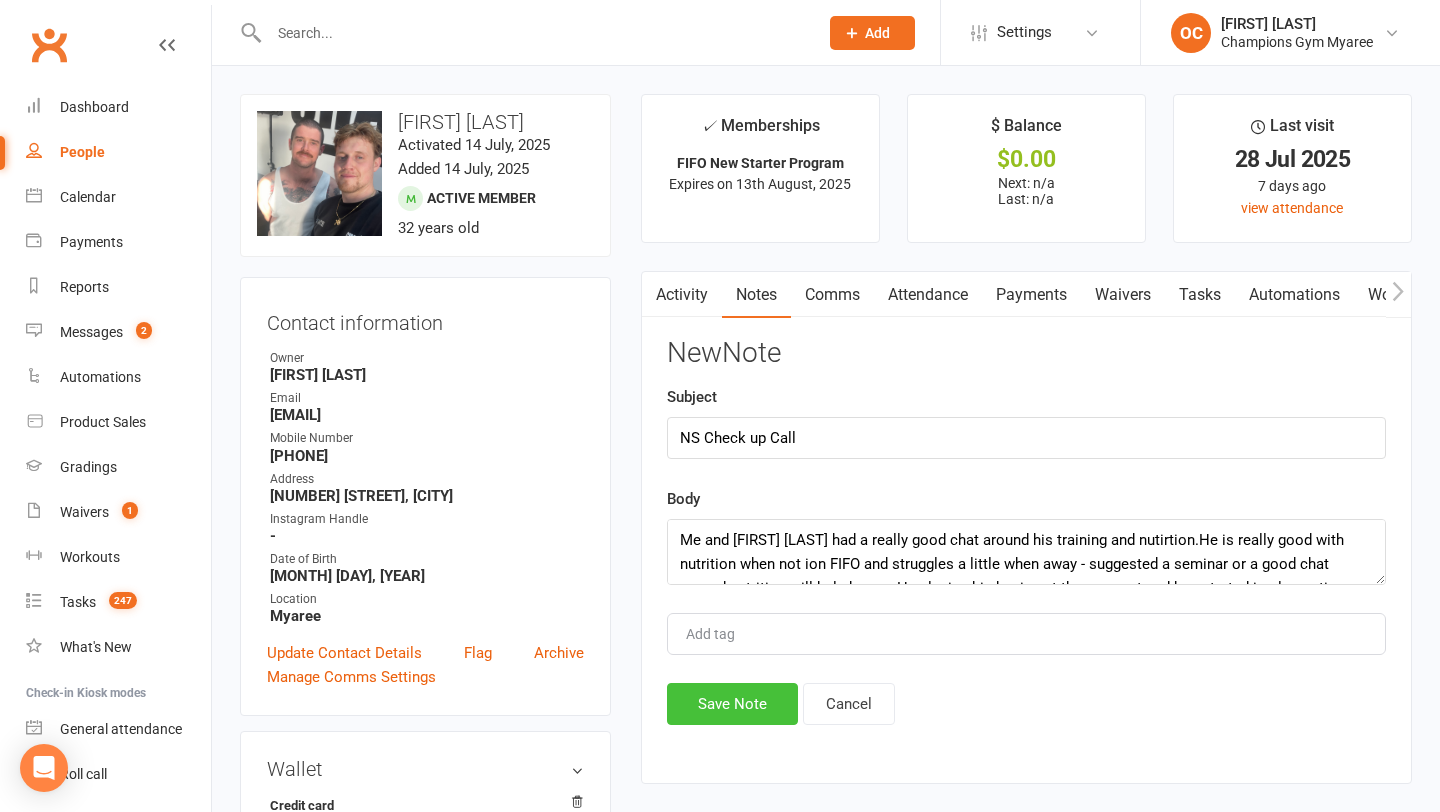 click on "Save Note" at bounding box center (732, 704) 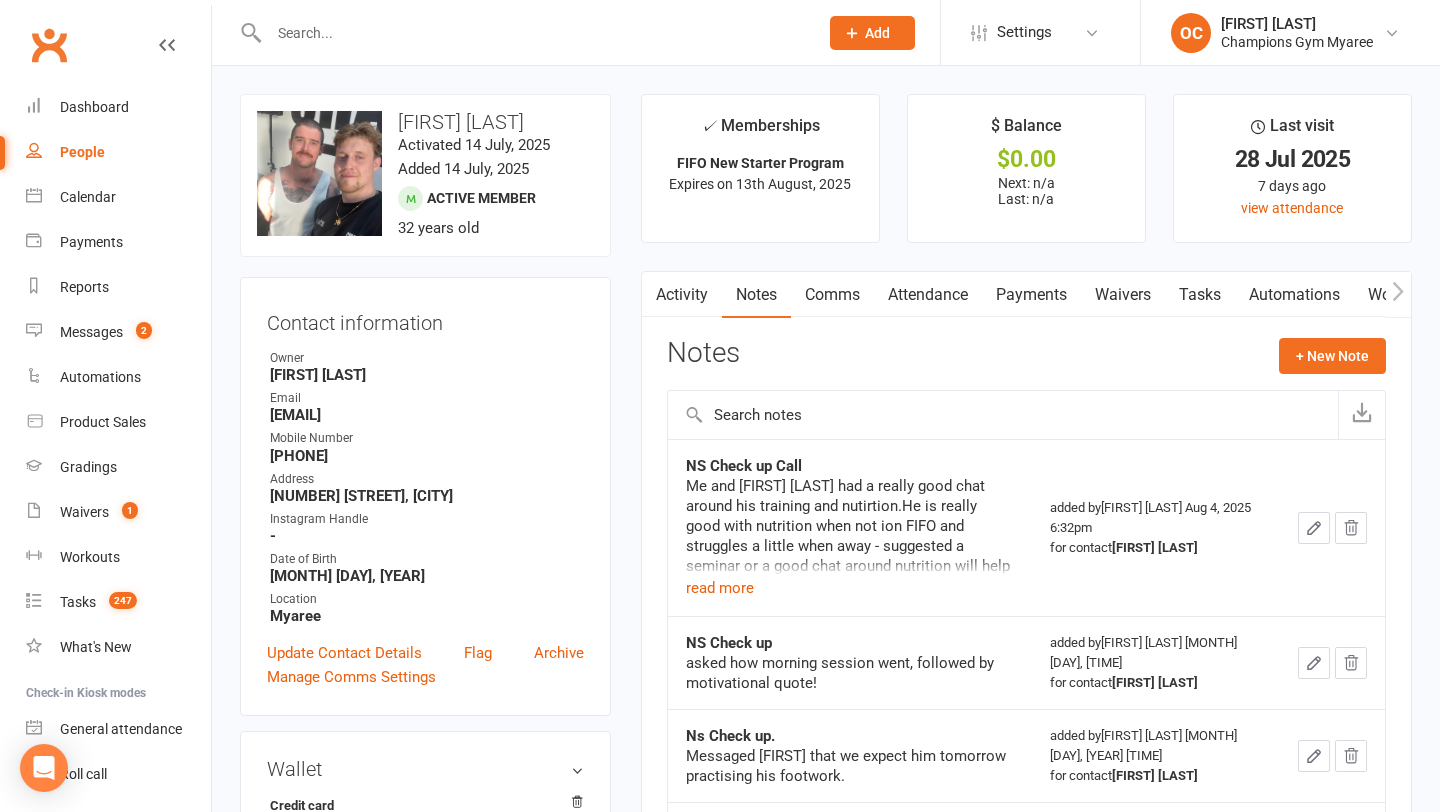 click at bounding box center (533, 33) 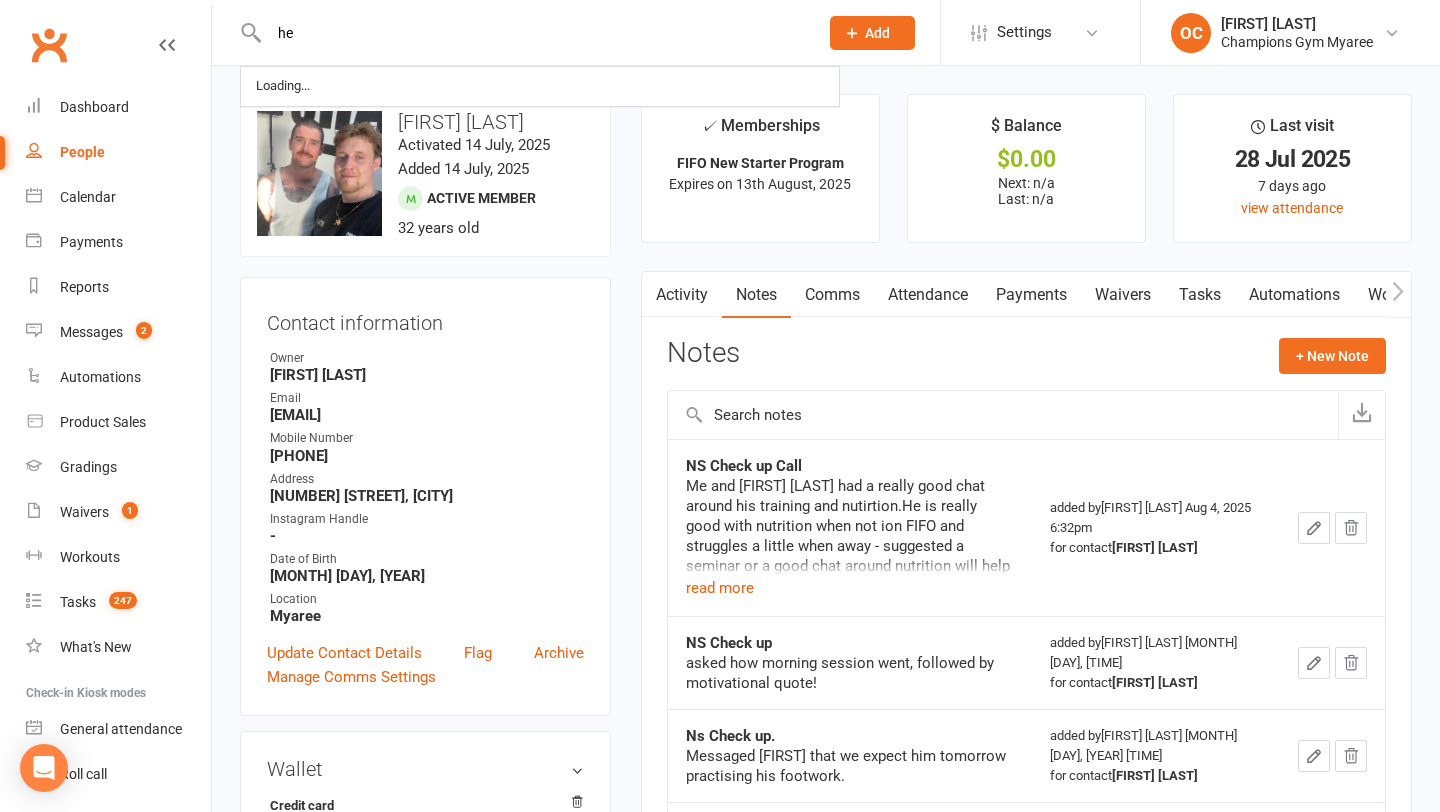 type on "h" 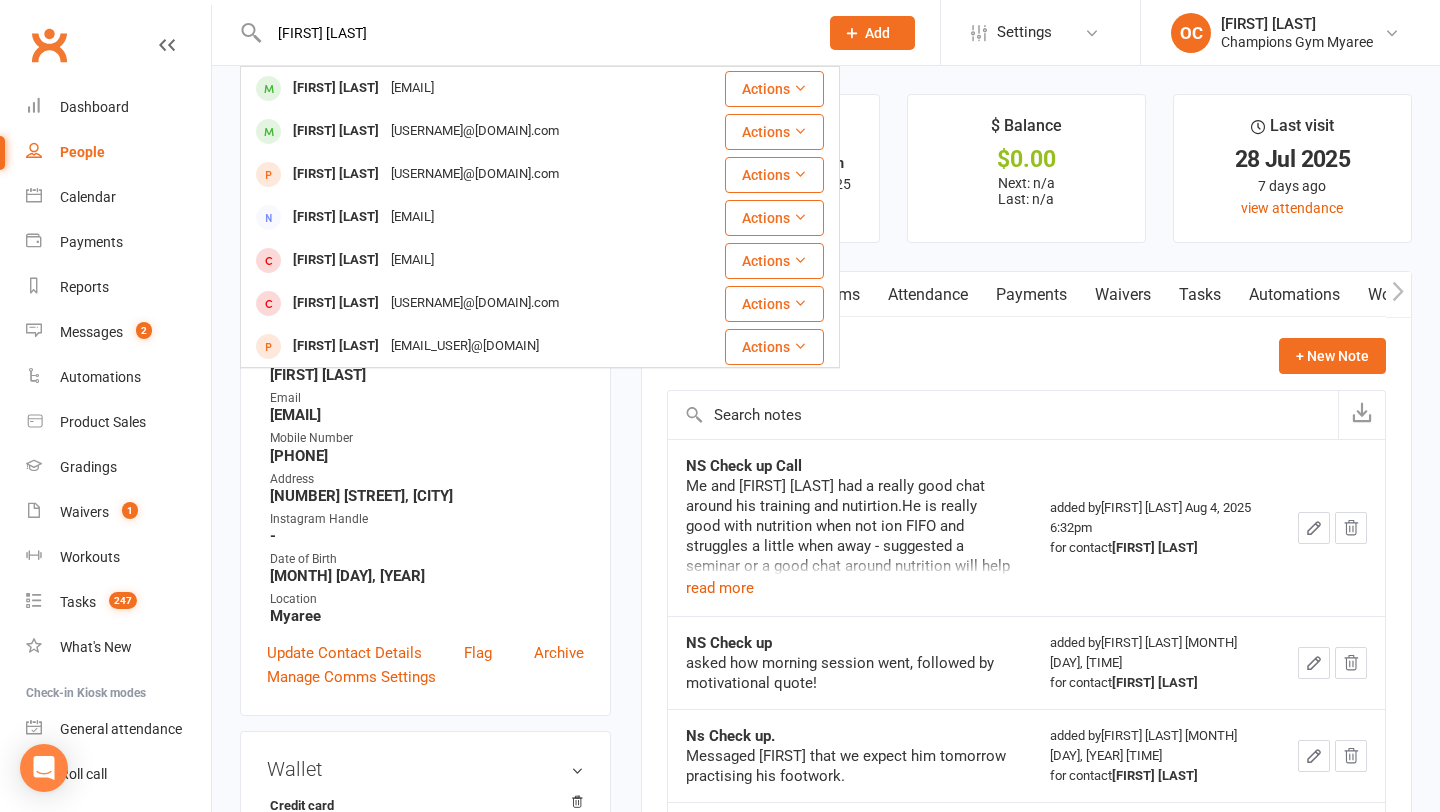 type on "[FIRST] [LAST]" 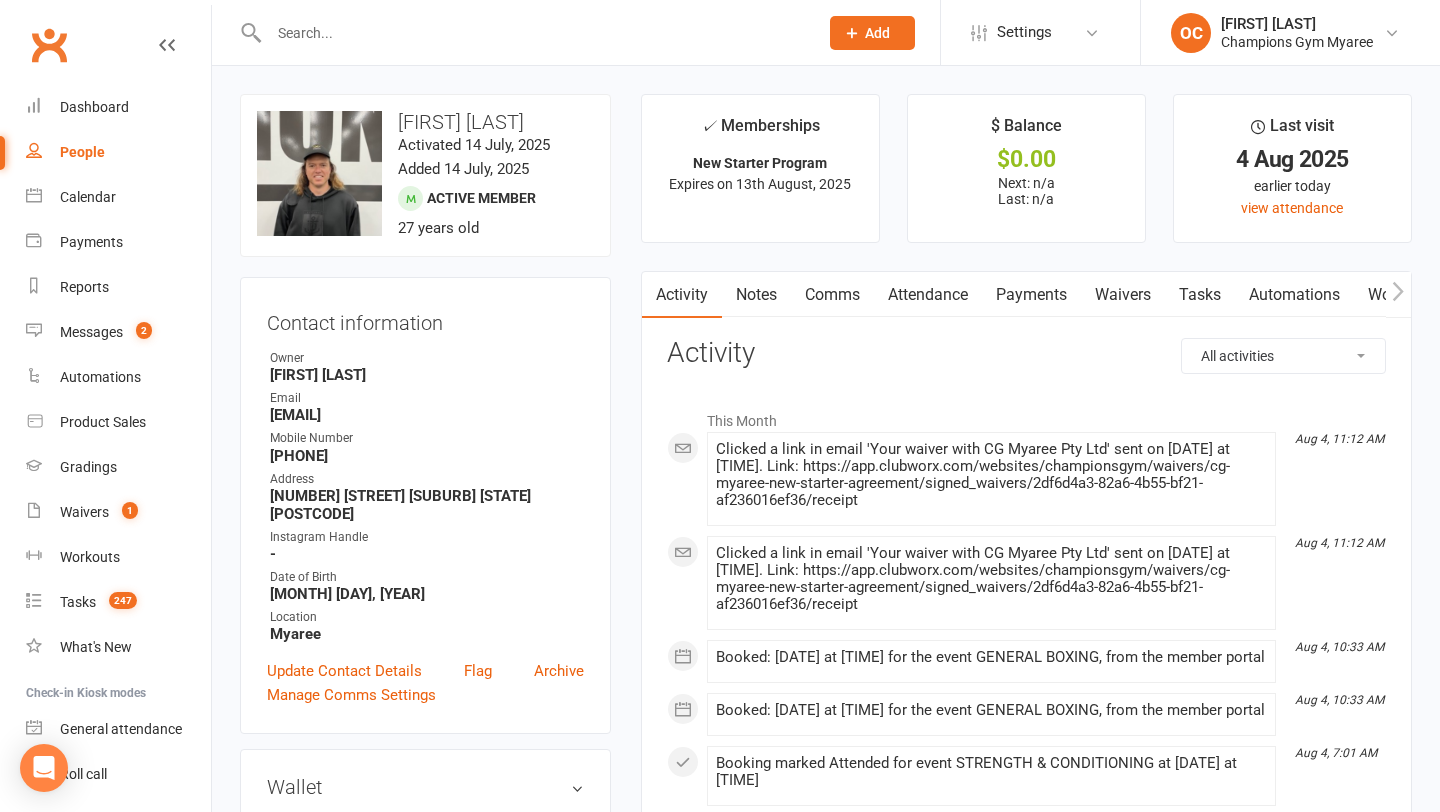 click at bounding box center (533, 33) 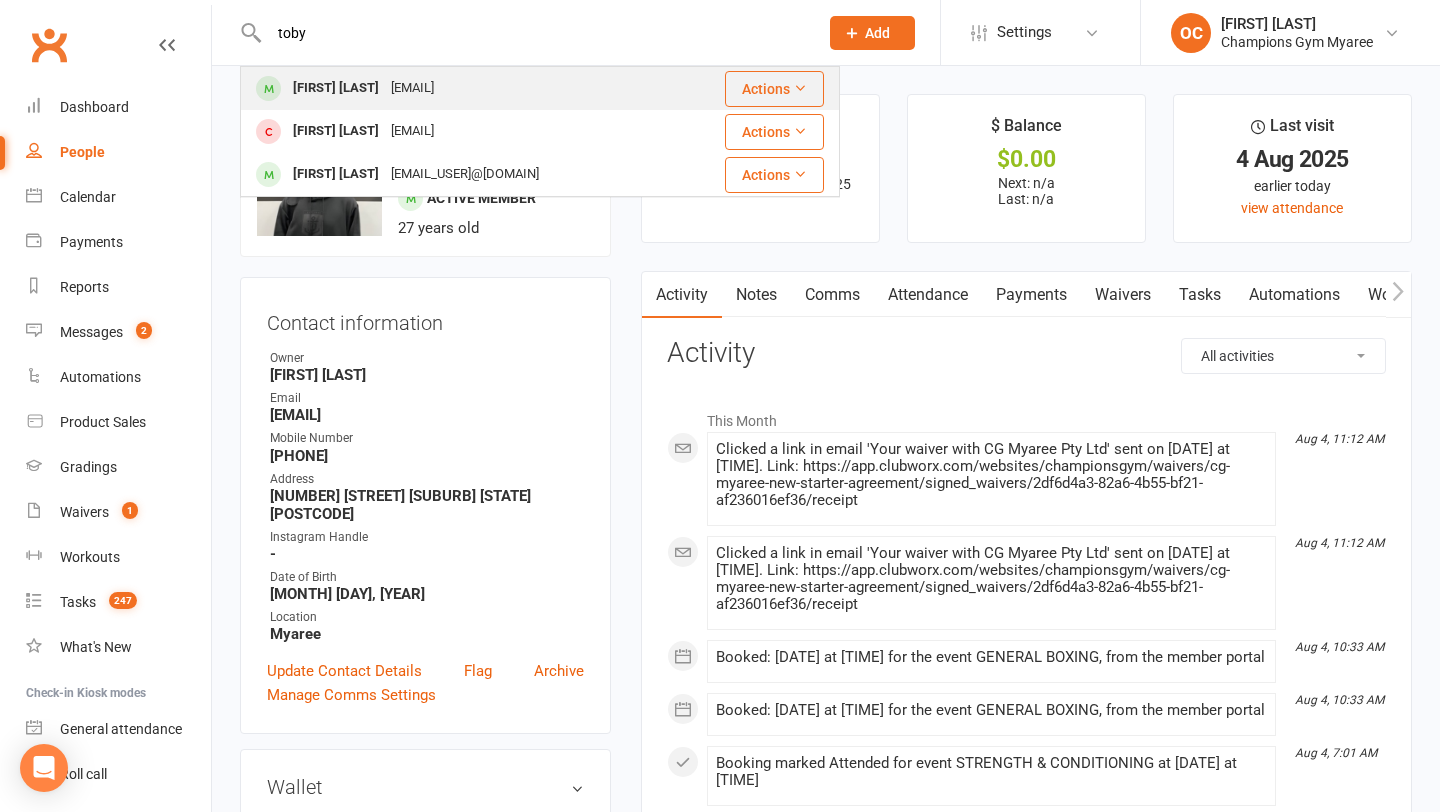 type on "toby" 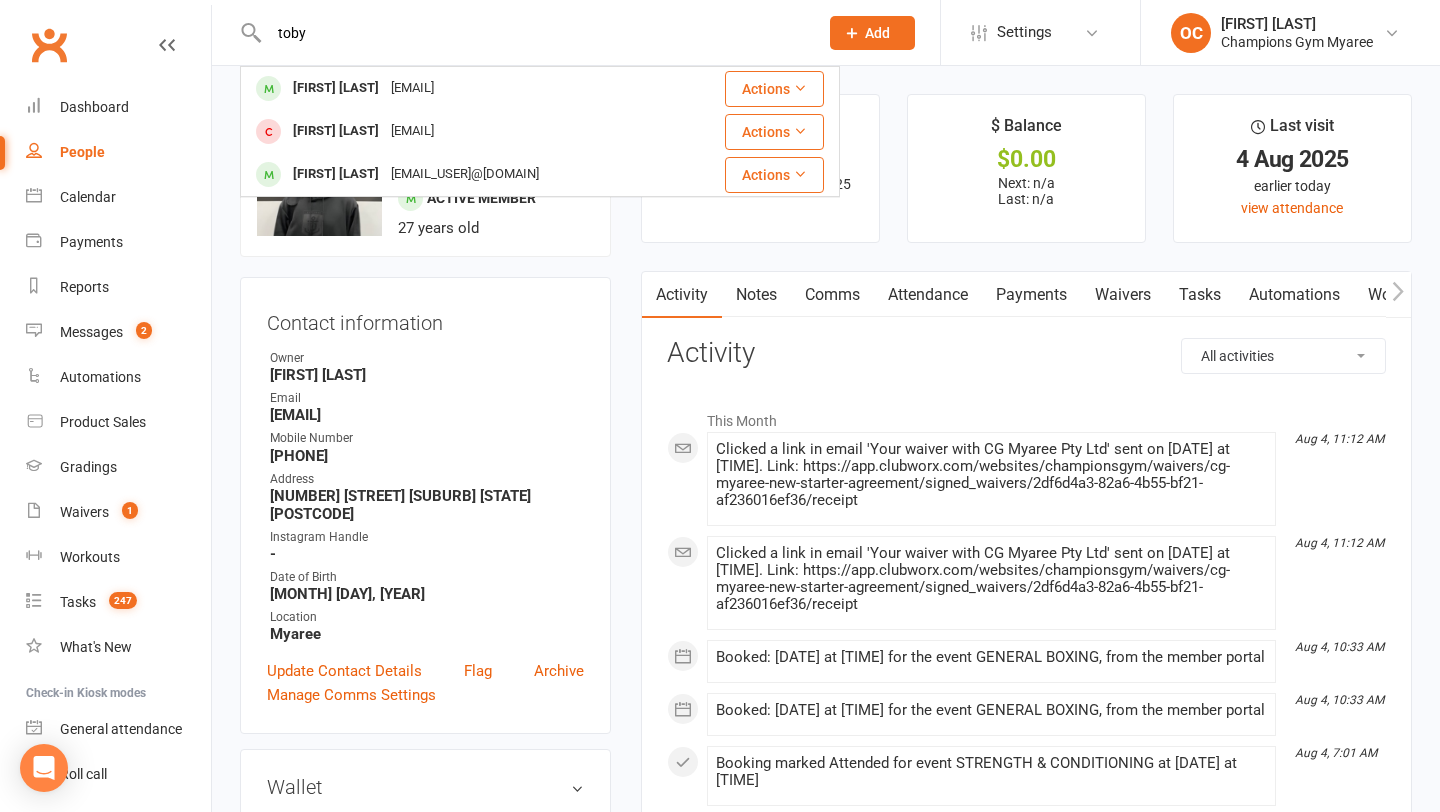 type 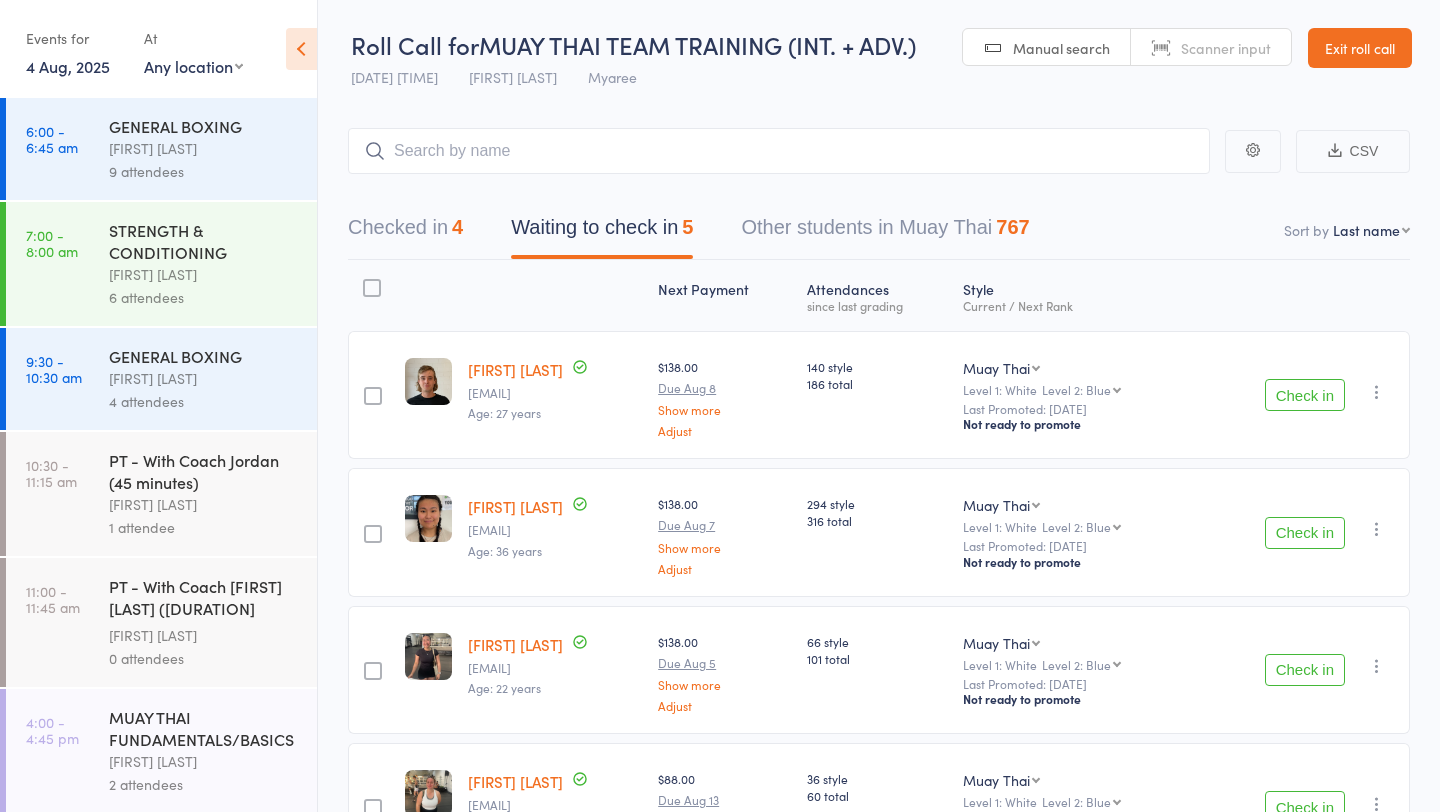 scroll, scrollTop: 194, scrollLeft: 0, axis: vertical 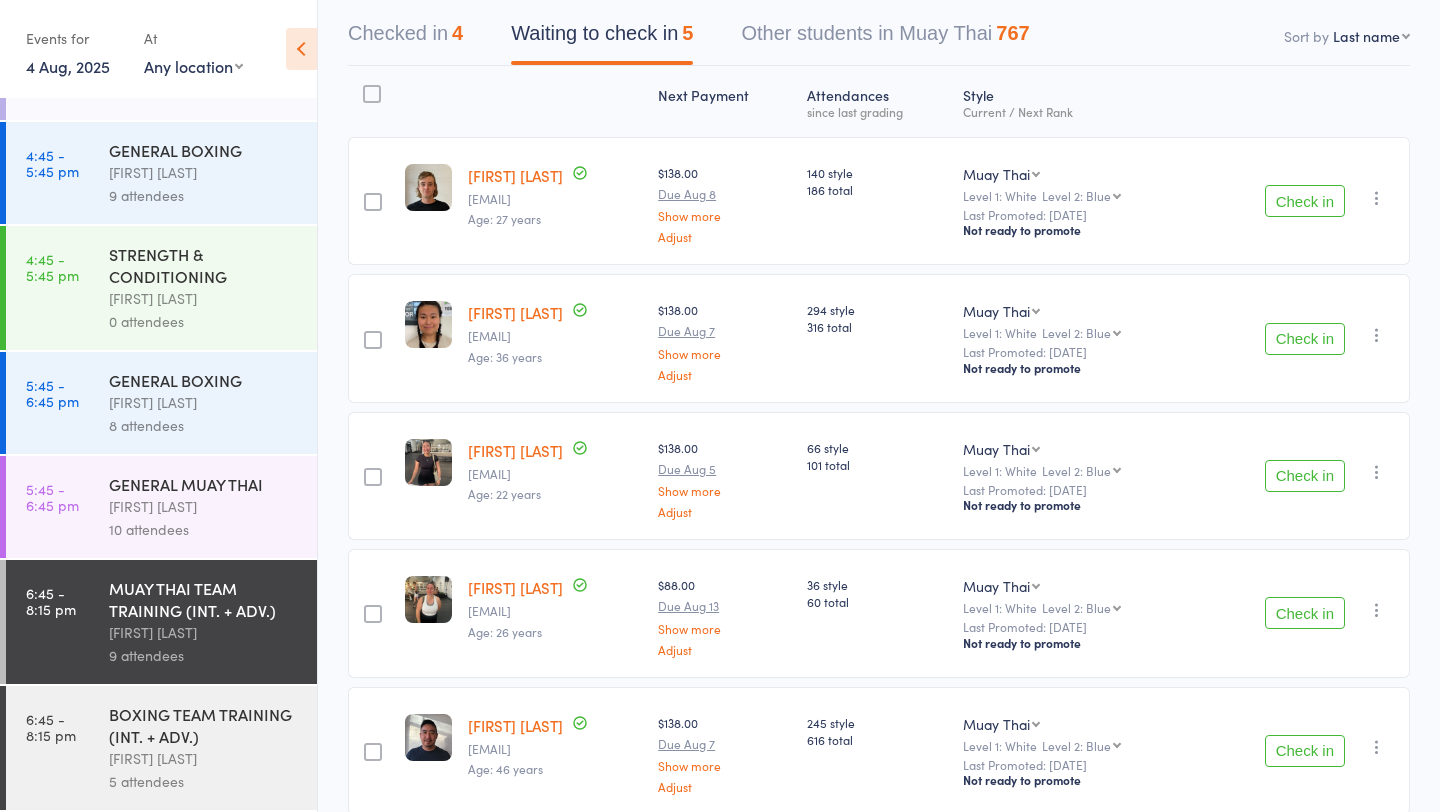 click on "BOXING TEAM TRAINING (INT. + ADV.) [FIRST] [LAST] 5 attendees" at bounding box center (213, 748) 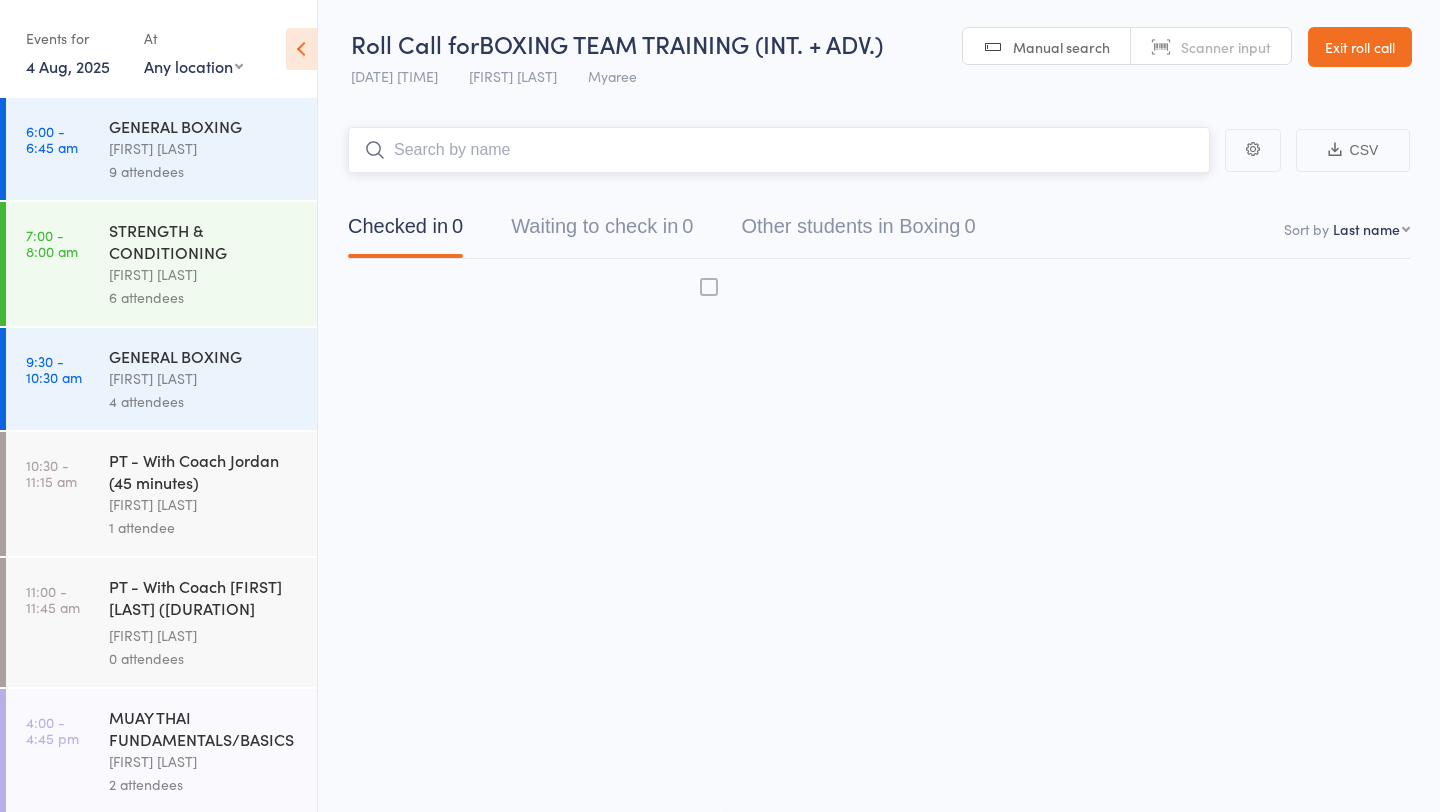 scroll, scrollTop: 1, scrollLeft: 0, axis: vertical 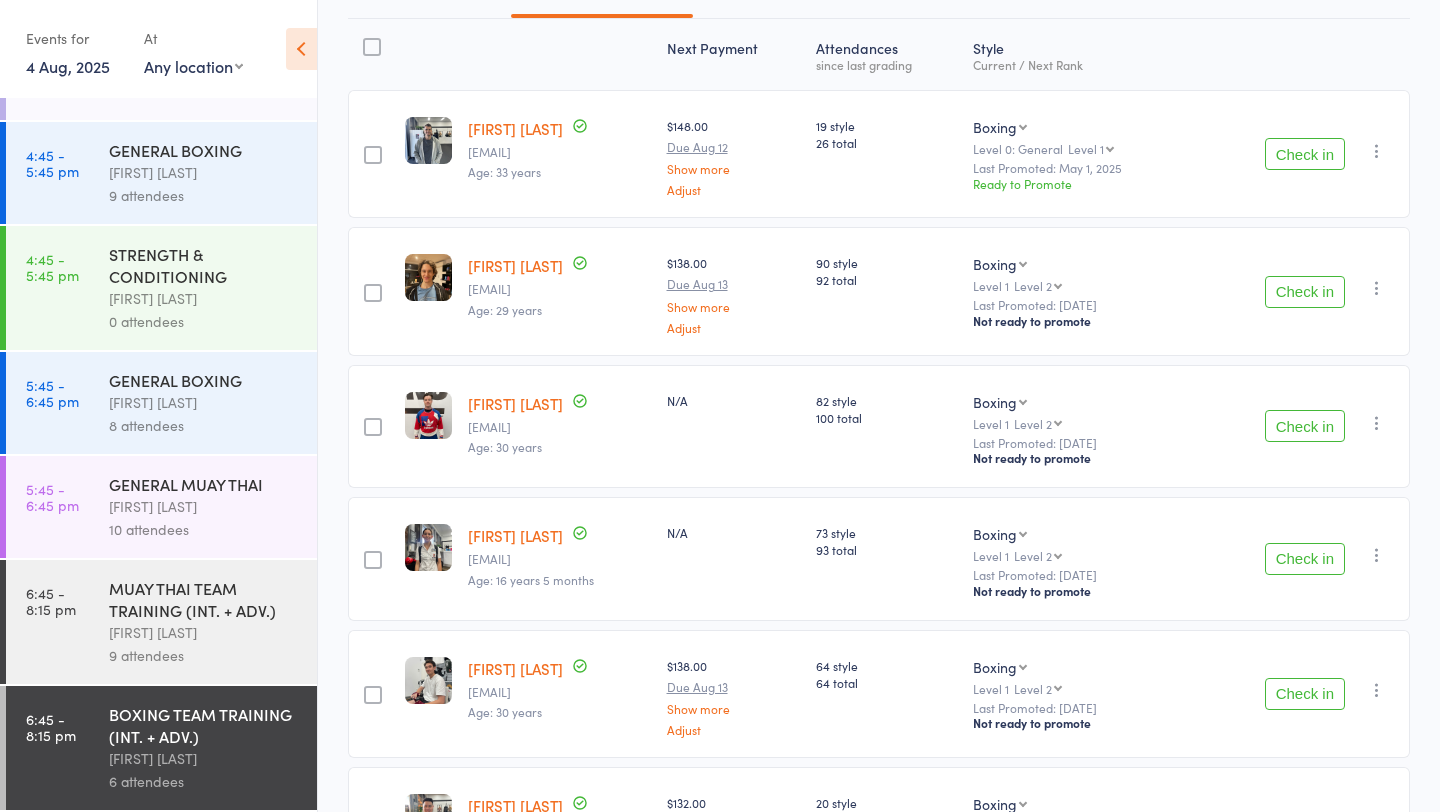 click on "Check in" at bounding box center (1305, 559) 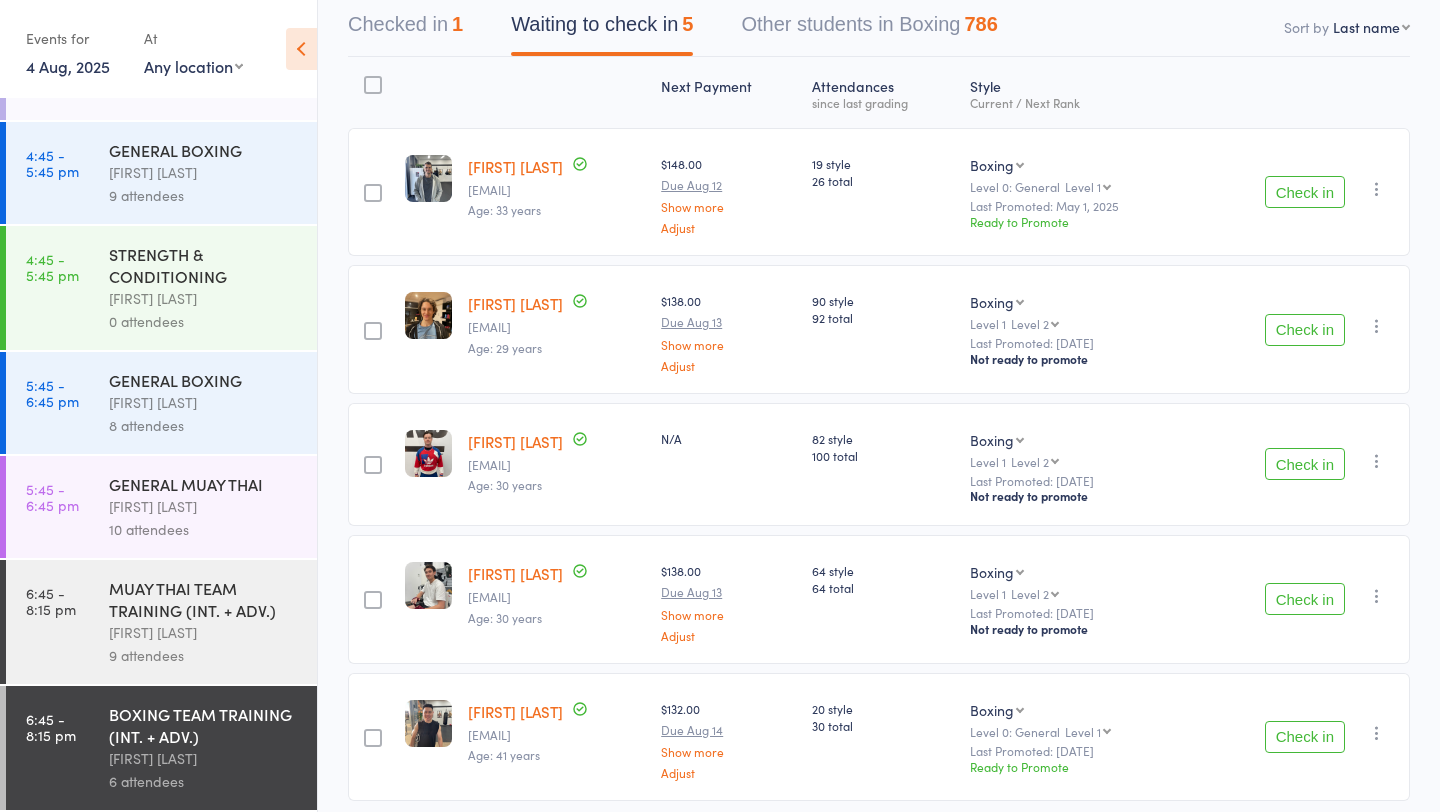 scroll, scrollTop: 197, scrollLeft: 0, axis: vertical 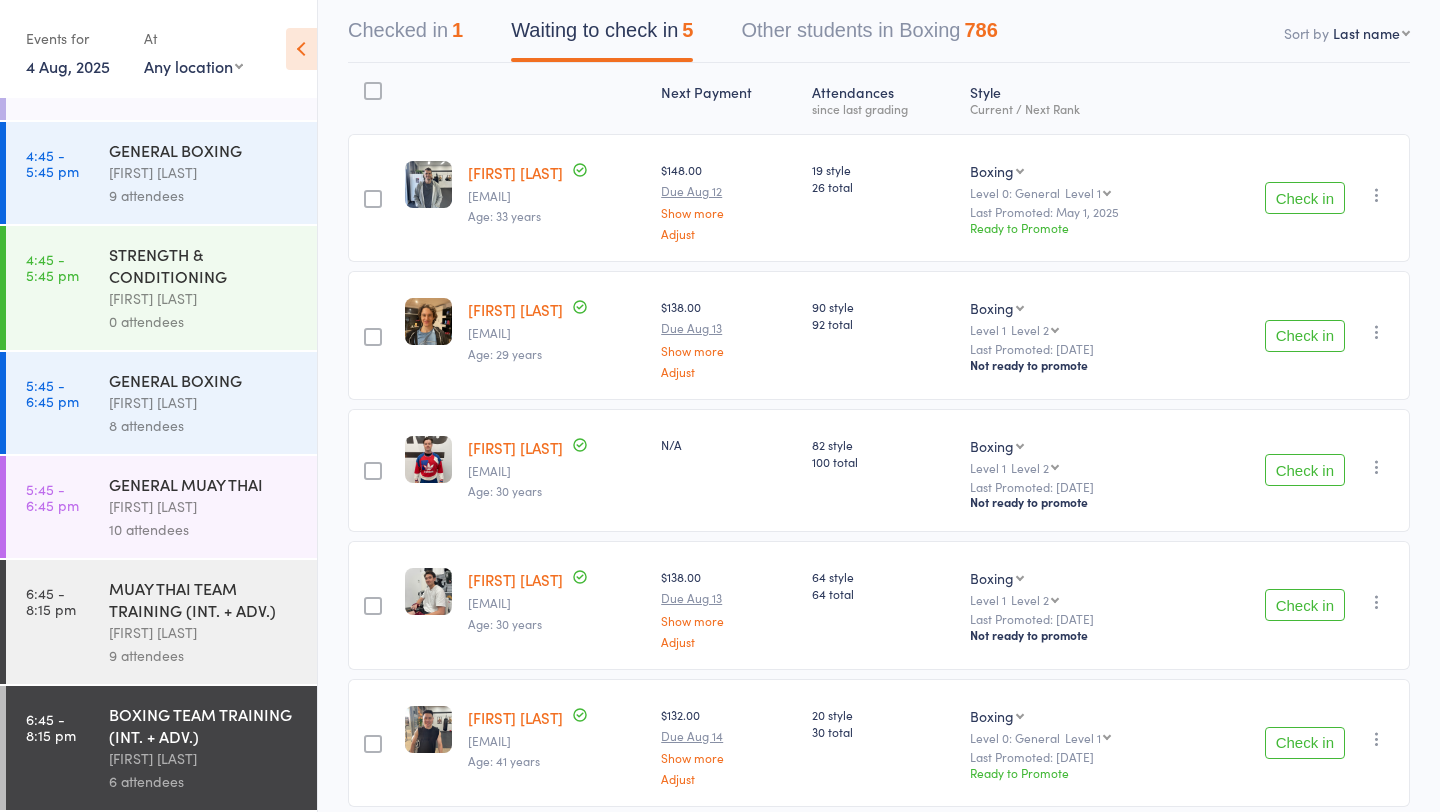 click on "Check in" at bounding box center [1305, 470] 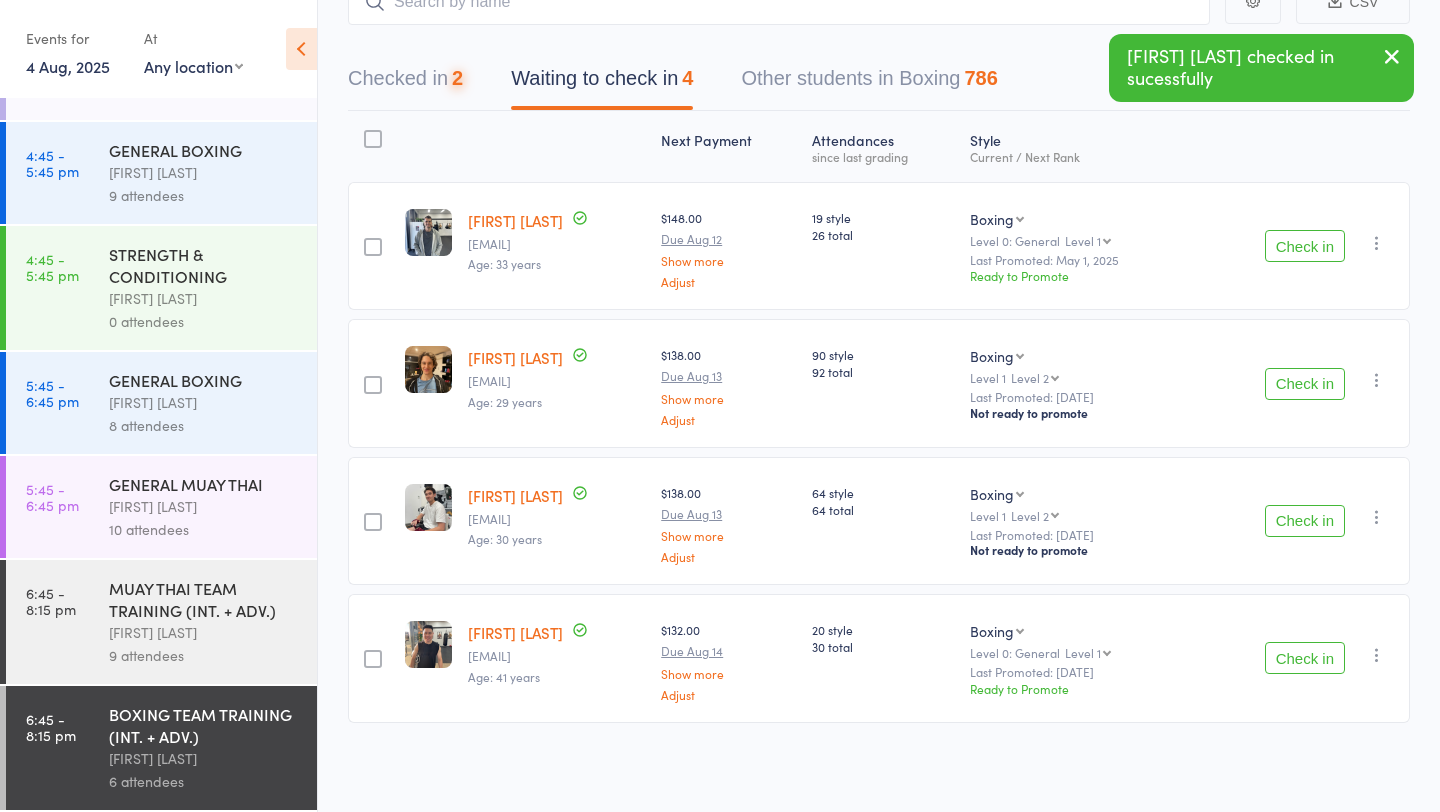 scroll, scrollTop: 146, scrollLeft: 0, axis: vertical 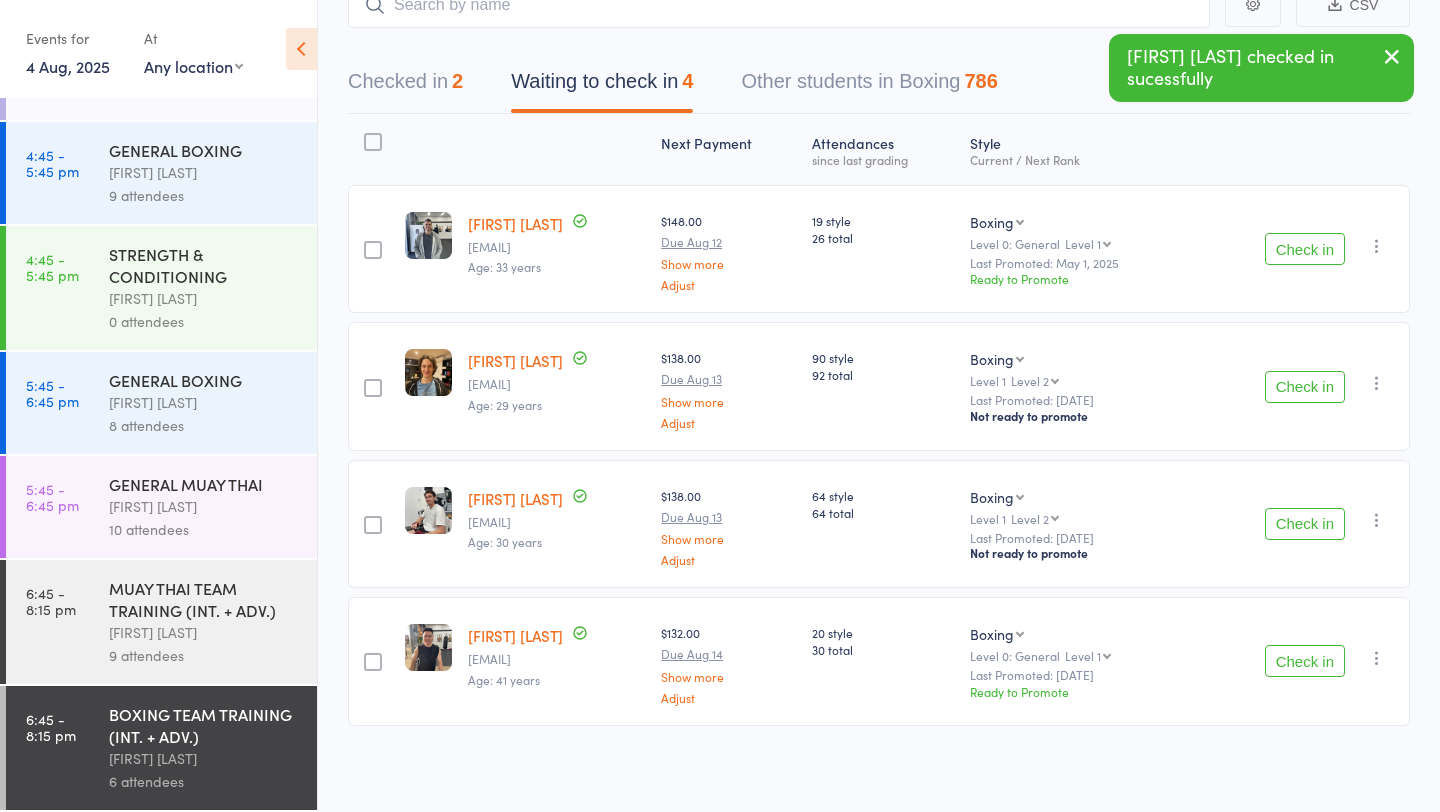 click on "MUAY THAI TEAM TRAINING (INT. + ADV.)" at bounding box center (204, 599) 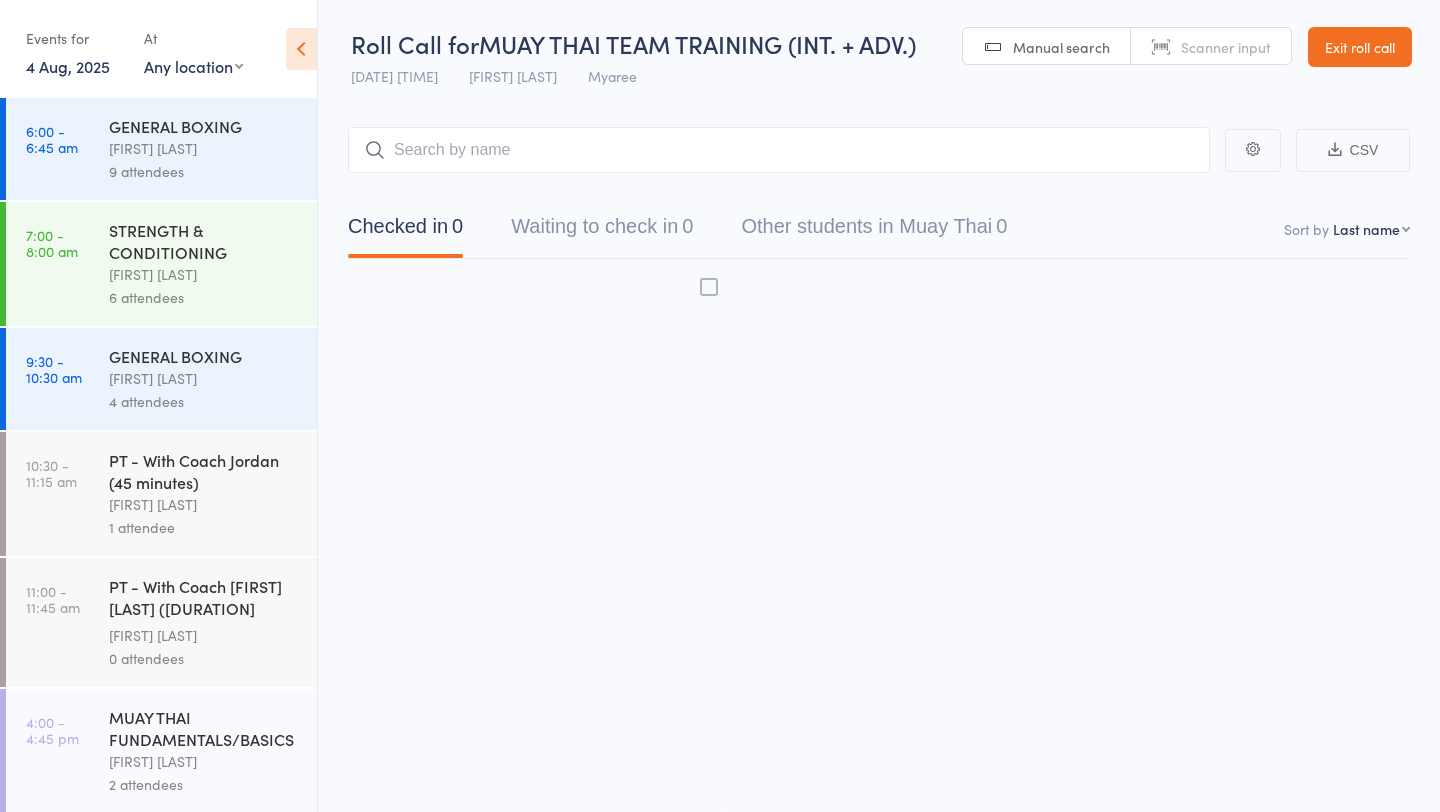 scroll, scrollTop: 1, scrollLeft: 0, axis: vertical 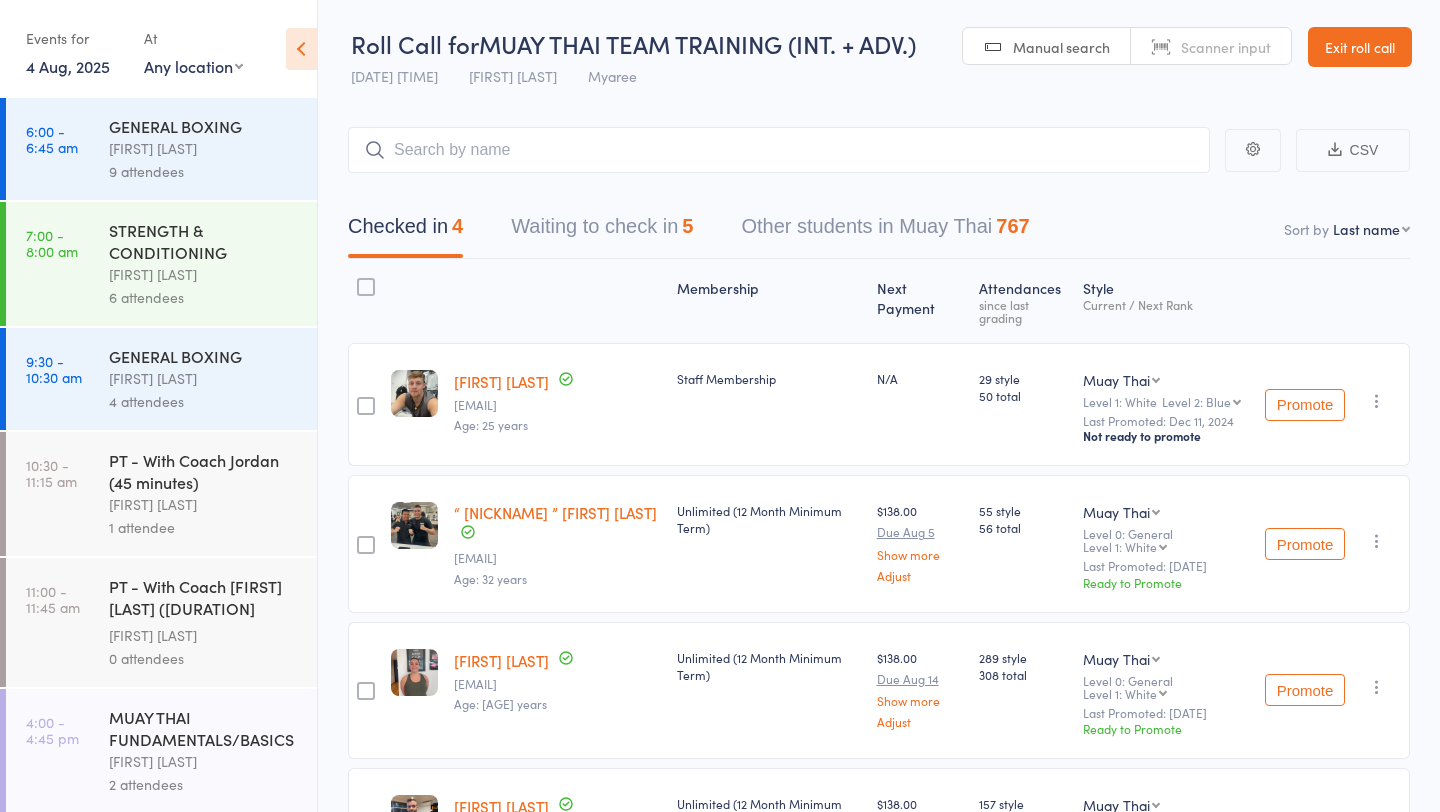 click on "Waiting to check in  5" at bounding box center [602, 231] 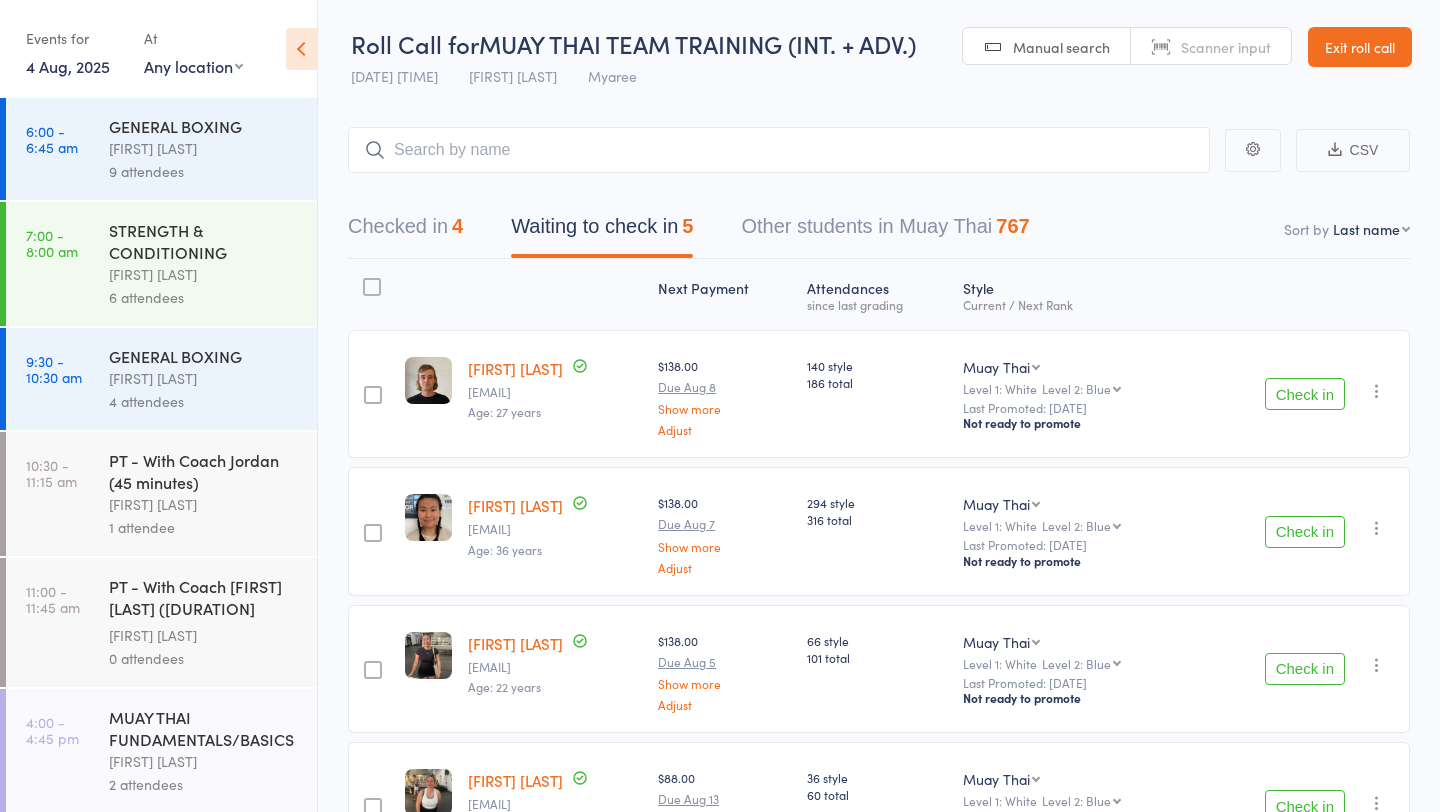 click on "Check in" at bounding box center (1305, 394) 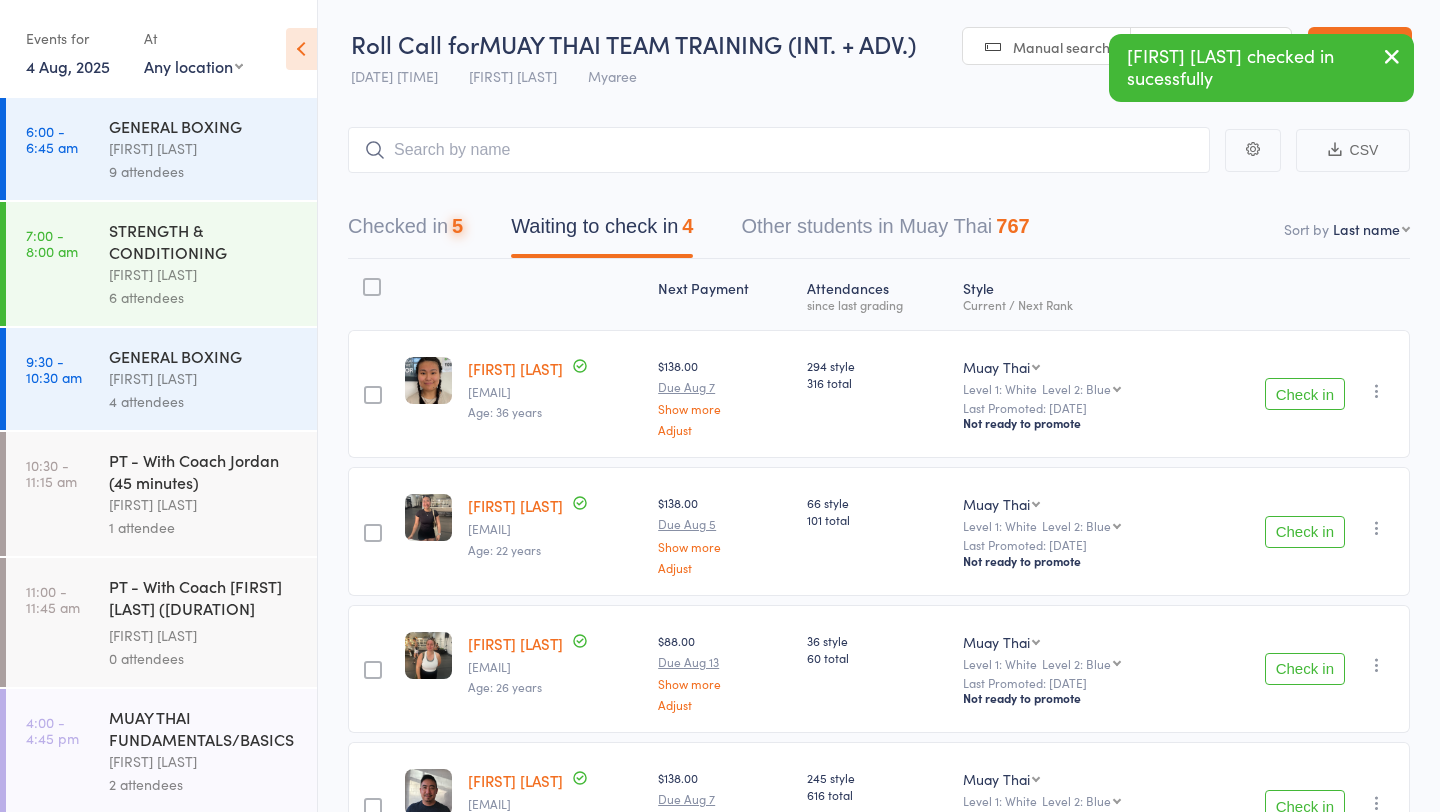 click on "Check in" at bounding box center (1305, 394) 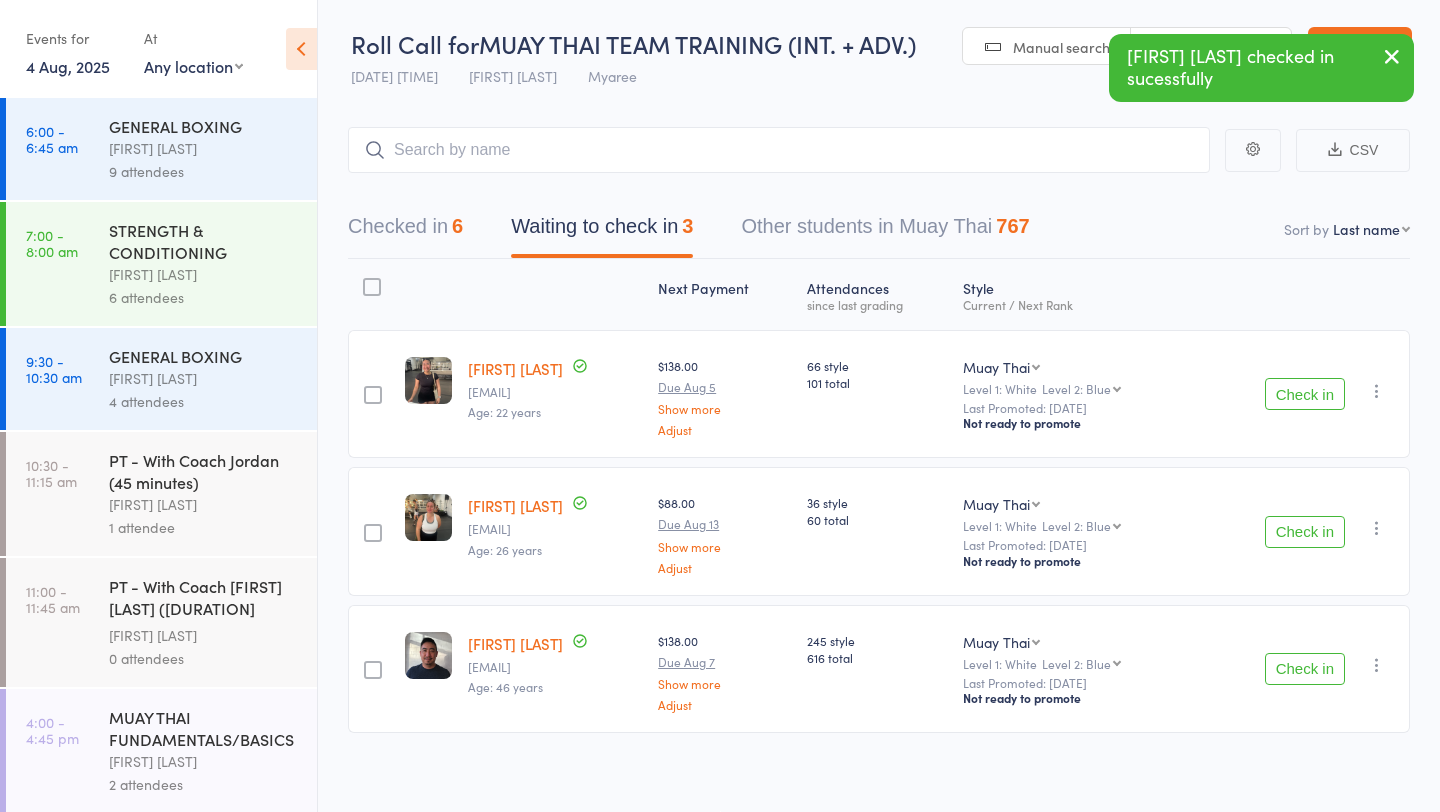 click on "Check in" at bounding box center (1305, 669) 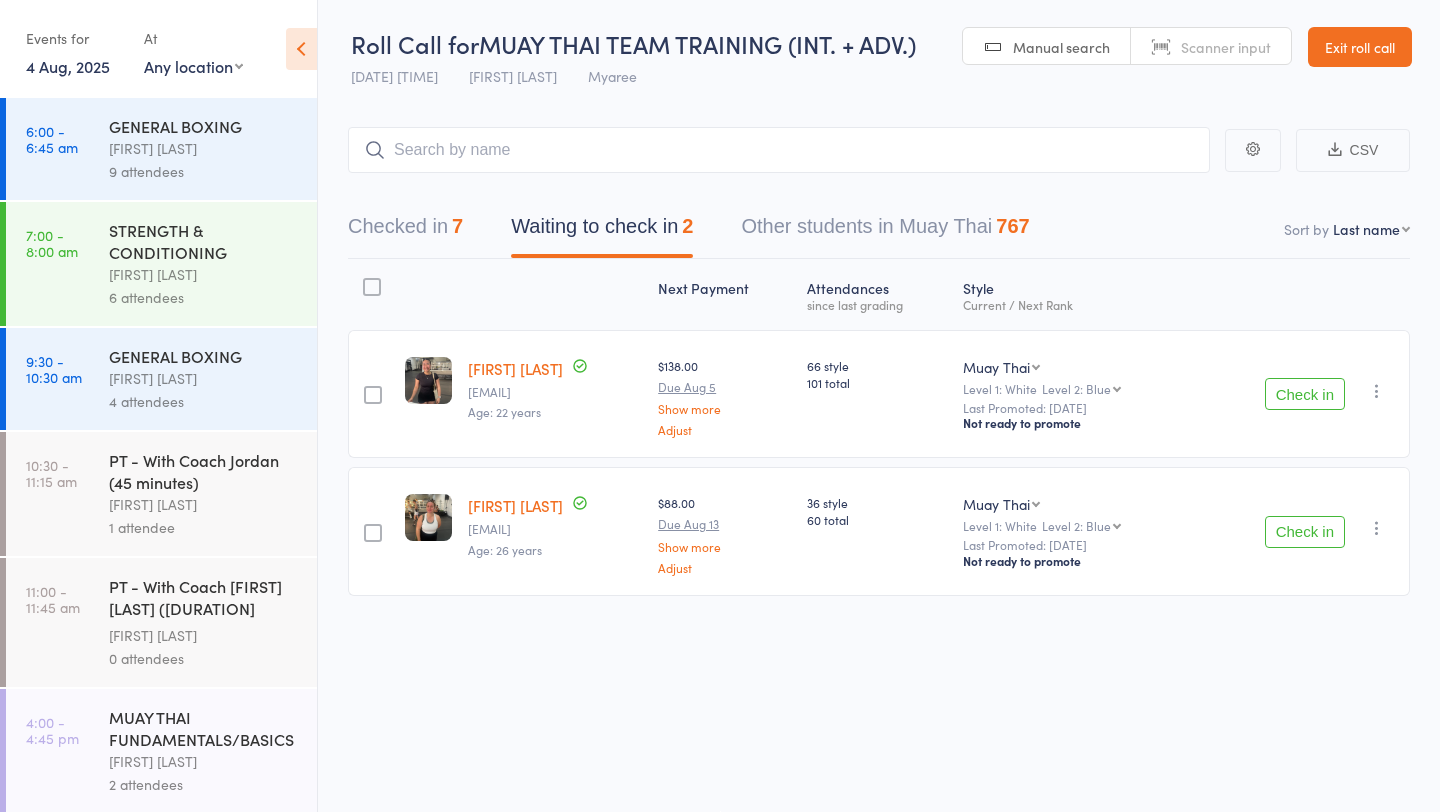 click on "Check in" at bounding box center [1305, 394] 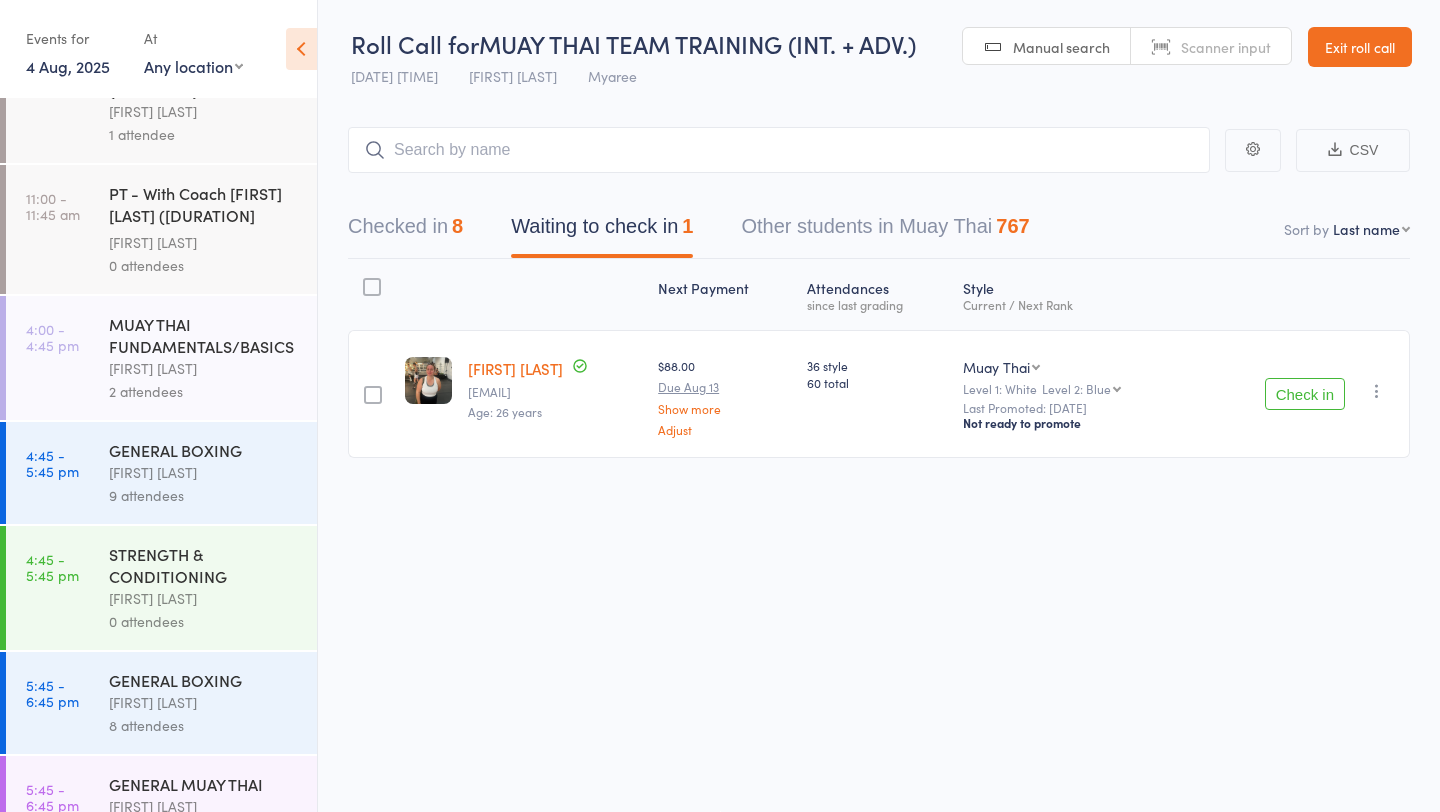 scroll, scrollTop: 697, scrollLeft: 0, axis: vertical 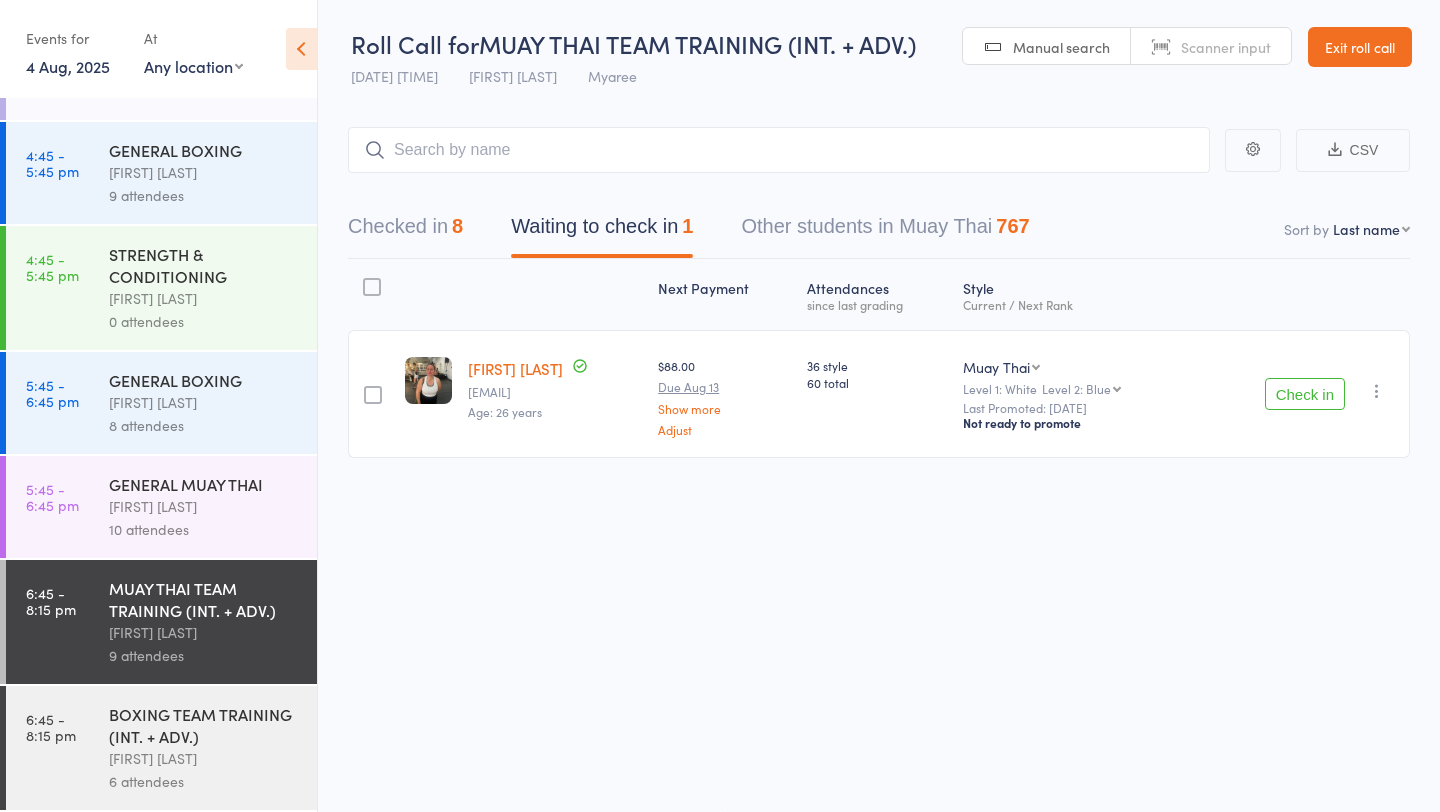 click on "BOXING TEAM TRAINING (INT. + ADV.)" at bounding box center (204, 725) 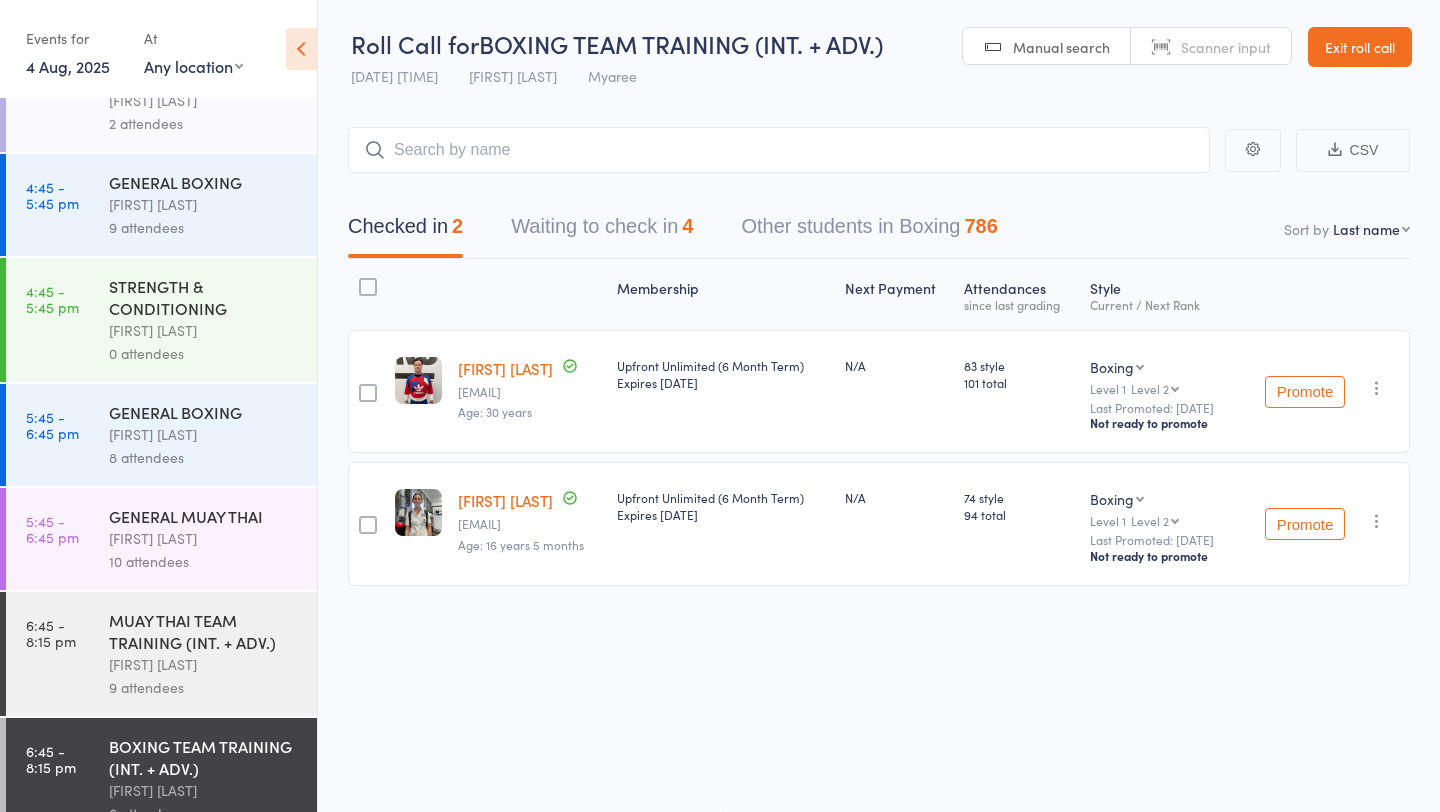 scroll, scrollTop: 697, scrollLeft: 0, axis: vertical 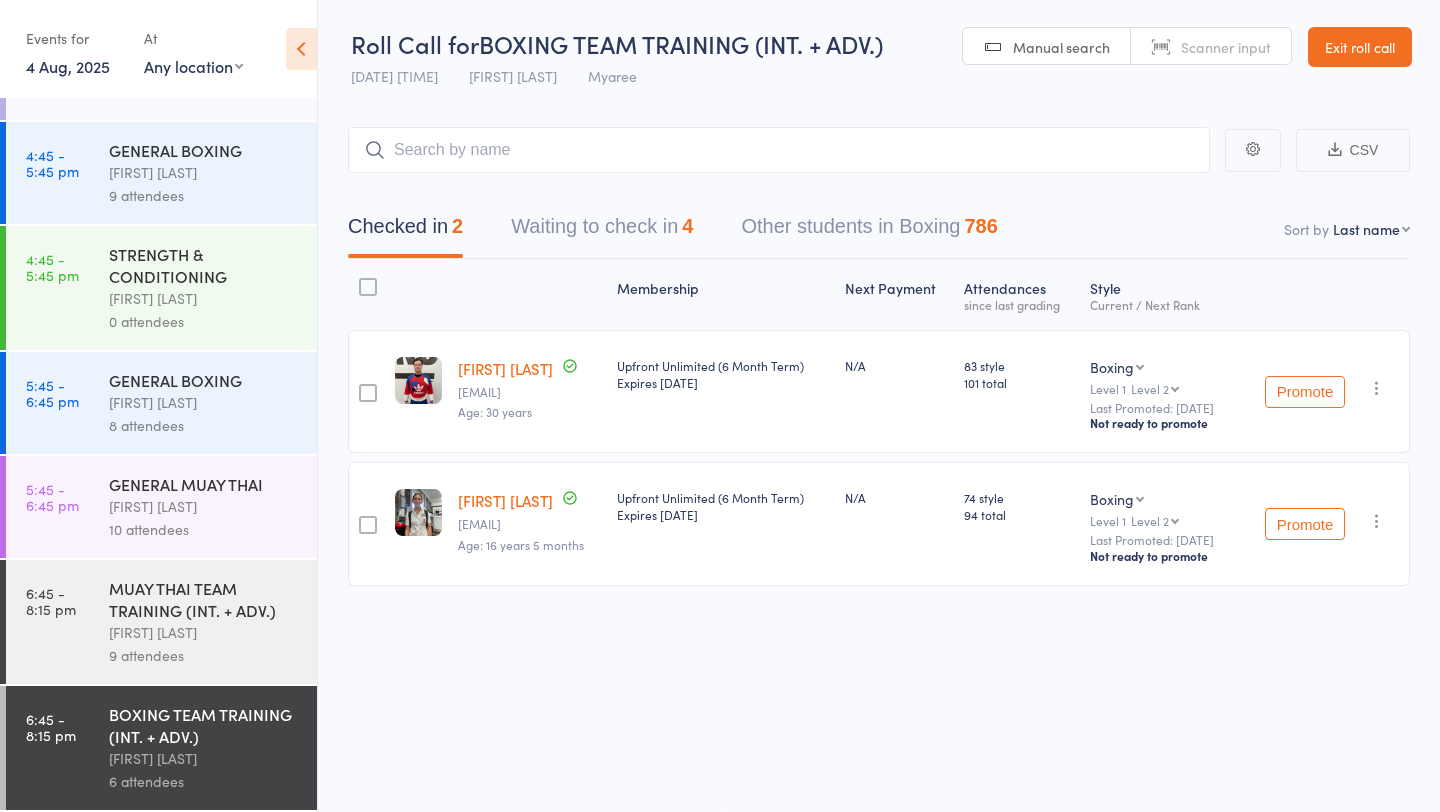click on "Waiting to check in  4" at bounding box center (602, 231) 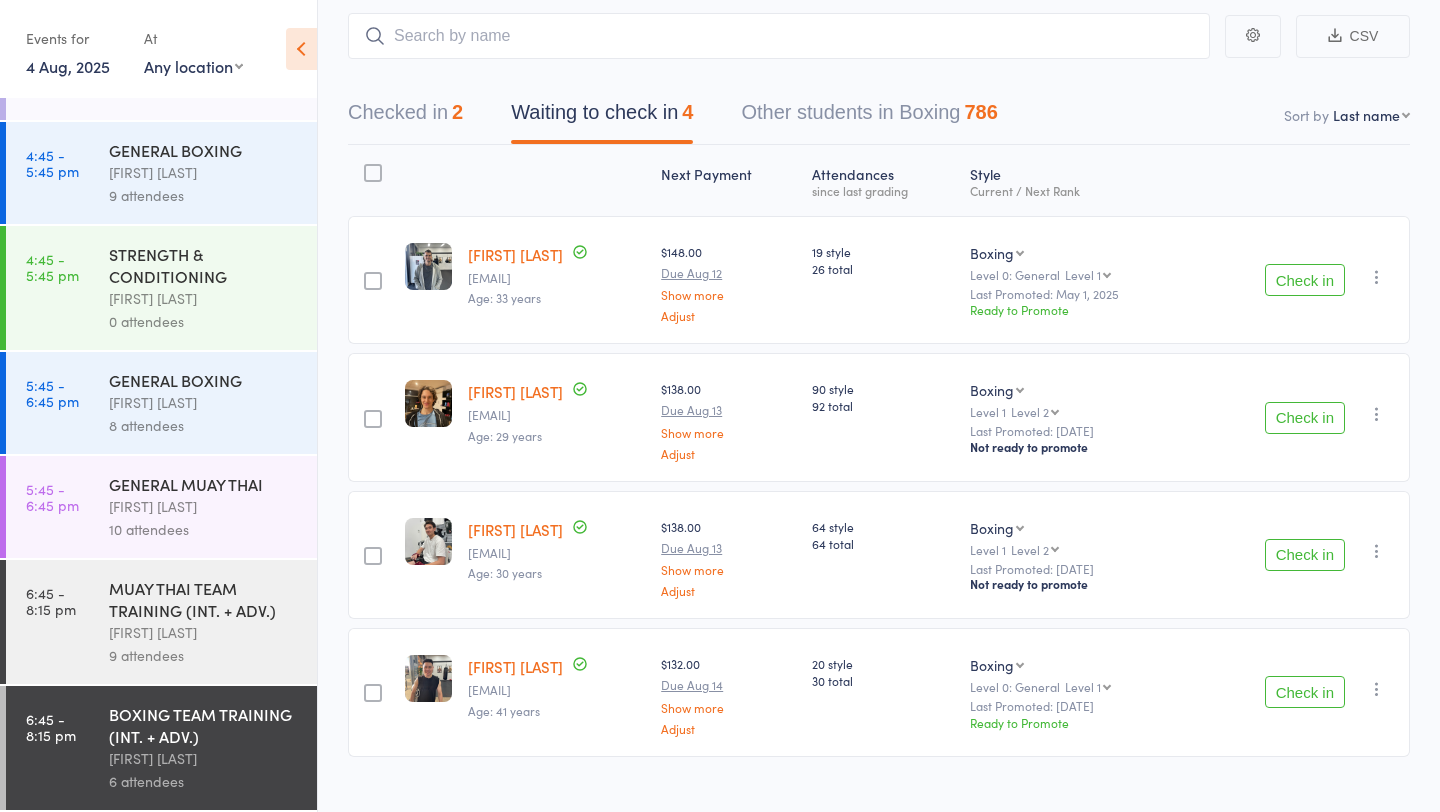 scroll, scrollTop: 146, scrollLeft: 0, axis: vertical 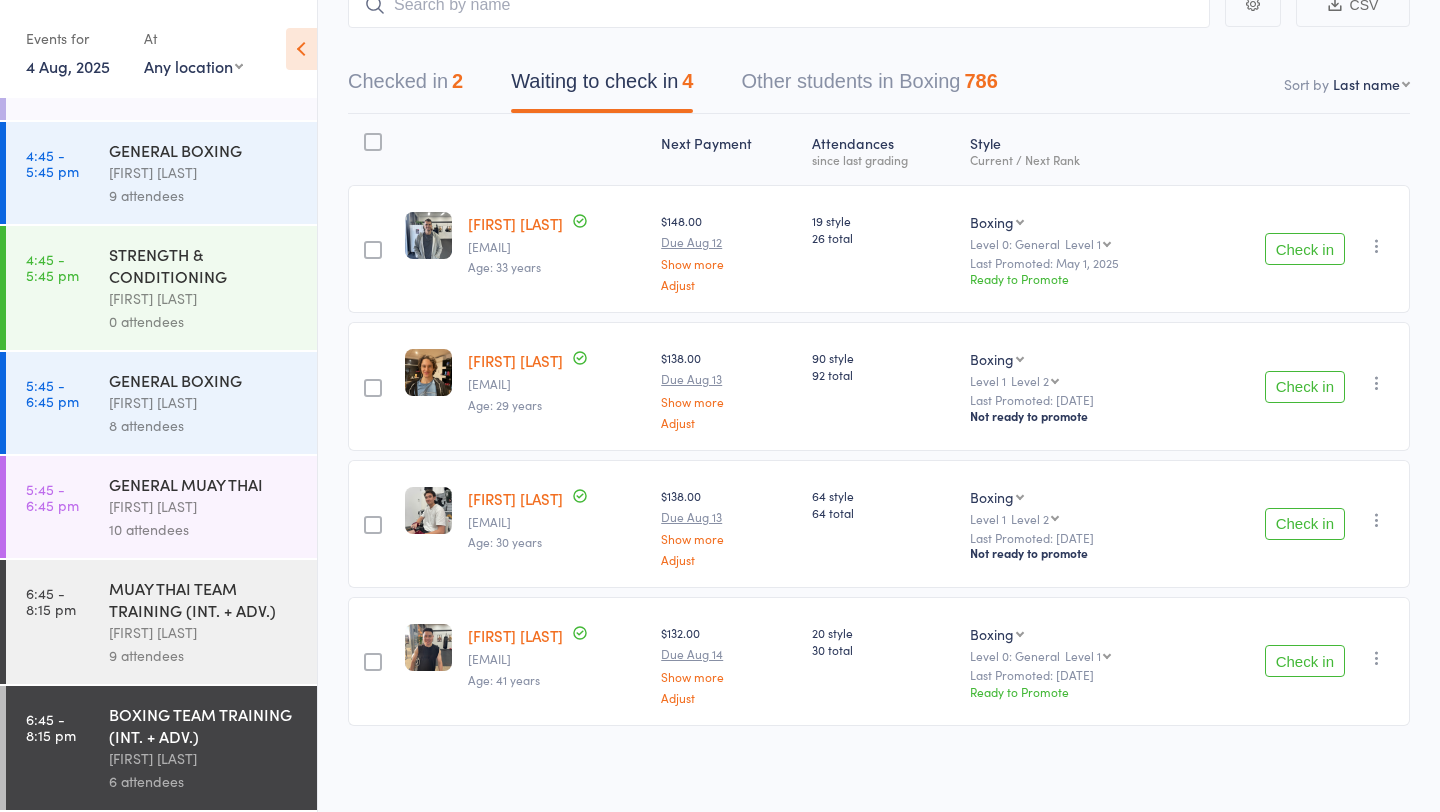 click on "Check in" at bounding box center [1305, 661] 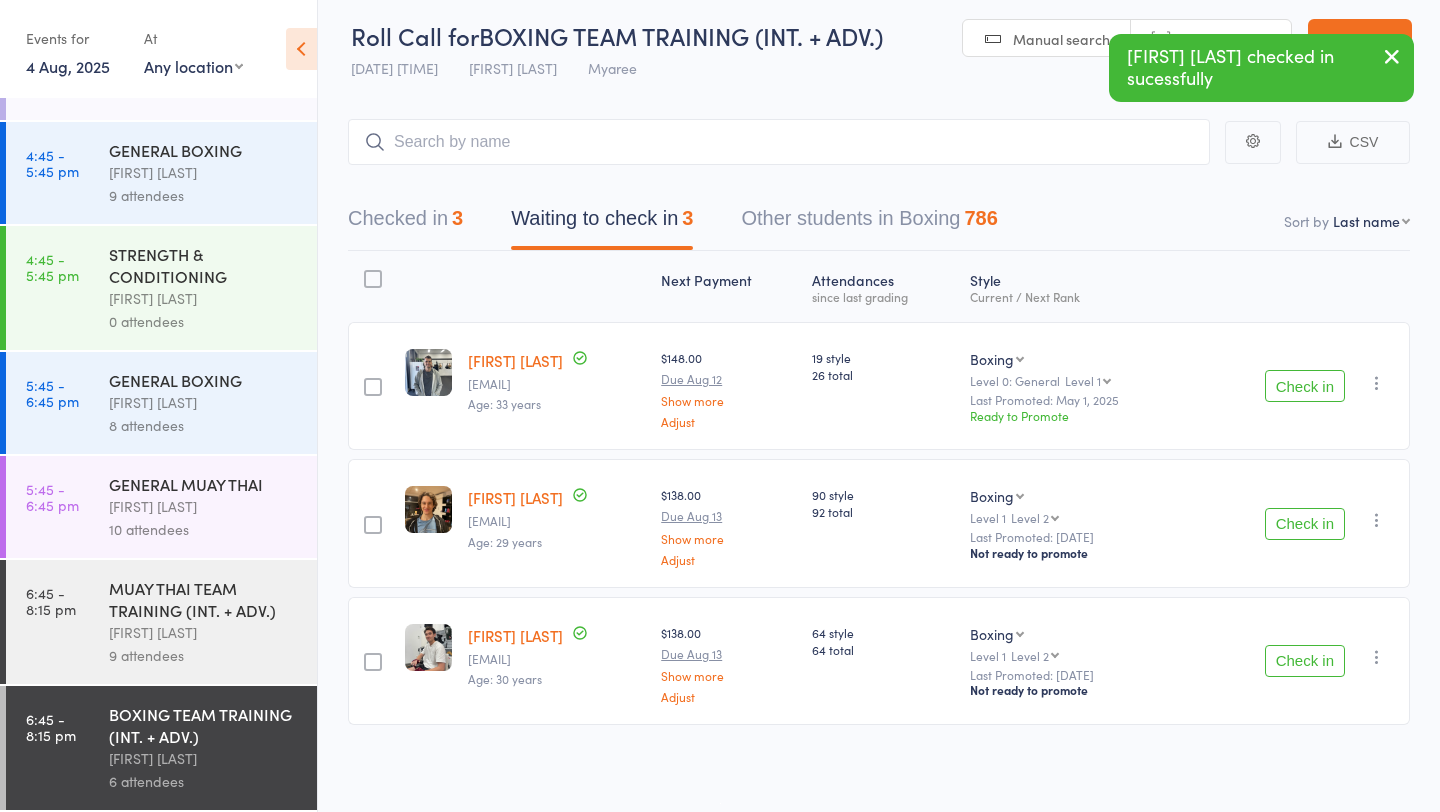 click on "Check in" at bounding box center [1305, 661] 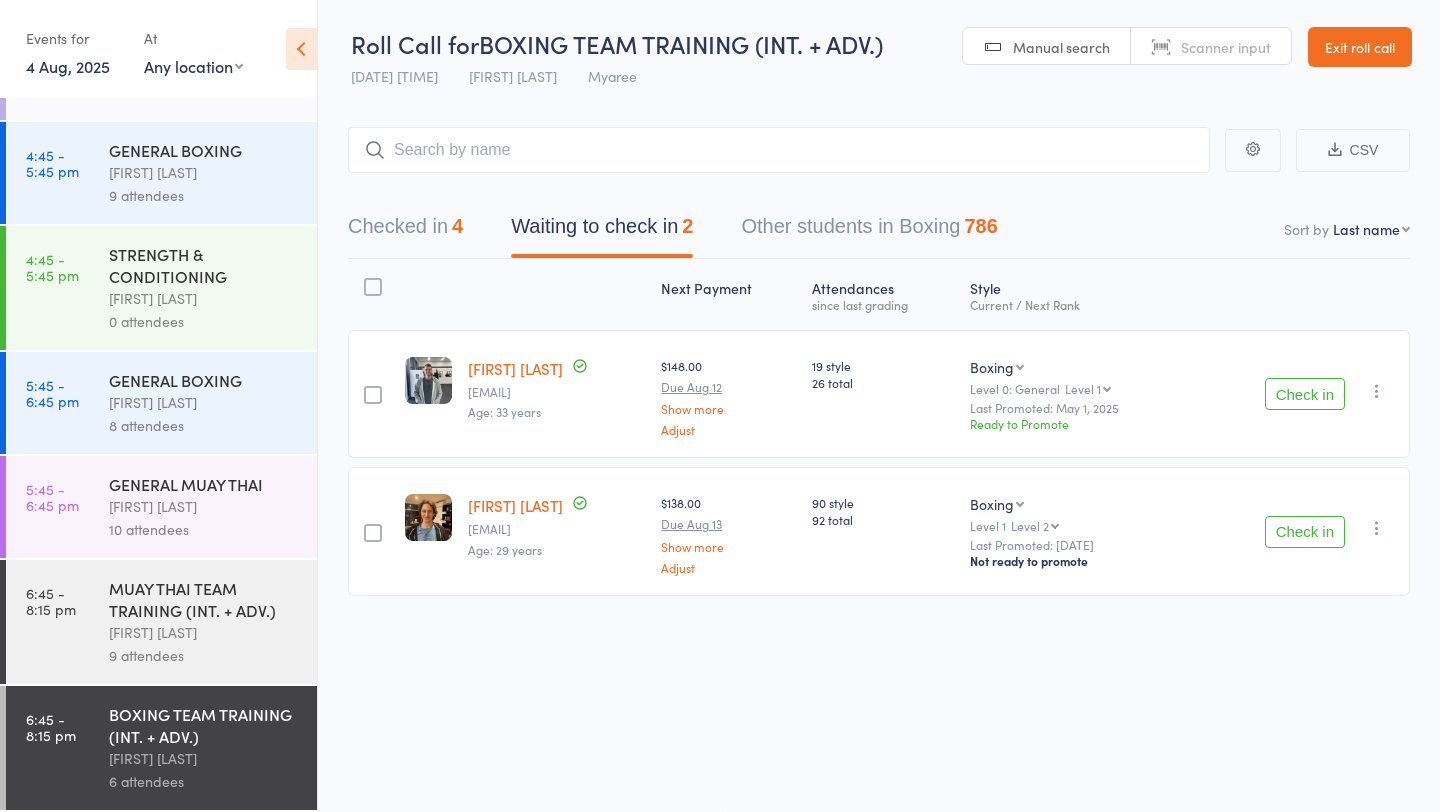 click on "MUAY THAI TEAM TRAINING (INT. + ADV.)" at bounding box center [204, 599] 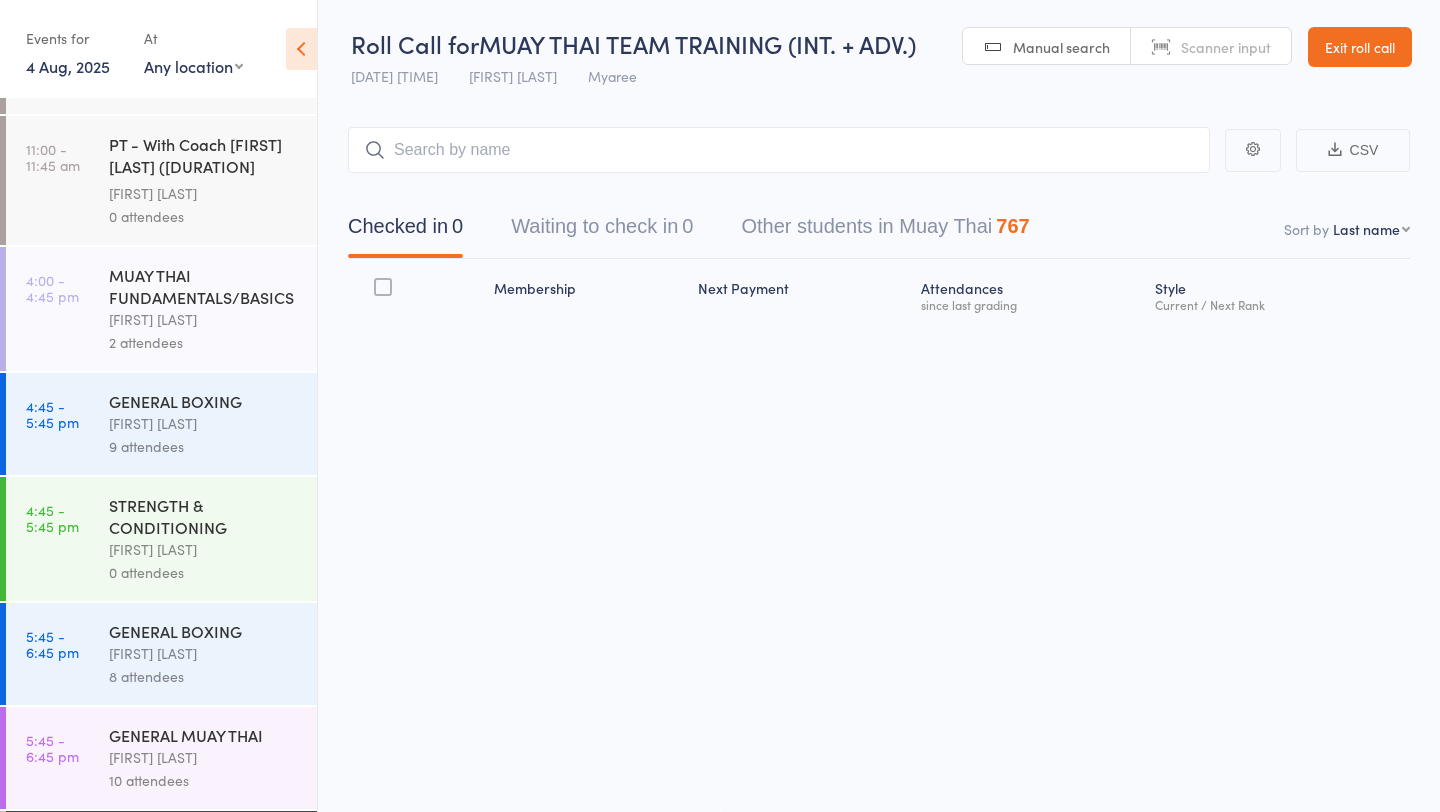 scroll, scrollTop: 697, scrollLeft: 0, axis: vertical 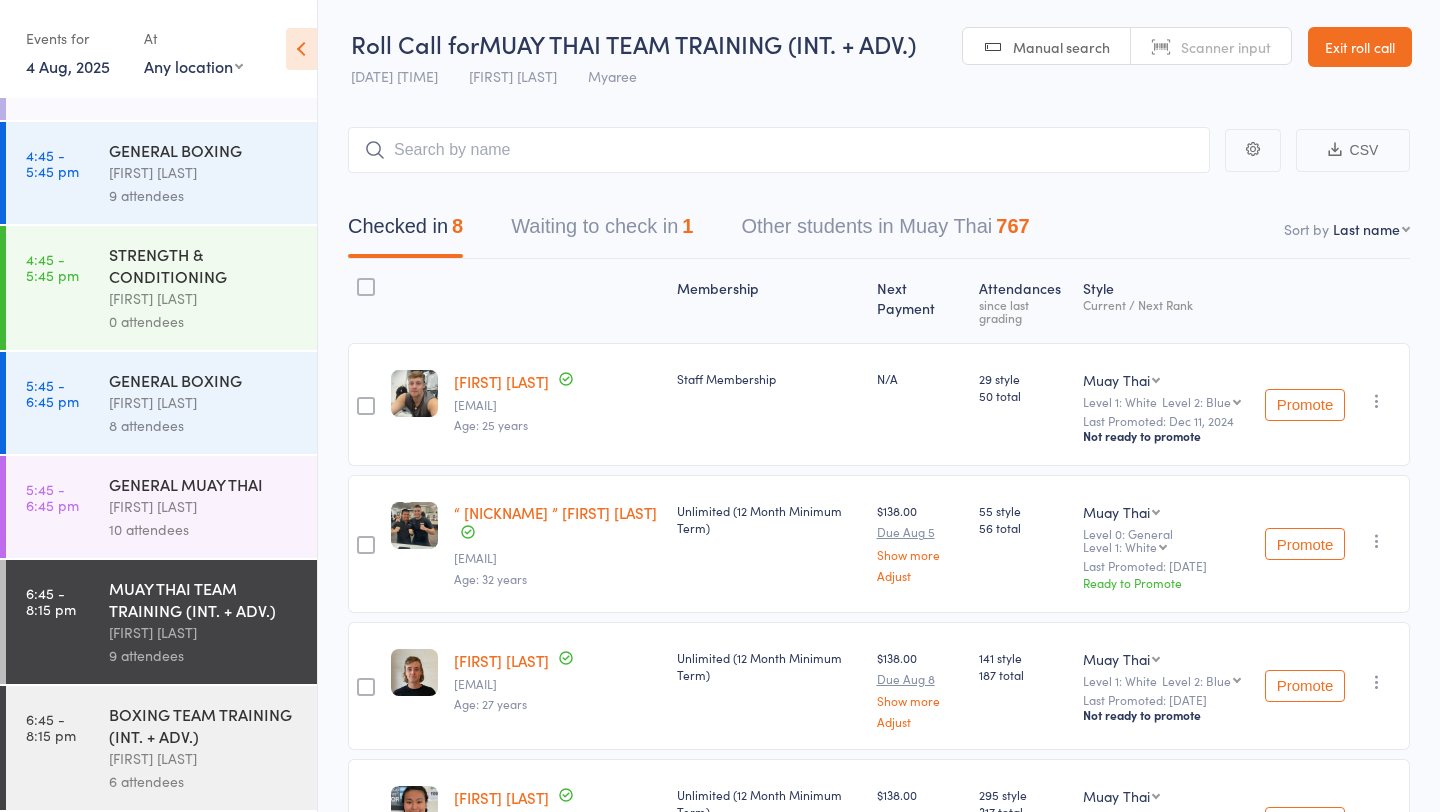 click on "Waiting to check in  1" at bounding box center (602, 231) 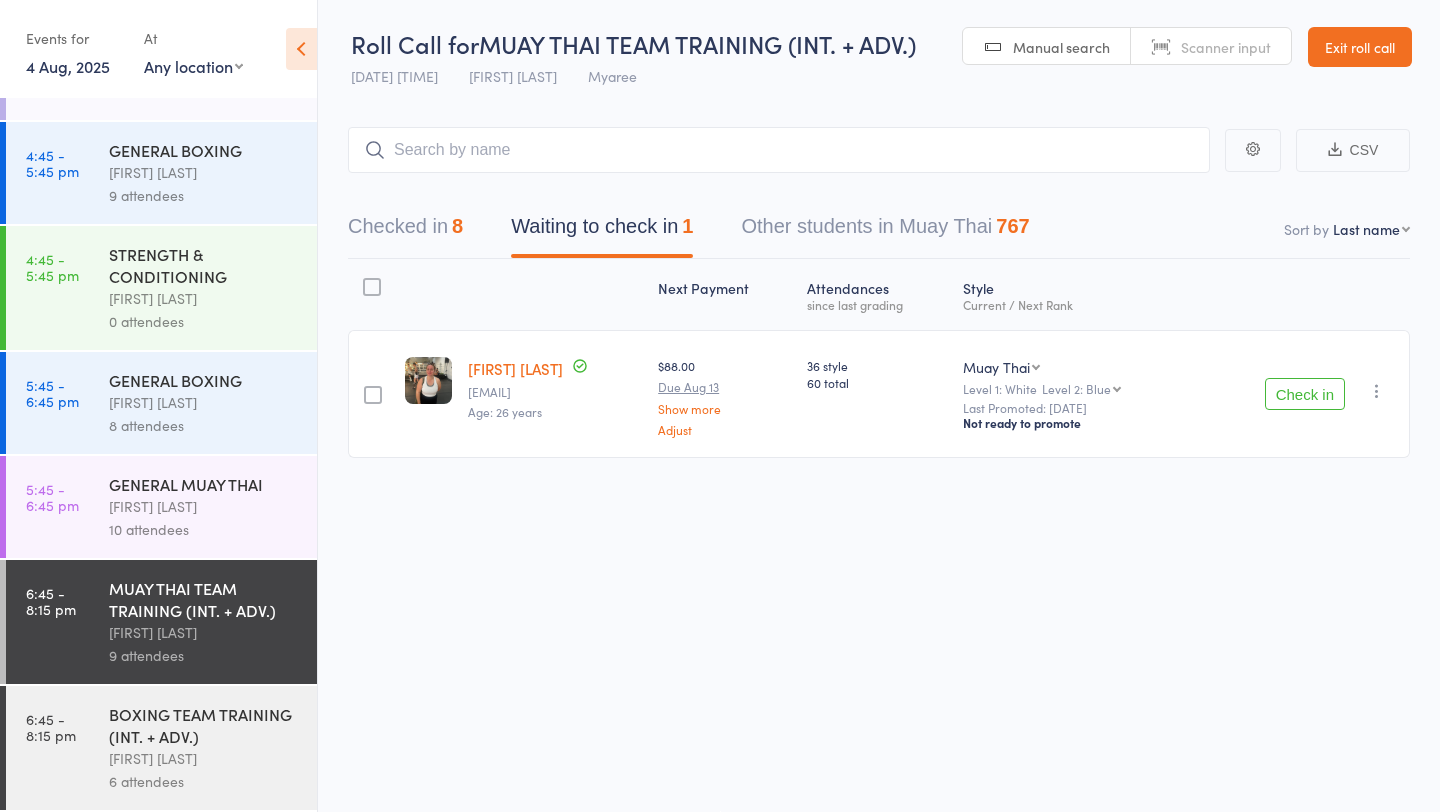 click on "Check in" at bounding box center (1305, 394) 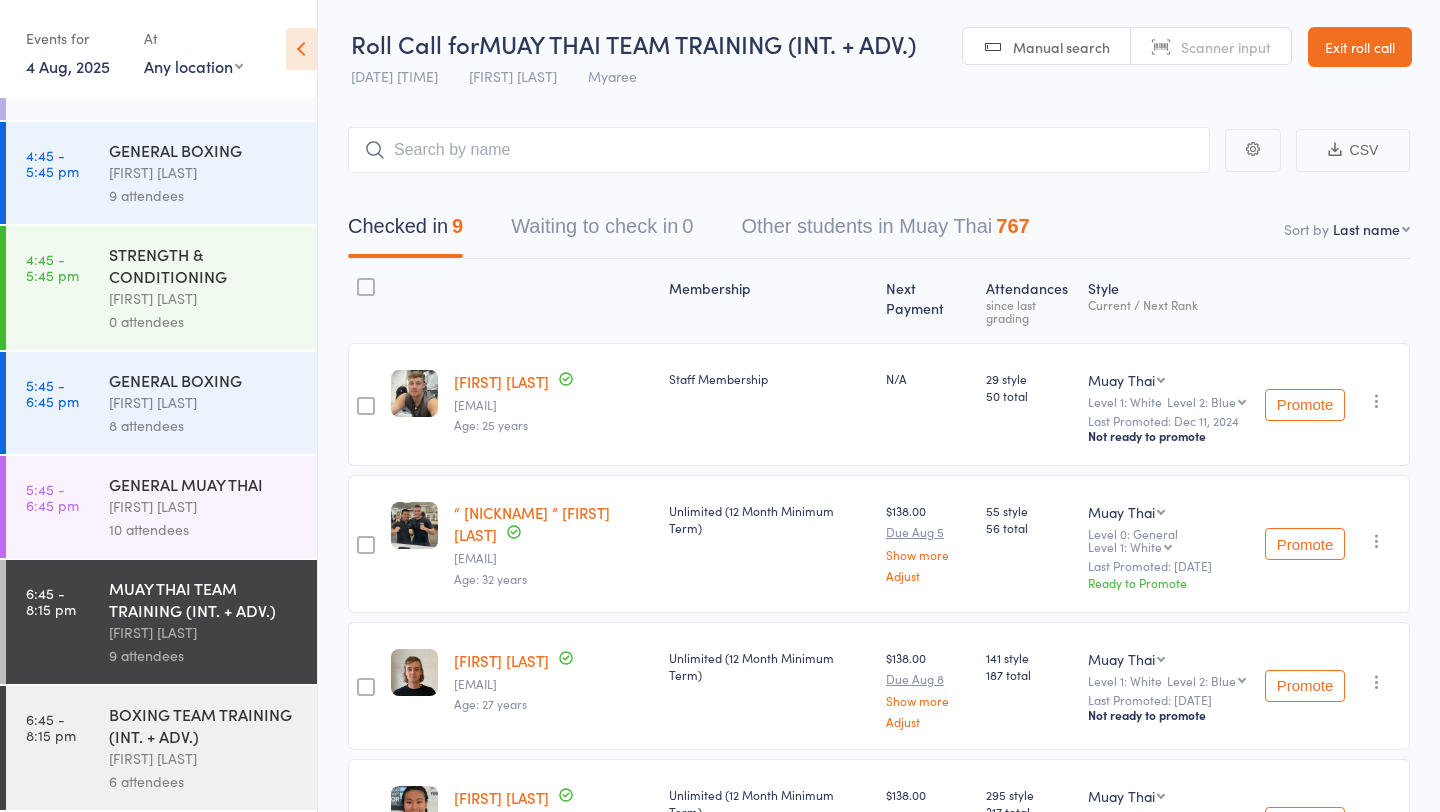 click on "BOXING TEAM TRAINING (INT. + ADV.)" at bounding box center (204, 725) 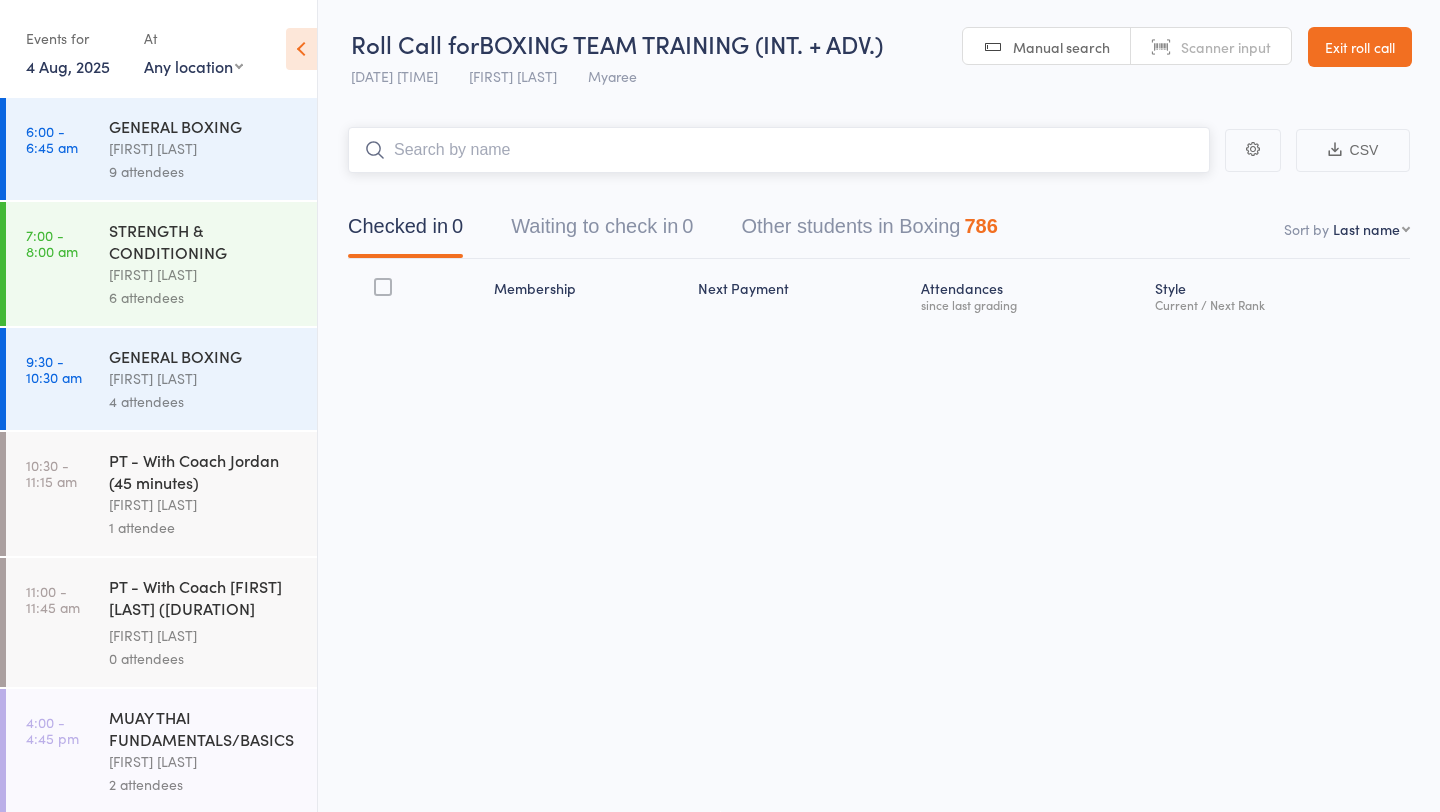 click on "Waiting to check in  0" at bounding box center [602, 231] 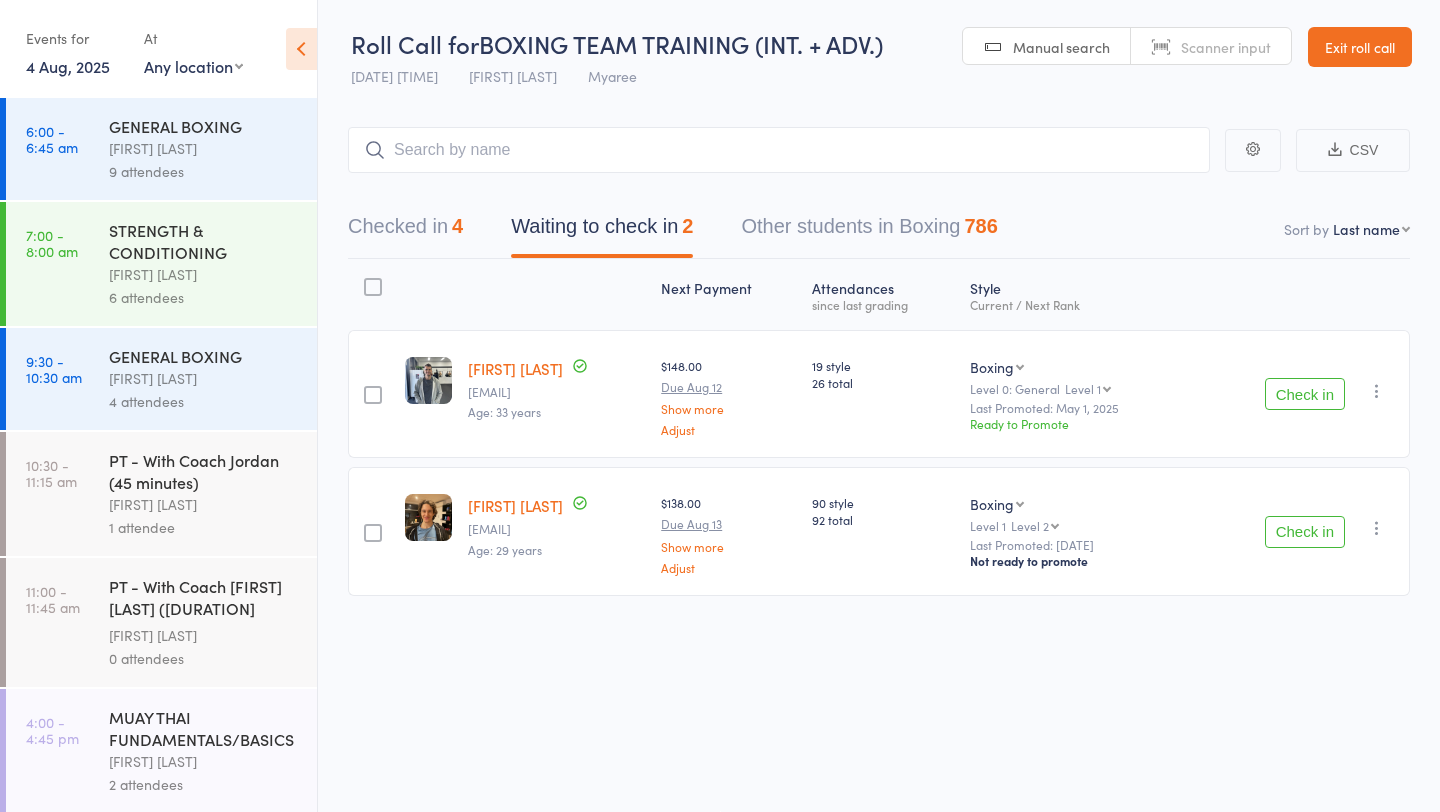click on "Check in" at bounding box center [1305, 532] 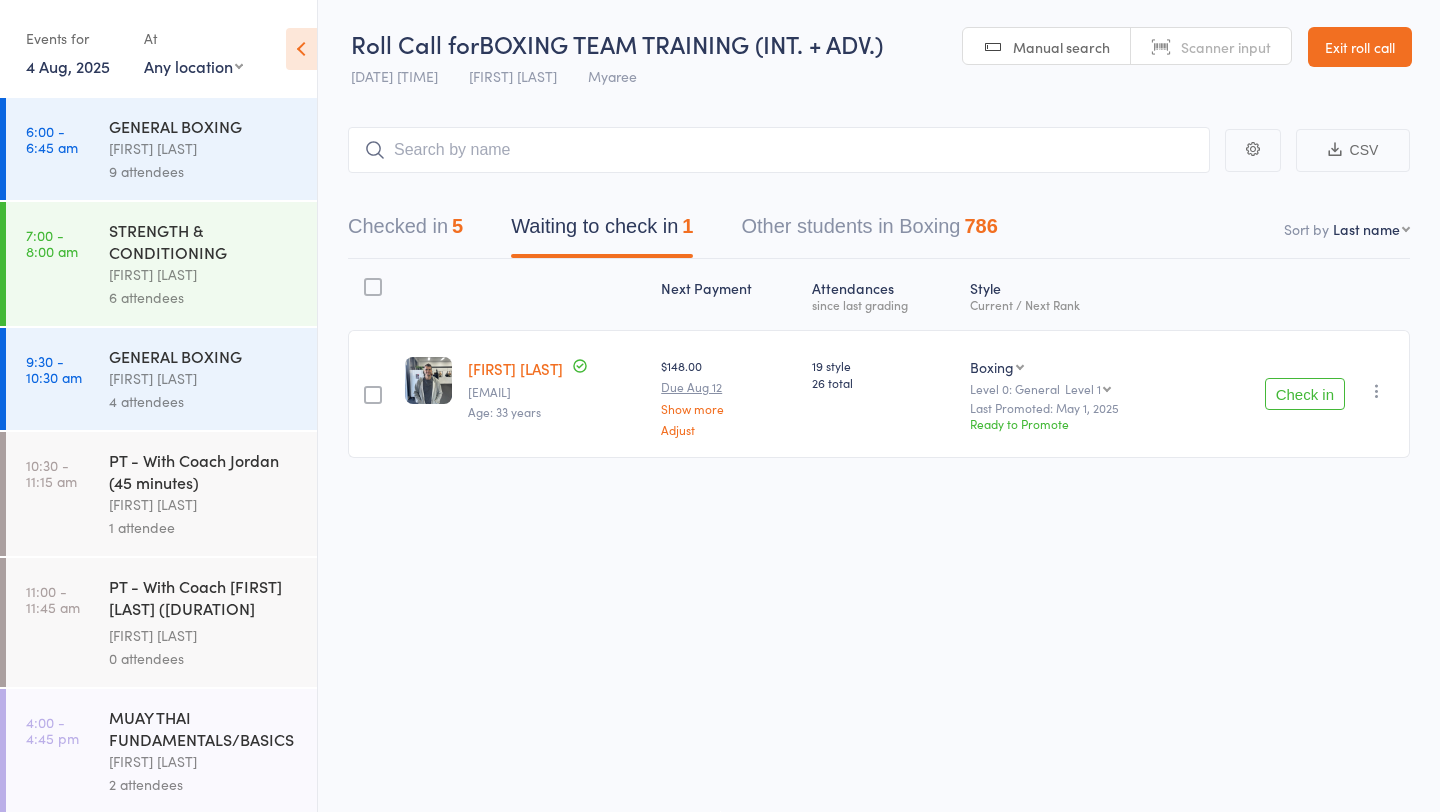 click on "Check in" at bounding box center (1305, 394) 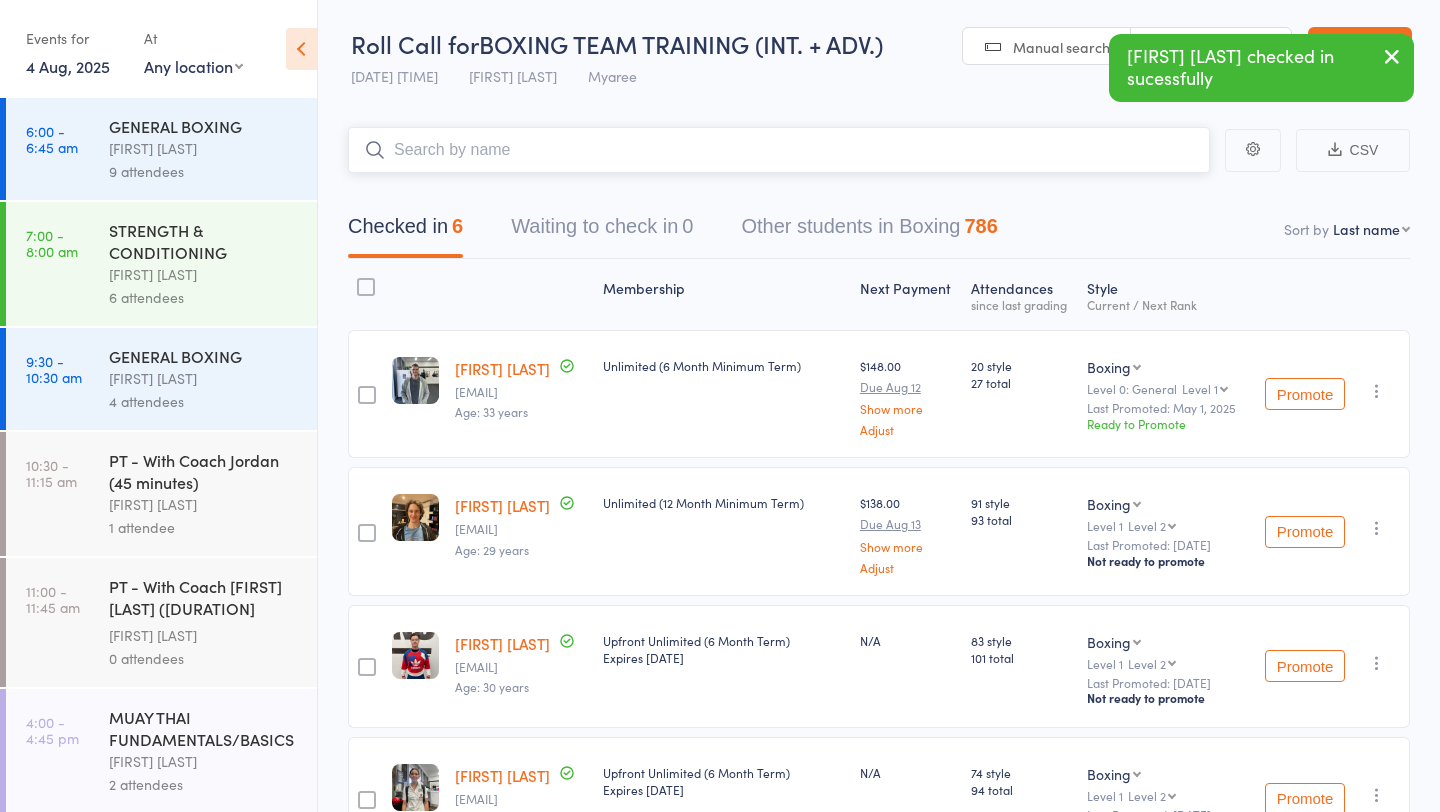 click at bounding box center [779, 150] 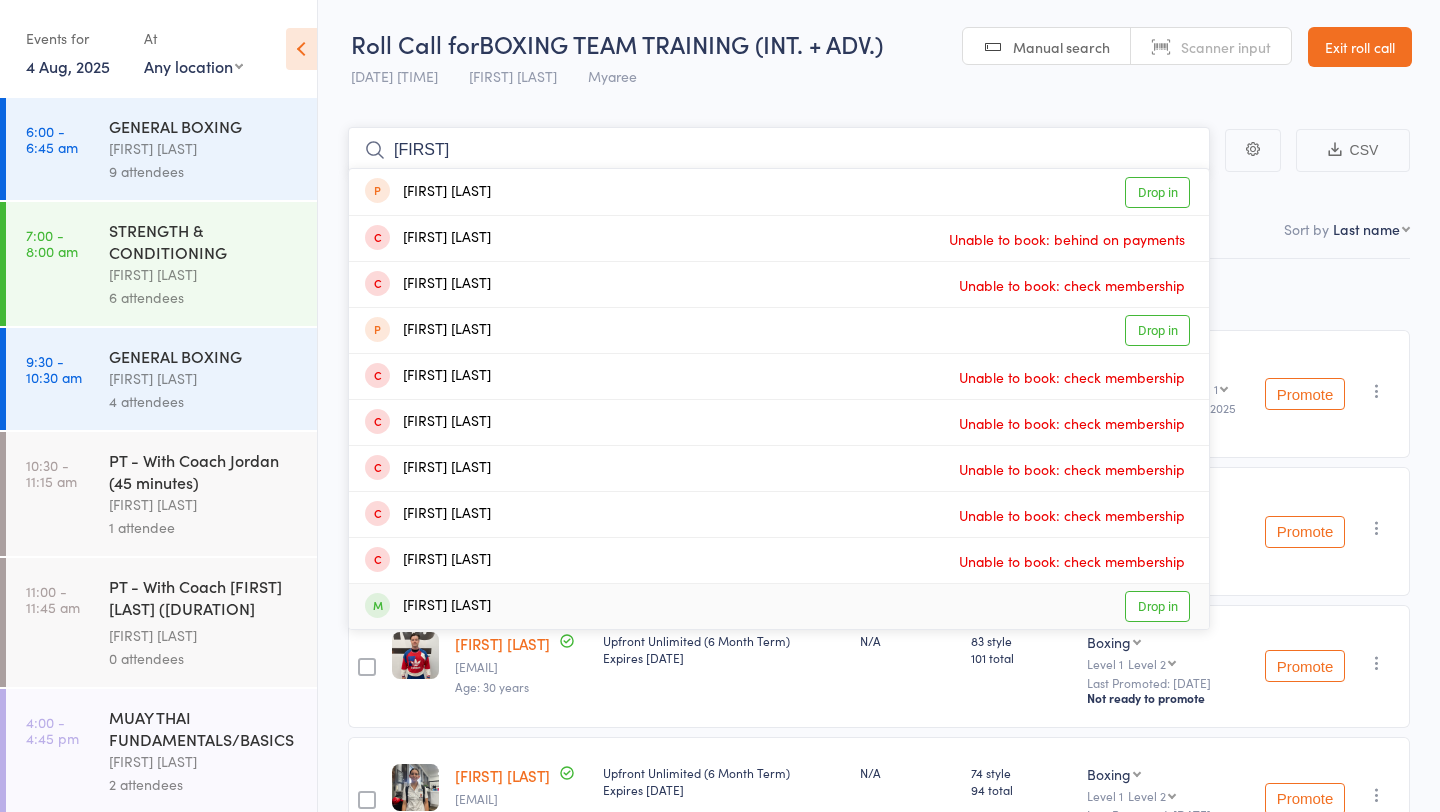 type on "franc" 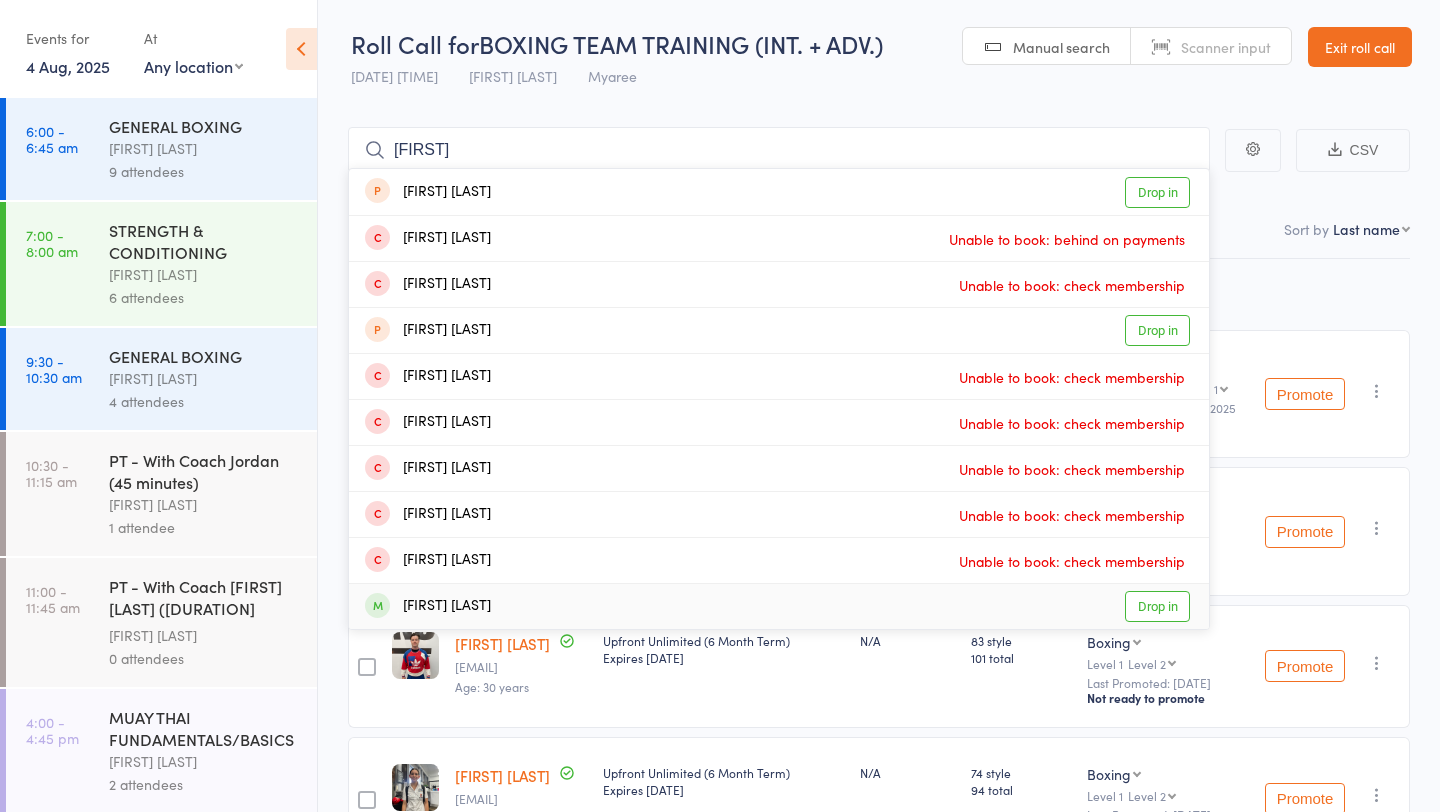 click on "Drop in" at bounding box center [1157, 606] 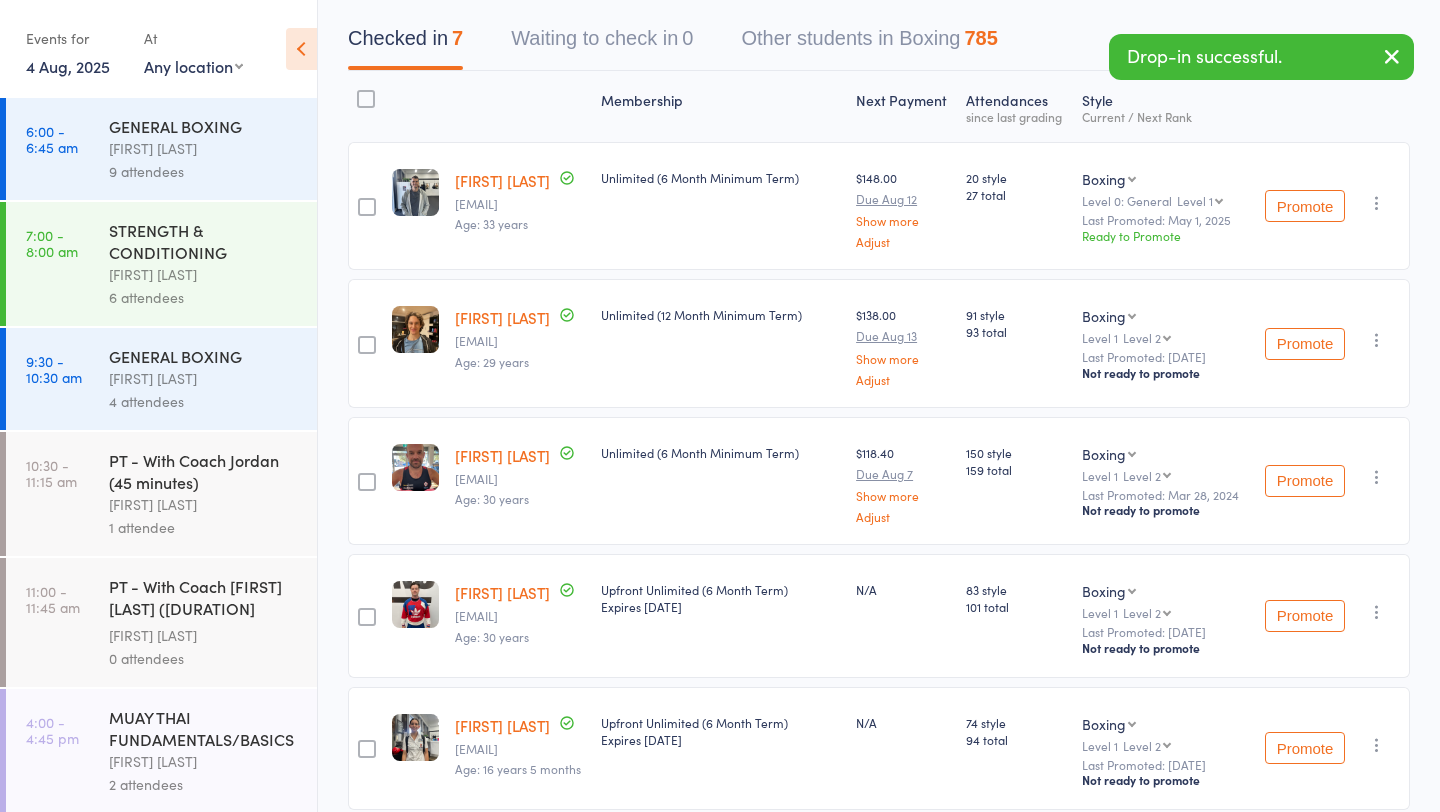 scroll, scrollTop: 0, scrollLeft: 0, axis: both 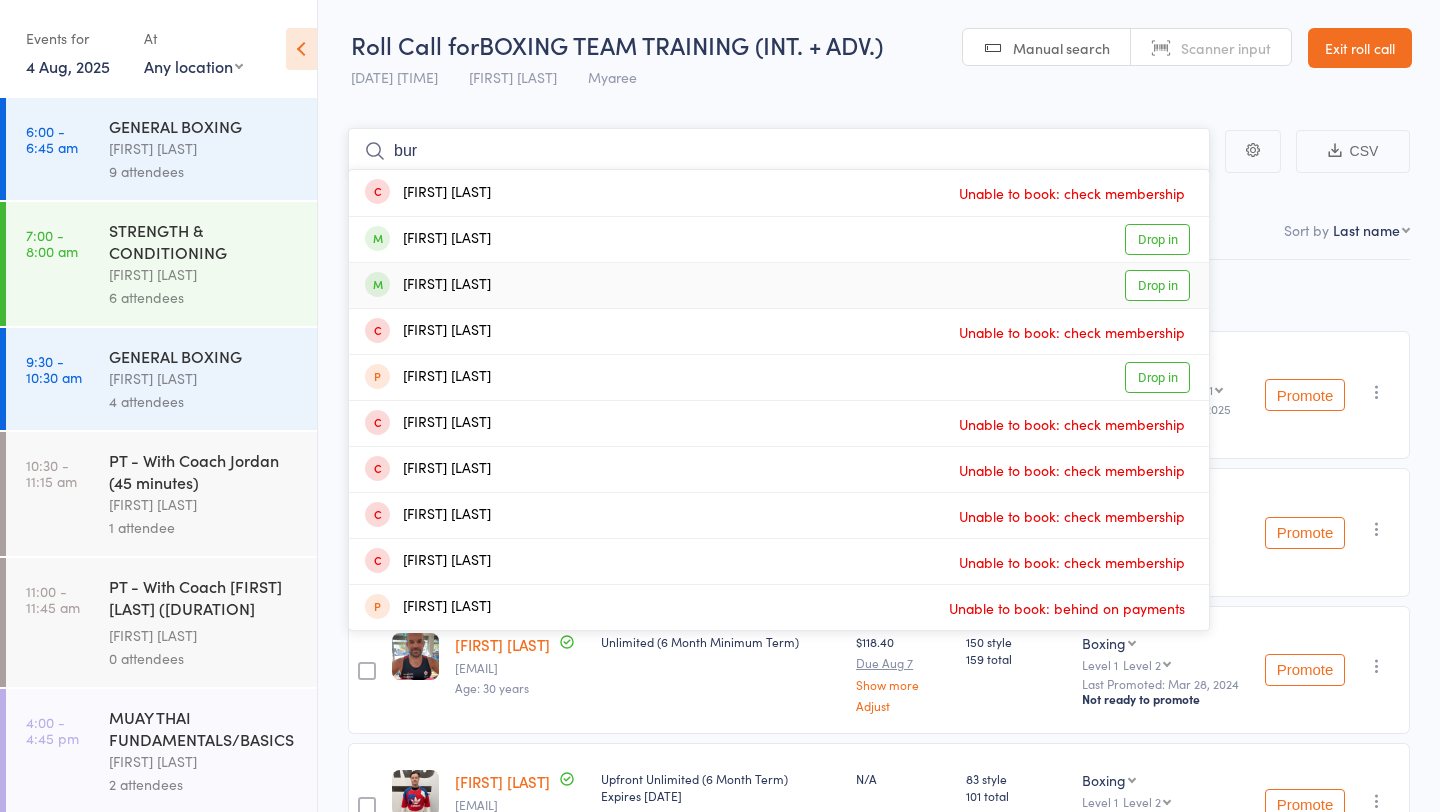 type on "bur" 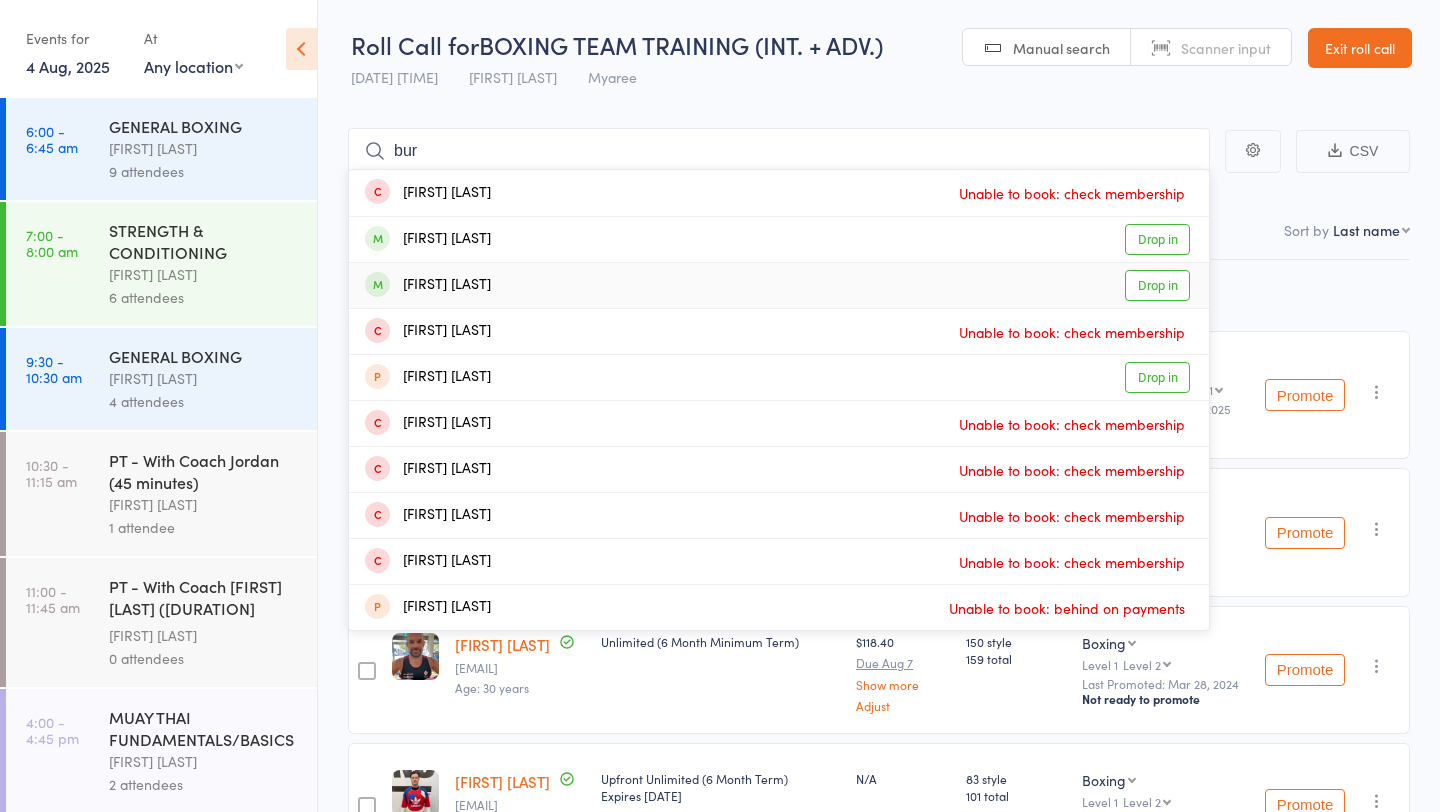 click on "Drop in" at bounding box center (1157, 285) 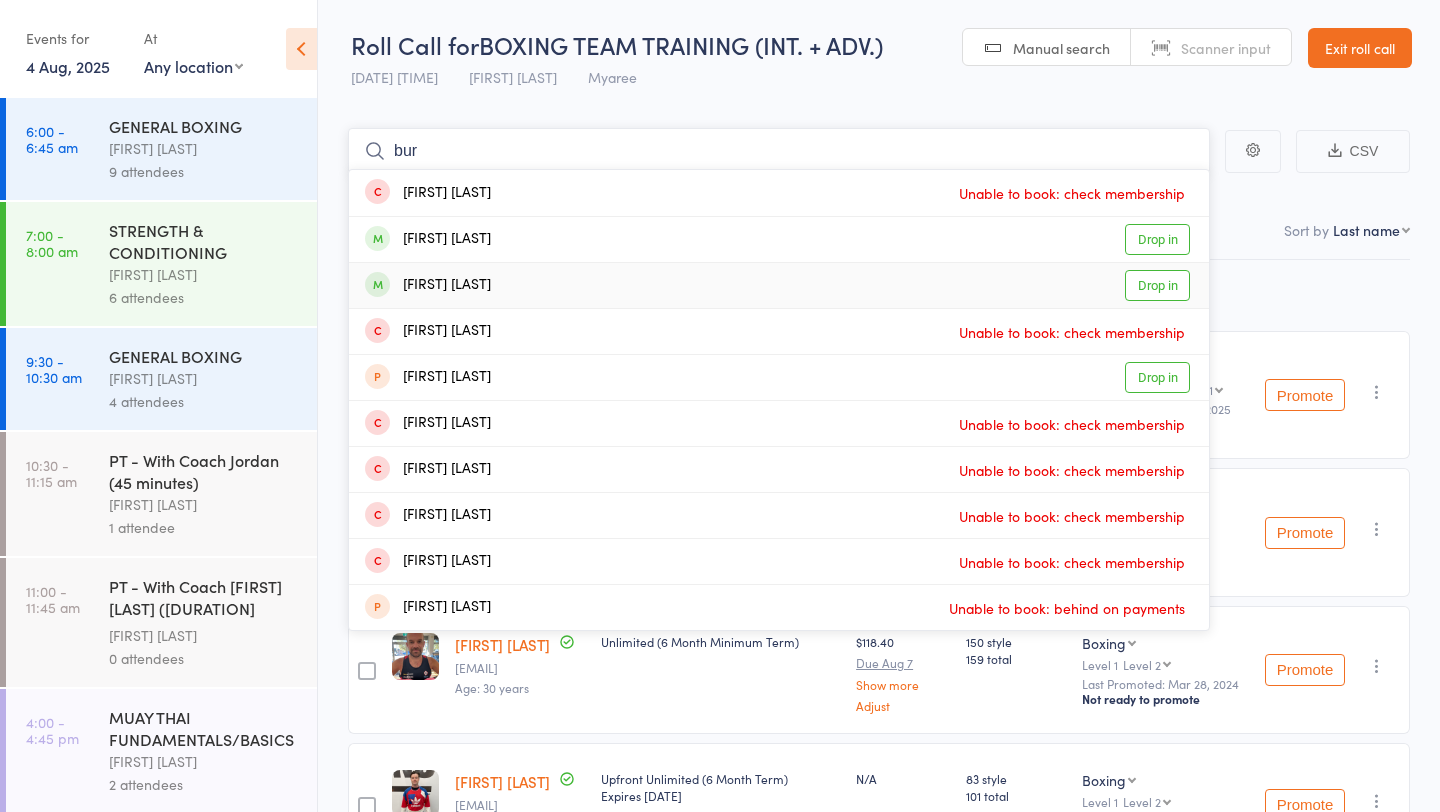type 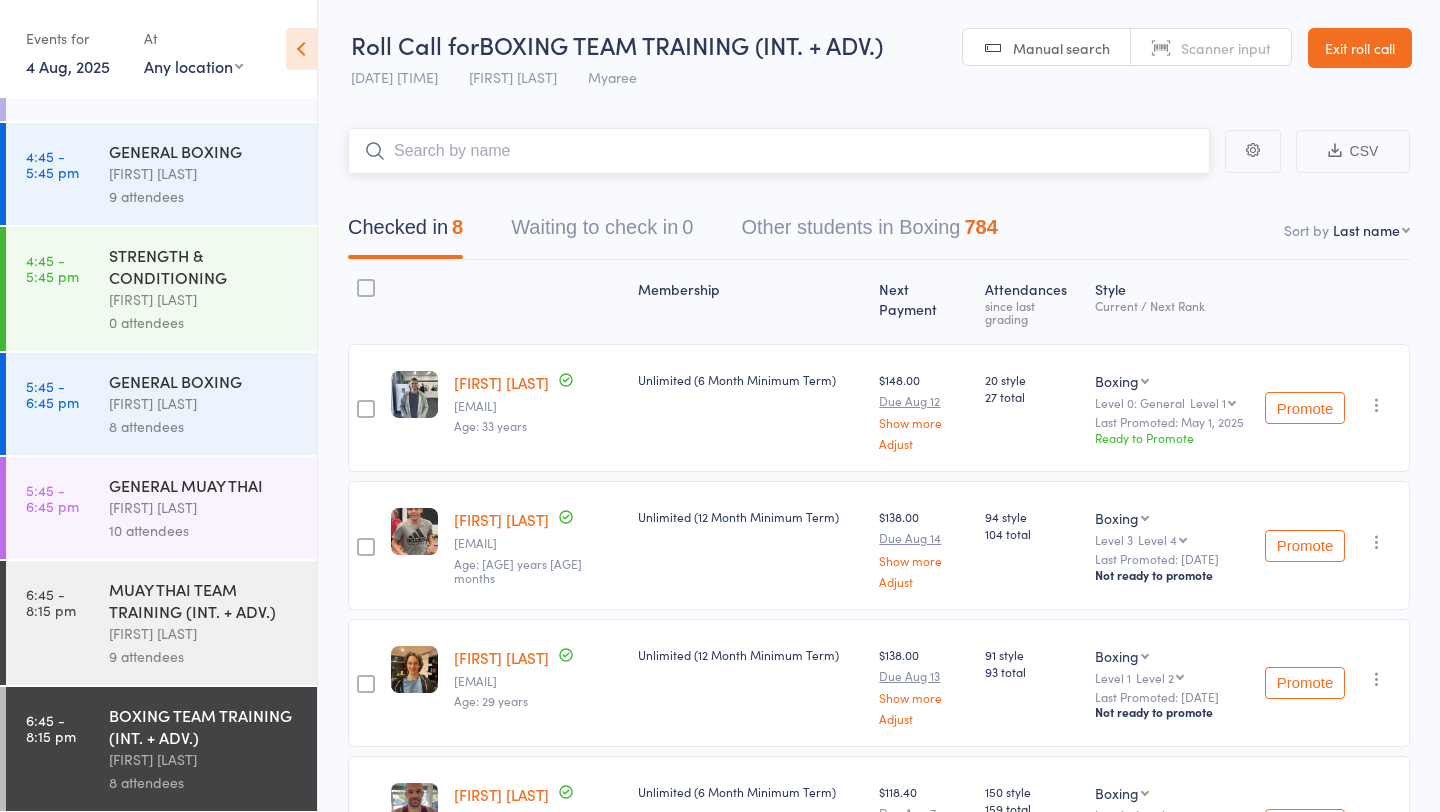 scroll, scrollTop: 697, scrollLeft: 0, axis: vertical 